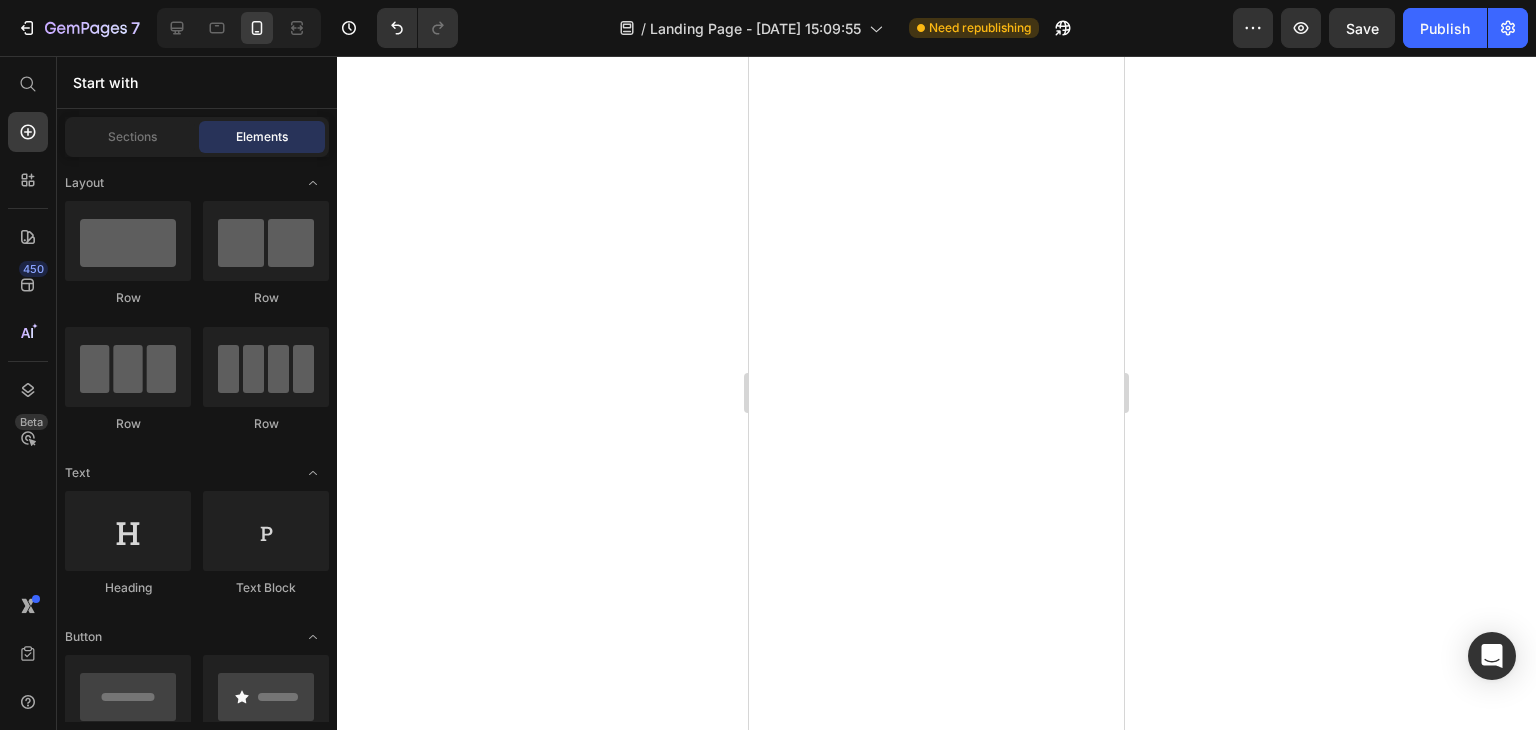 scroll, scrollTop: 0, scrollLeft: 0, axis: both 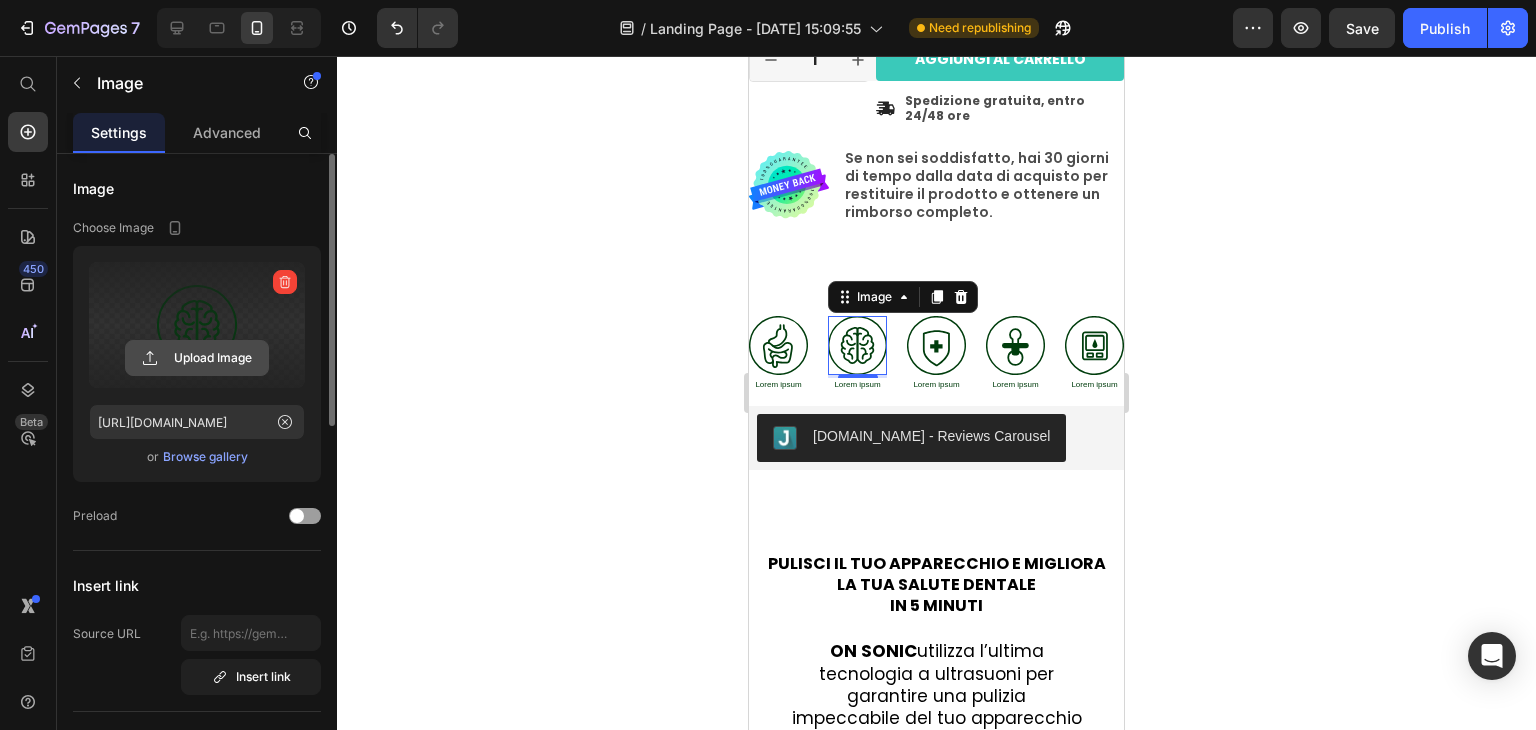 click 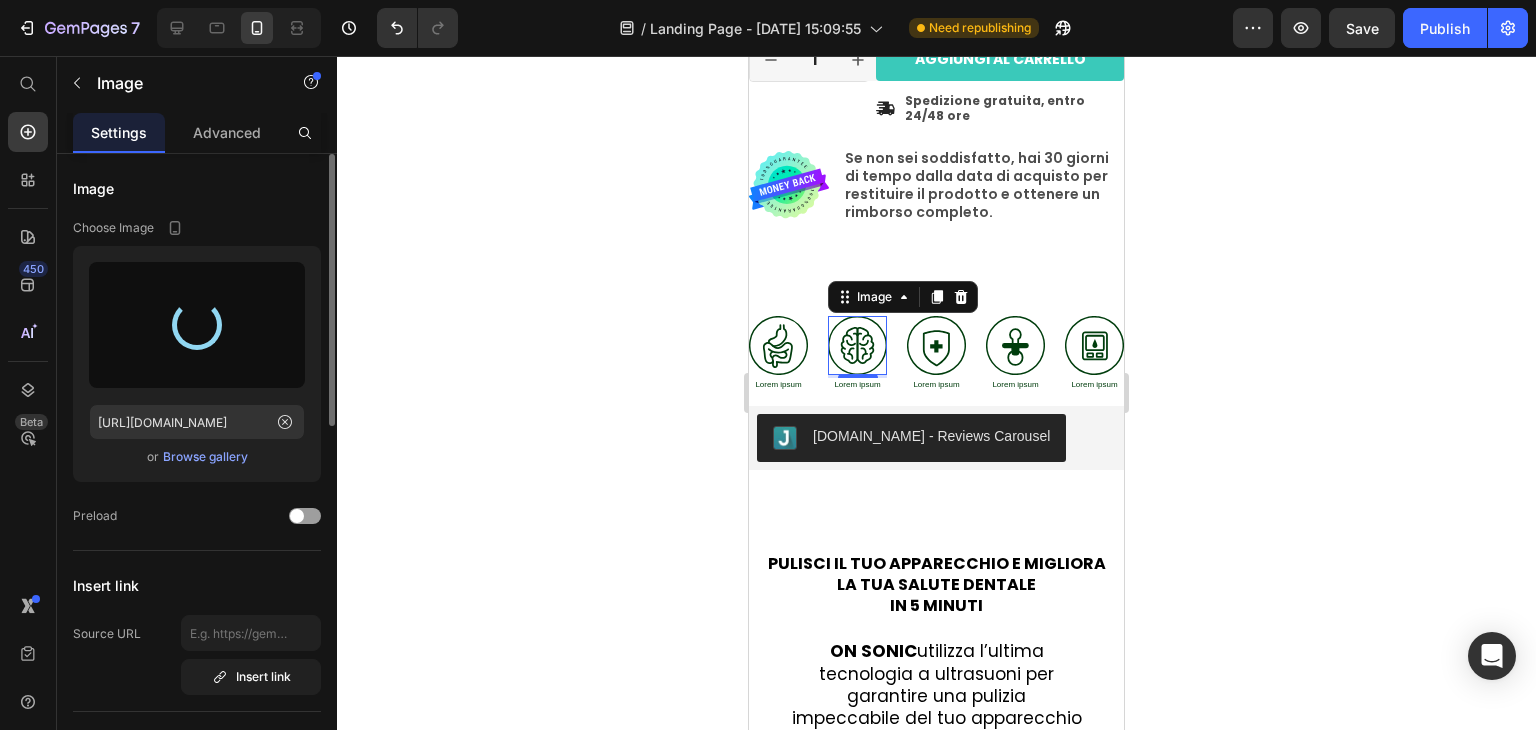 type on "[URL][DOMAIN_NAME]" 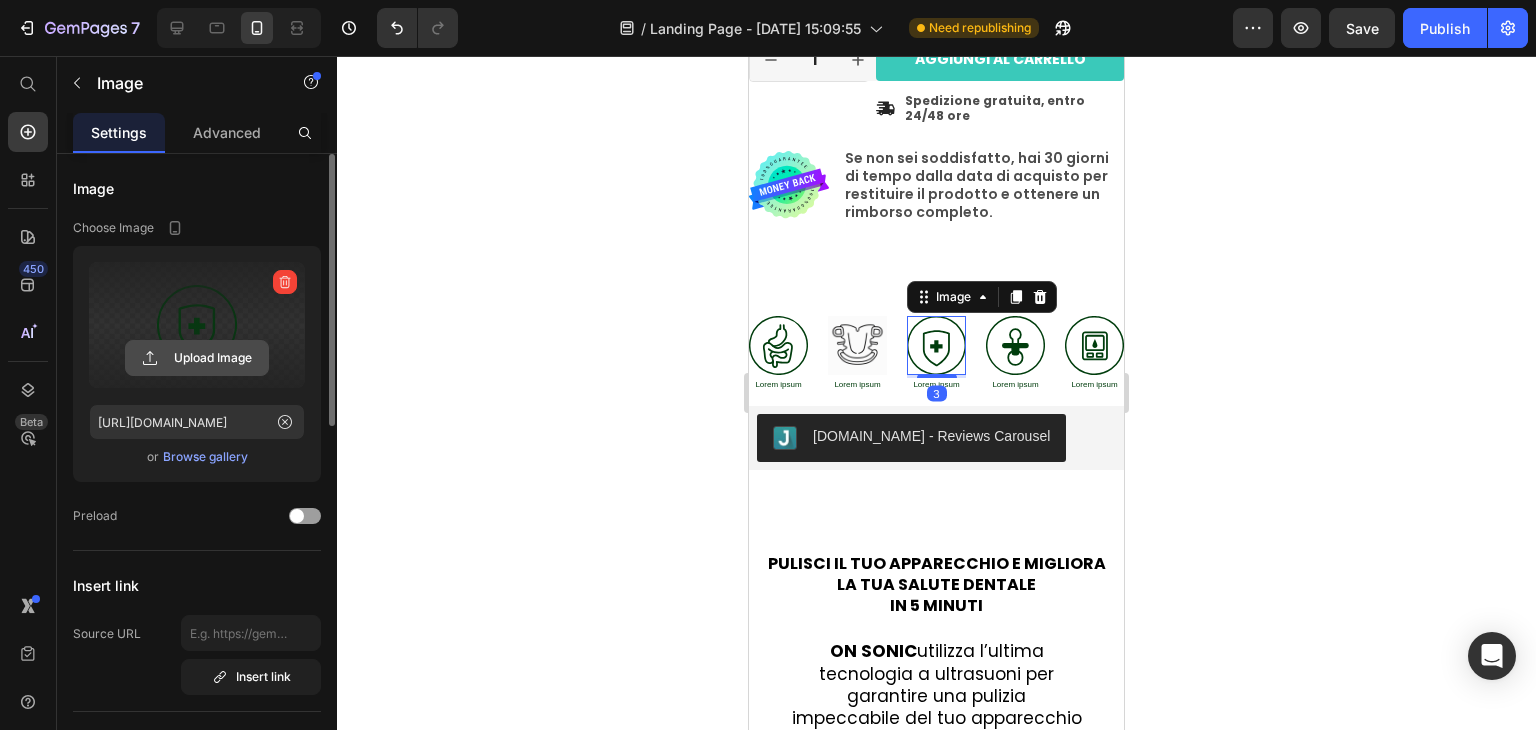 click 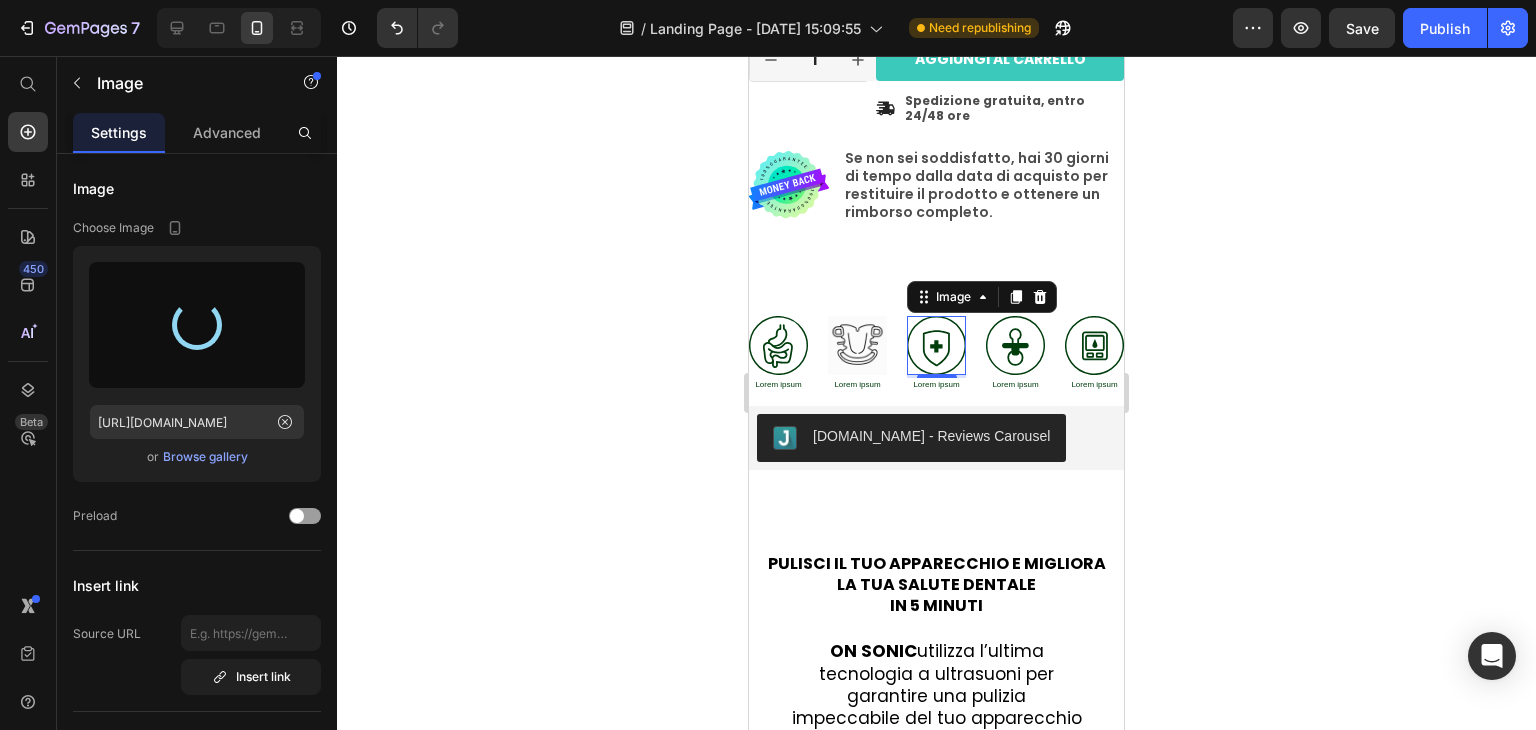 type on "[URL][DOMAIN_NAME]" 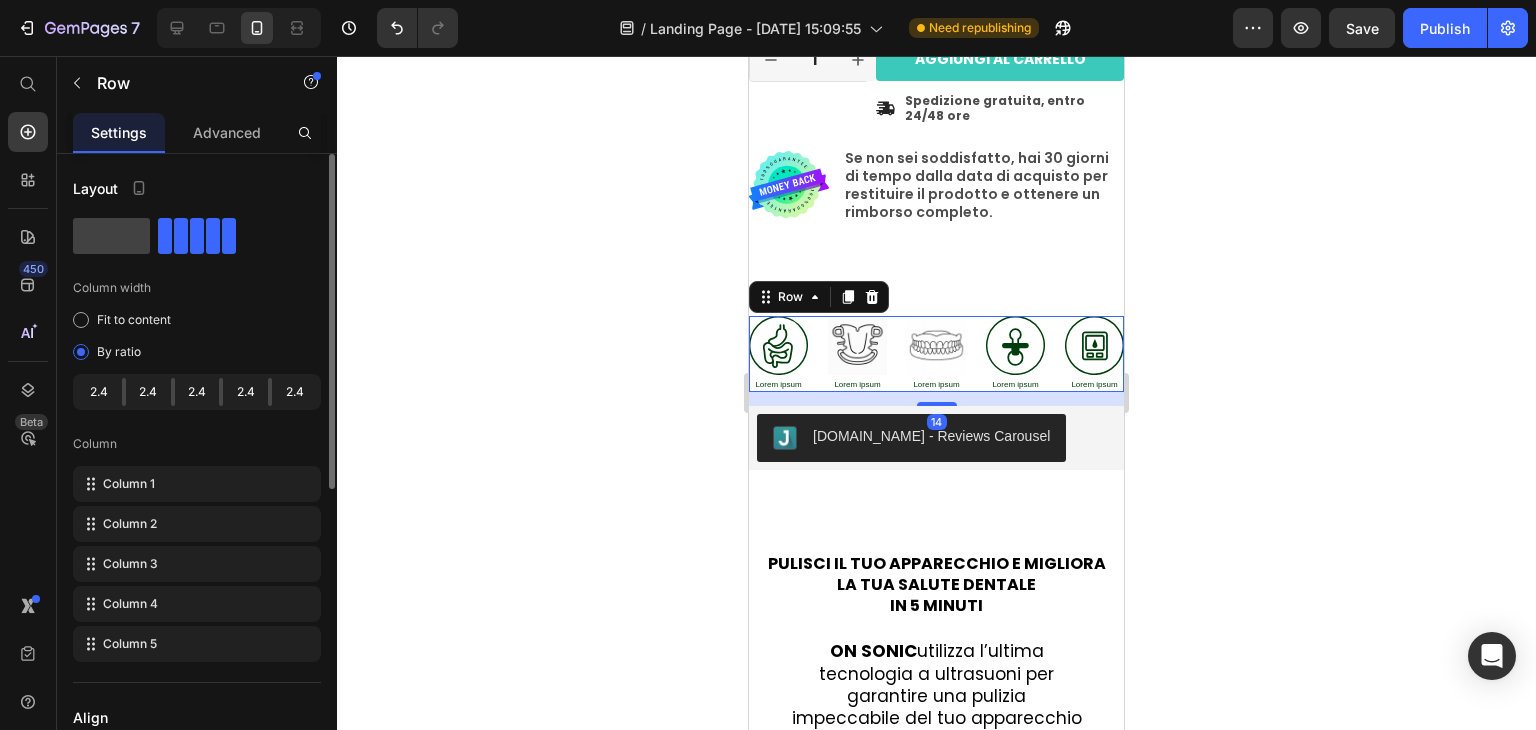click on "2.4" 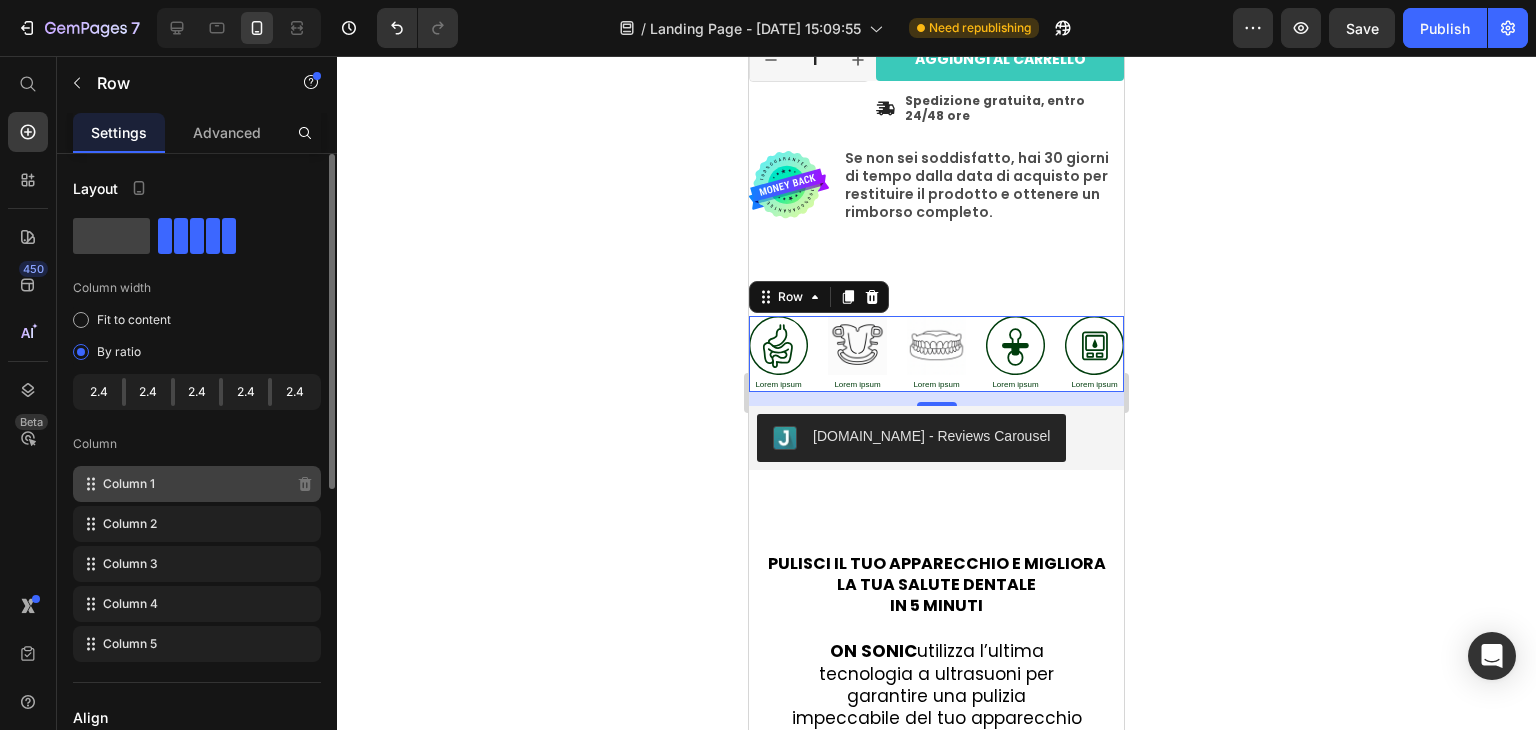 click on "Column 1" 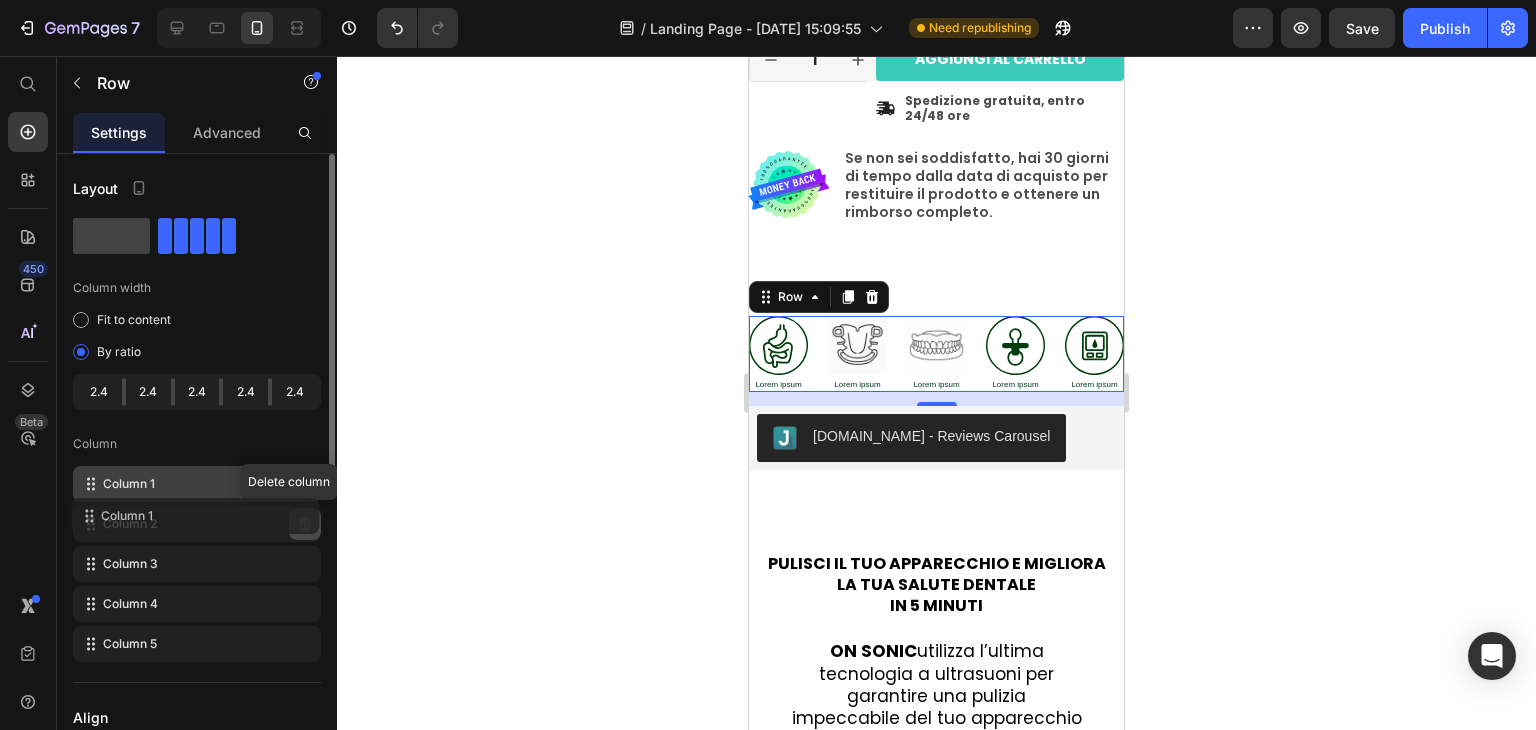 type 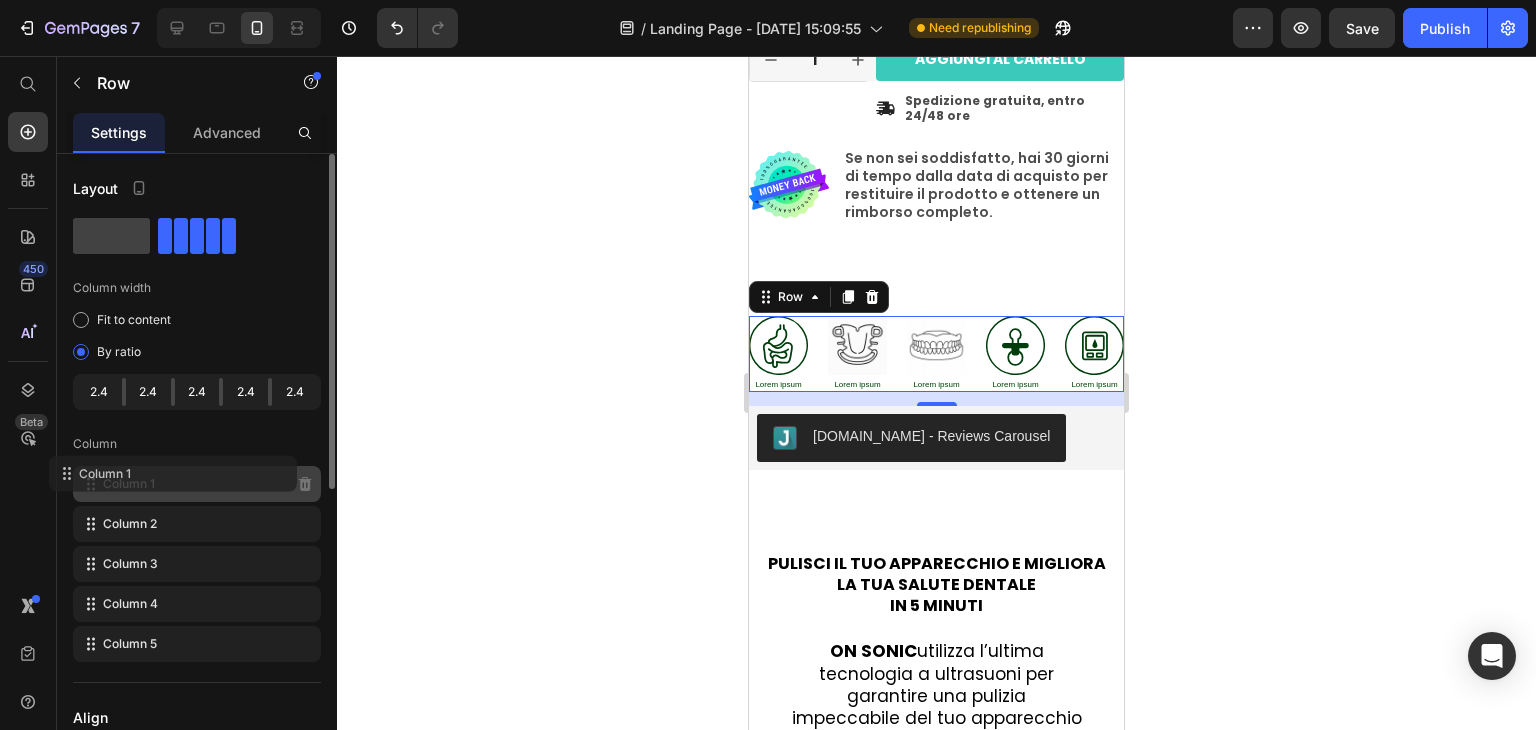 click on "Column 1" 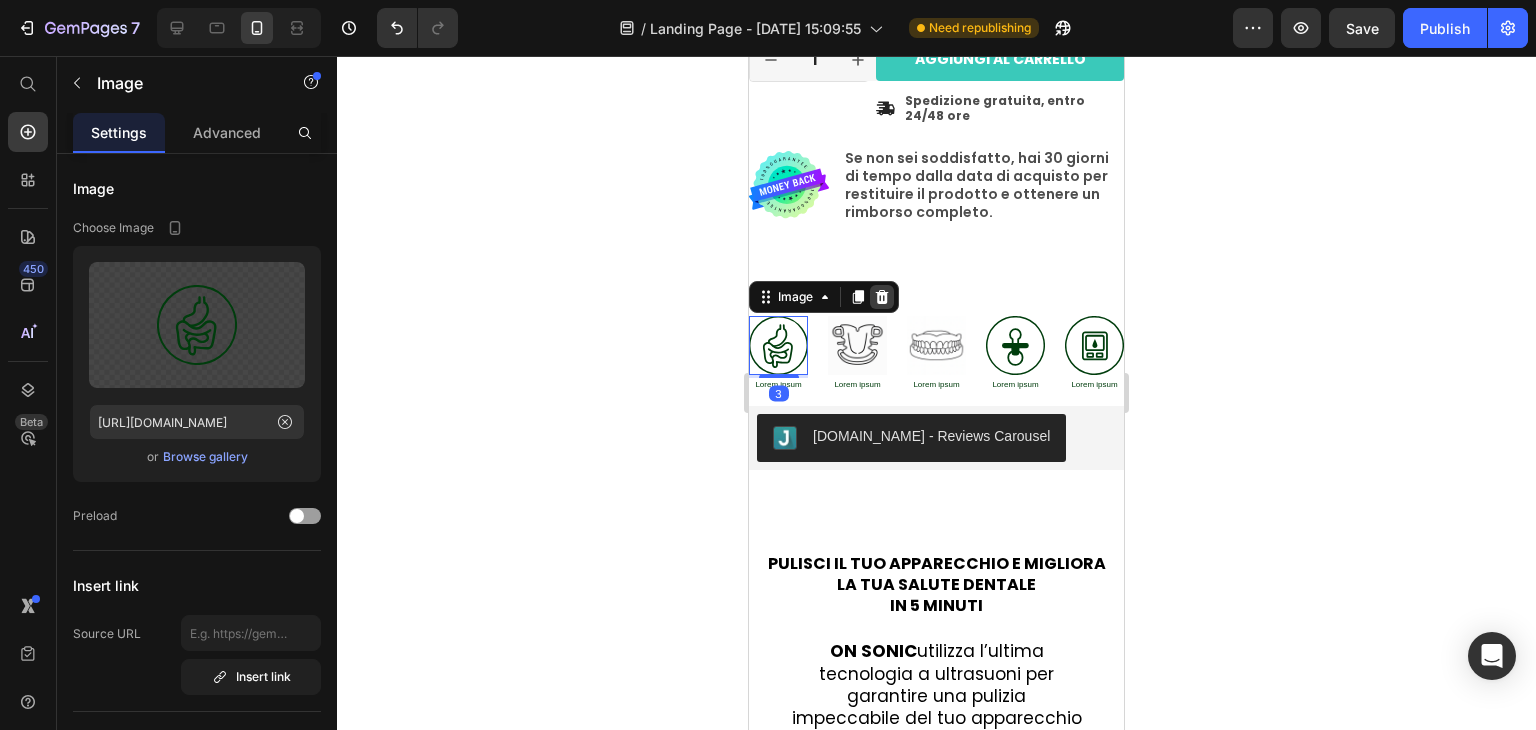 click 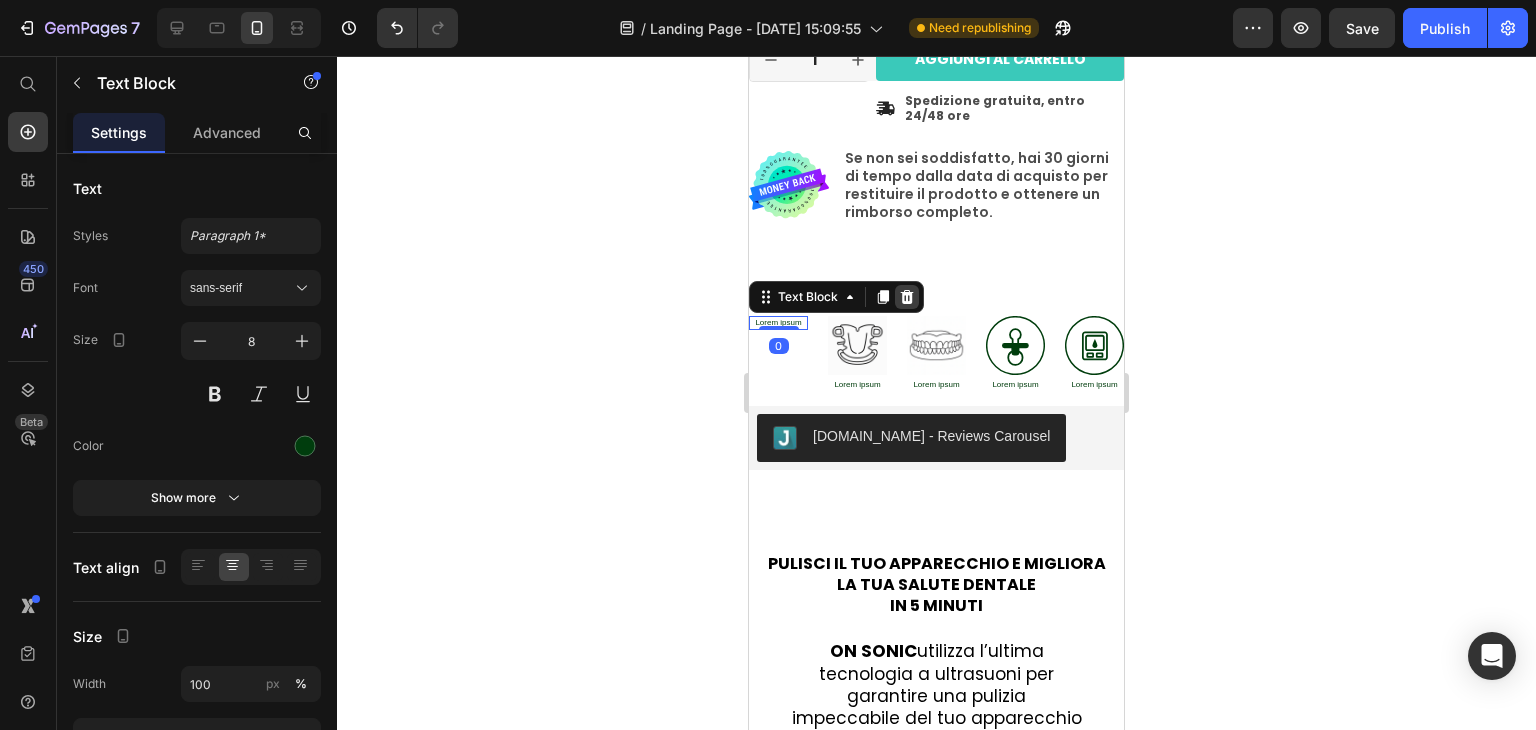 click 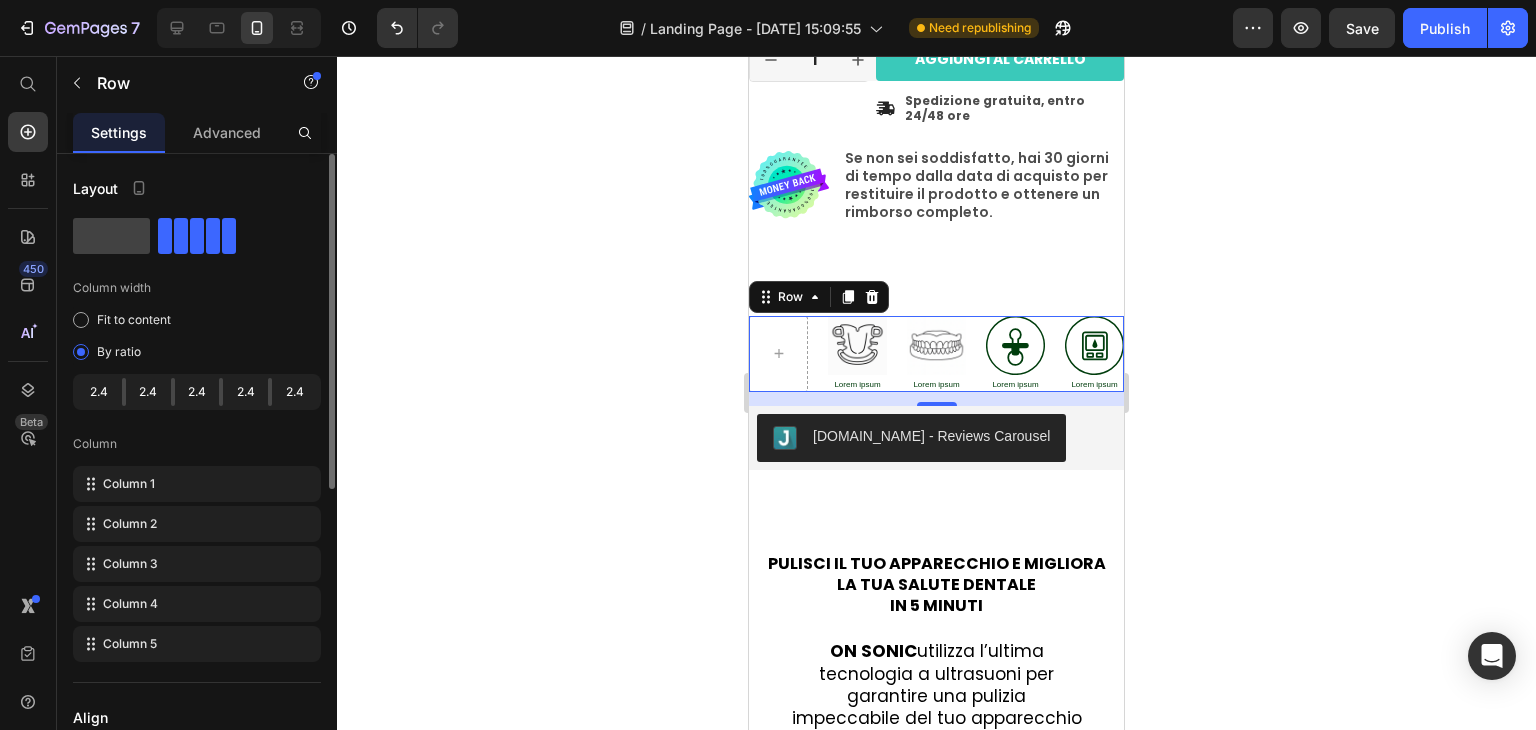 click on "2.4" 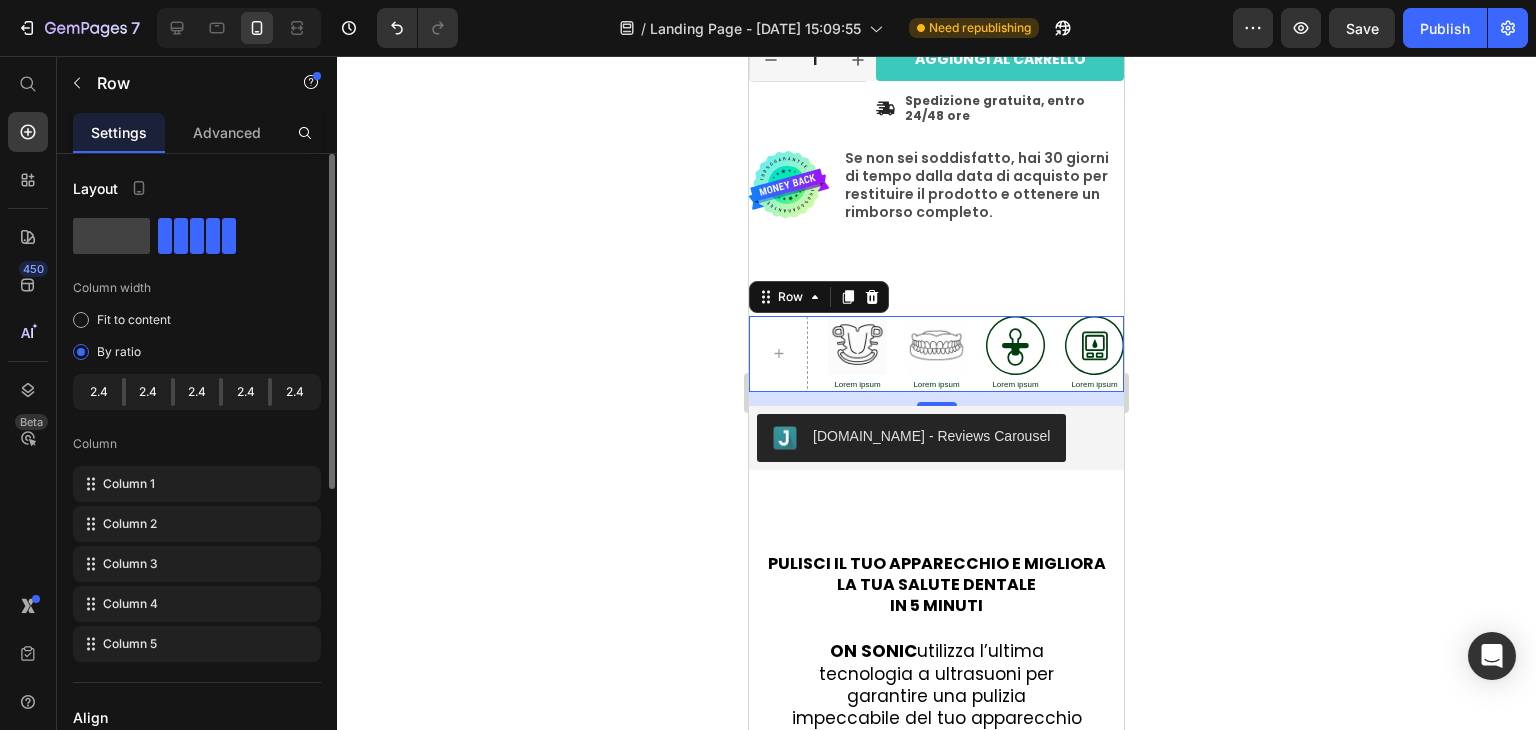 click on "2.4" 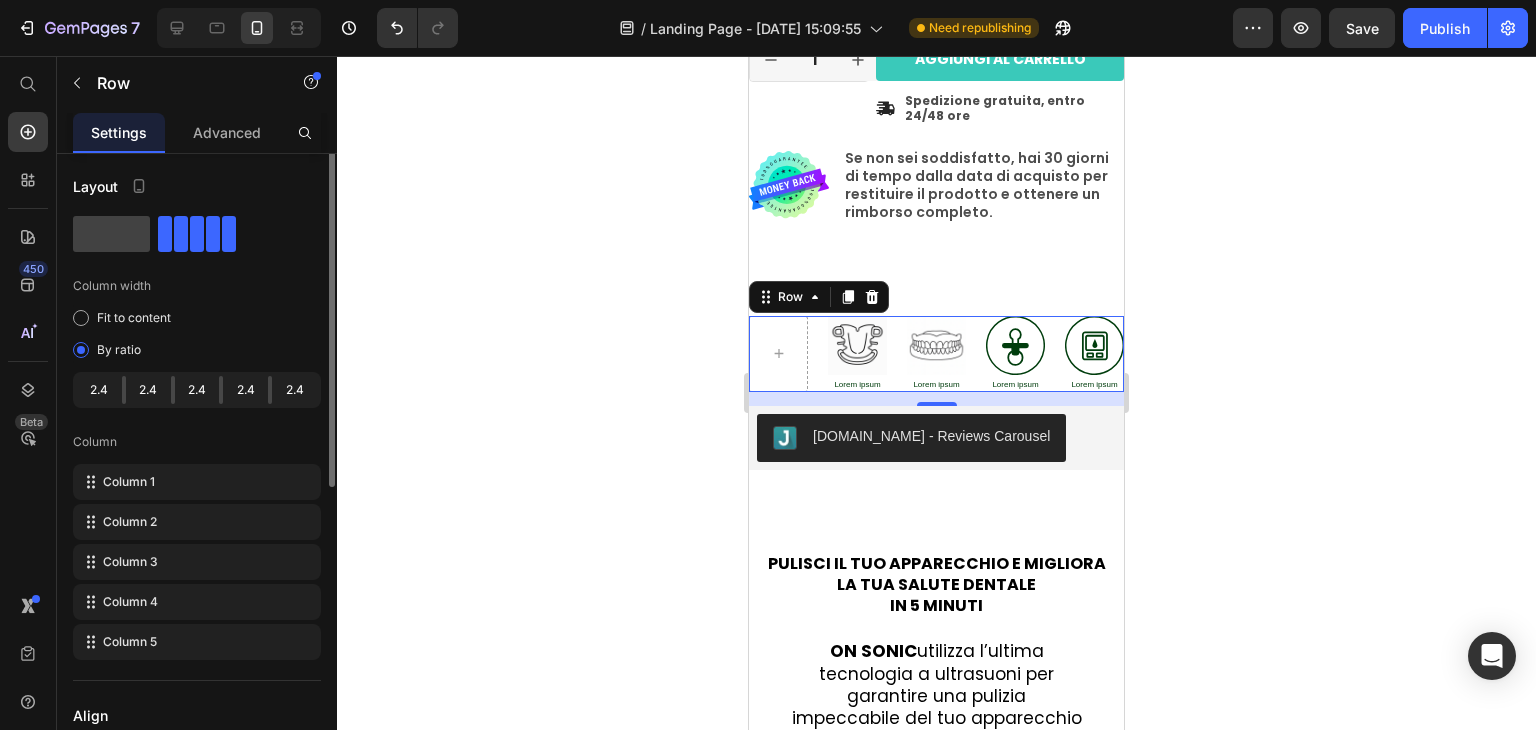 scroll, scrollTop: 0, scrollLeft: 0, axis: both 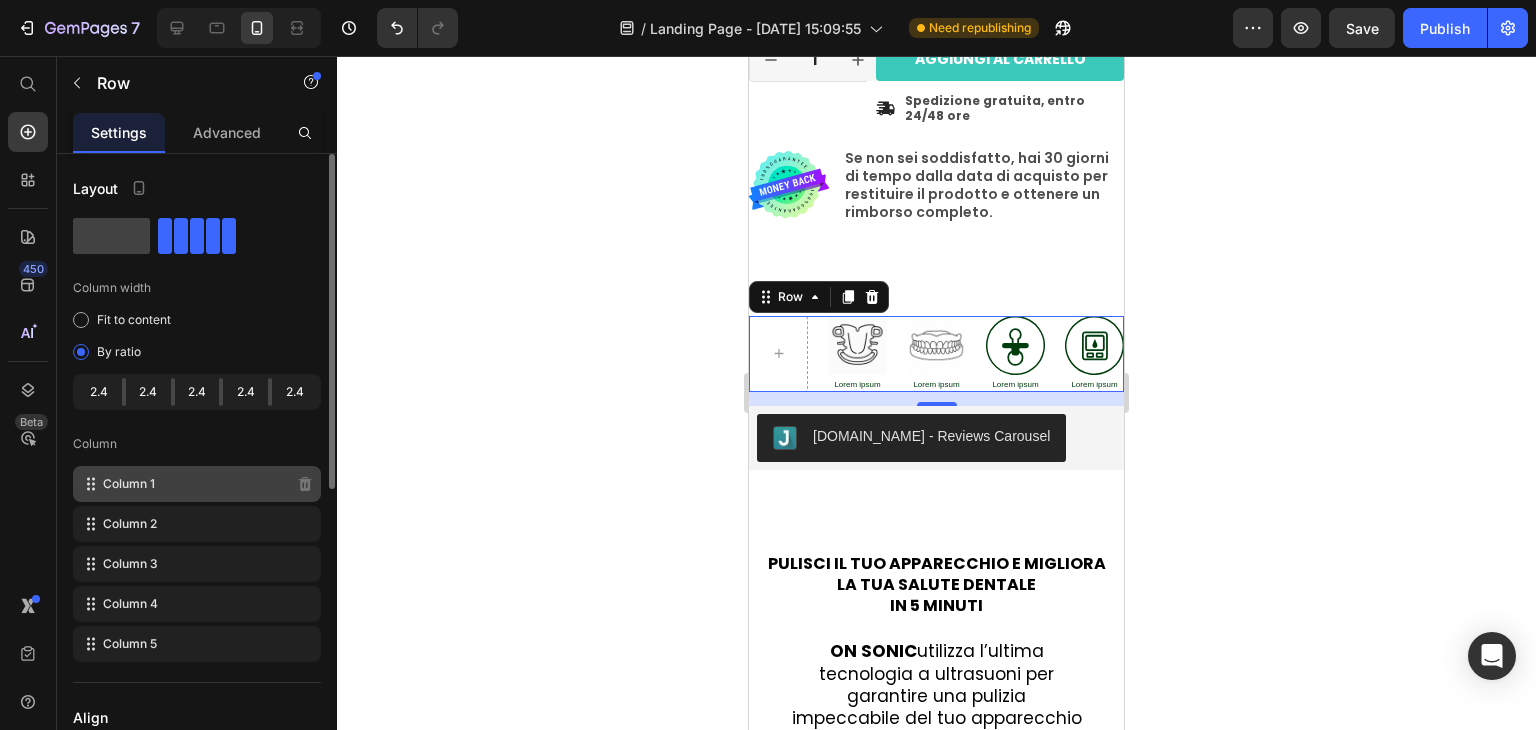 click 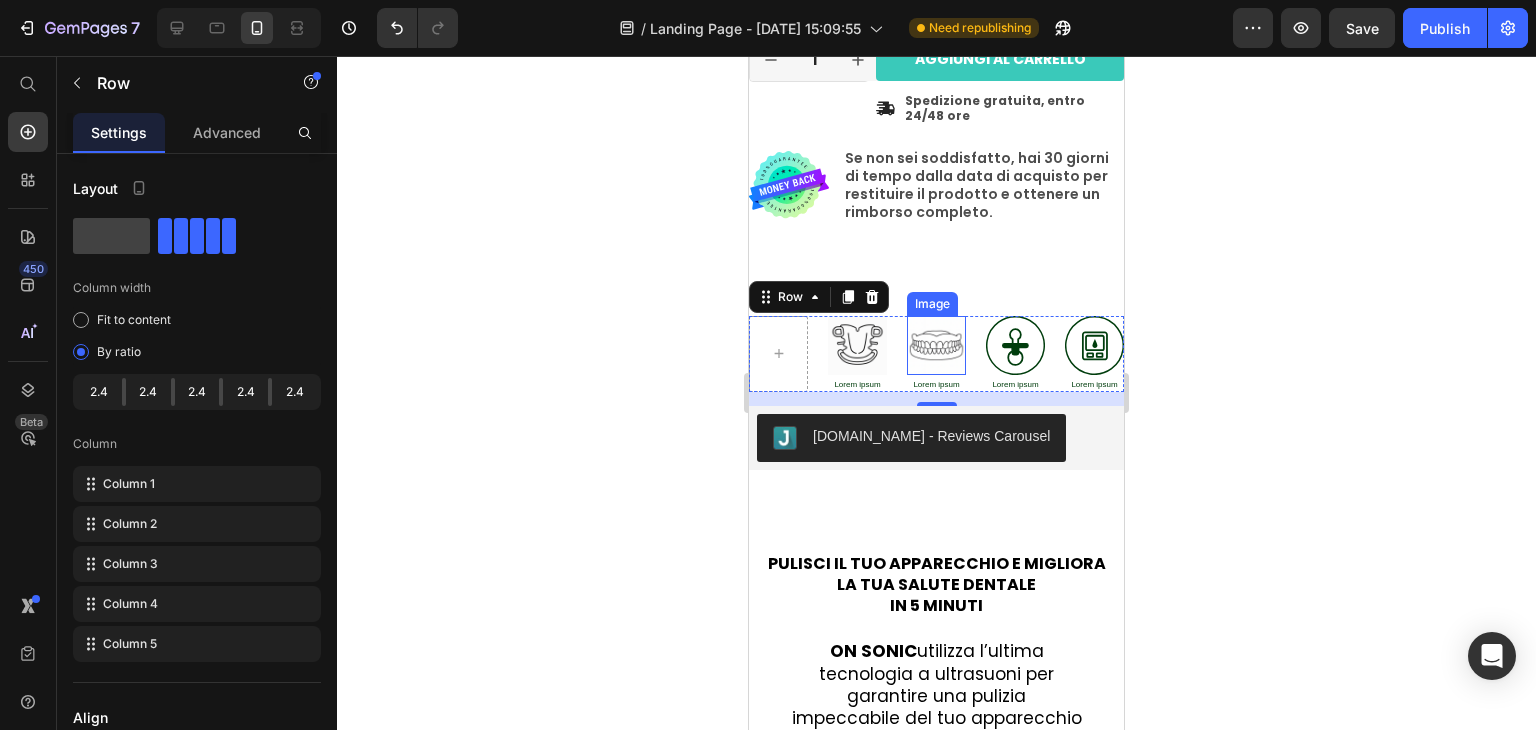 scroll, scrollTop: 986, scrollLeft: 0, axis: vertical 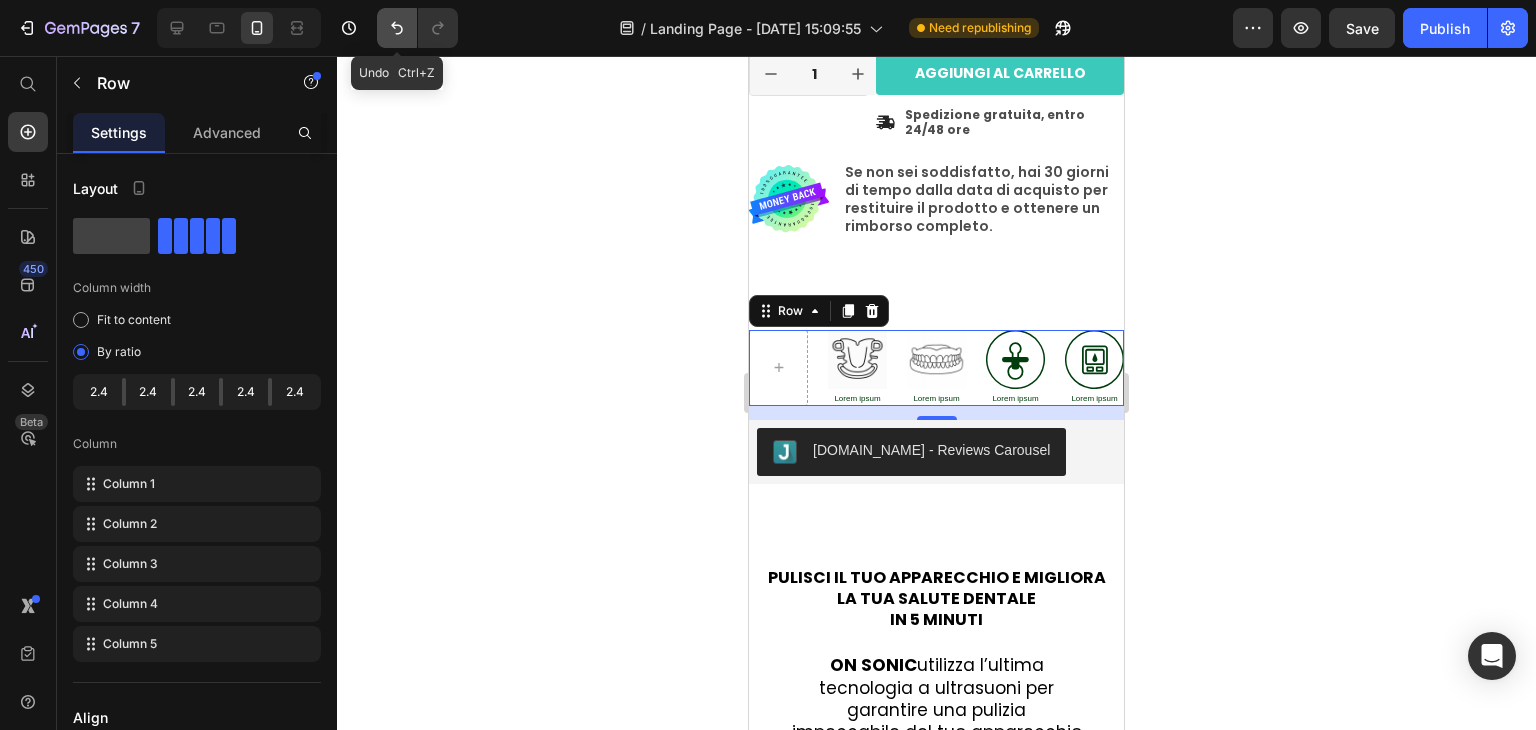 click 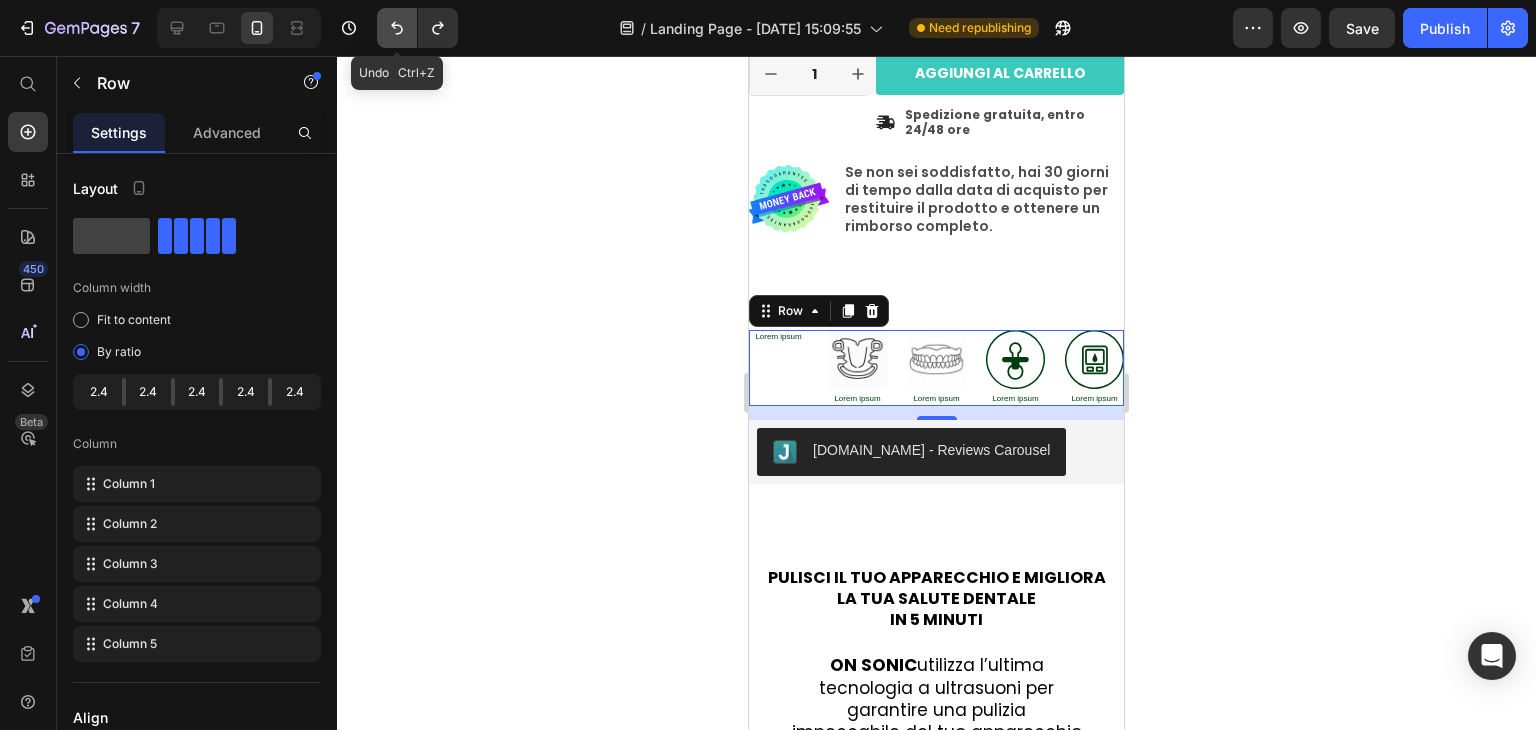 click 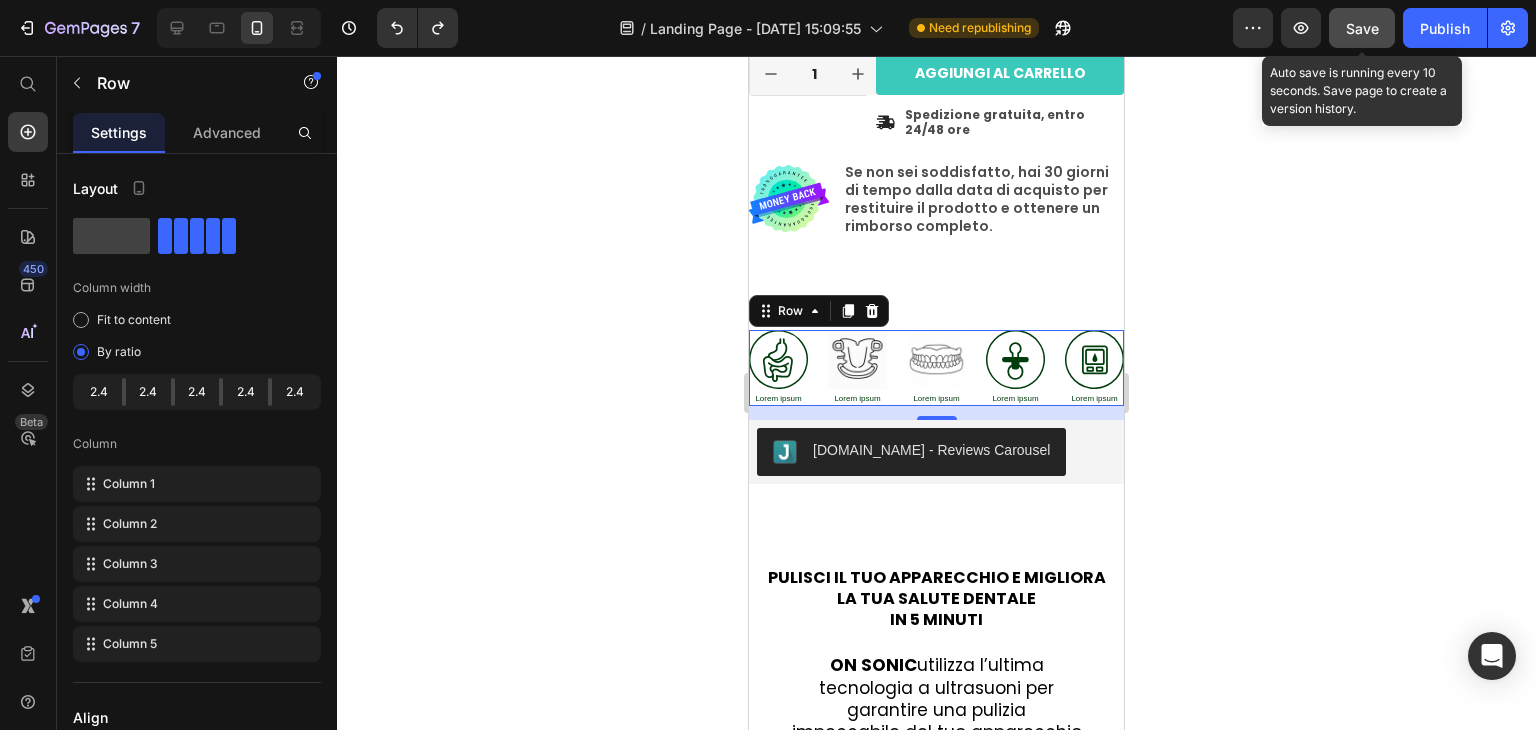 click on "Save" at bounding box center [1362, 28] 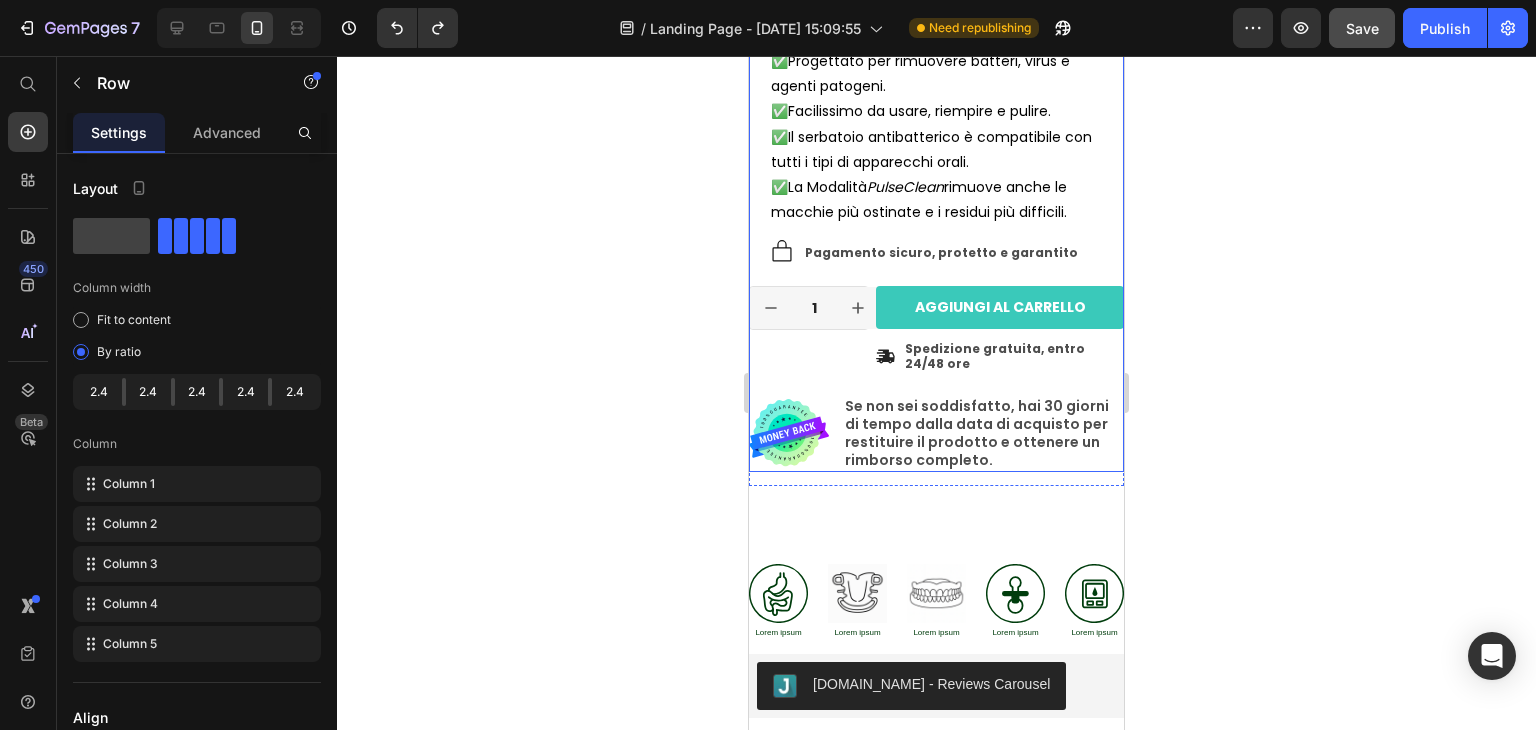 scroll, scrollTop: 752, scrollLeft: 0, axis: vertical 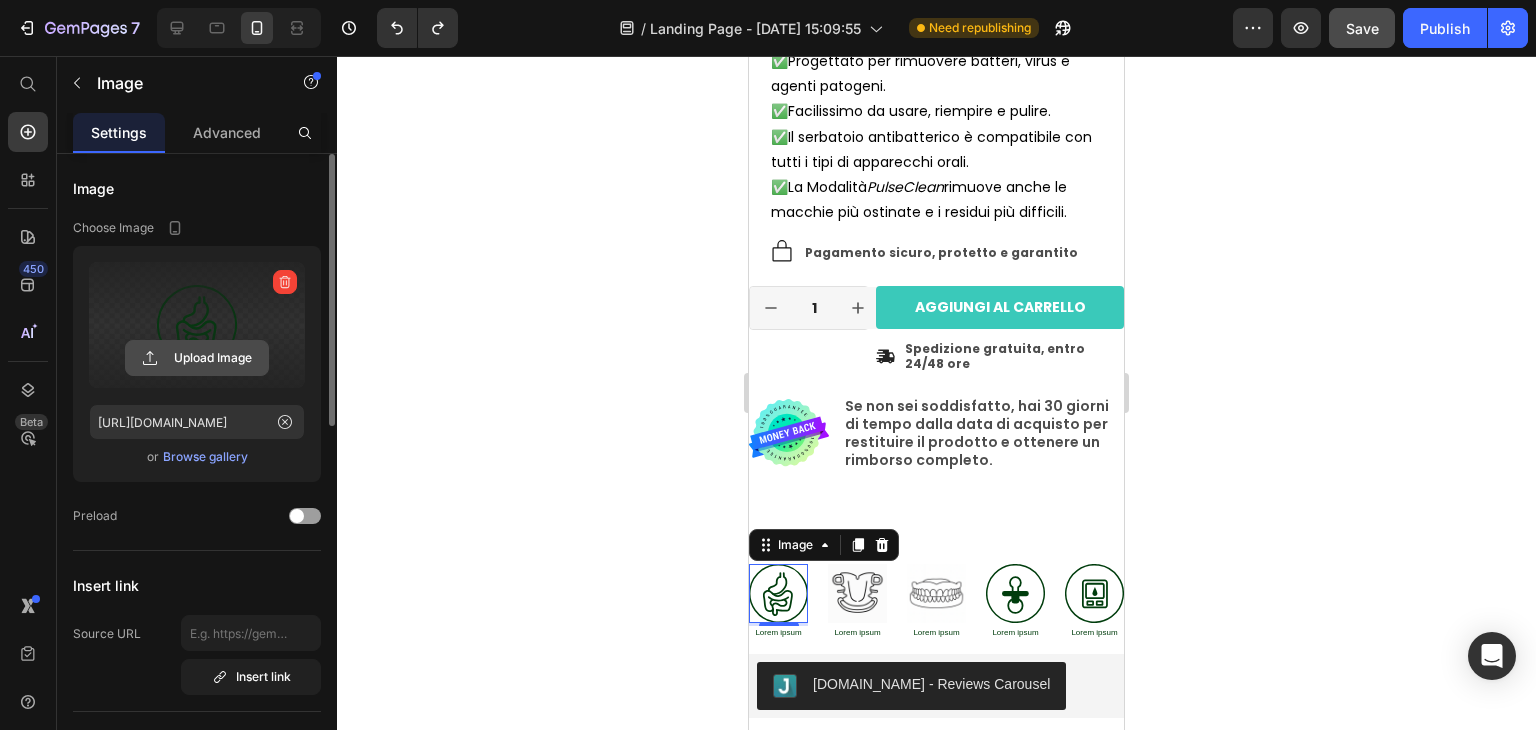 click 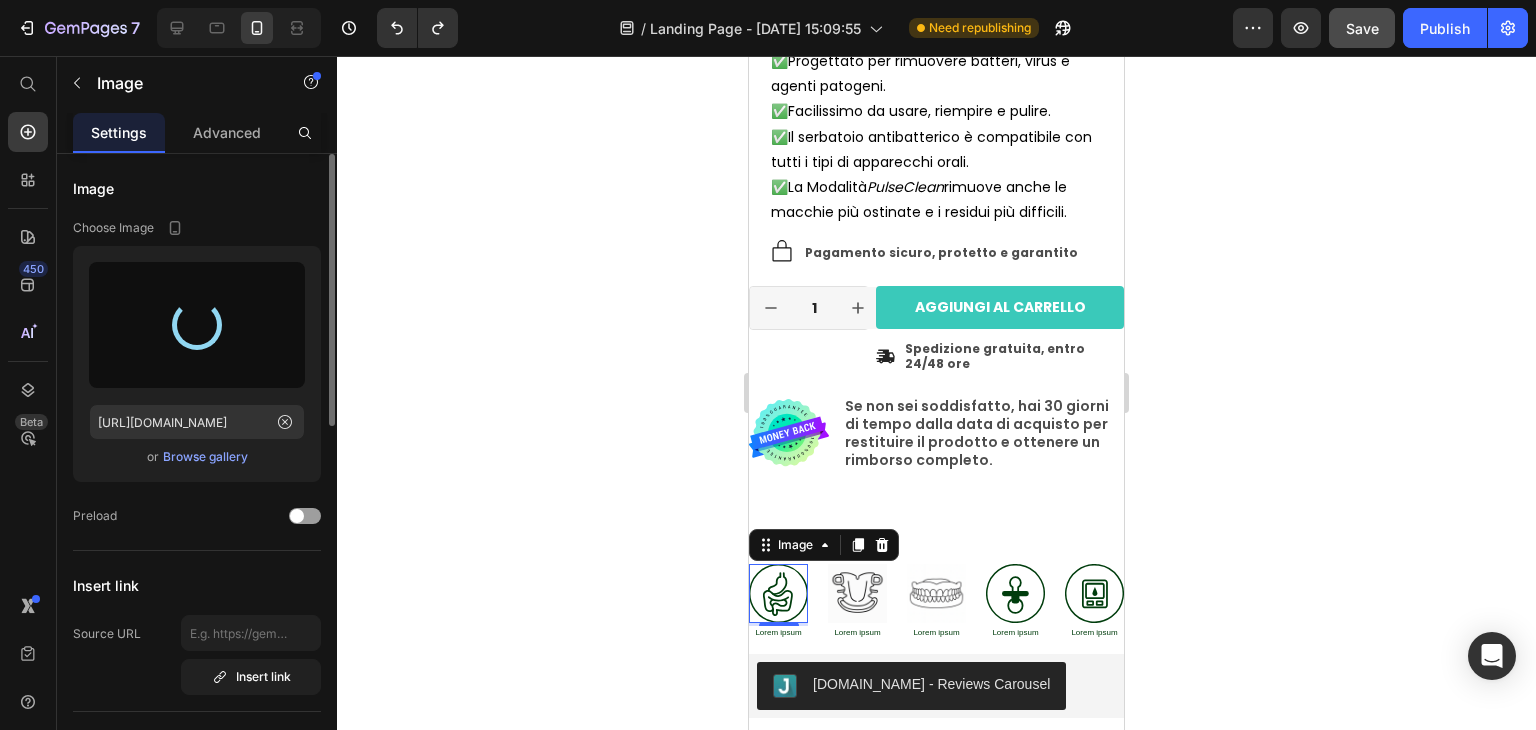 type on "[URL][DOMAIN_NAME]" 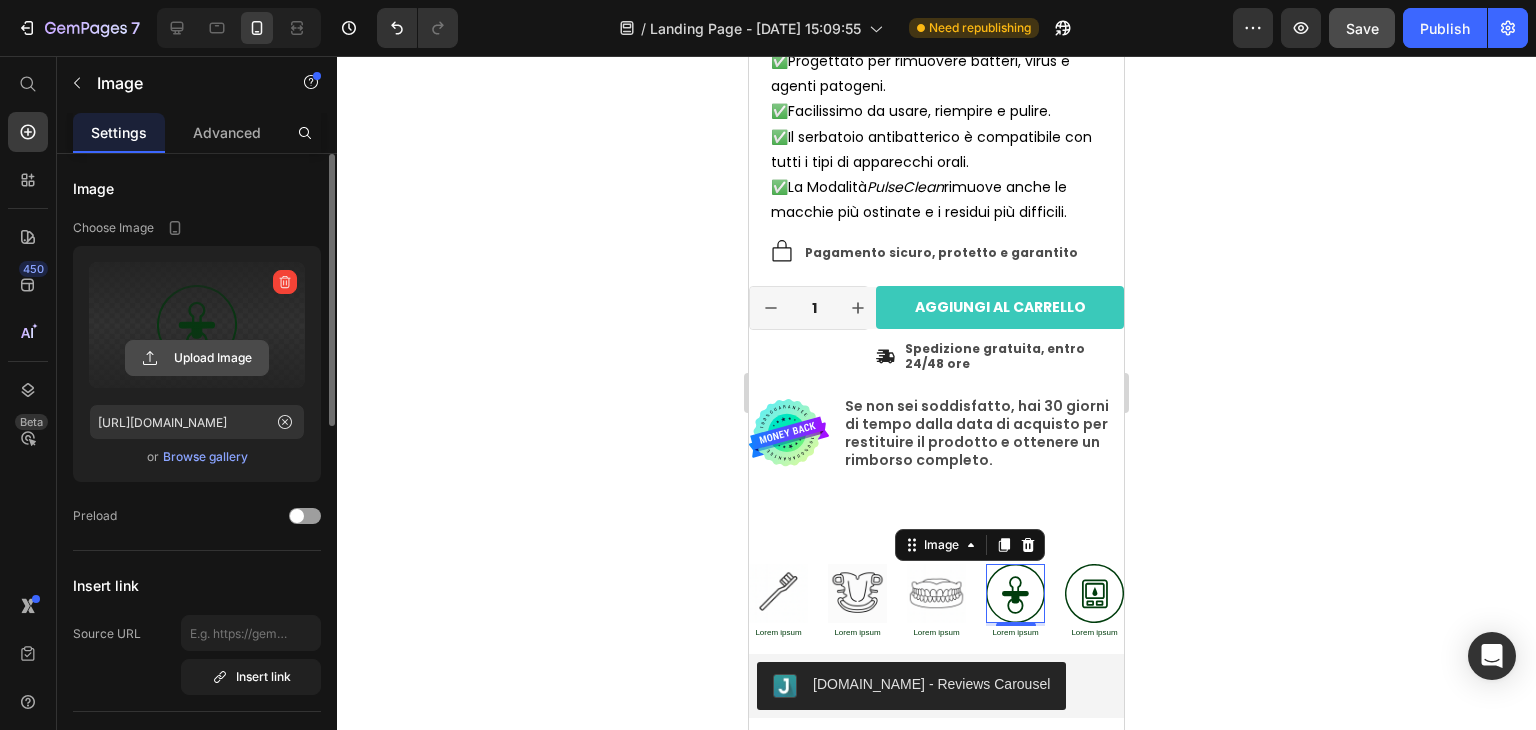 click 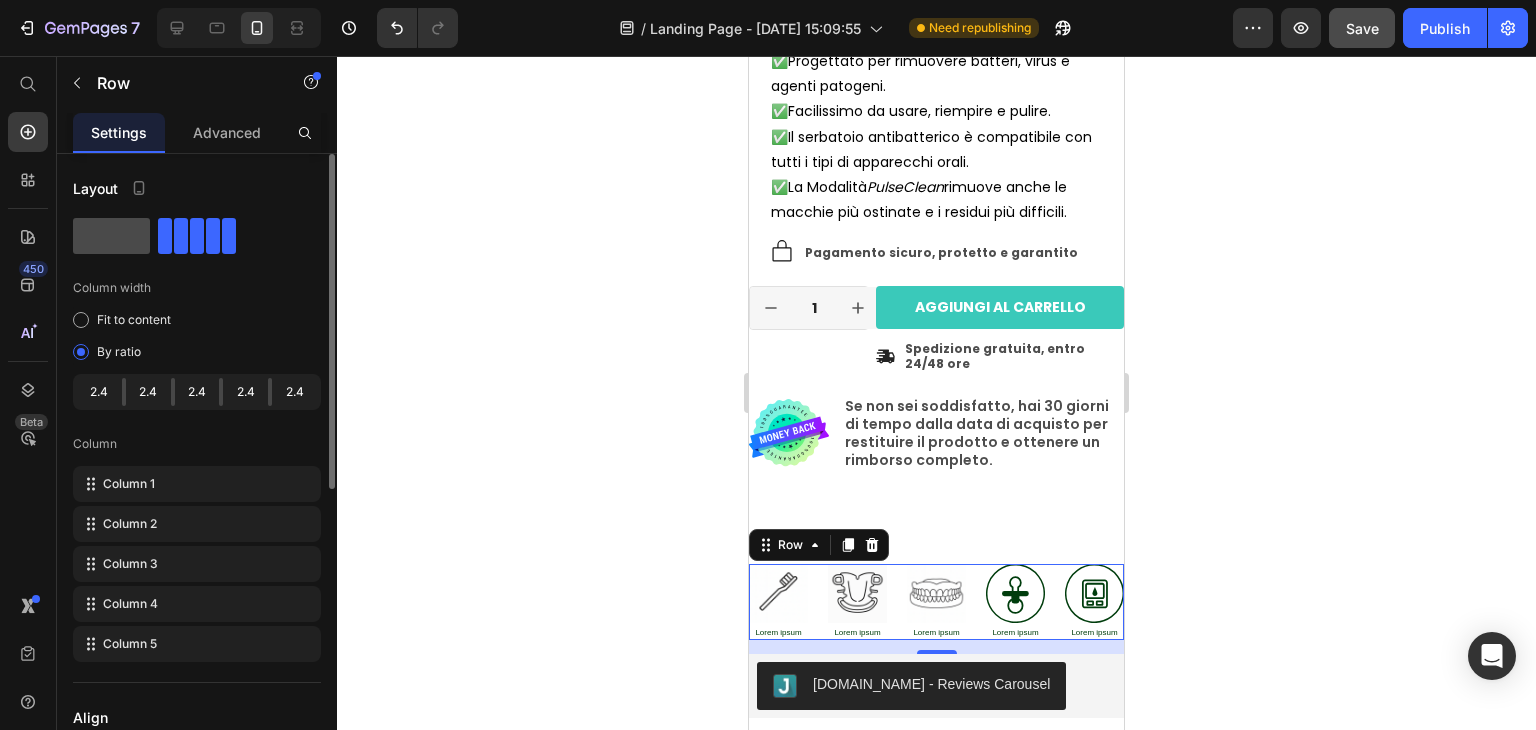 click 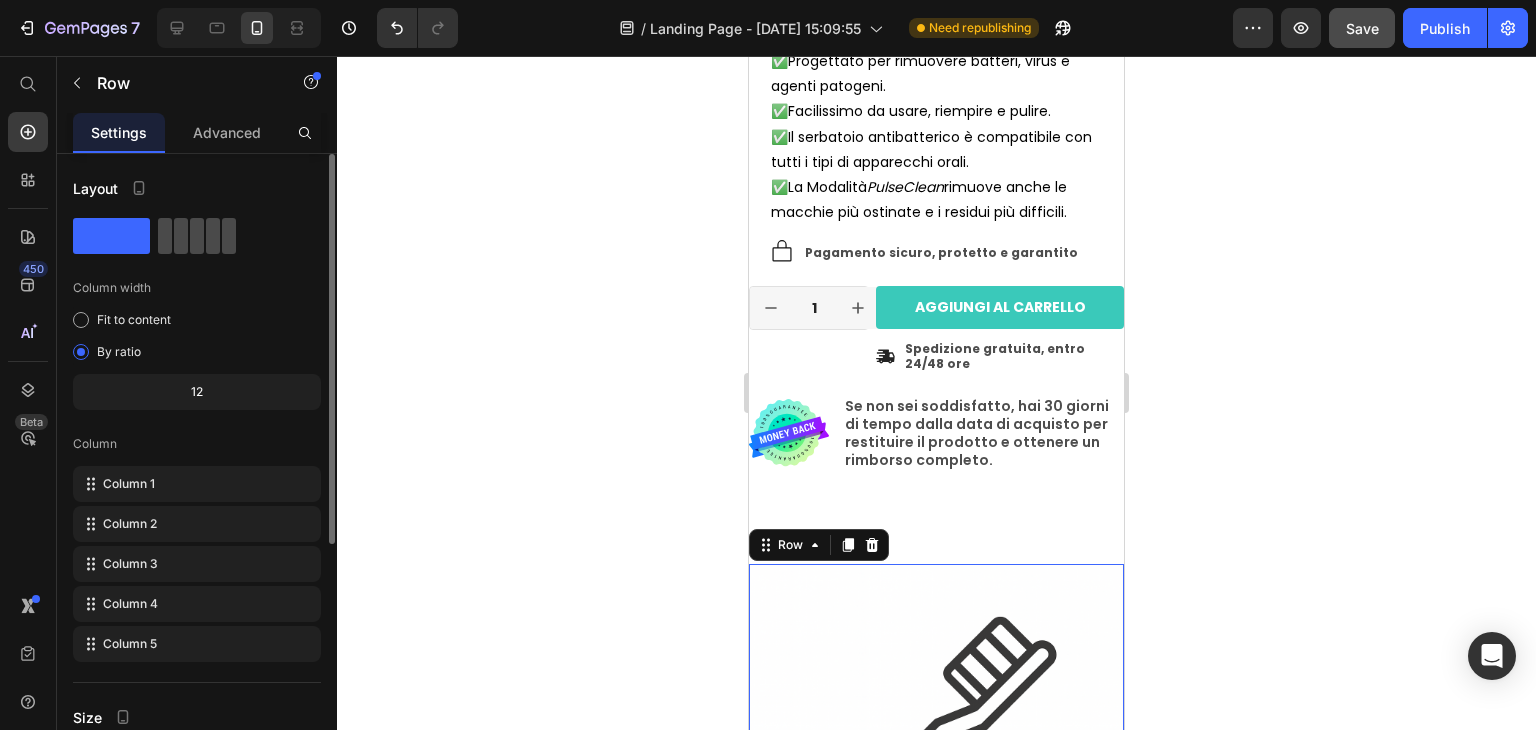 click 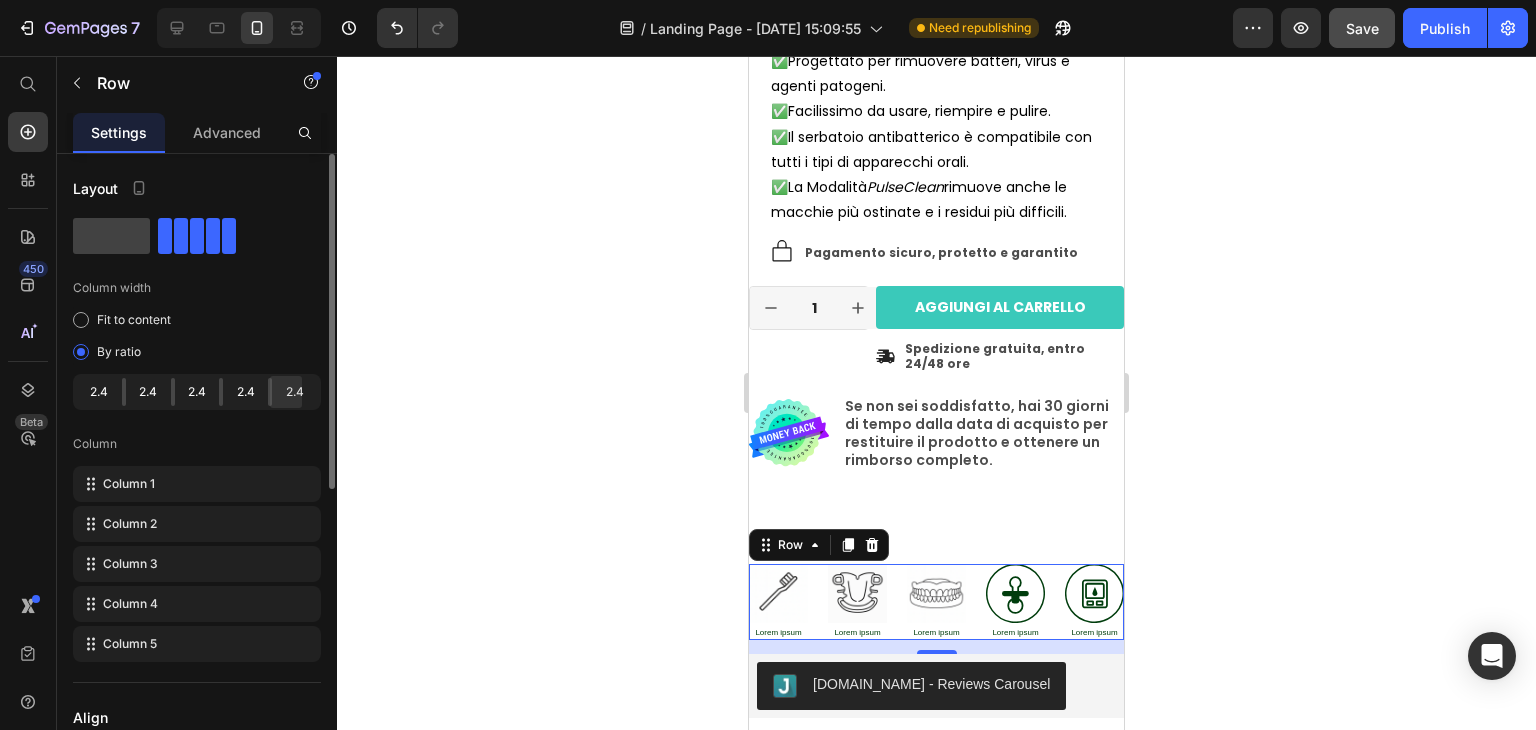 click at bounding box center [270, 392] 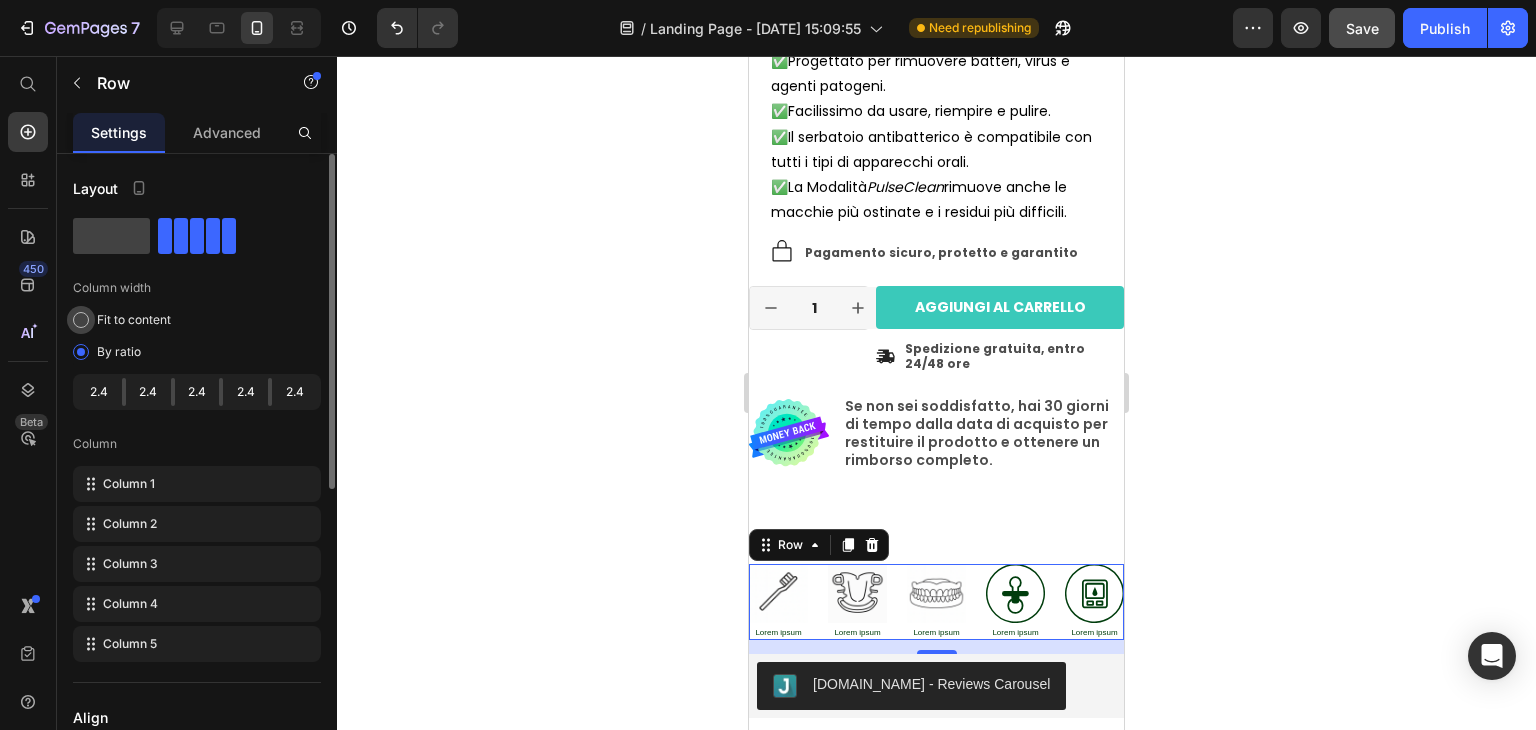 drag, startPoint x: 268, startPoint y: 379, endPoint x: 84, endPoint y: 313, distance: 195.4789 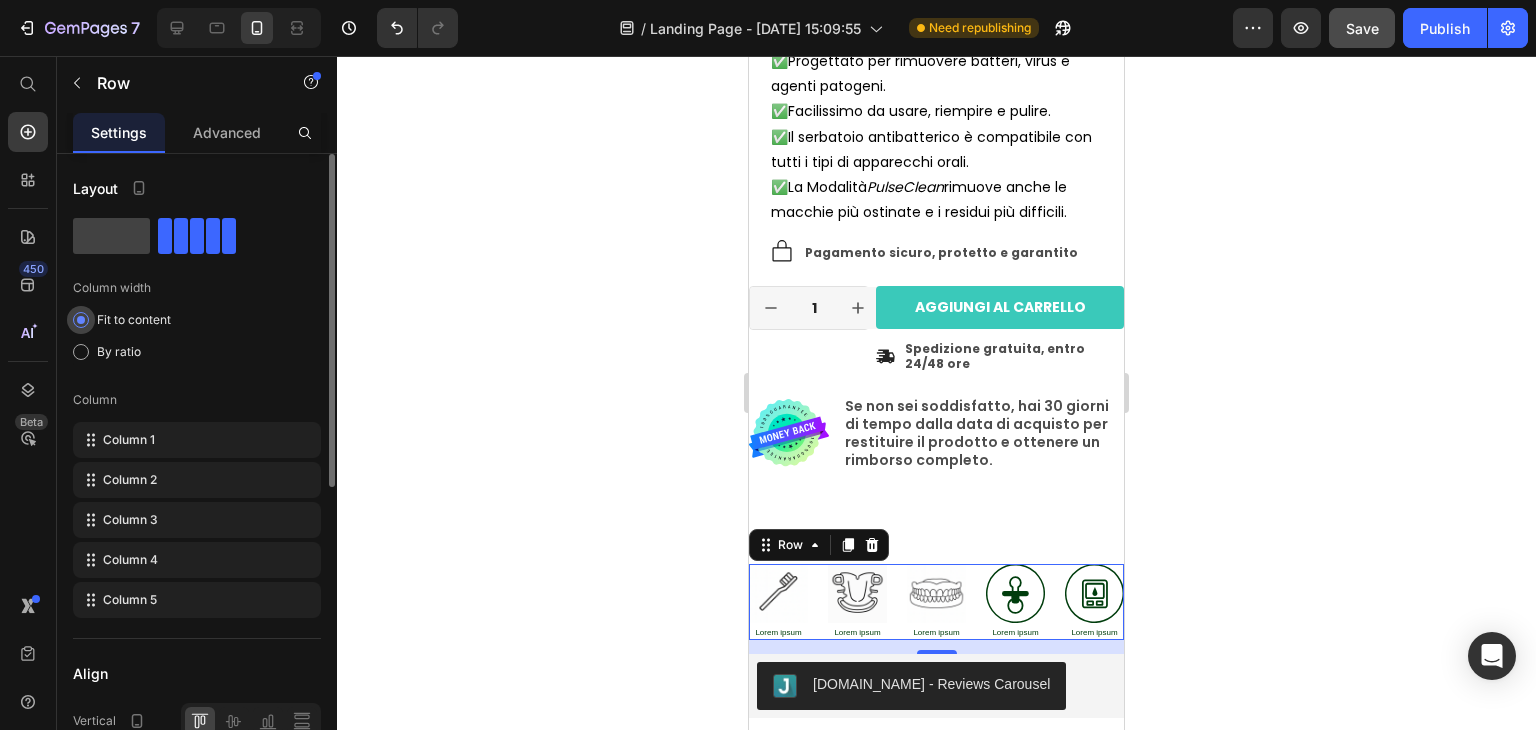 click at bounding box center (81, 320) 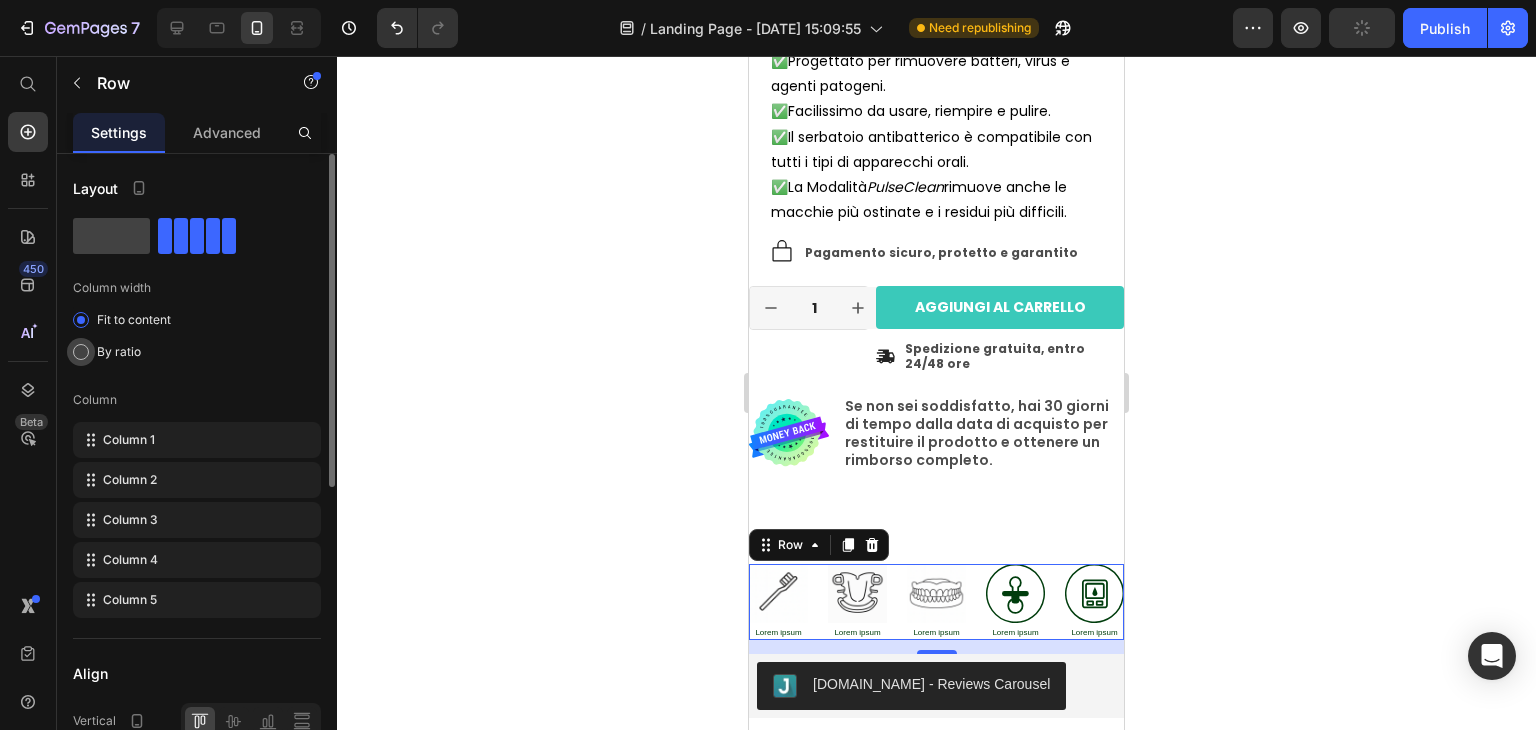 click at bounding box center [81, 352] 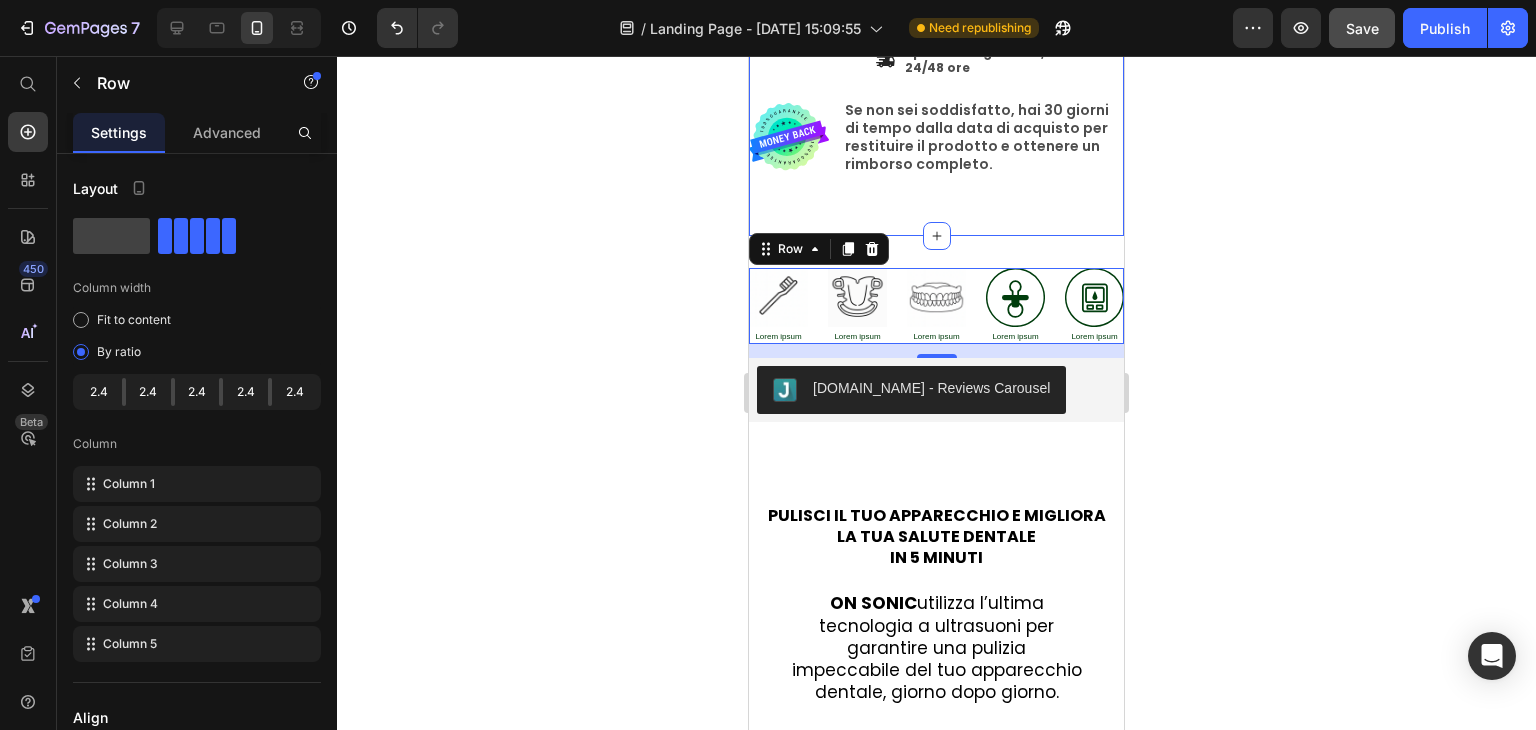 scroll, scrollTop: 904, scrollLeft: 0, axis: vertical 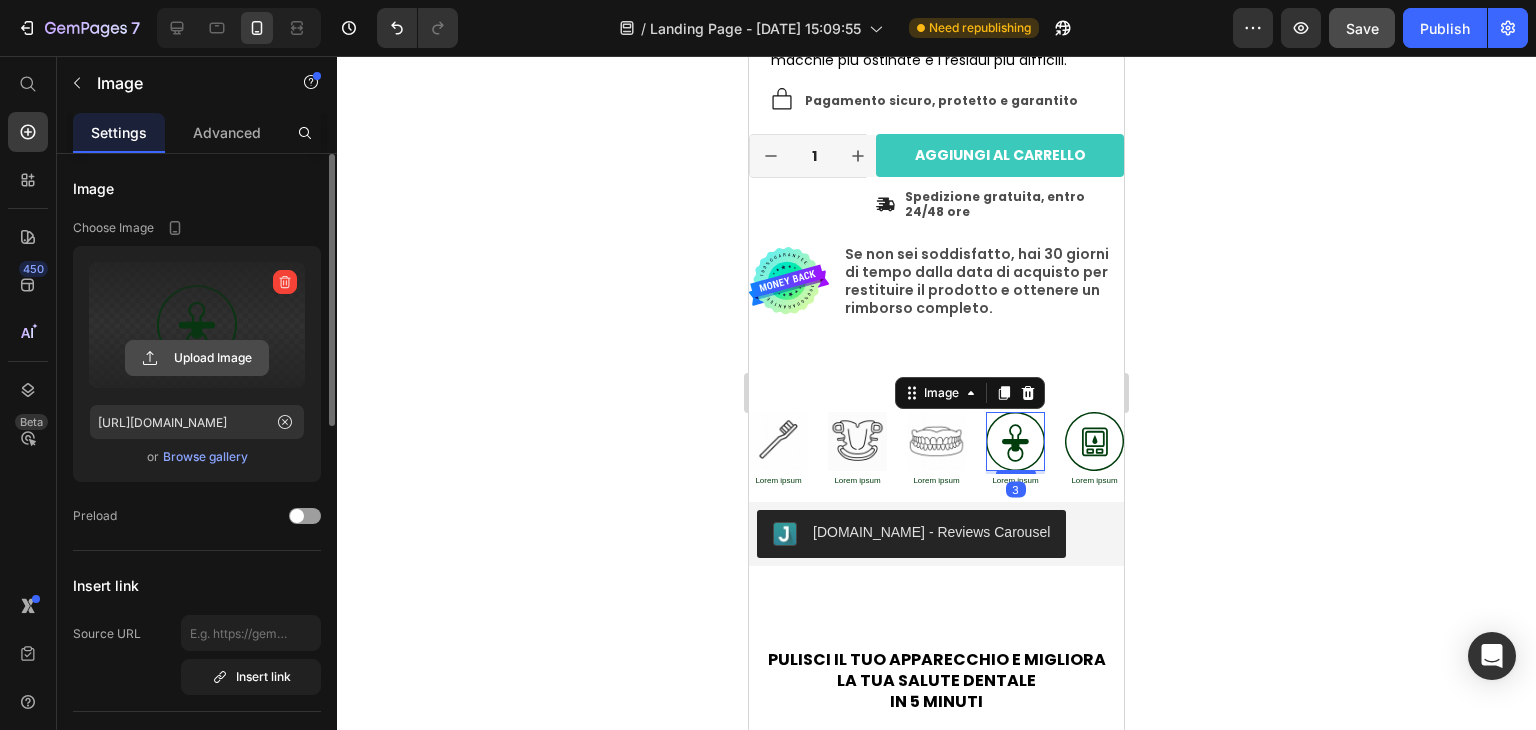 click 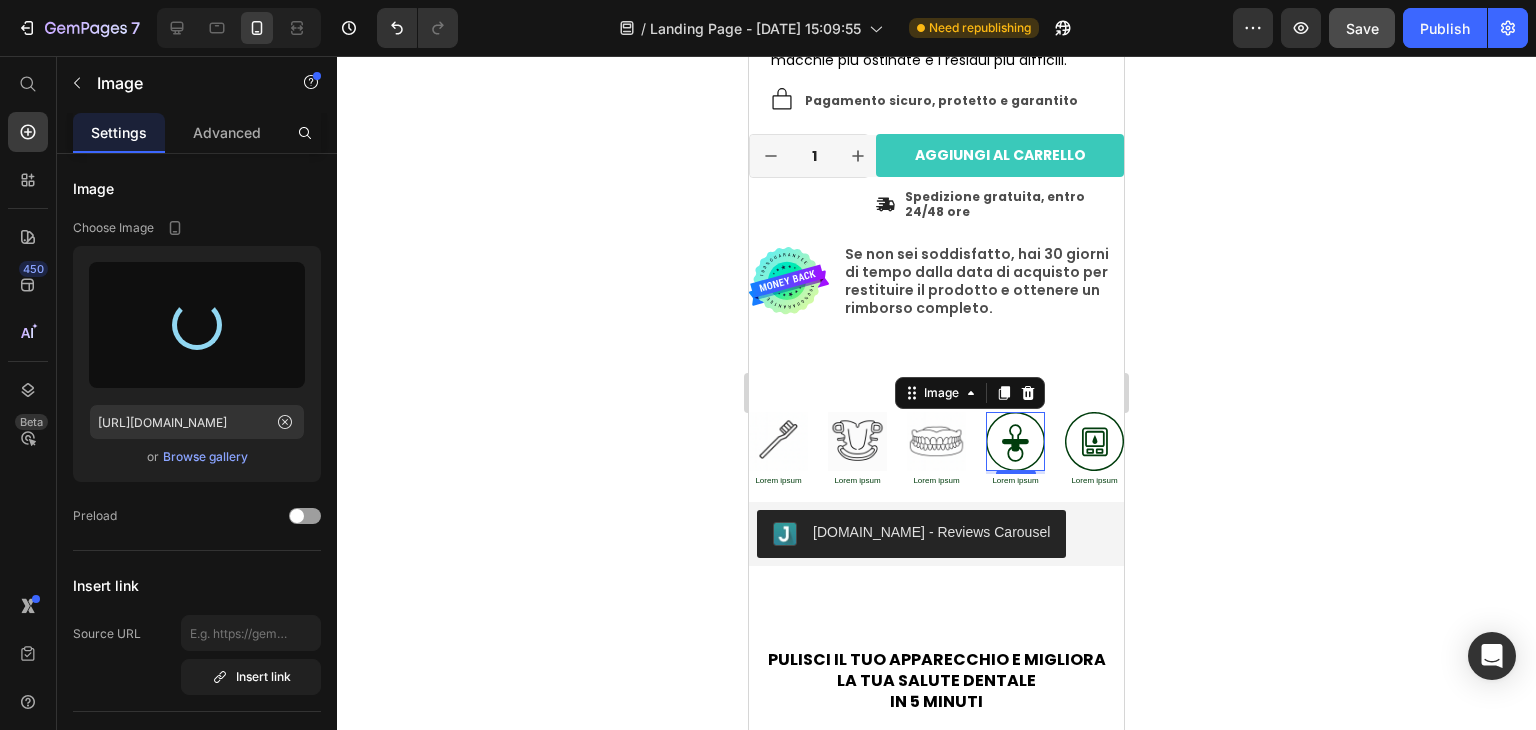 type on "[URL][DOMAIN_NAME]" 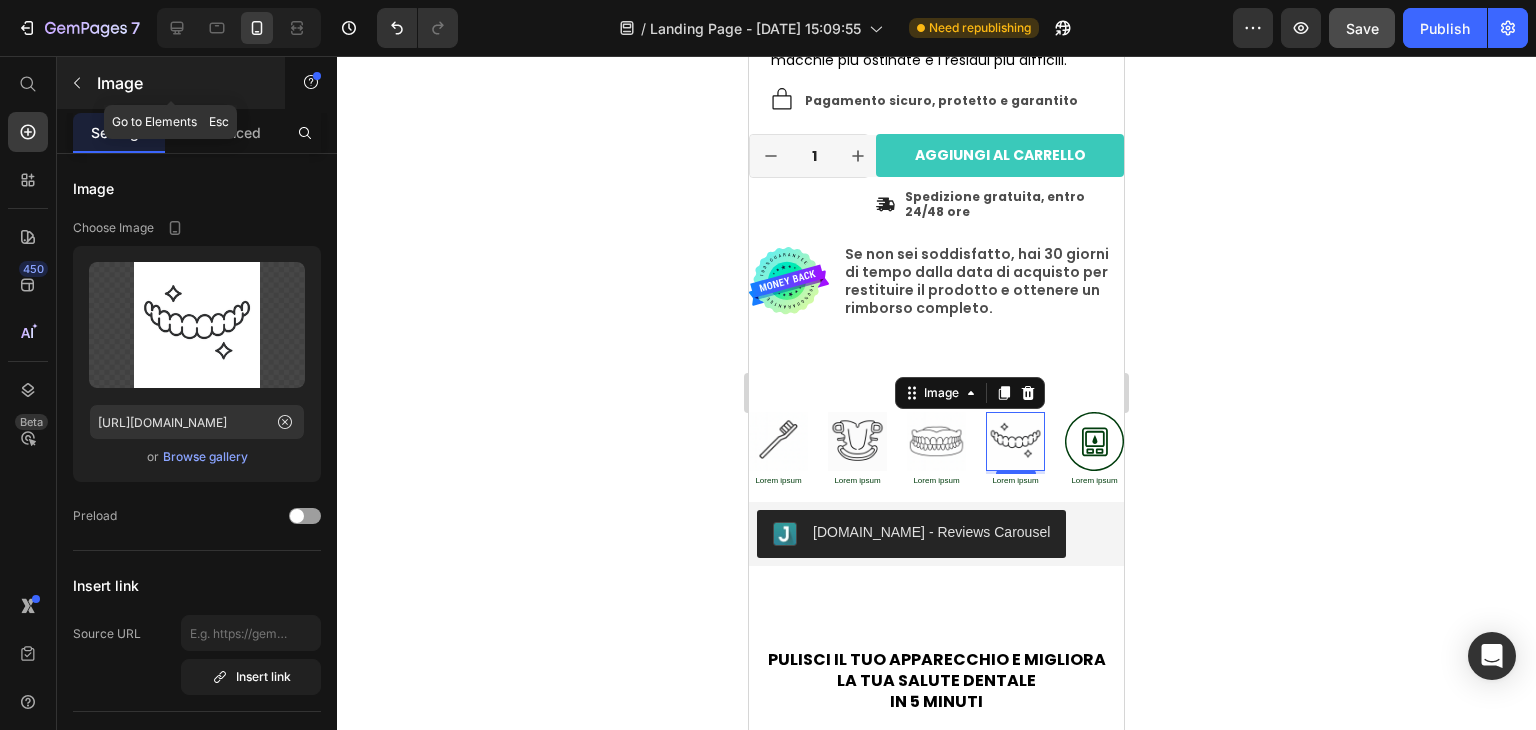 click 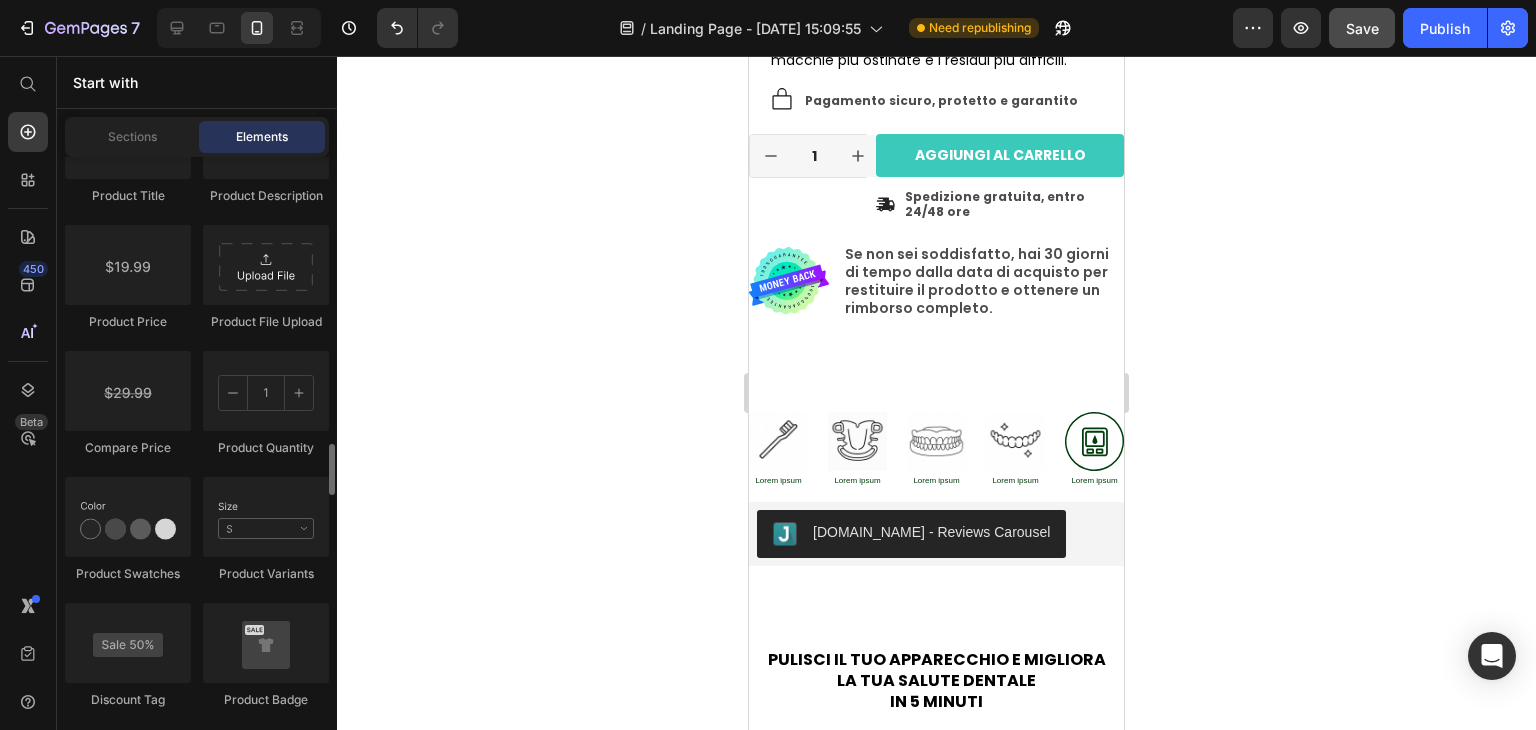 scroll, scrollTop: 3411, scrollLeft: 0, axis: vertical 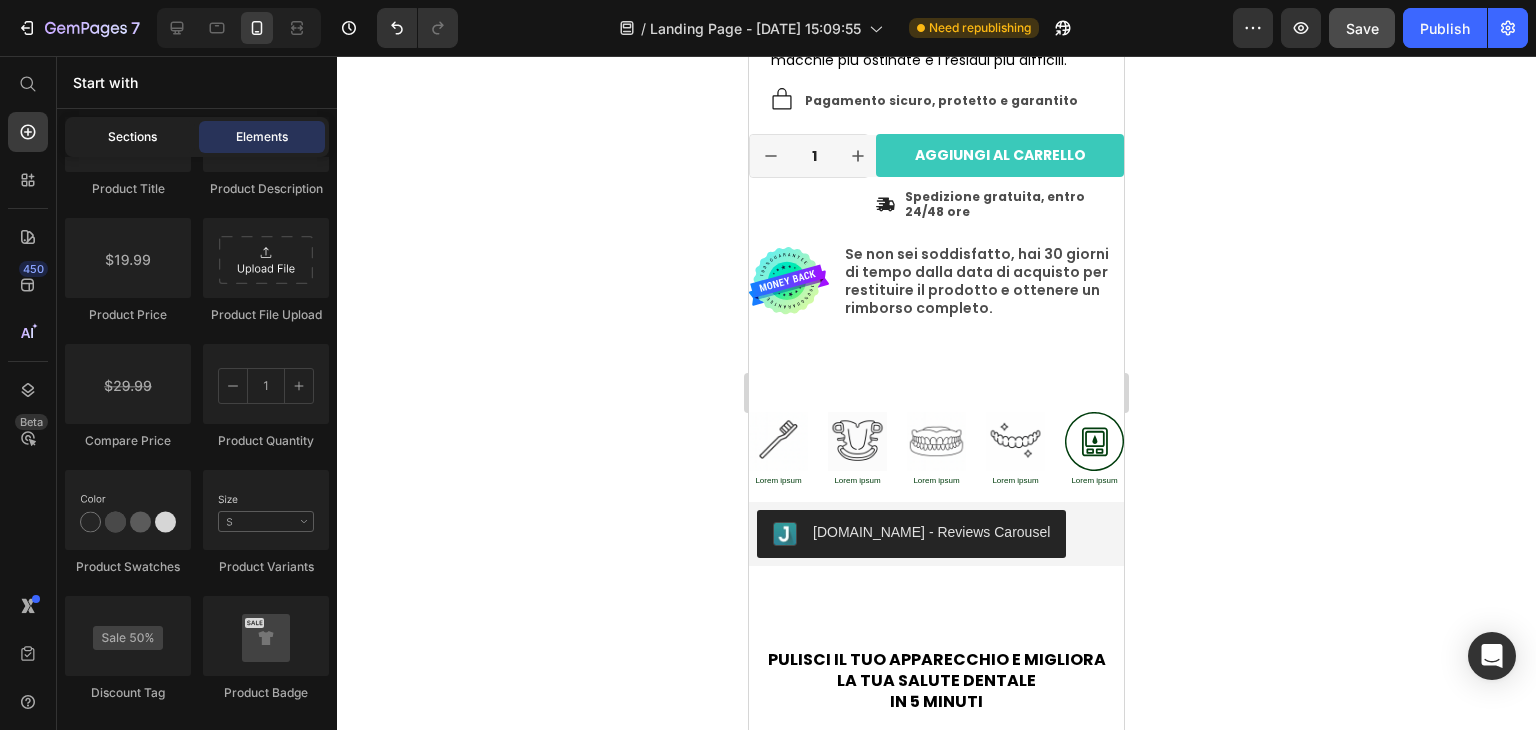 click on "Sections" 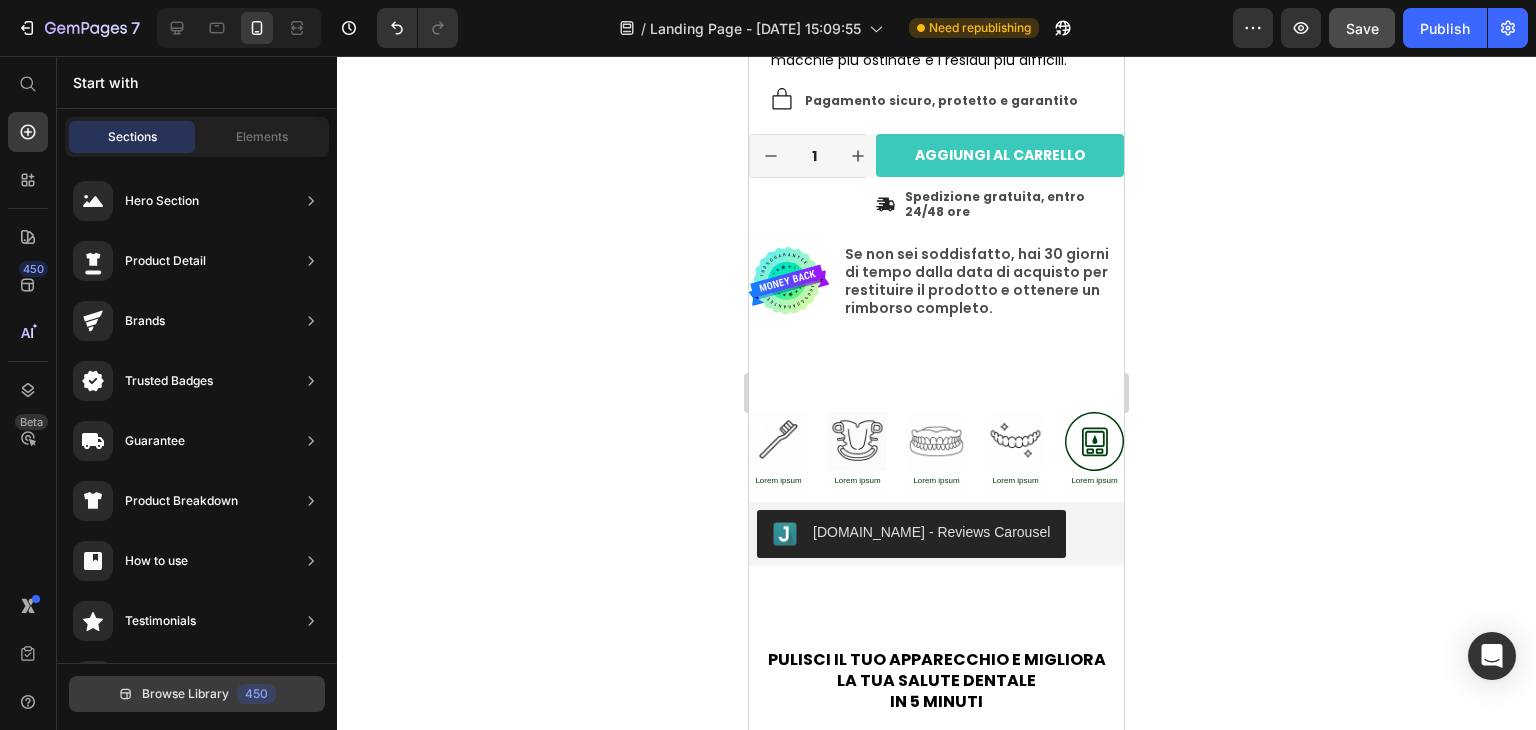 click on "Browse Library" at bounding box center [185, 694] 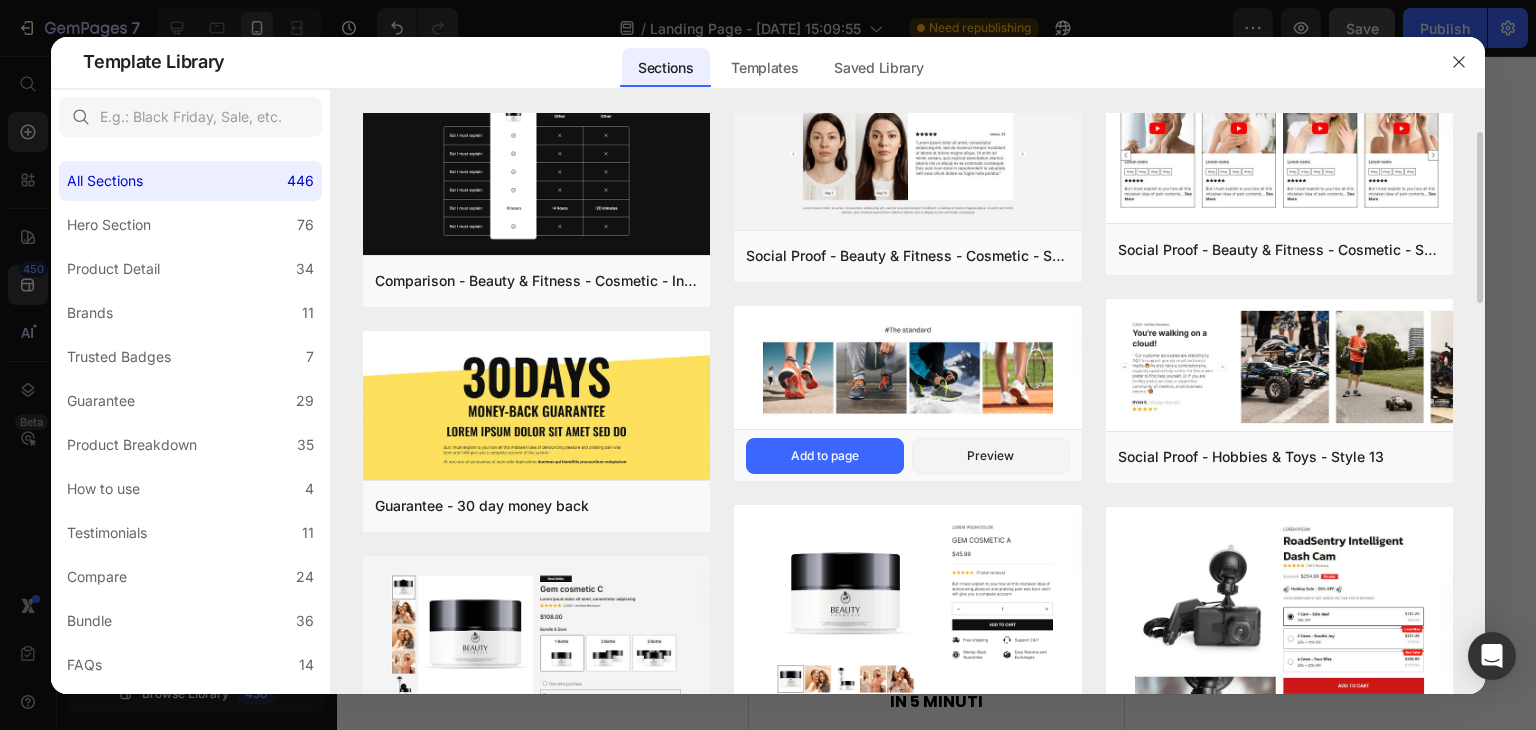 scroll, scrollTop: 52, scrollLeft: 0, axis: vertical 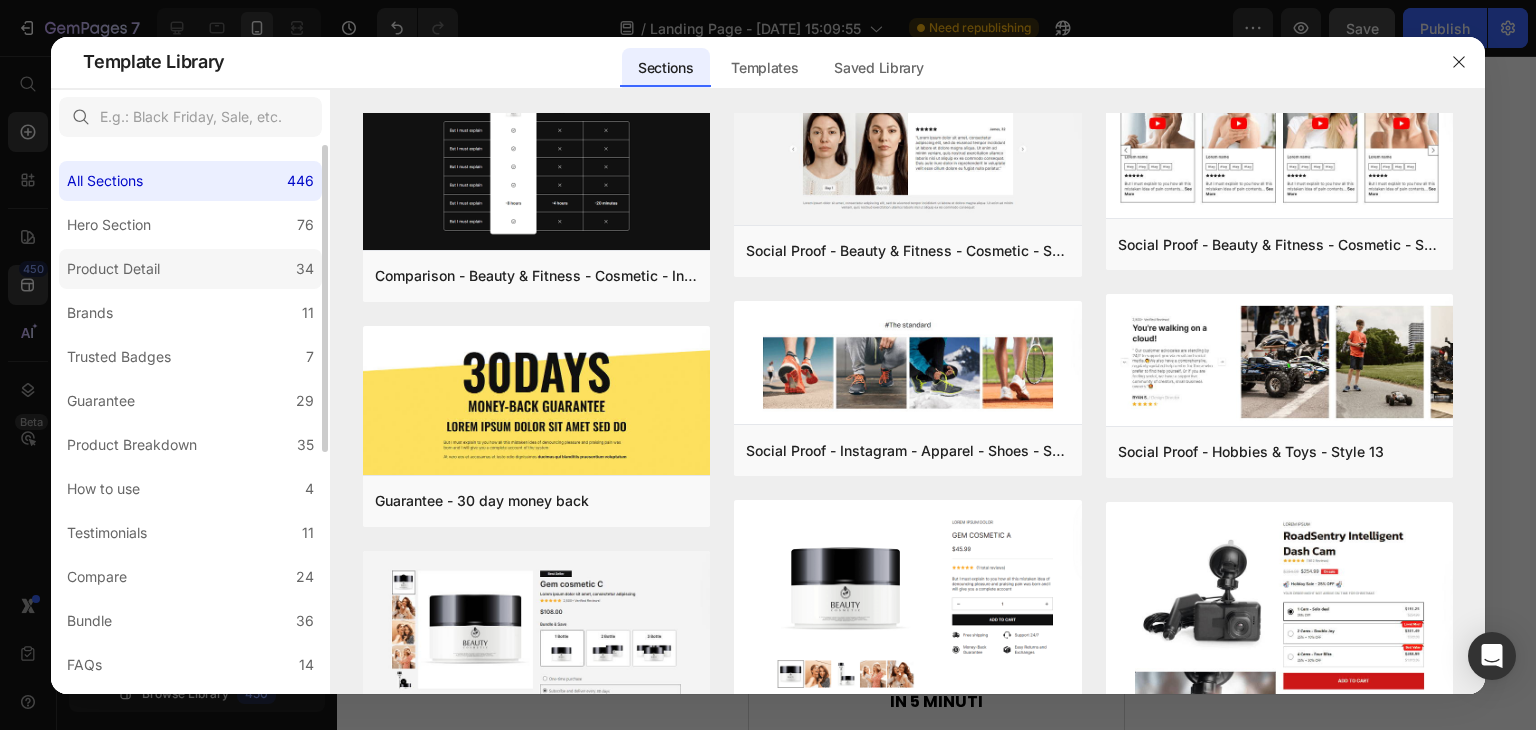 click on "Product Detail 34" 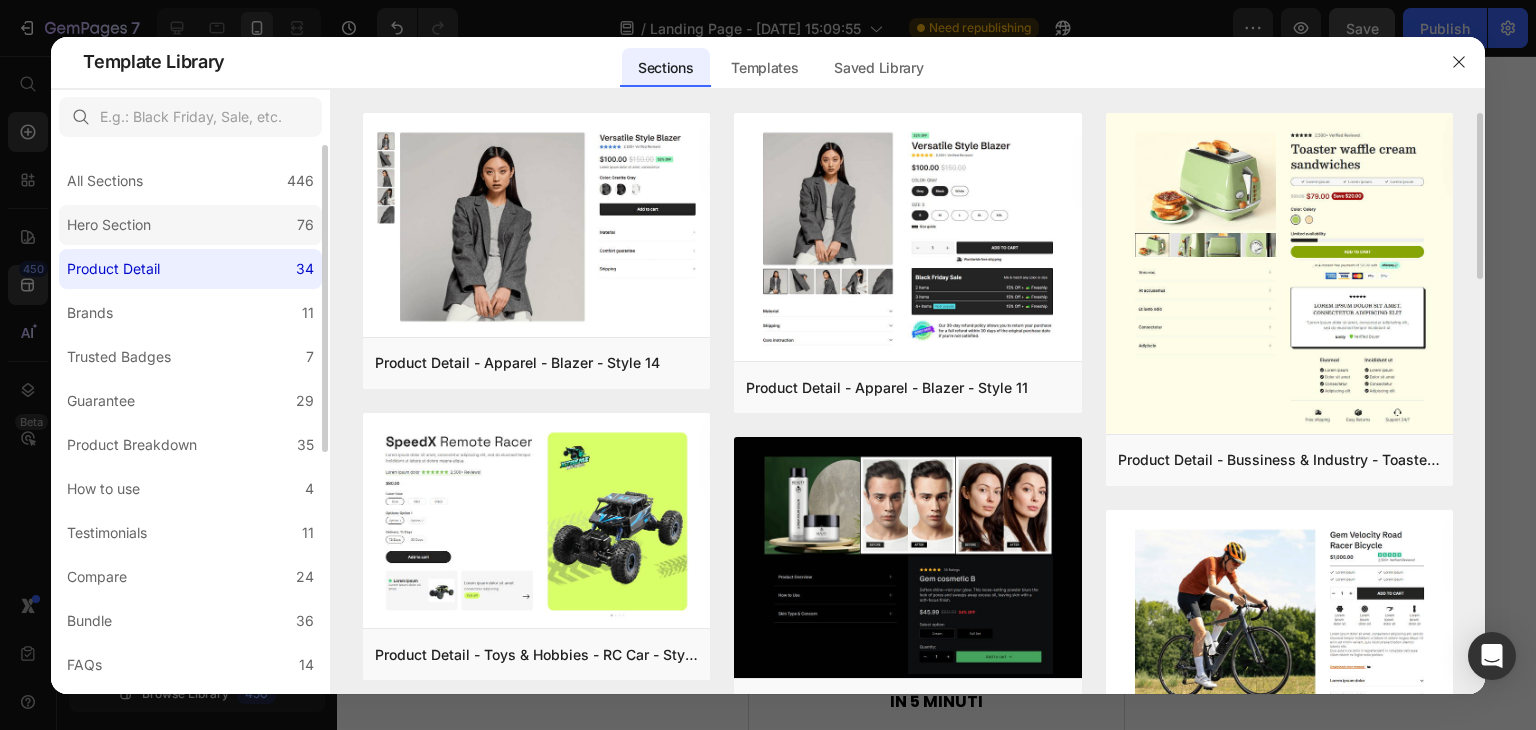 click on "Hero Section 76" 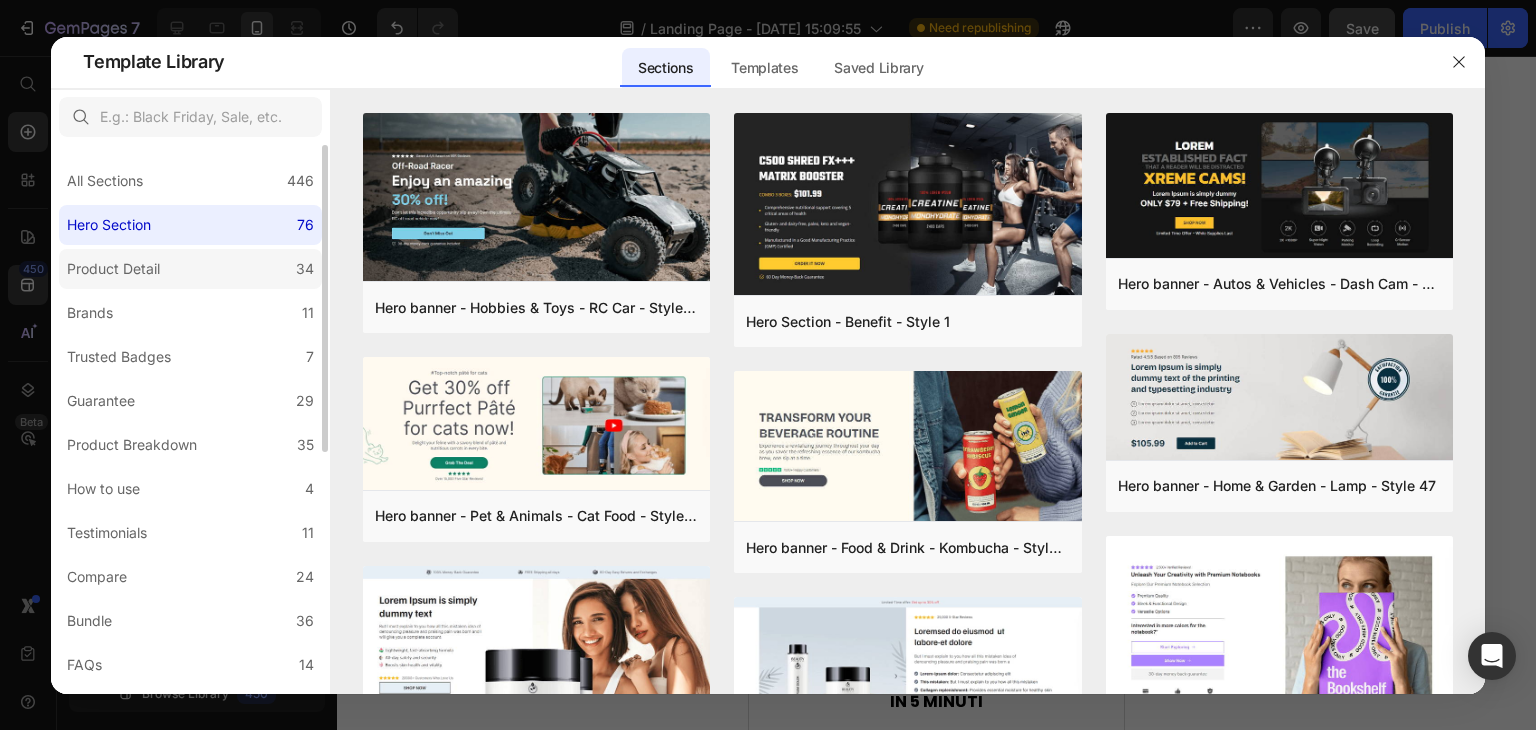 click on "Product Detail 34" 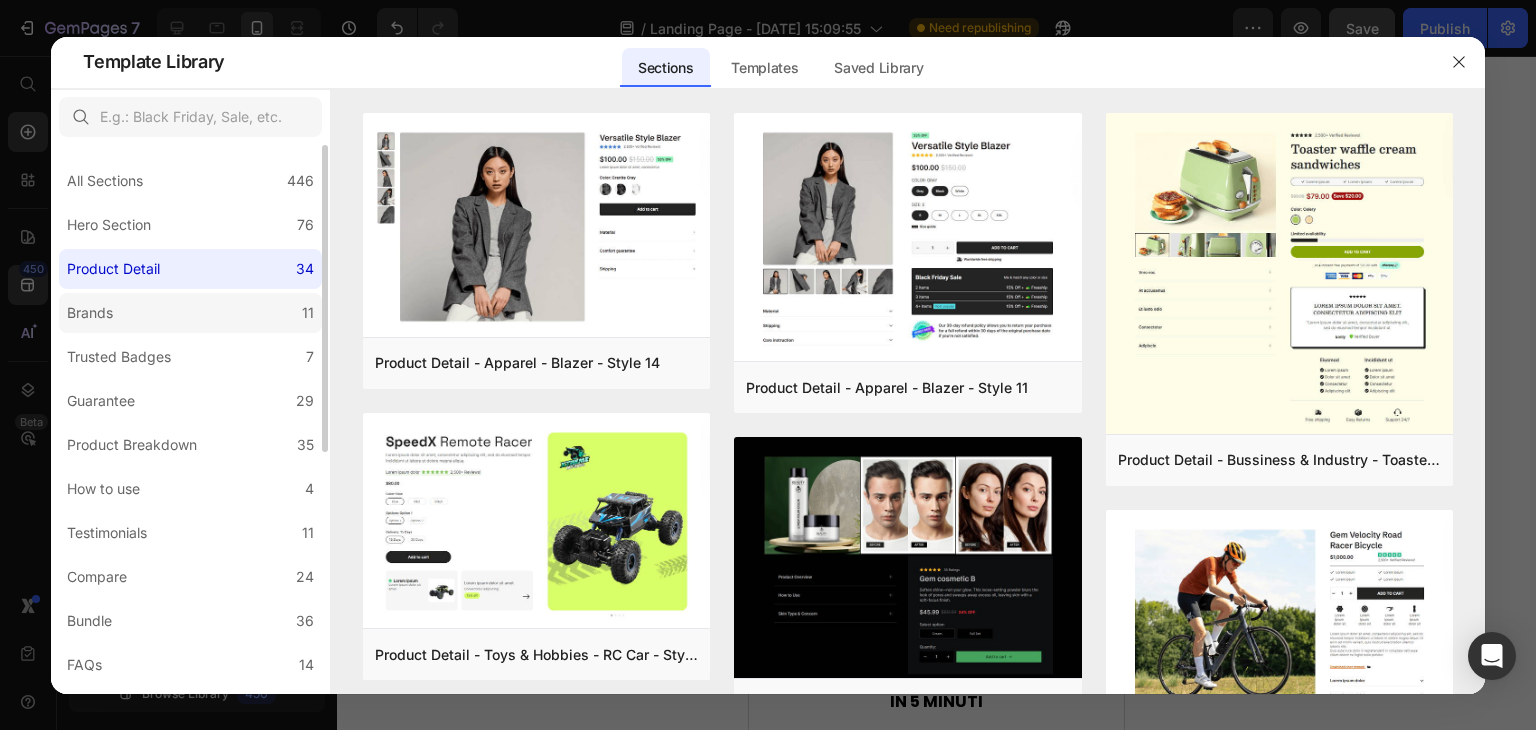 click on "Brands 11" 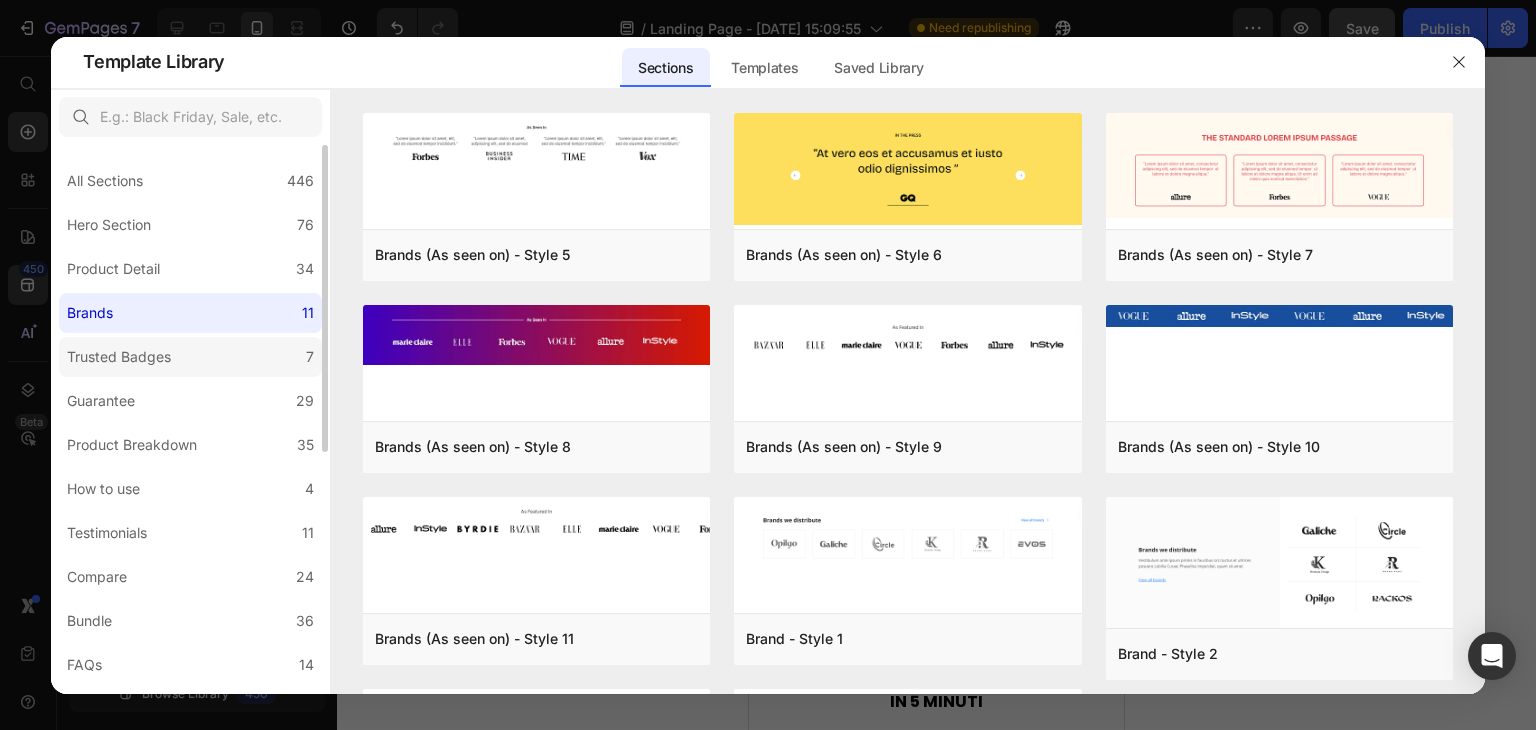 click on "Trusted Badges 7" 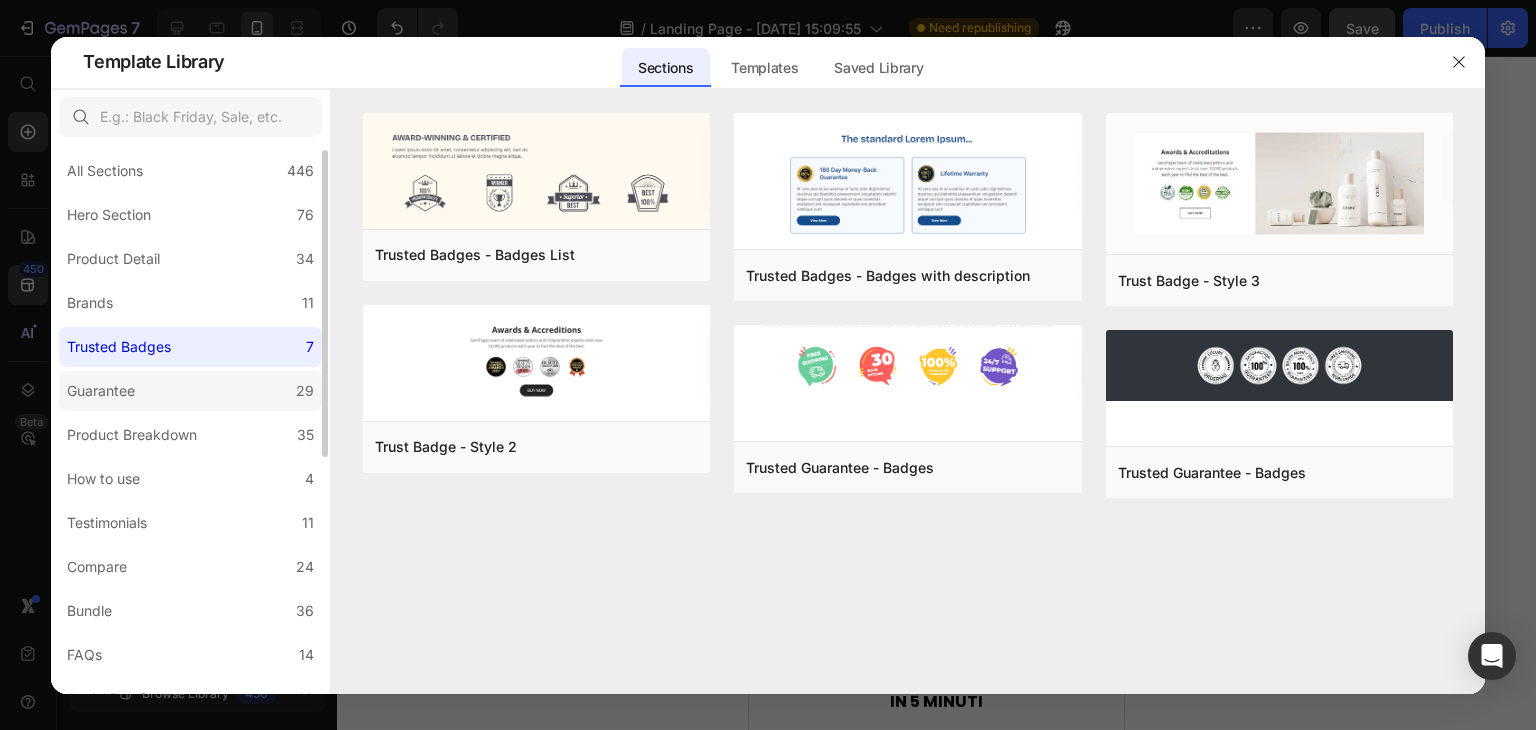 scroll, scrollTop: 8, scrollLeft: 0, axis: vertical 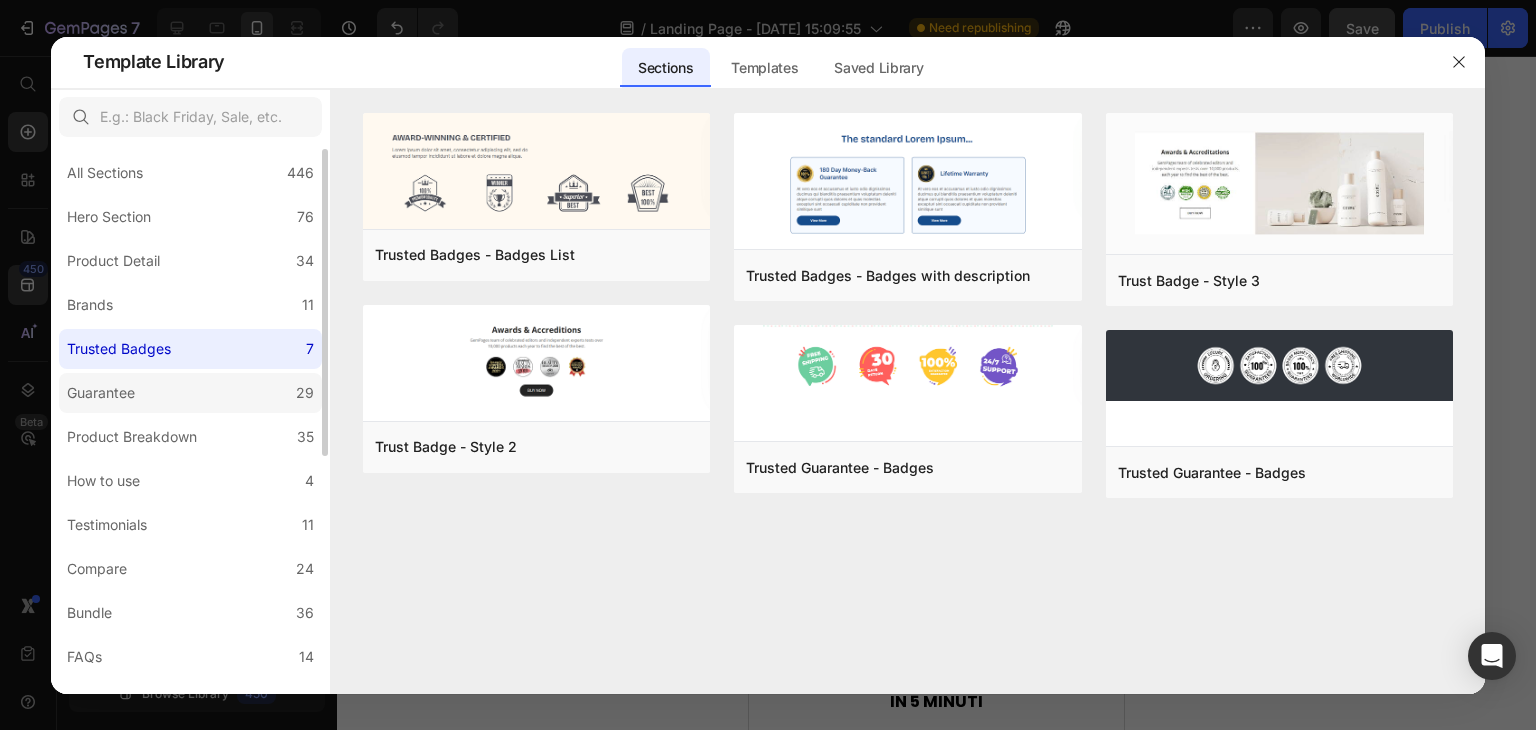 click on "Guarantee 29" 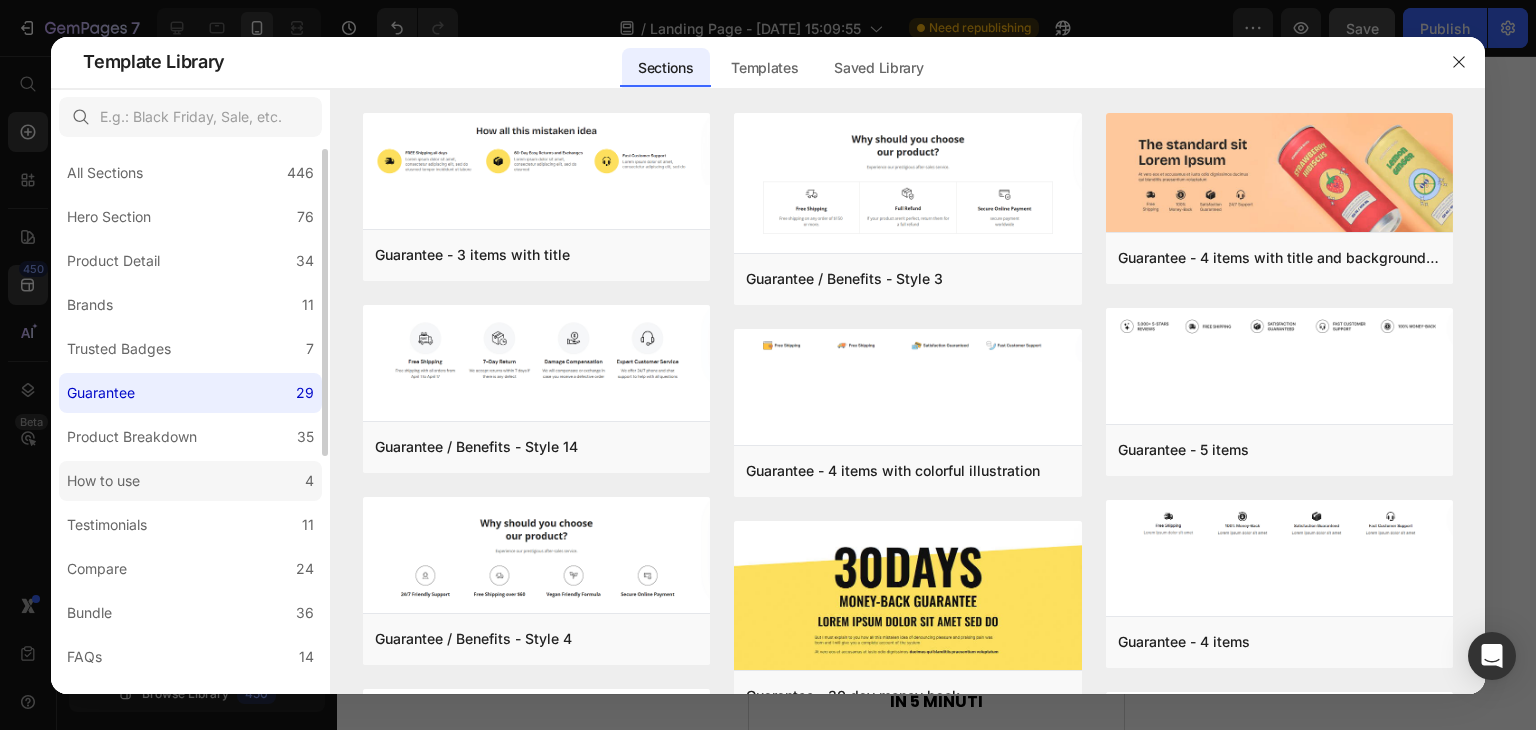 click on "How to use 4" 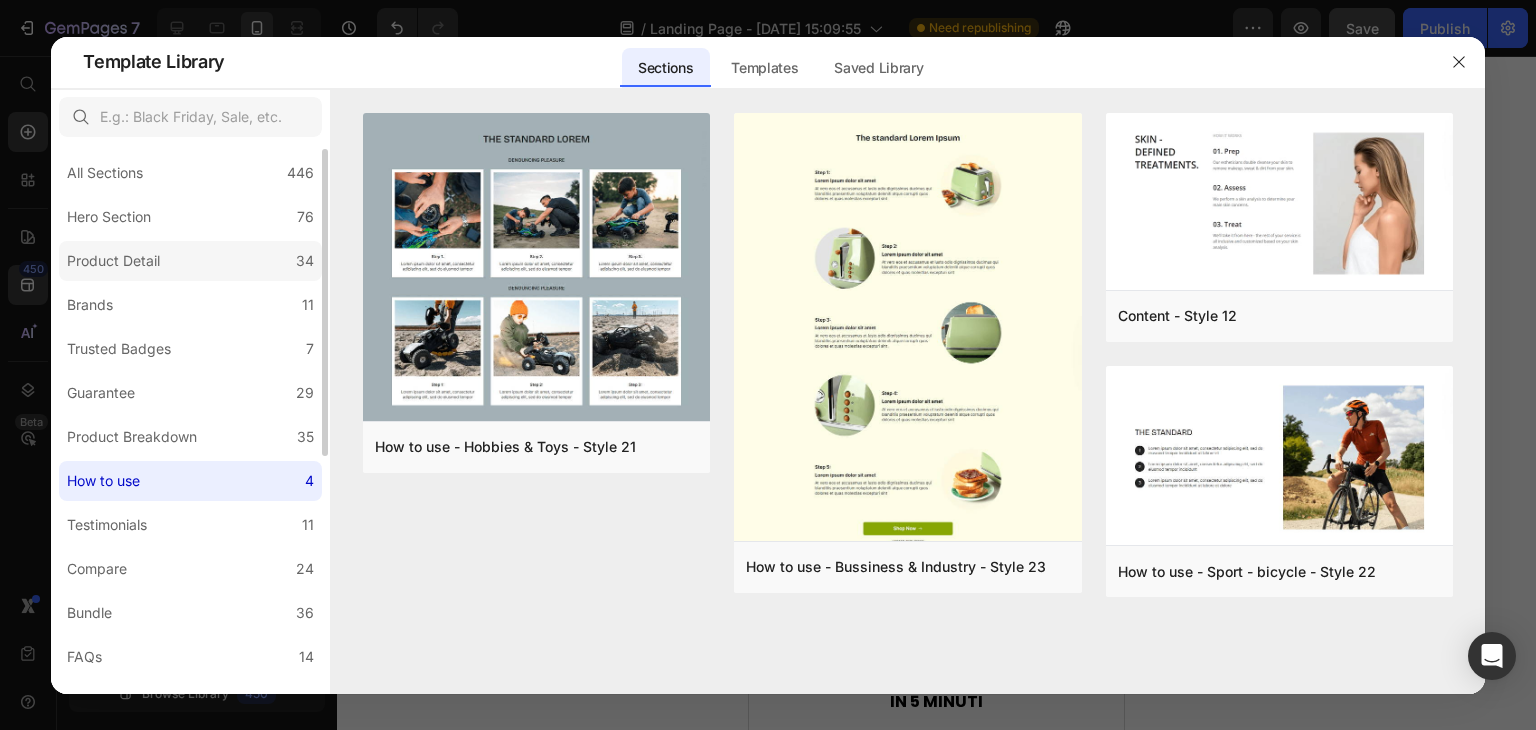 click on "Product Detail 34" 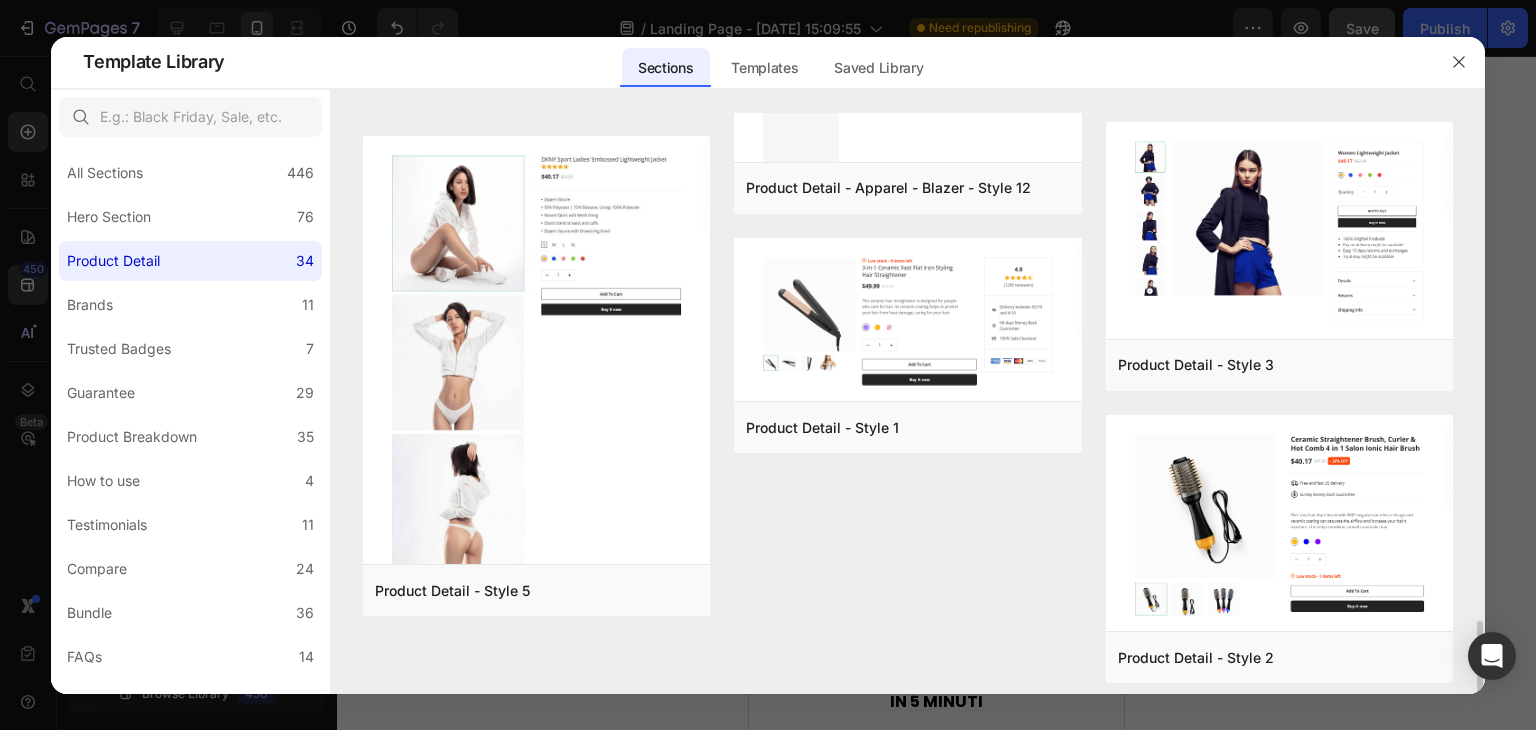 scroll, scrollTop: 3611, scrollLeft: 0, axis: vertical 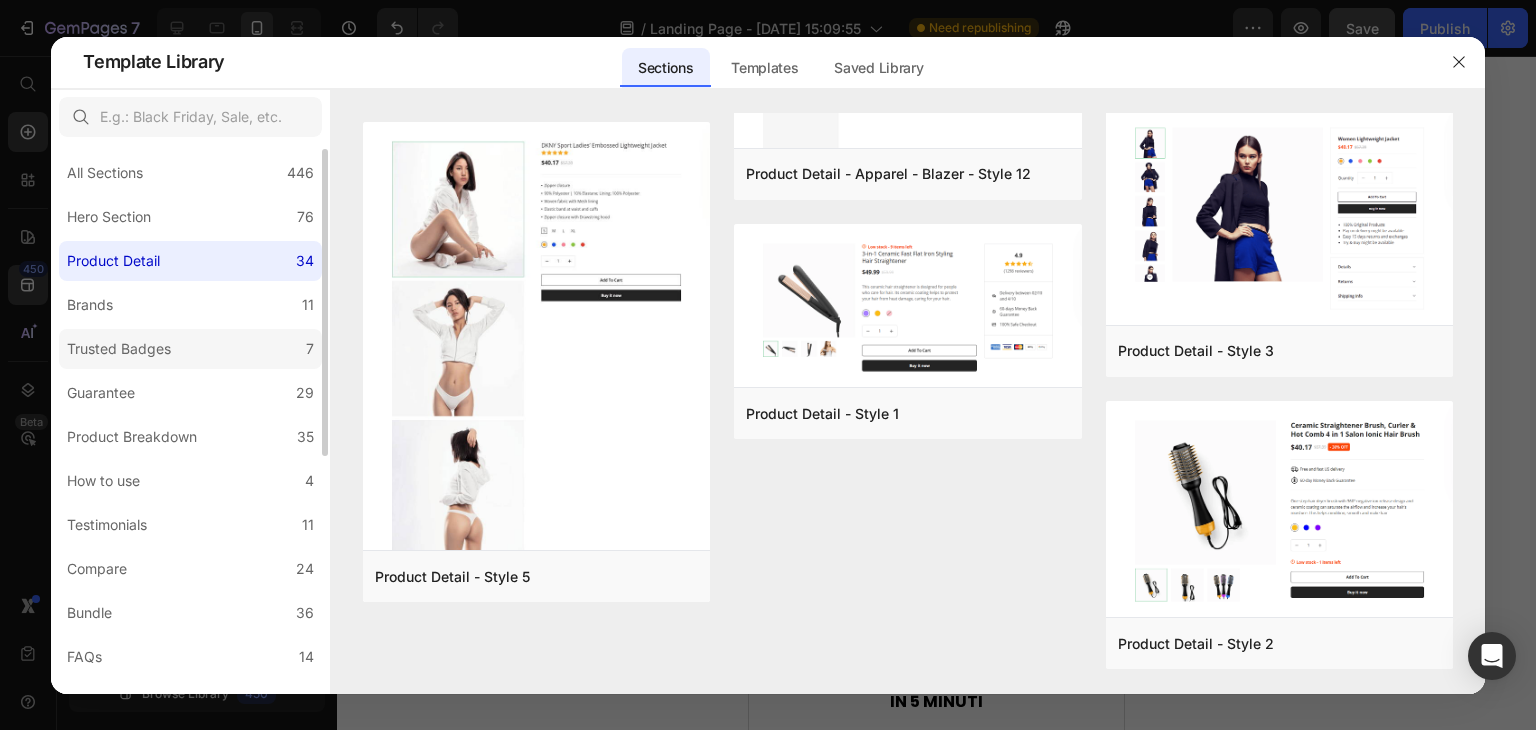 click on "Trusted Badges 7" 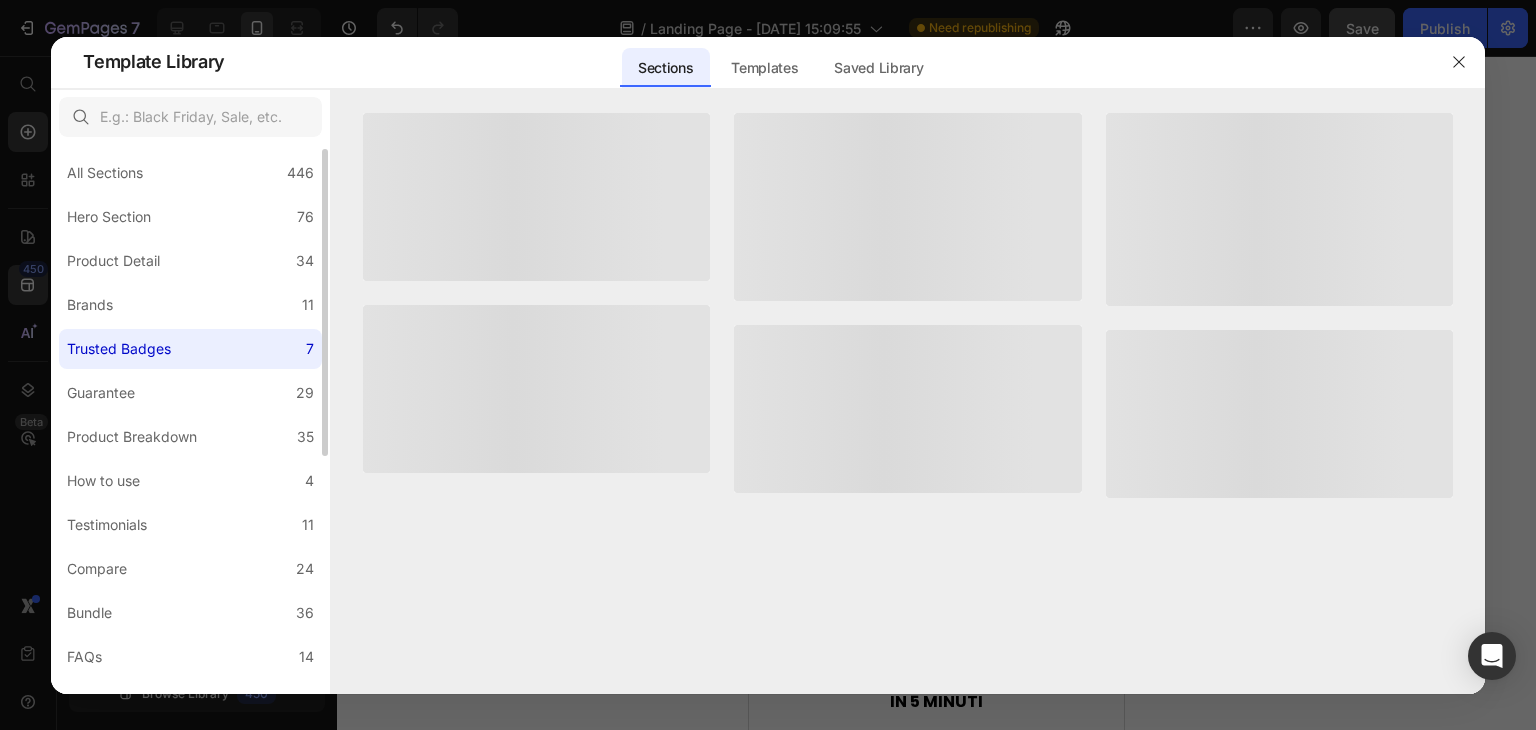 scroll, scrollTop: 0, scrollLeft: 0, axis: both 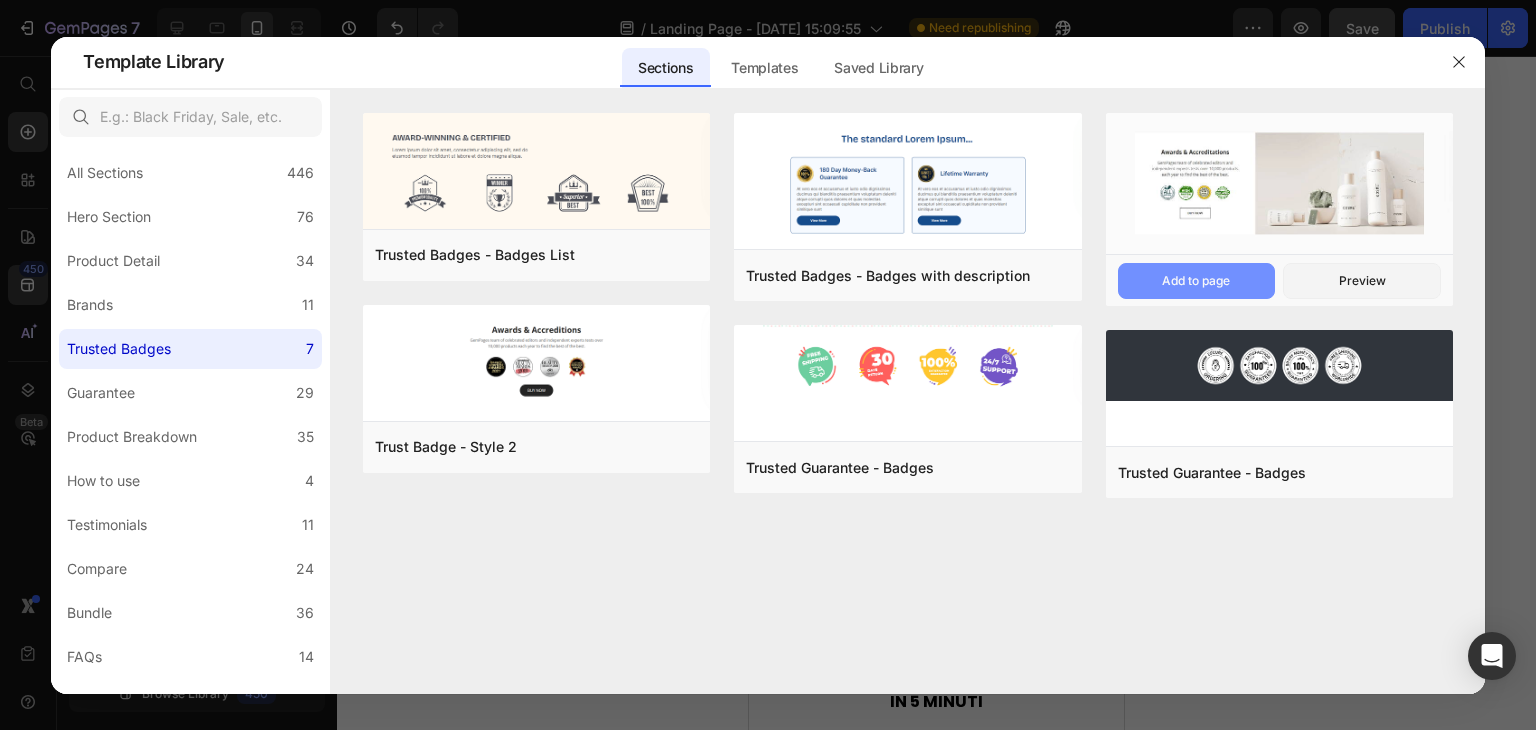 click on "Add to page" at bounding box center [1196, 281] 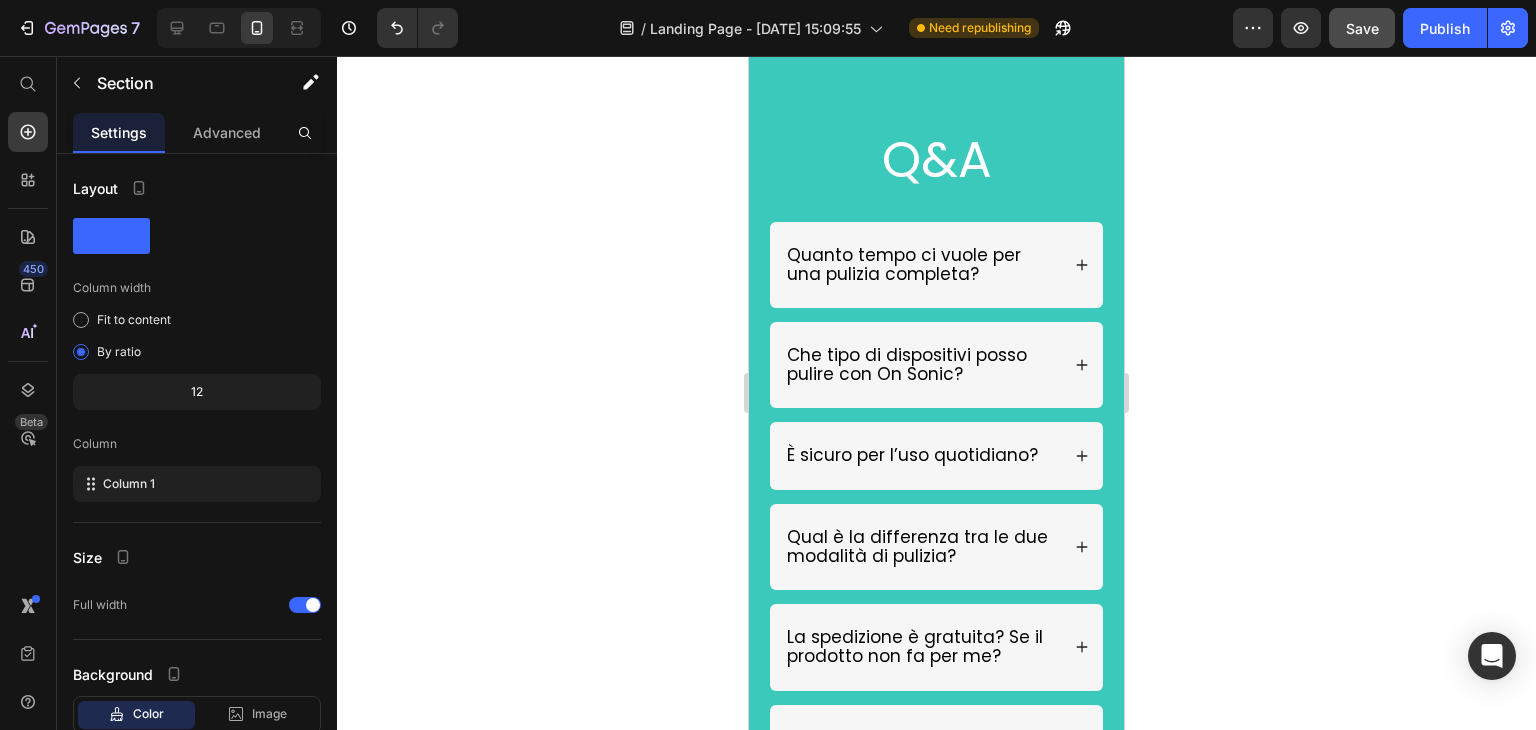 scroll, scrollTop: 7958, scrollLeft: 0, axis: vertical 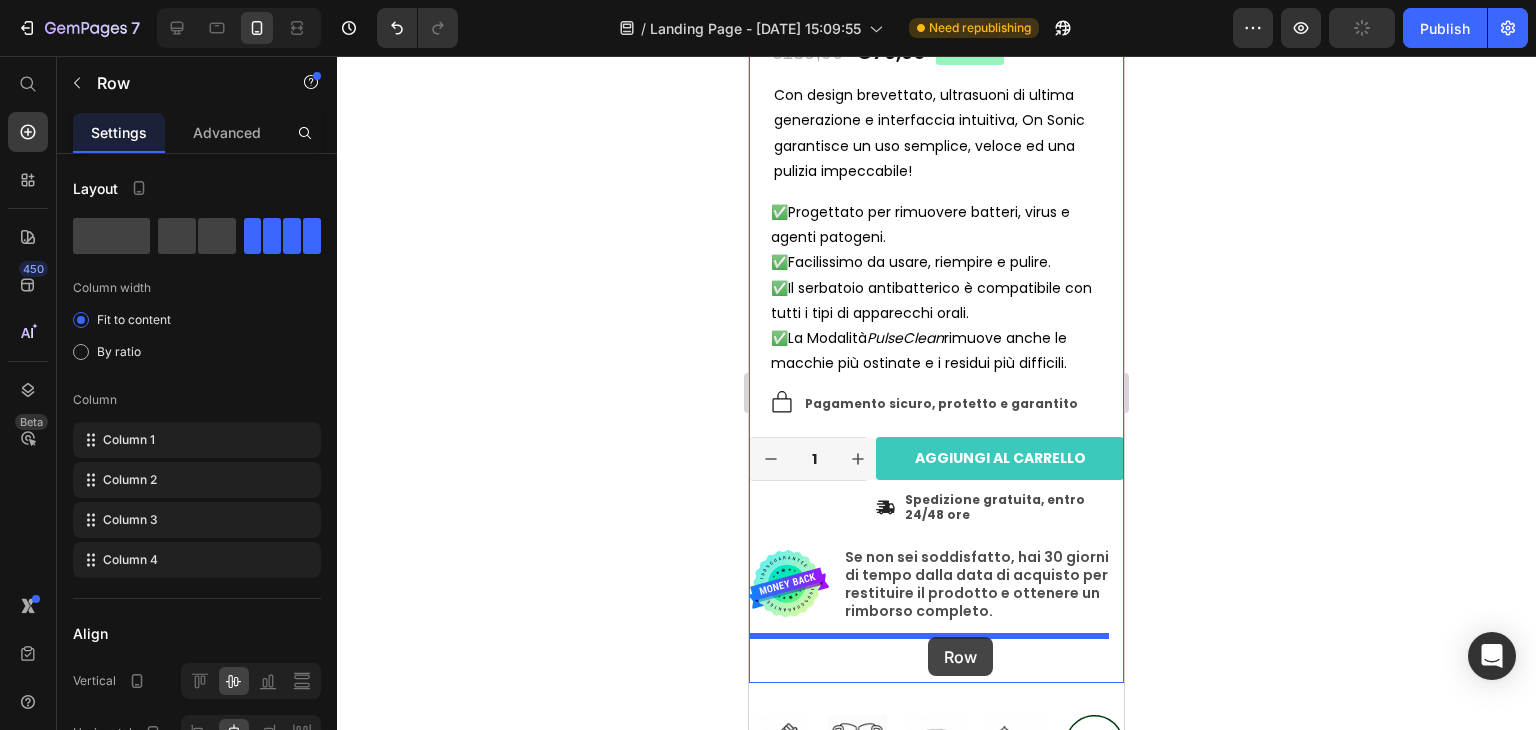 drag, startPoint x: 857, startPoint y: 361, endPoint x: 928, endPoint y: 637, distance: 284.98596 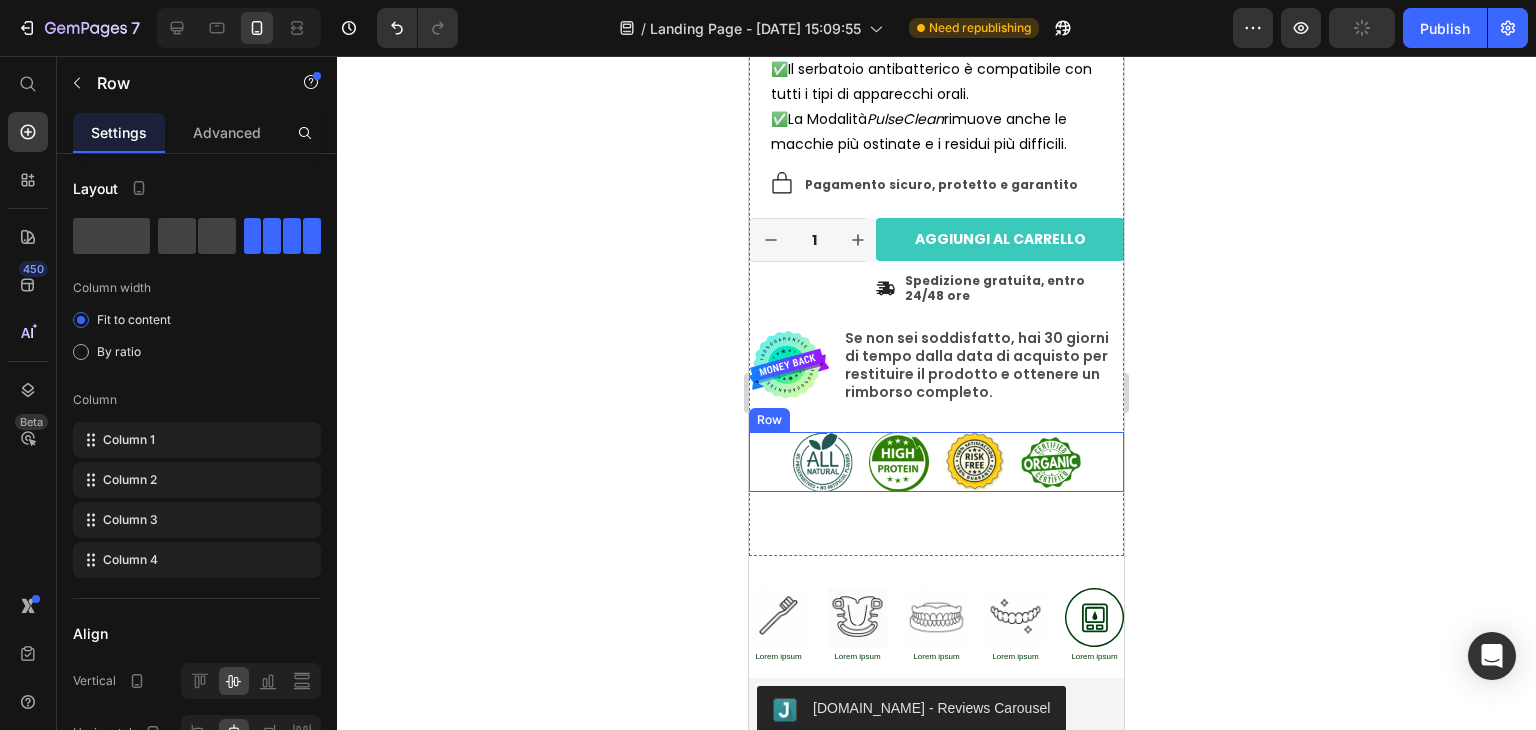 scroll, scrollTop: 821, scrollLeft: 0, axis: vertical 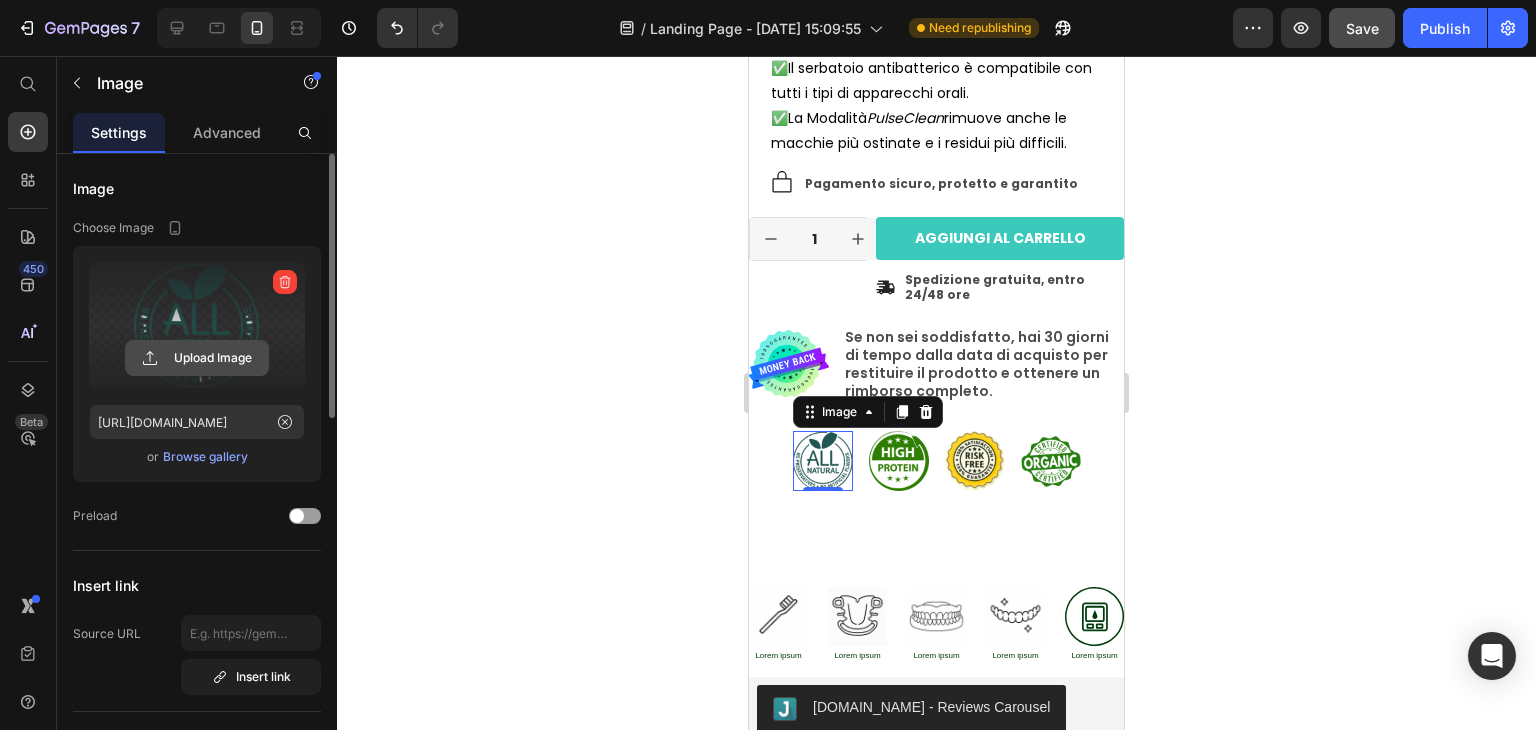 click 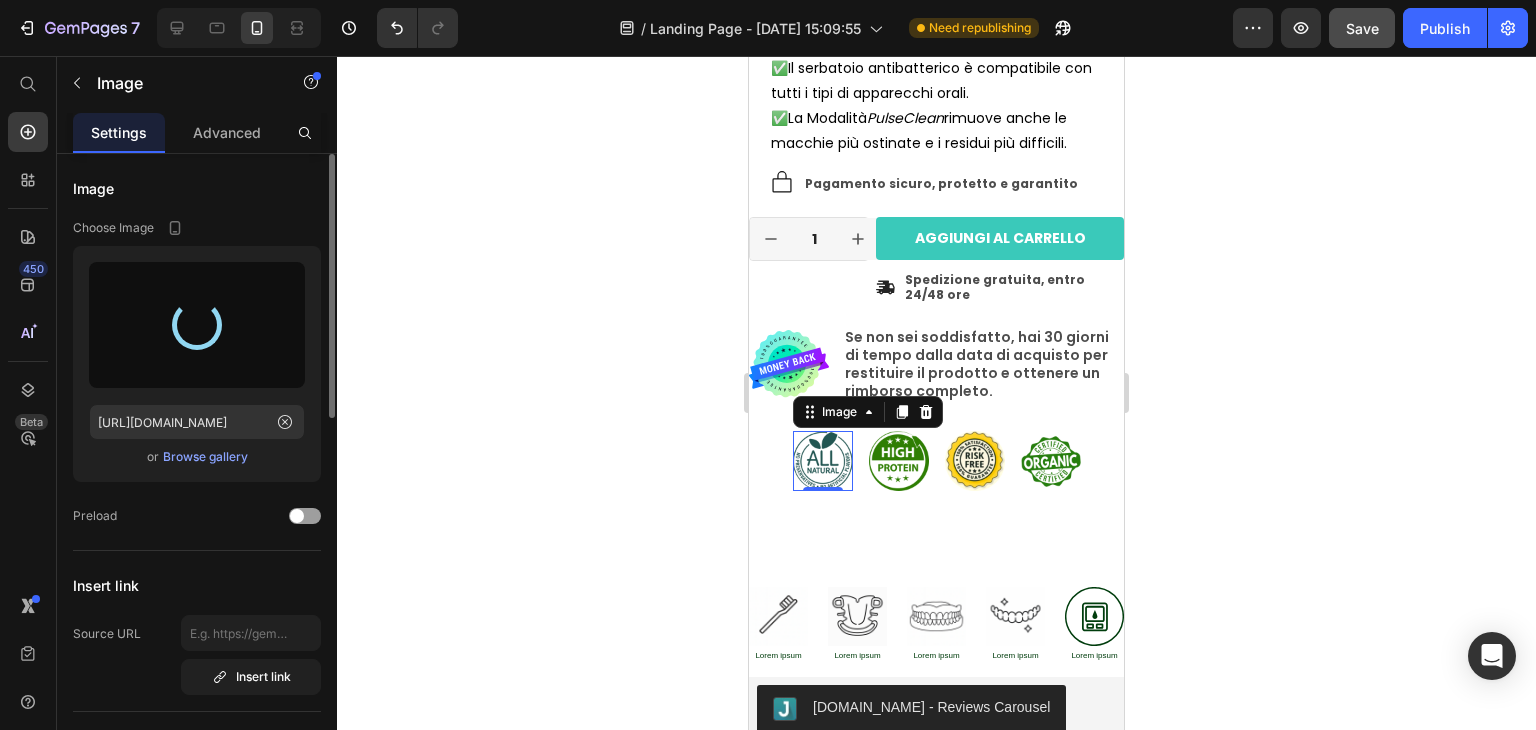type on "[URL][DOMAIN_NAME]" 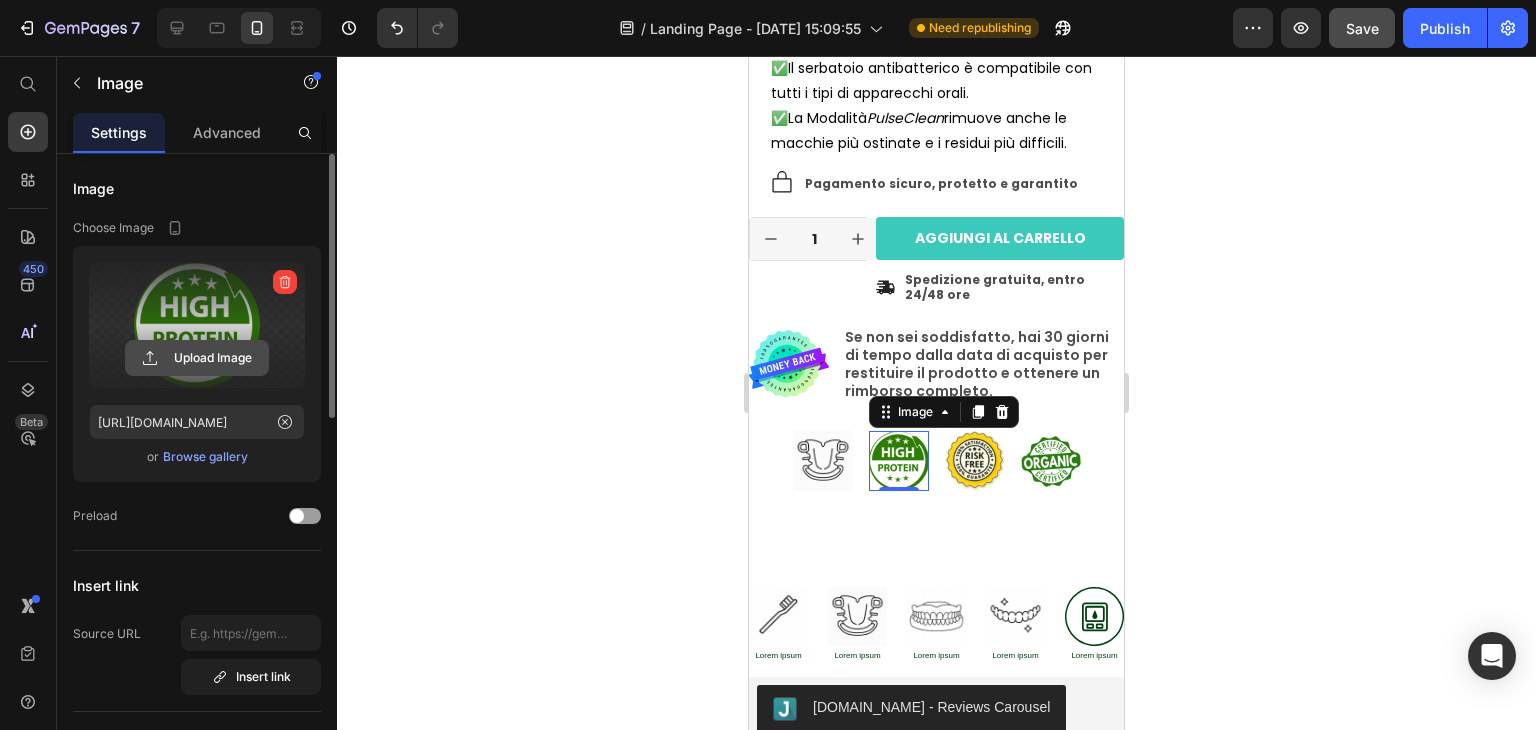 click 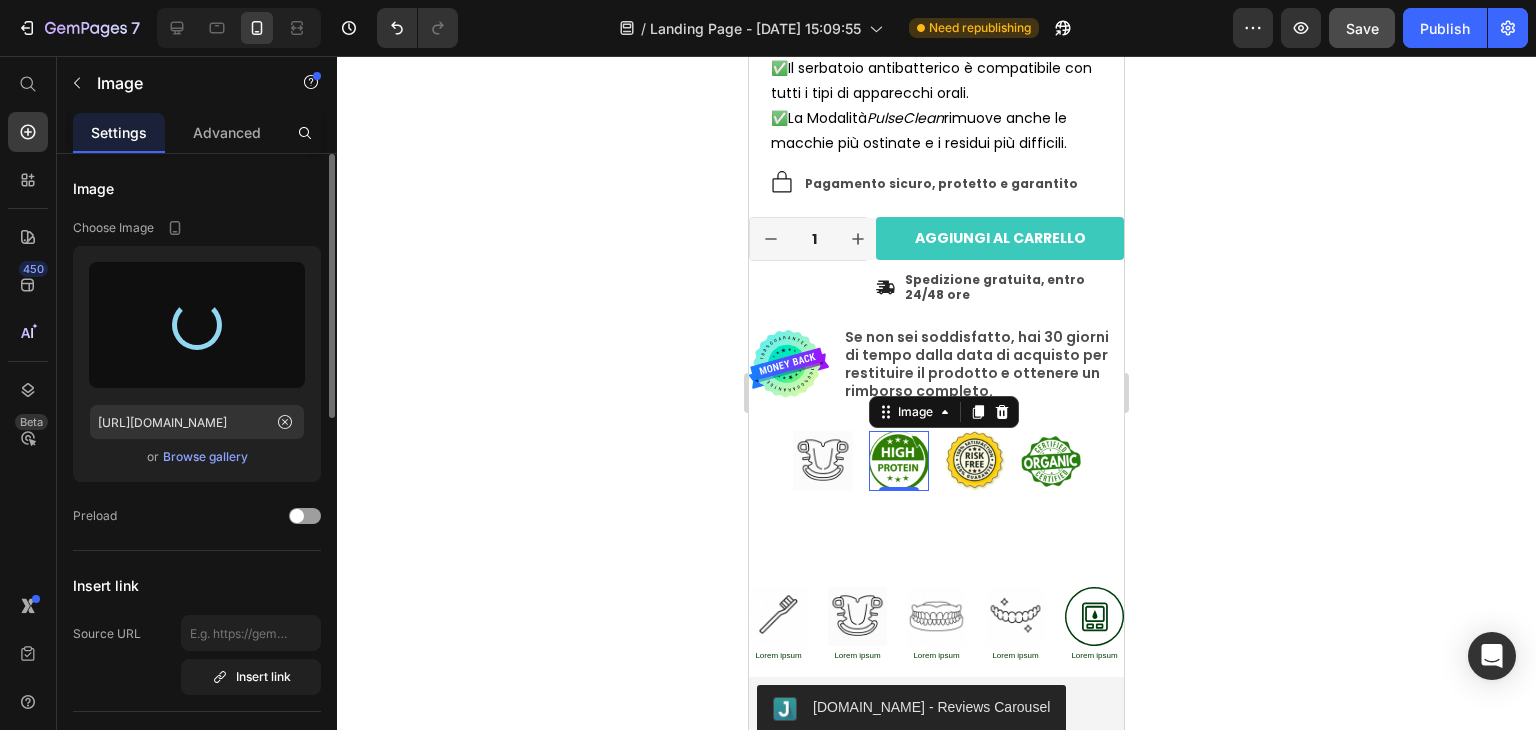 type on "[URL][DOMAIN_NAME]" 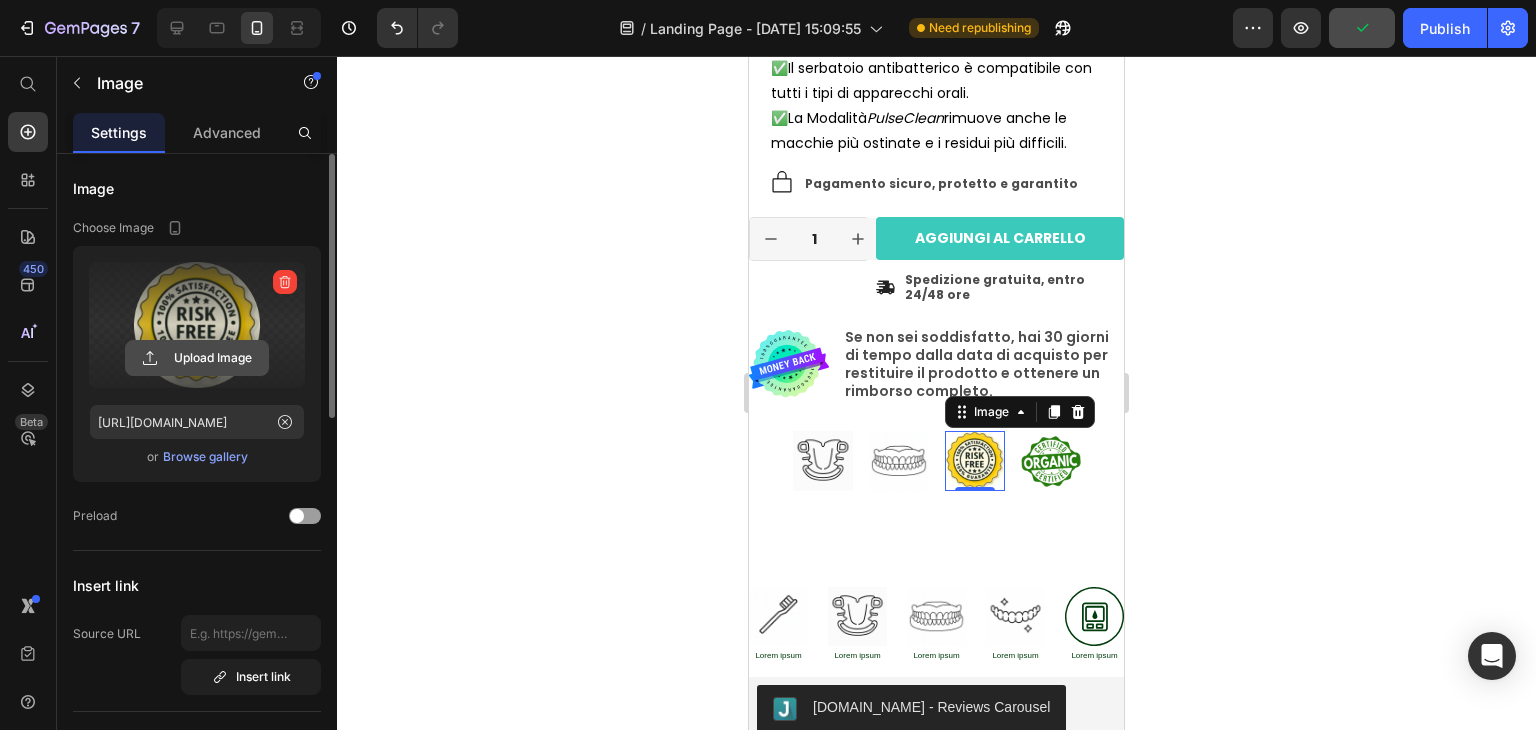 click 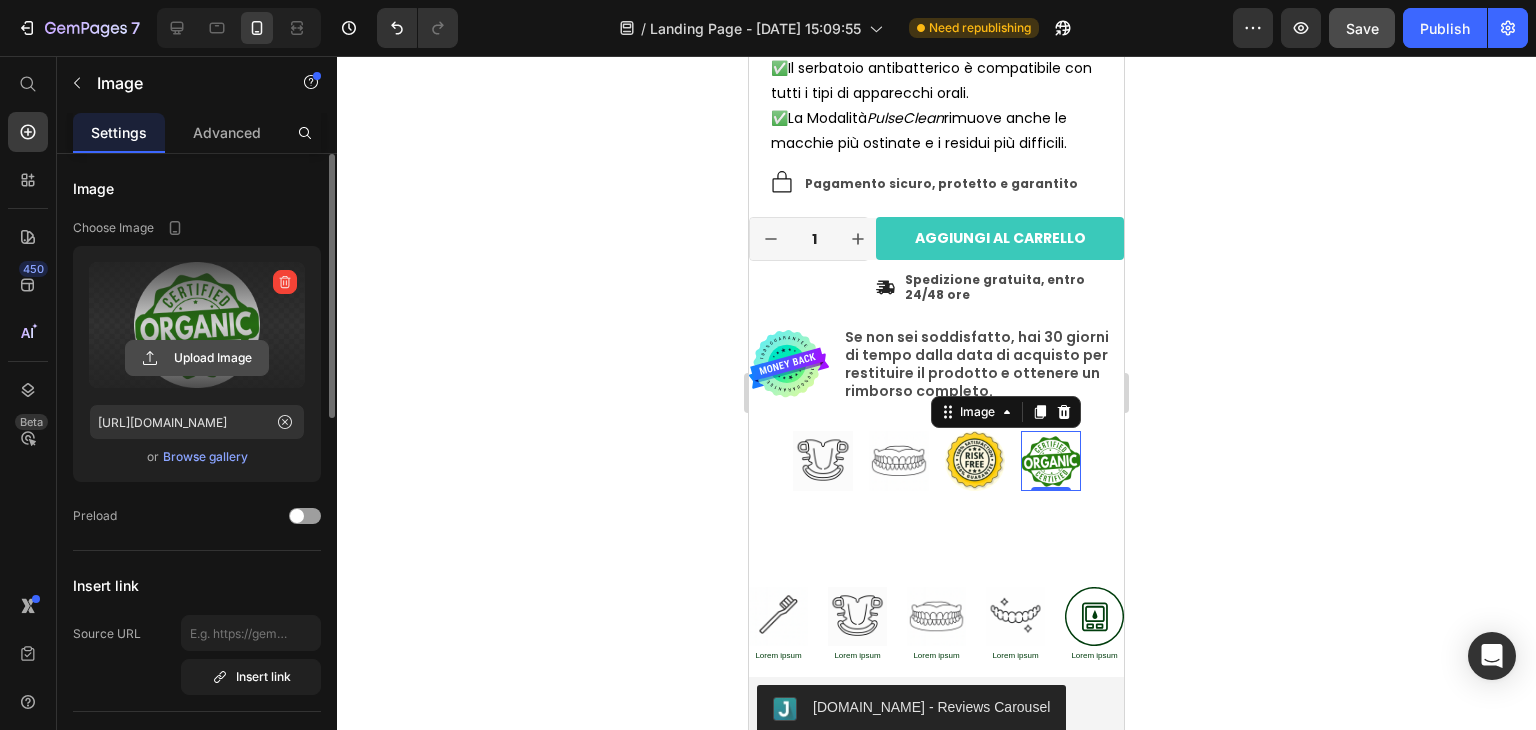 click 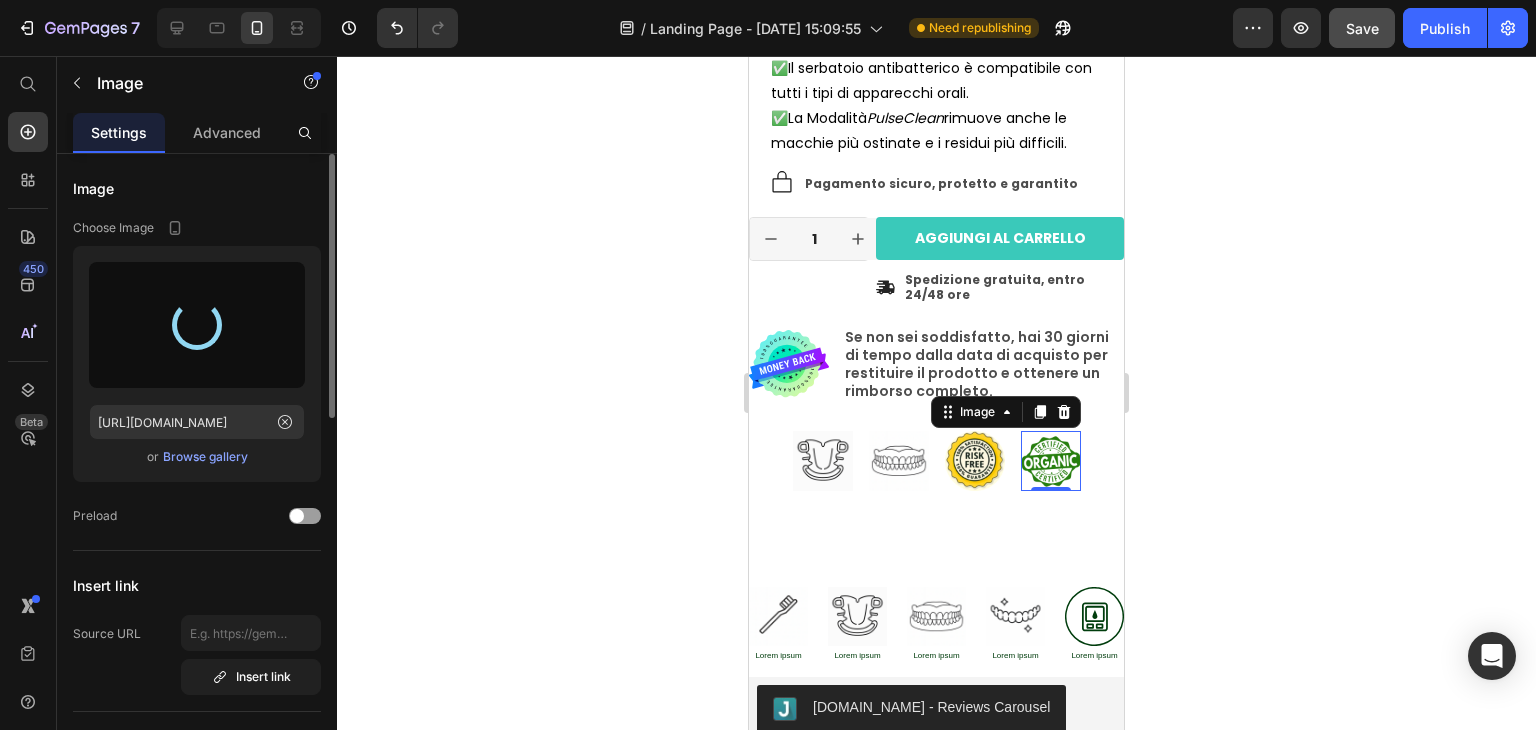 type on "[URL][DOMAIN_NAME]" 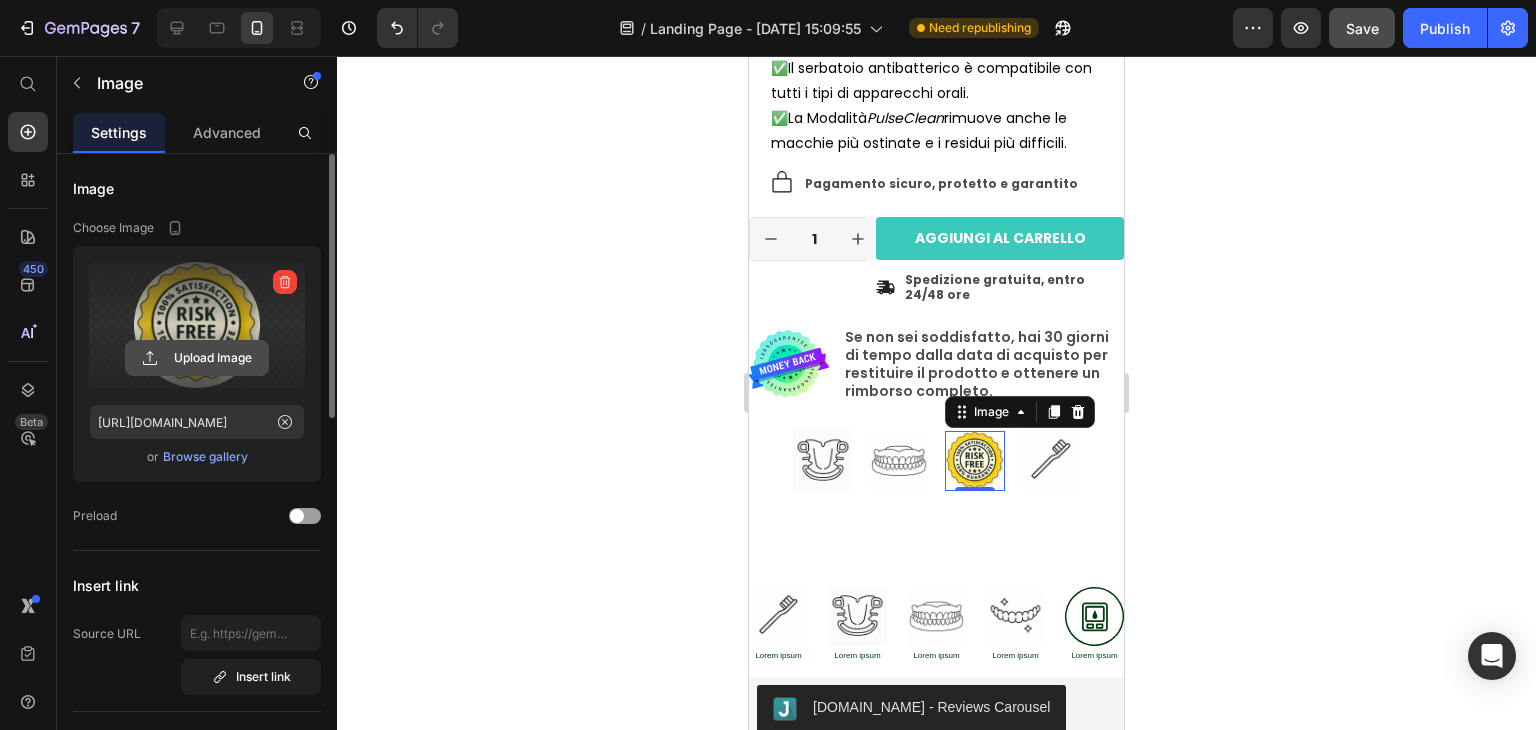 click 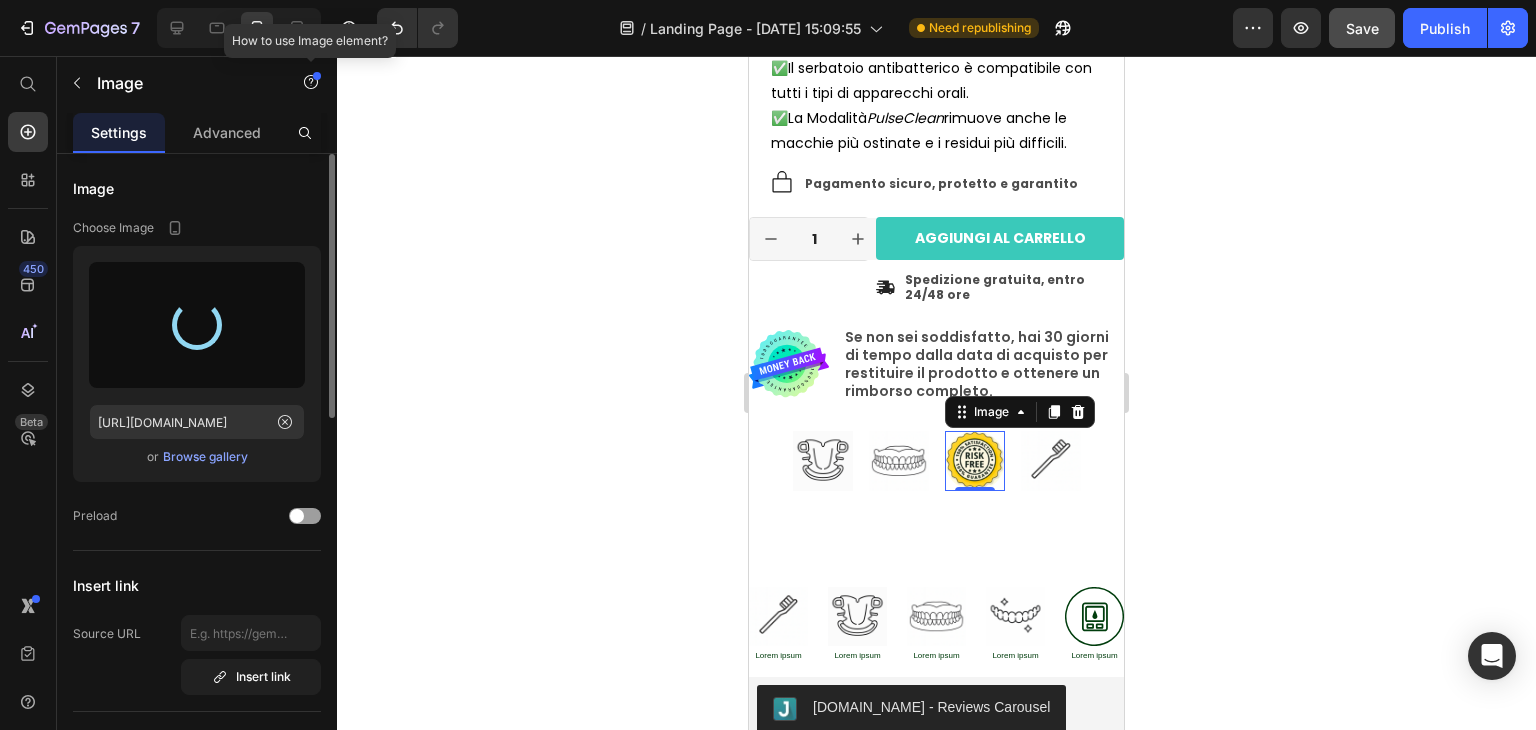 type on "[URL][DOMAIN_NAME]" 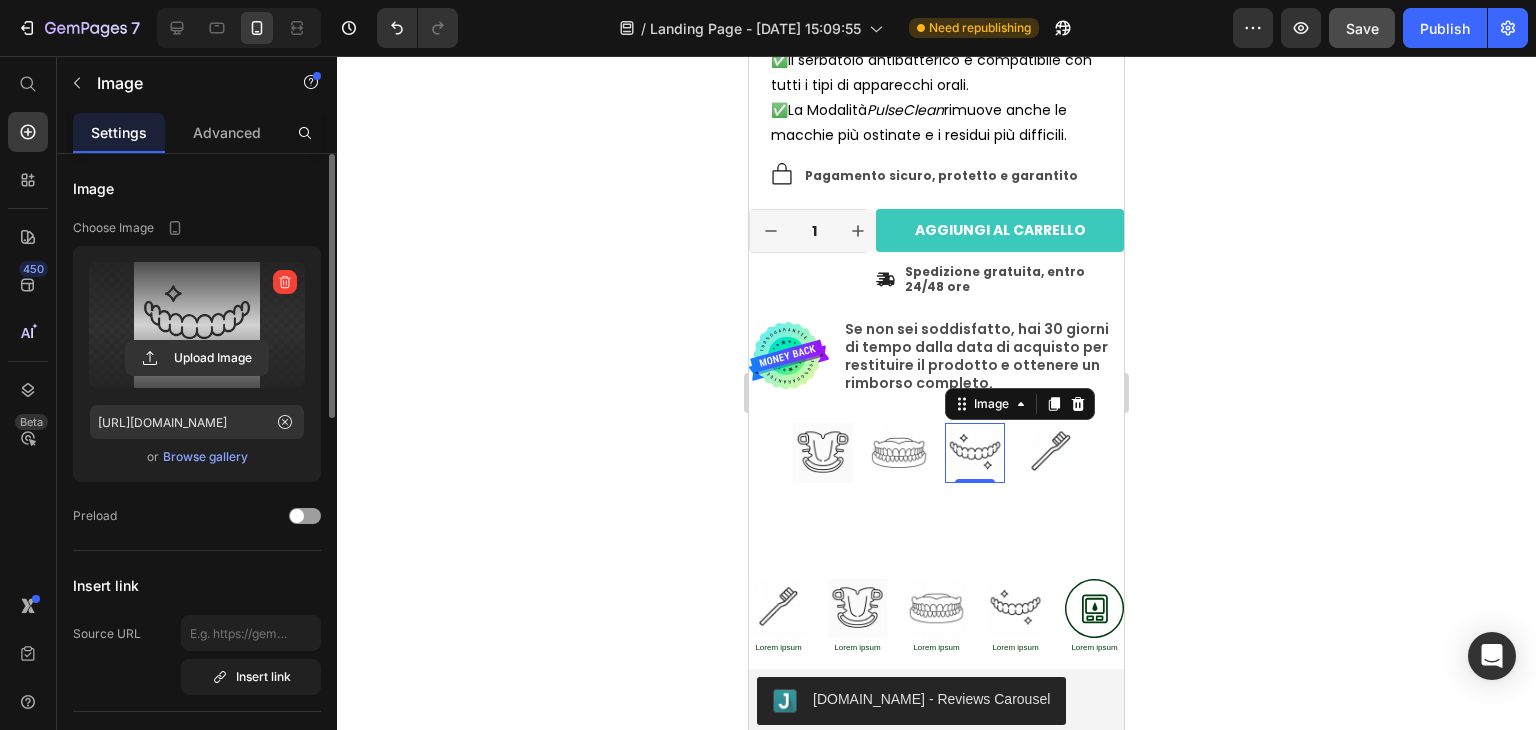 scroll, scrollTop: 836, scrollLeft: 0, axis: vertical 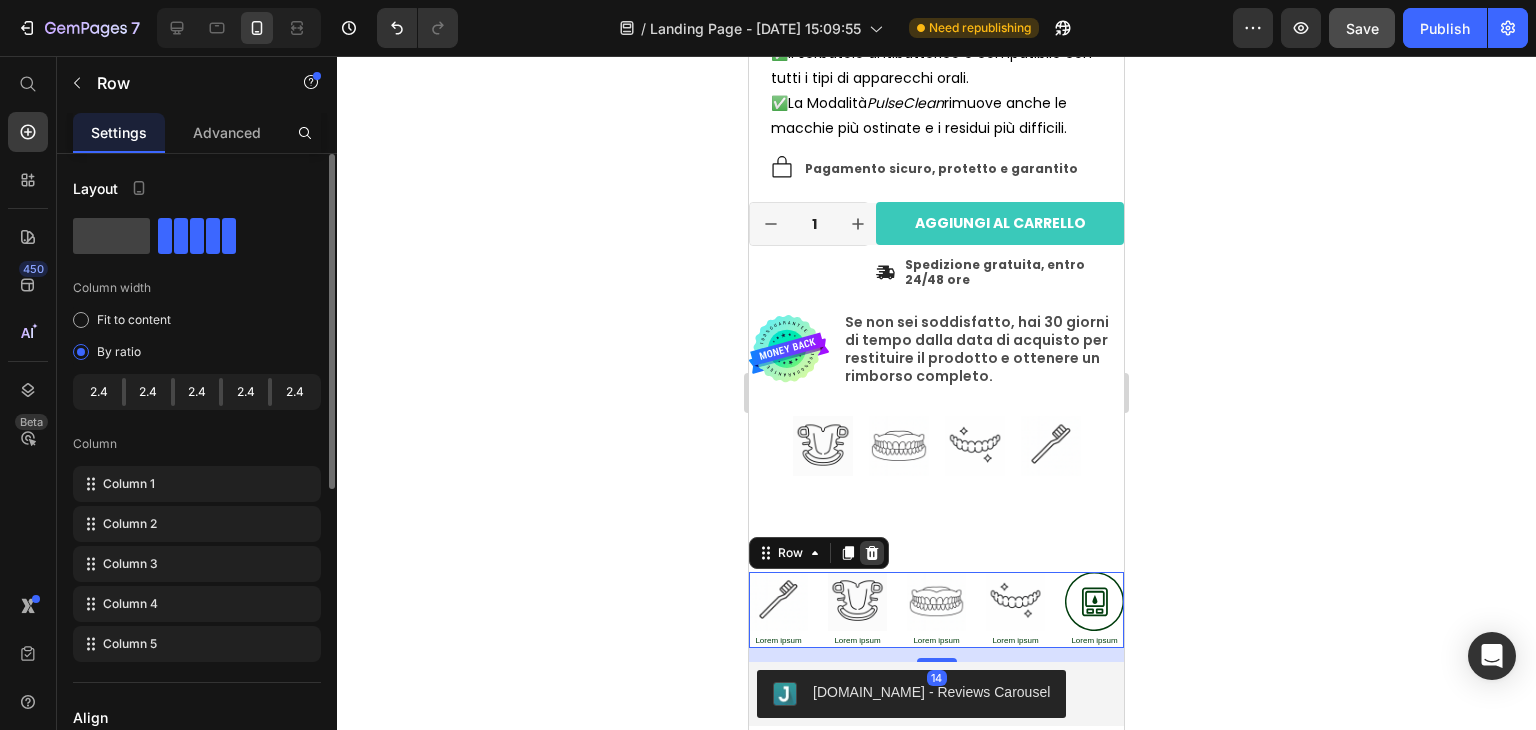 click 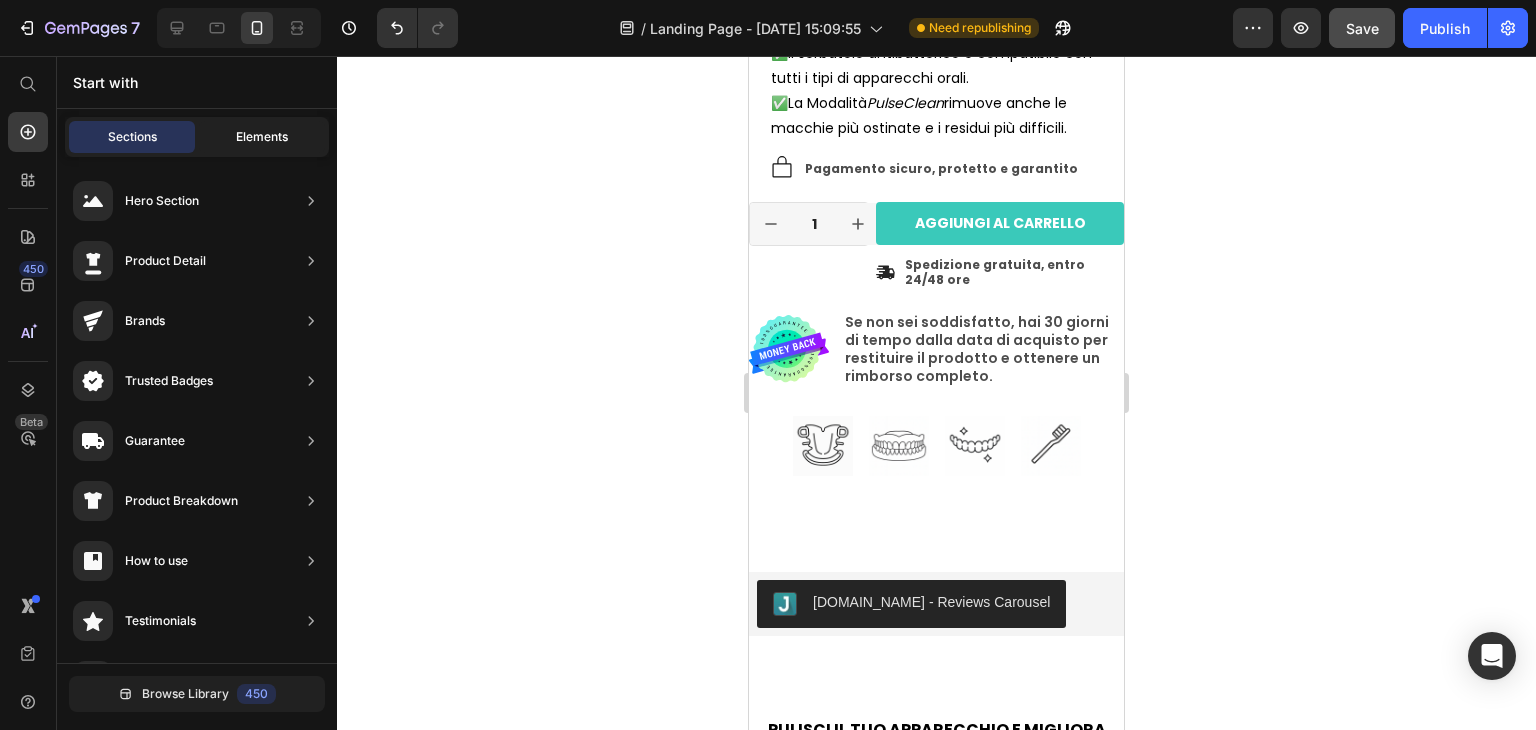 click on "Elements" at bounding box center (262, 137) 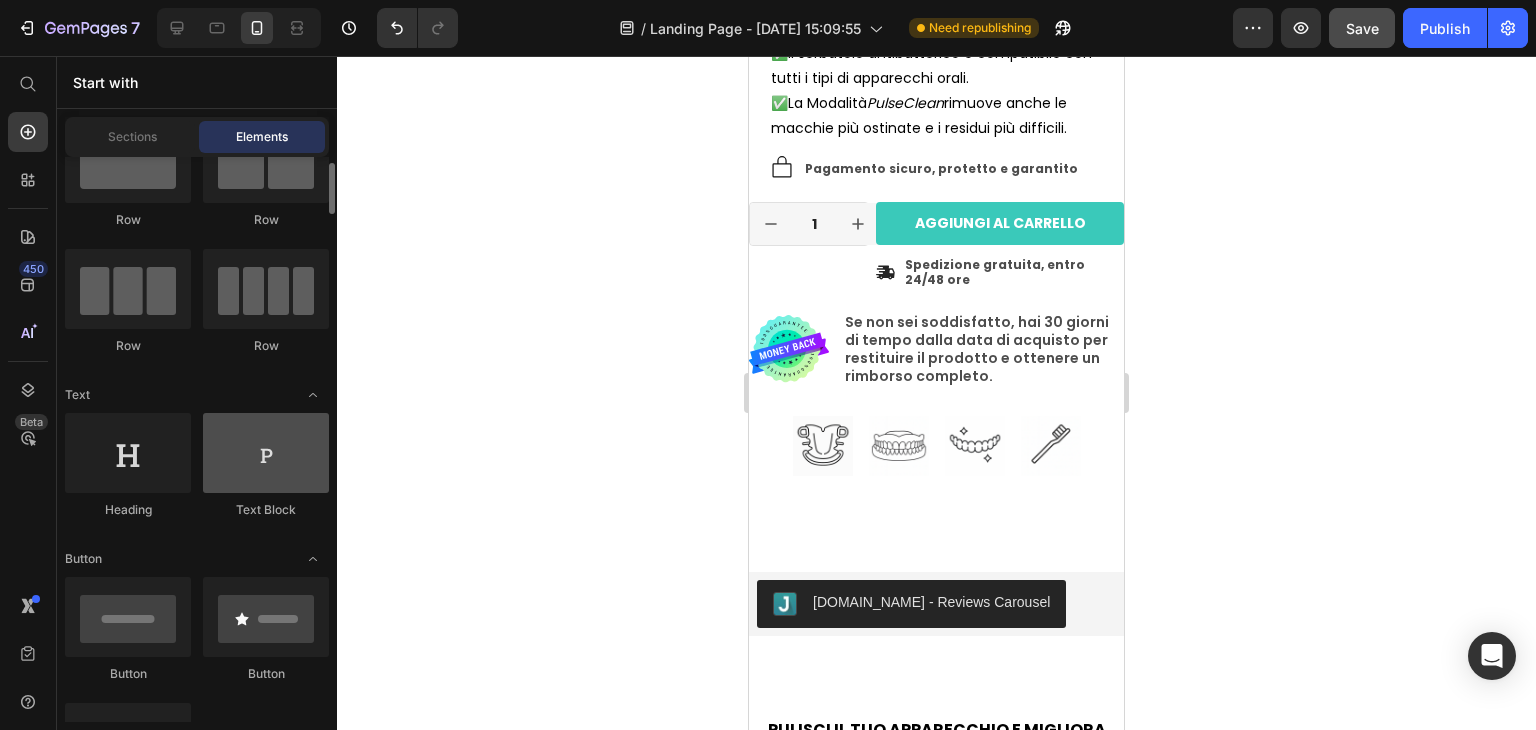 scroll, scrollTop: 77, scrollLeft: 0, axis: vertical 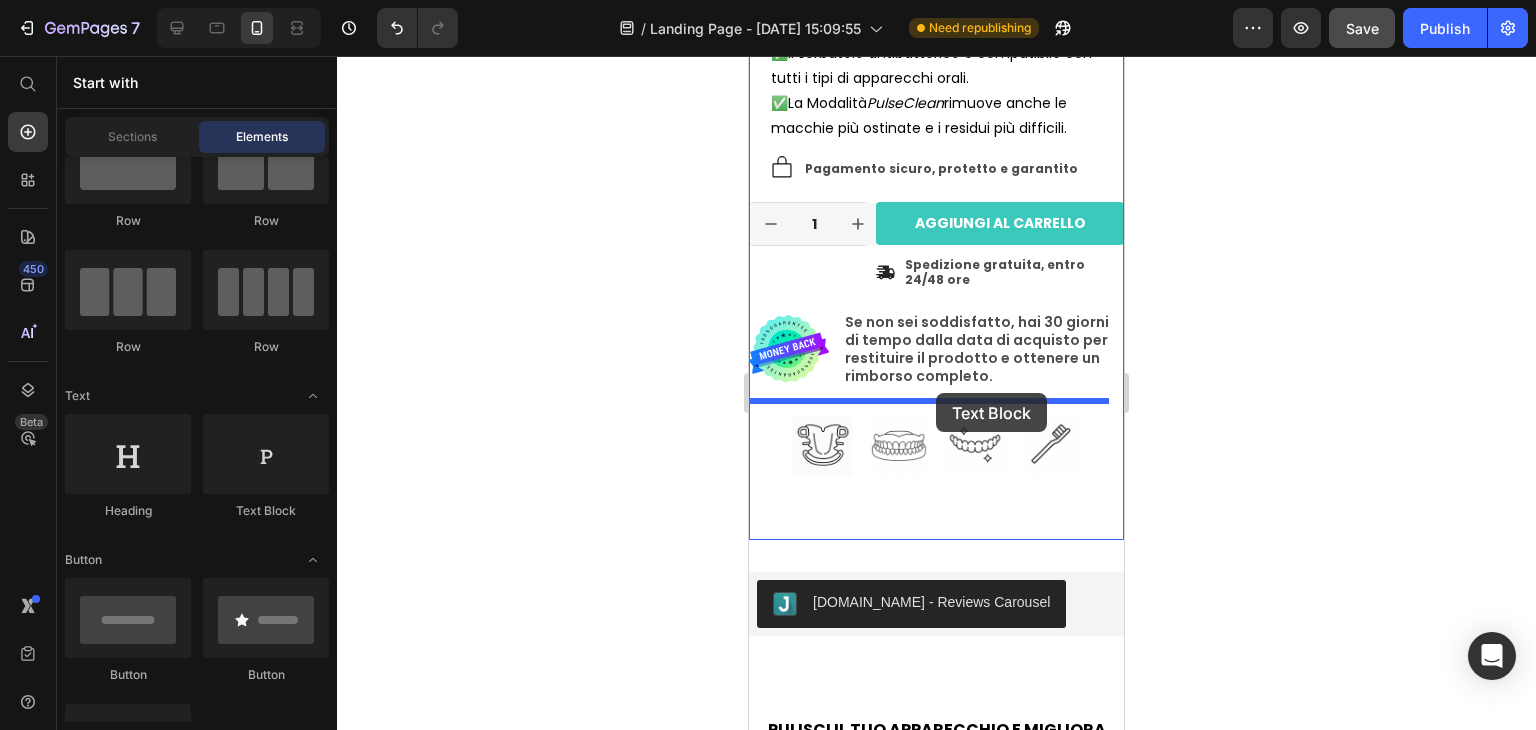 drag, startPoint x: 1011, startPoint y: 505, endPoint x: 936, endPoint y: 393, distance: 134.79243 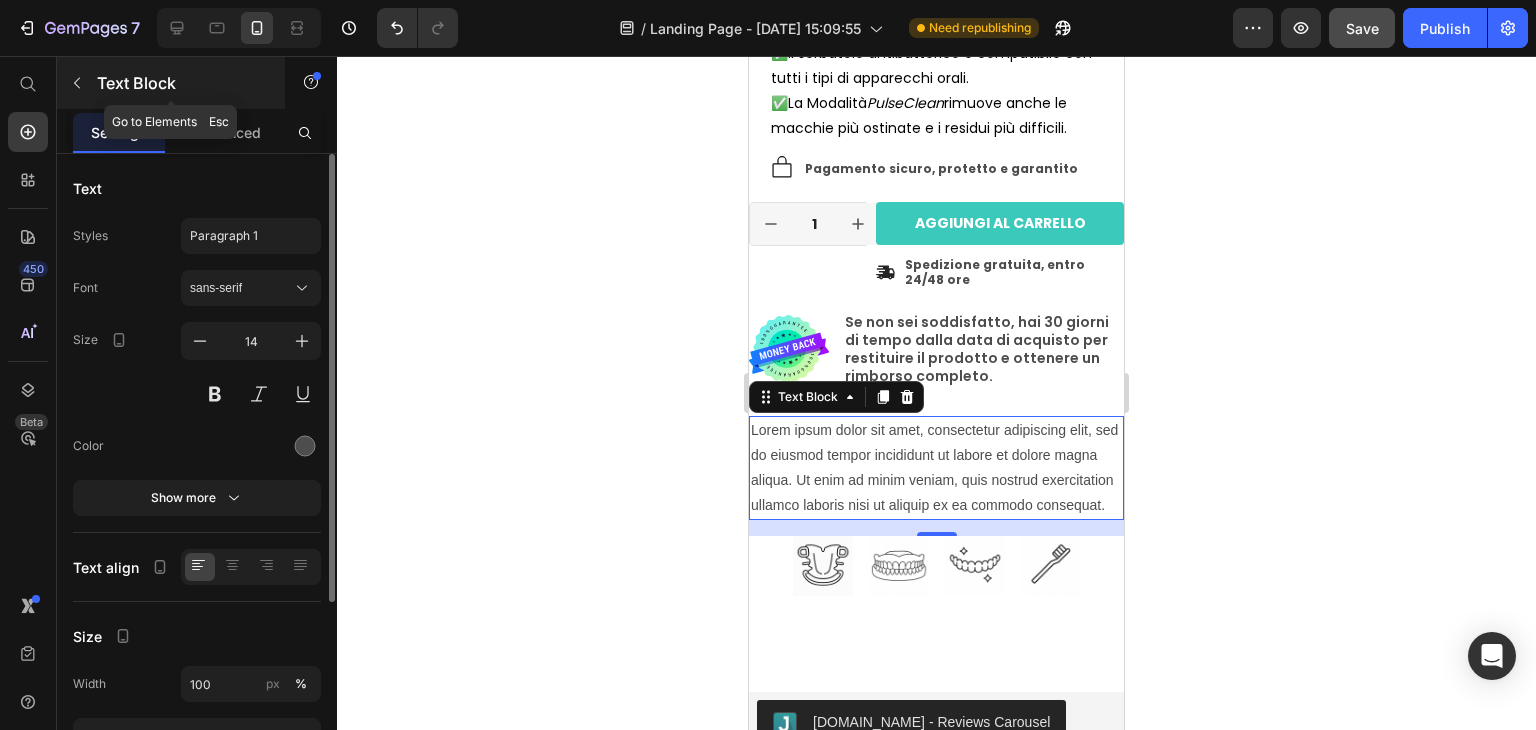 click 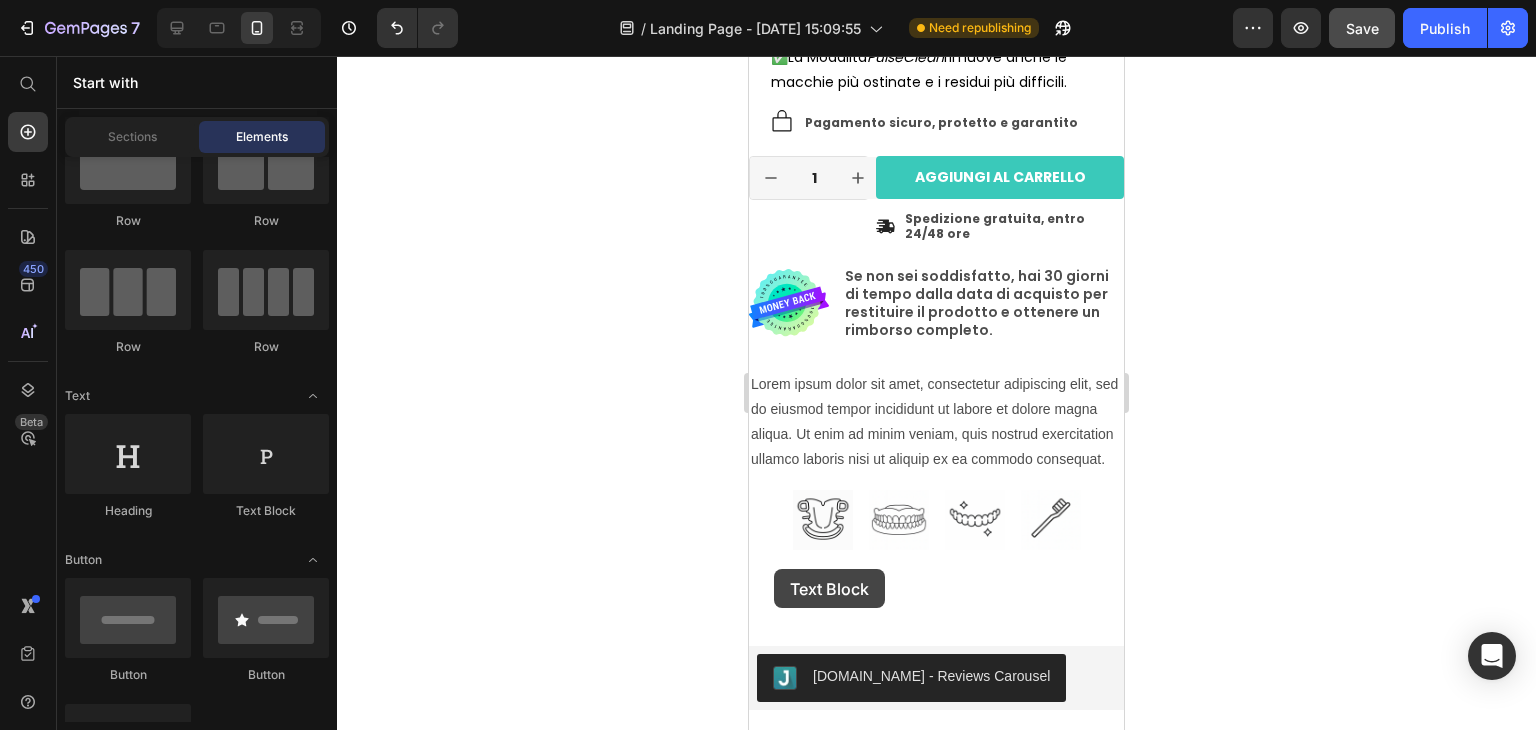 scroll, scrollTop: 894, scrollLeft: 0, axis: vertical 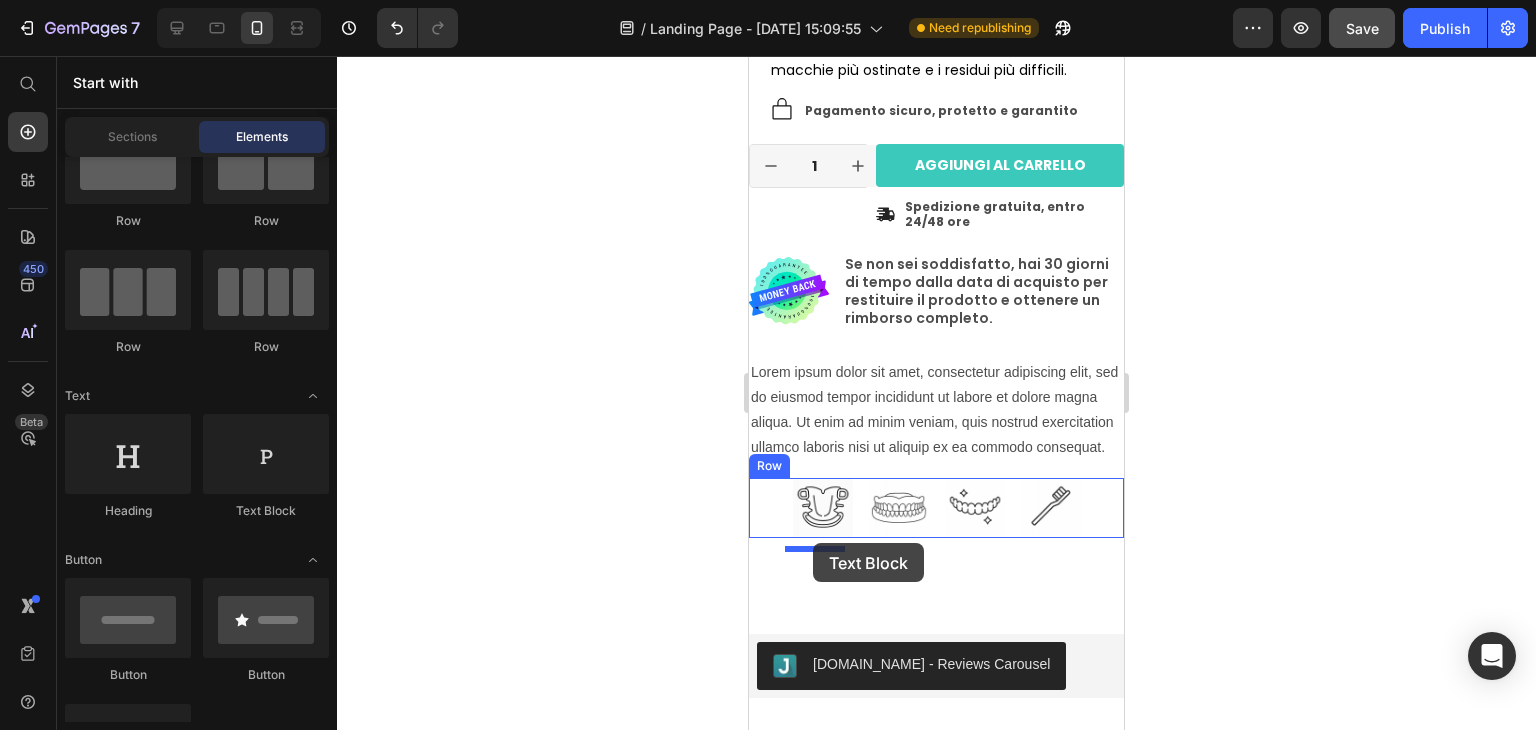 drag, startPoint x: 1025, startPoint y: 541, endPoint x: 813, endPoint y: 543, distance: 212.00943 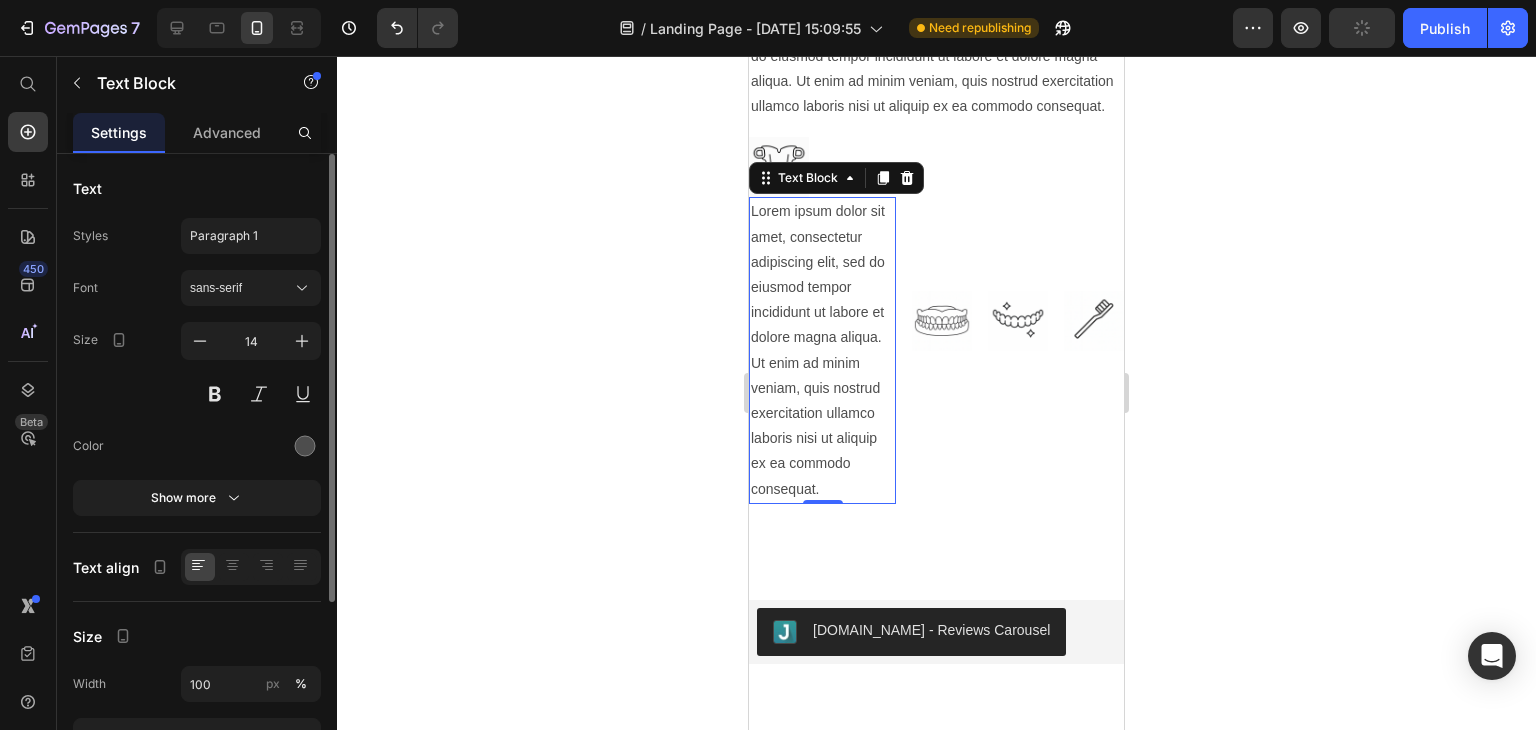 scroll, scrollTop: 1236, scrollLeft: 0, axis: vertical 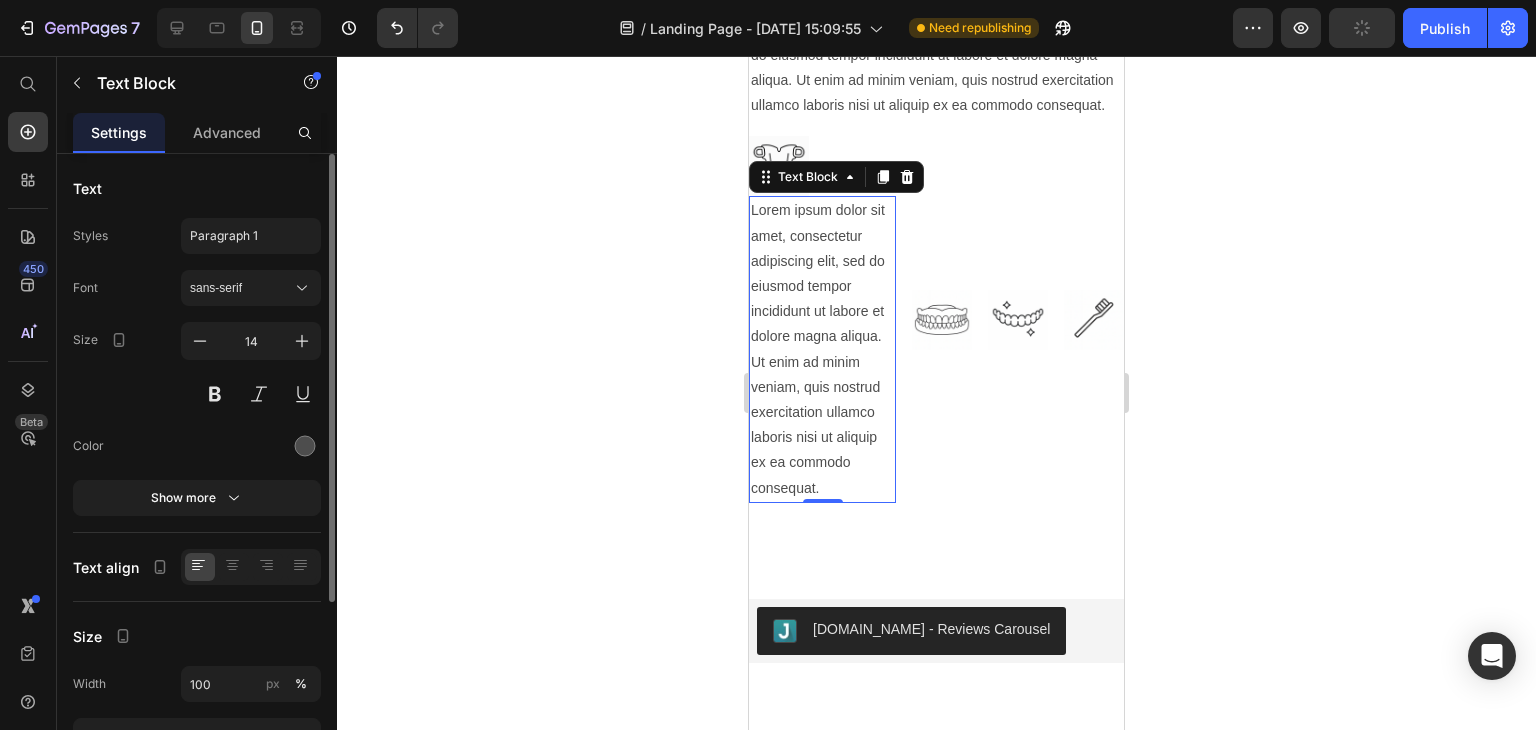 click on "Lorem ipsum dolor sit amet, consectetur adipiscing elit, sed do eiusmod tempor incididunt ut labore et dolore magna aliqua. Ut enim ad minim veniam, quis nostrud exercitation ullamco laboris nisi ut aliquip ex ea commodo consequat." at bounding box center [822, 349] 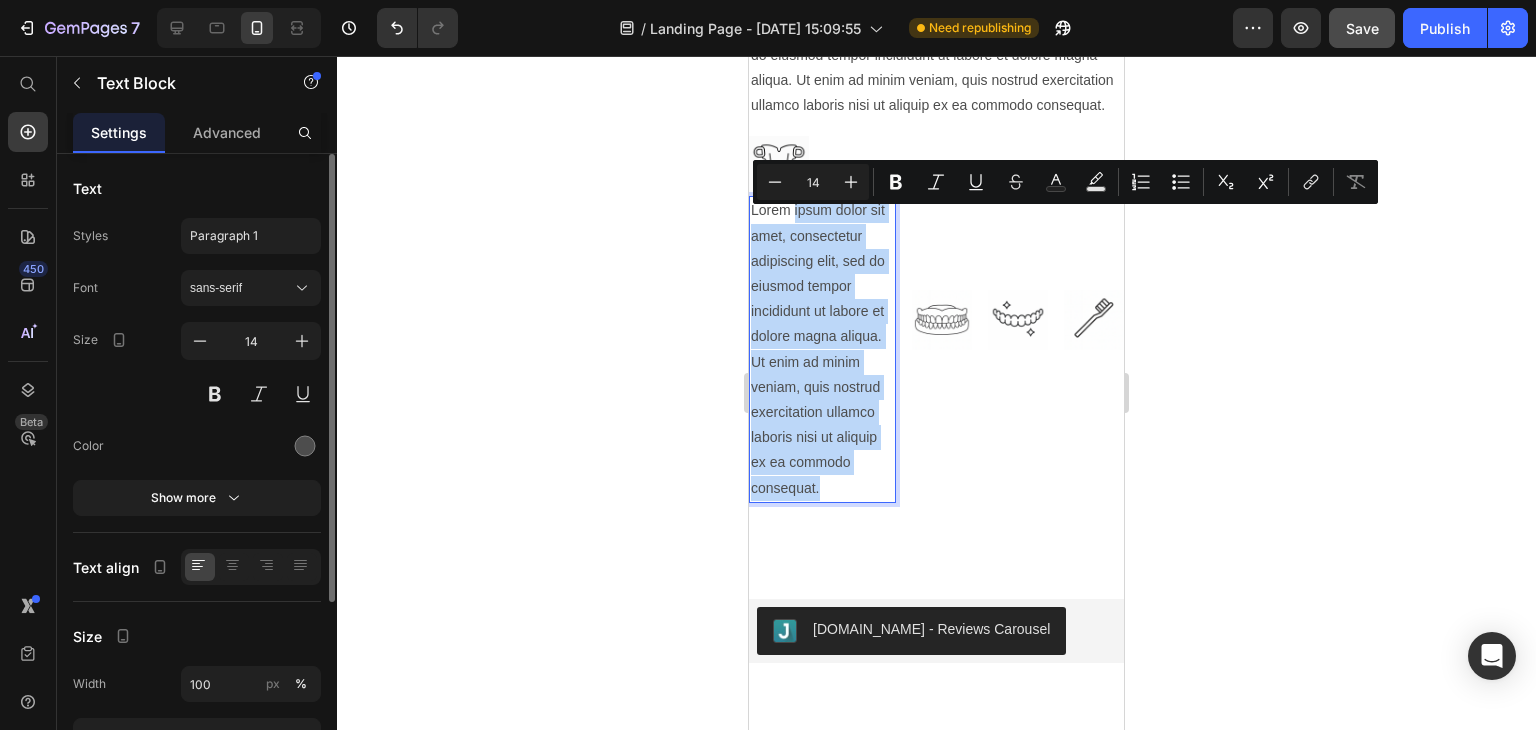 drag, startPoint x: 827, startPoint y: 550, endPoint x: 792, endPoint y: 223, distance: 328.86777 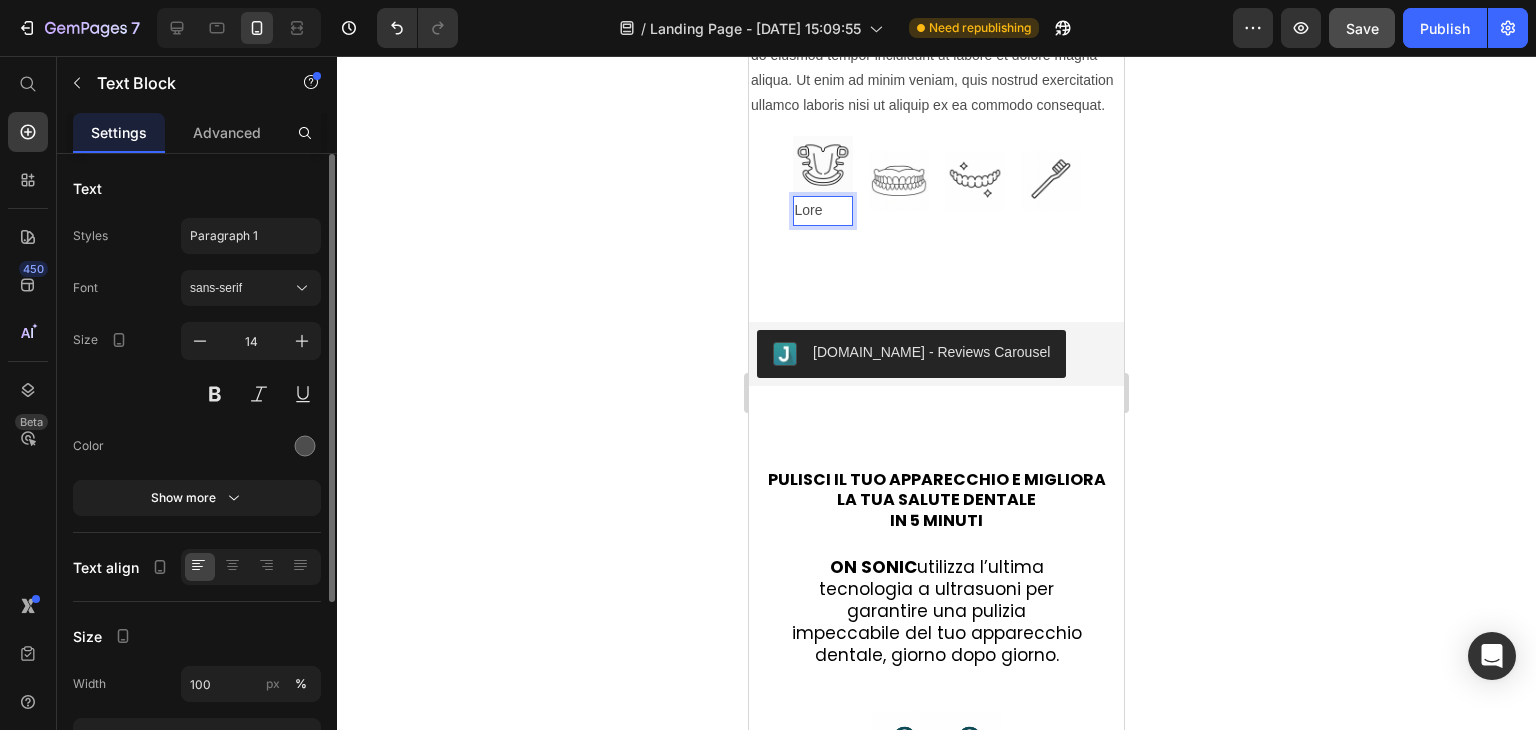 click on "Lore" at bounding box center [823, 210] 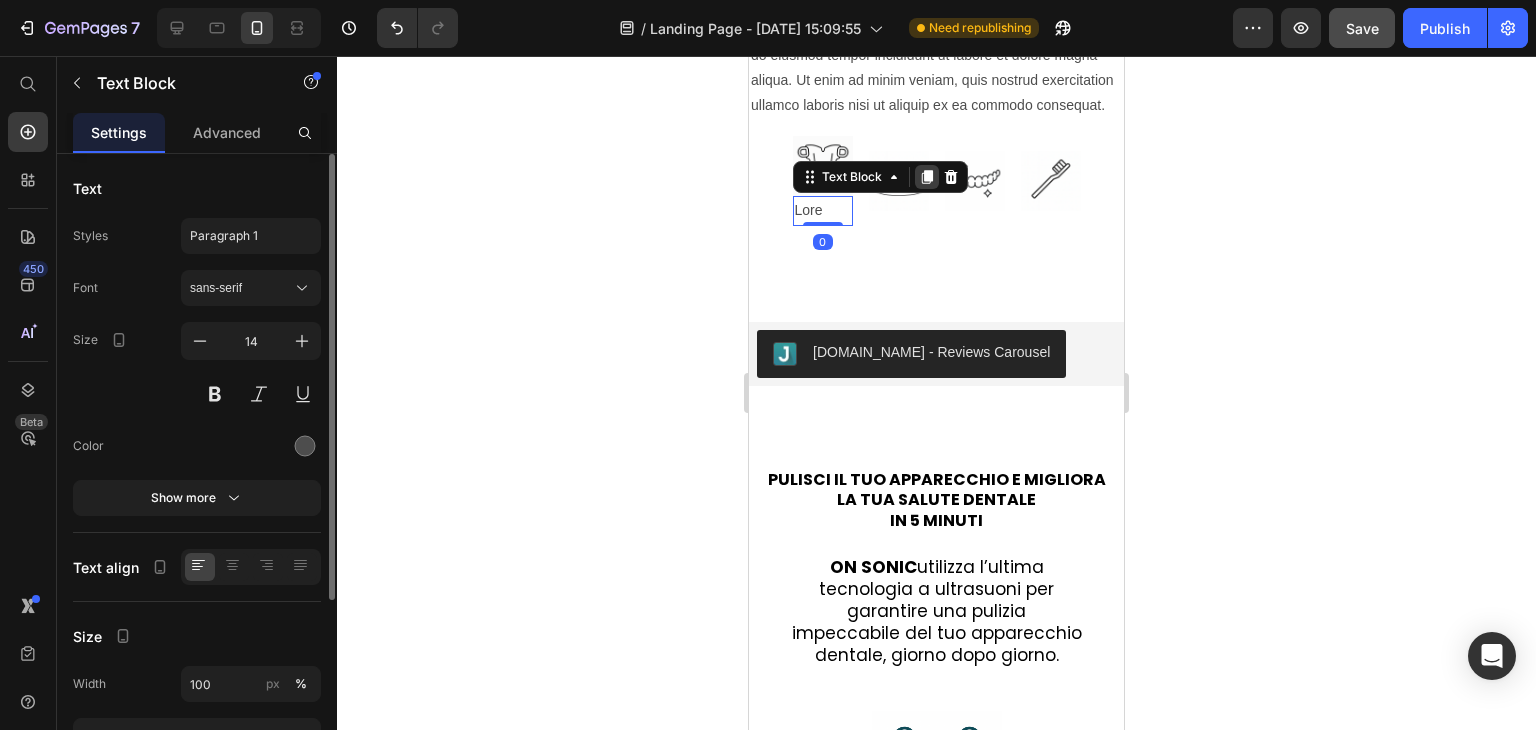 click 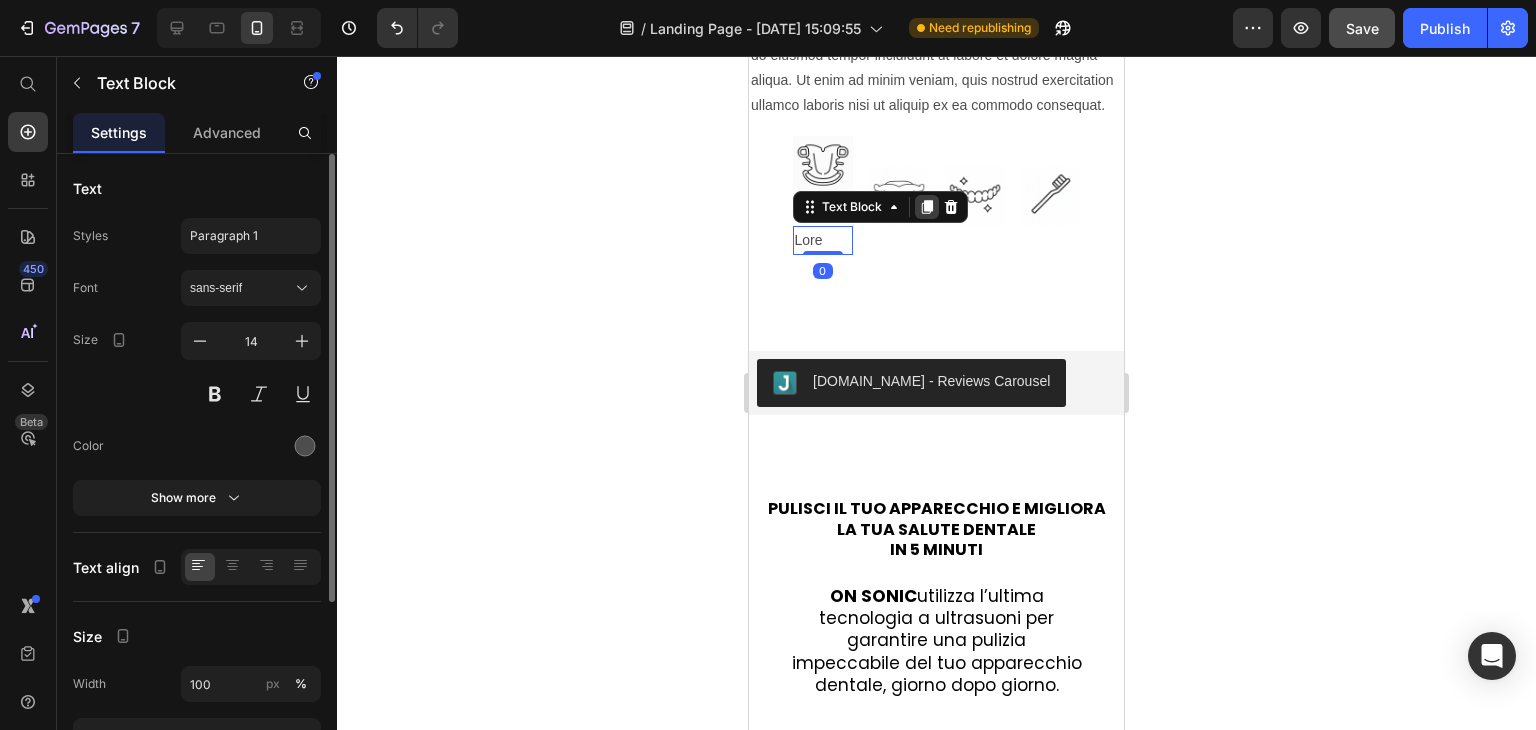 click 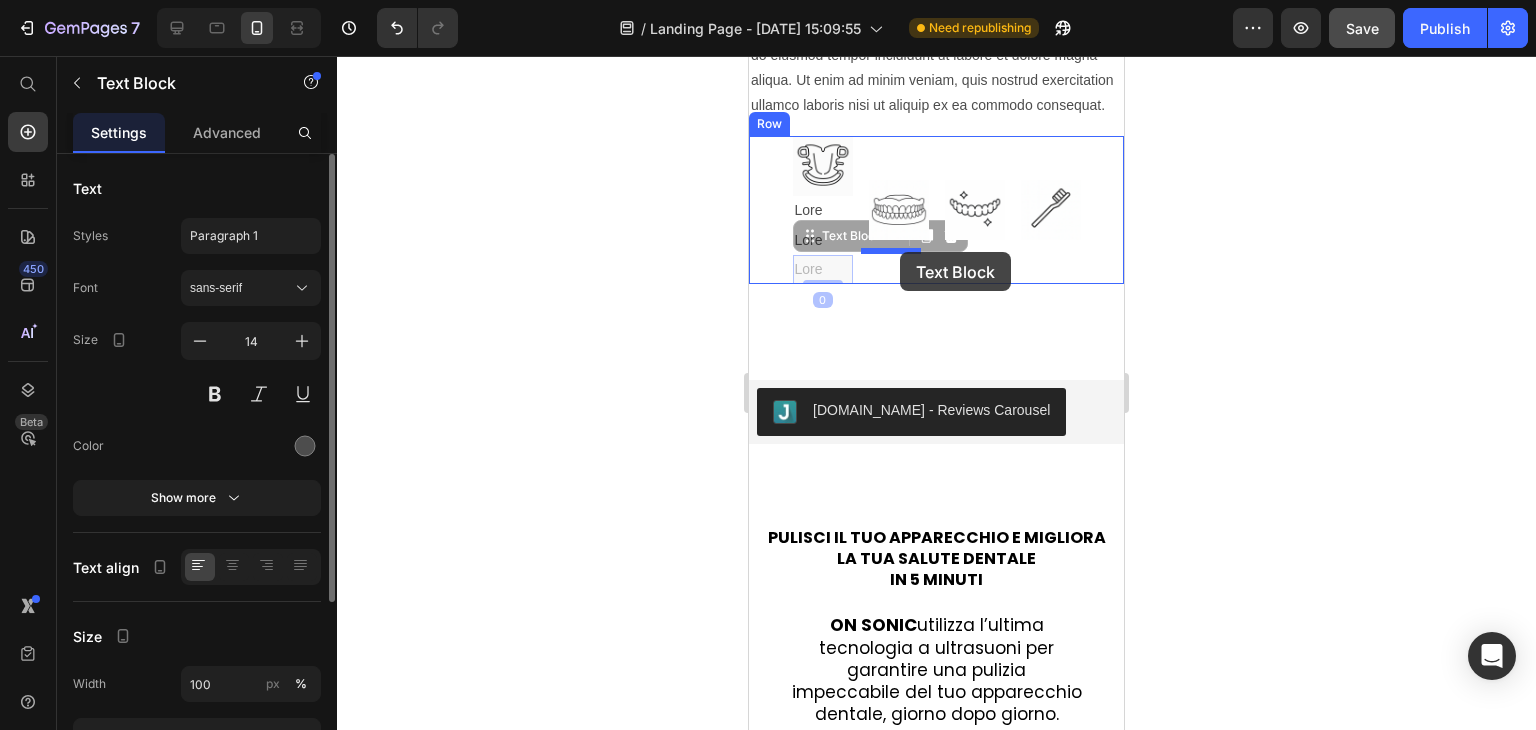 drag, startPoint x: 831, startPoint y: 278, endPoint x: 900, endPoint y: 252, distance: 73.736015 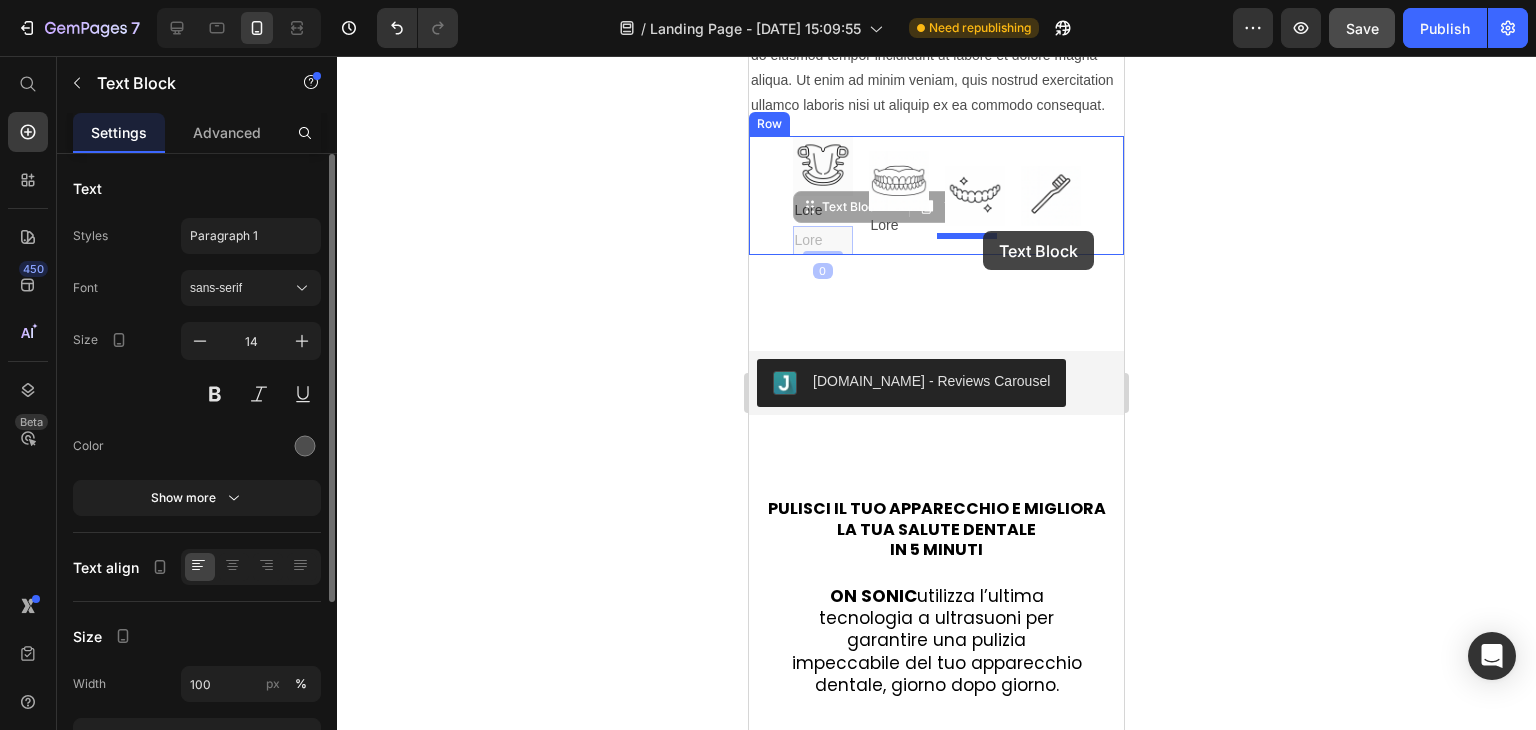 drag, startPoint x: 811, startPoint y: 249, endPoint x: 983, endPoint y: 231, distance: 172.9393 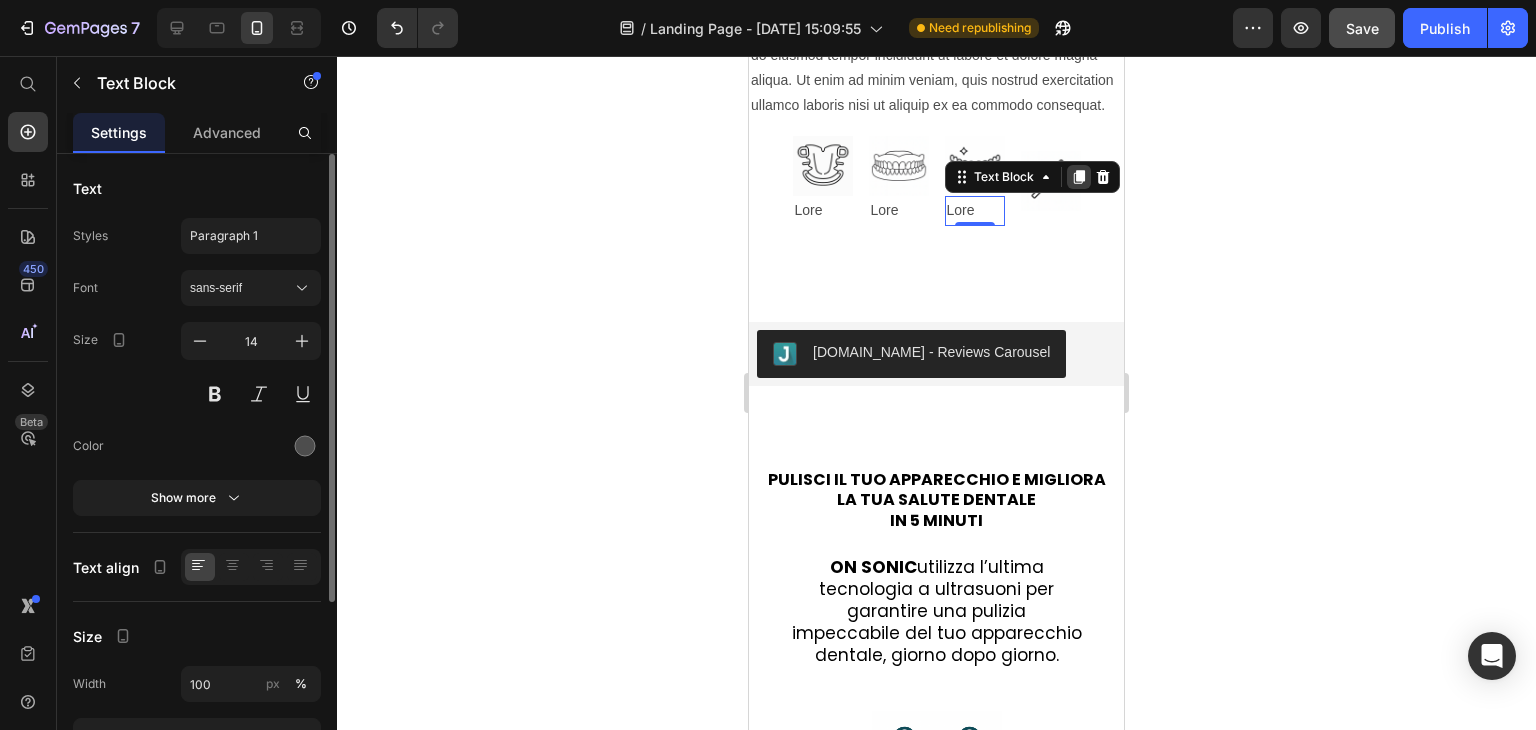click 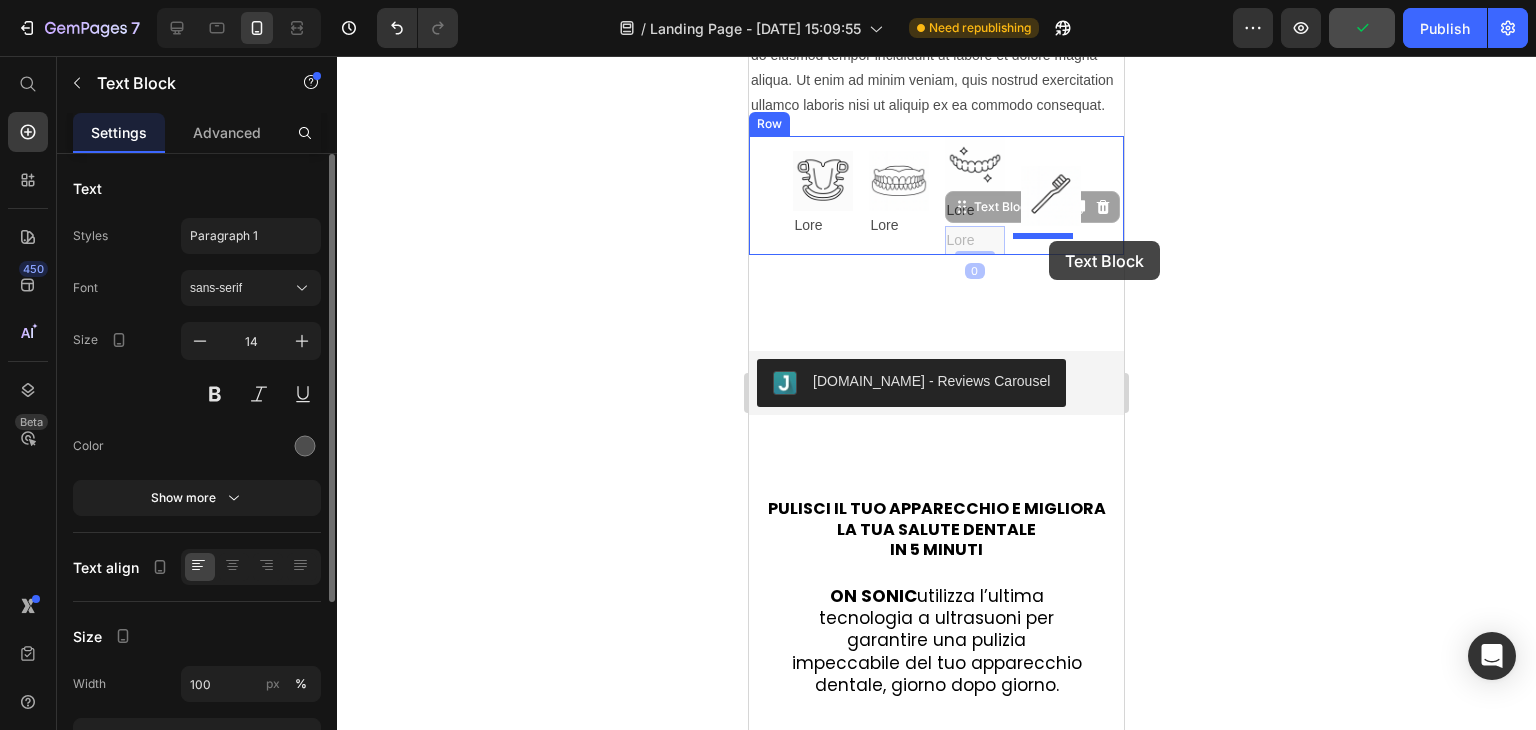 drag, startPoint x: 973, startPoint y: 245, endPoint x: 1049, endPoint y: 241, distance: 76.105194 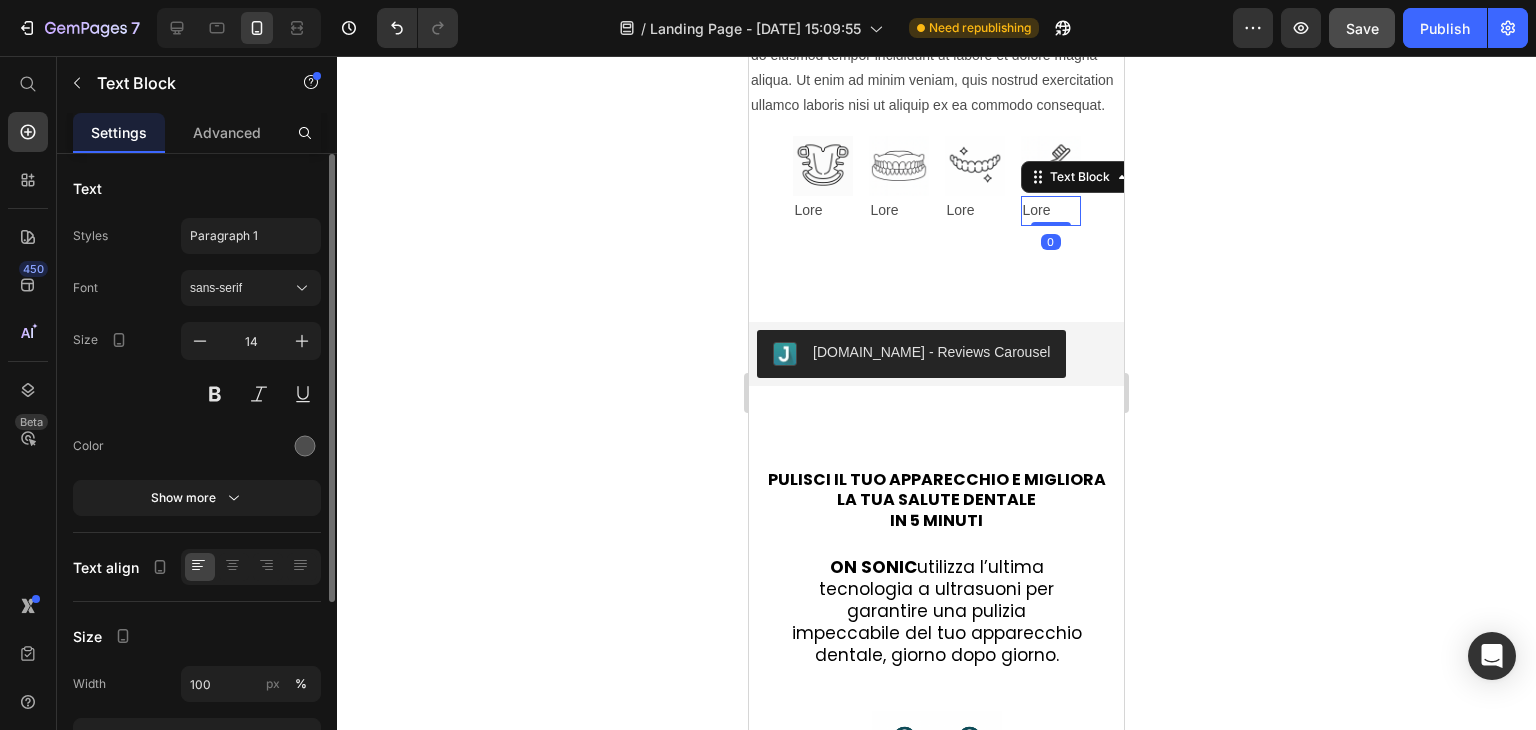 click 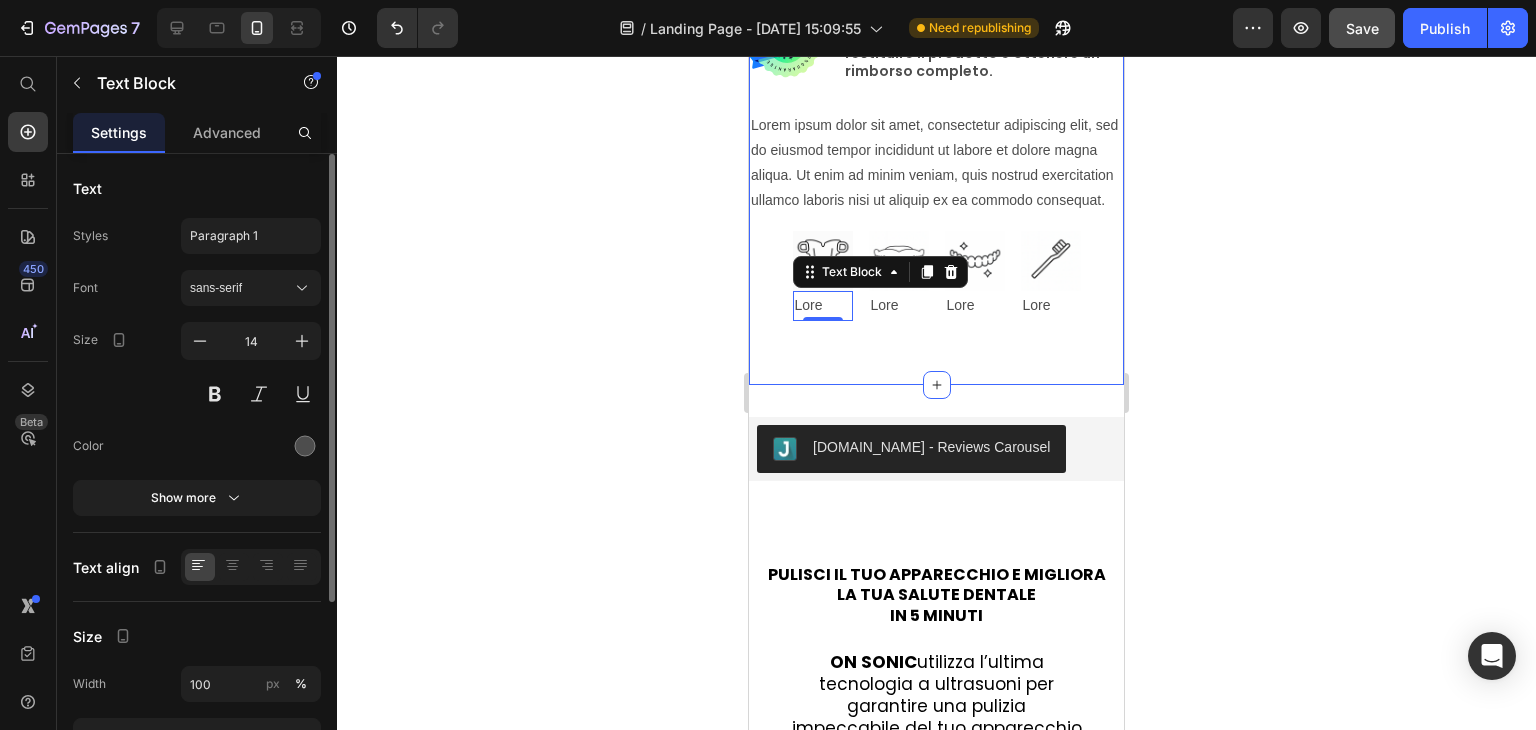 scroll, scrollTop: 1115, scrollLeft: 0, axis: vertical 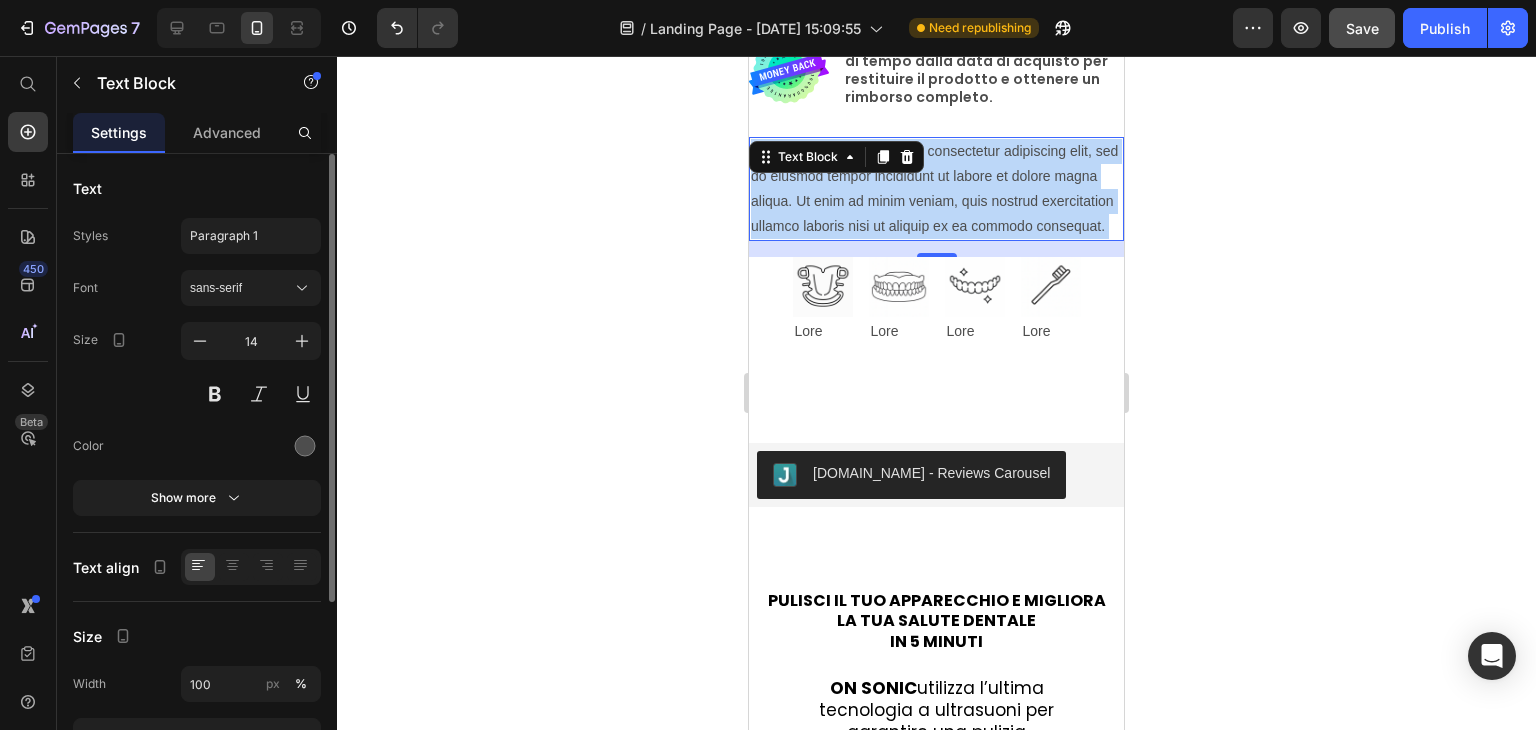 click on "Lorem ipsum dolor sit amet, consectetur adipiscing elit, sed do eiusmod tempor incididunt ut labore et dolore magna aliqua. Ut enim ad minim veniam, quis nostrud exercitation ullamco laboris nisi ut aliquip ex ea commodo consequat." at bounding box center [936, 189] 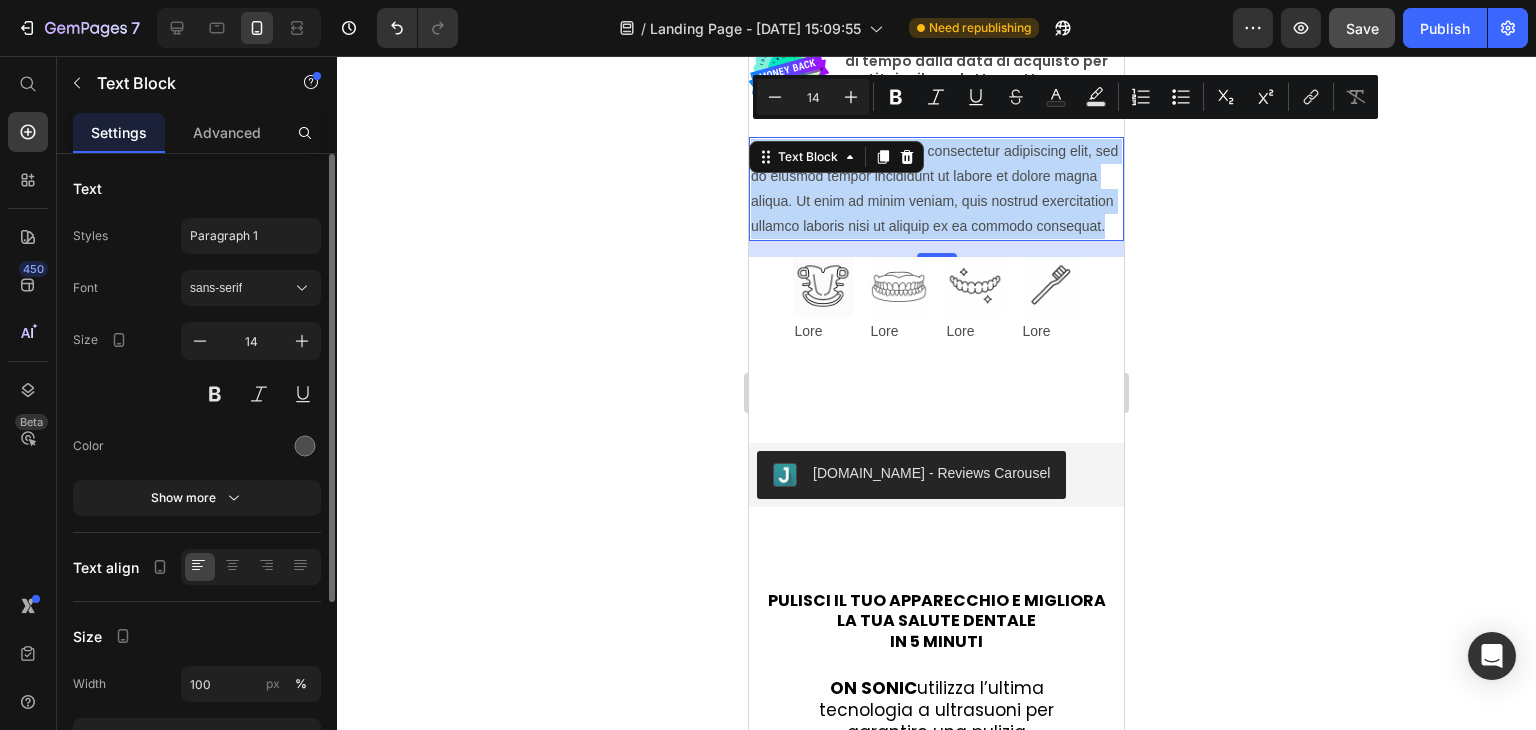 drag, startPoint x: 884, startPoint y: 232, endPoint x: 748, endPoint y: 128, distance: 171.20747 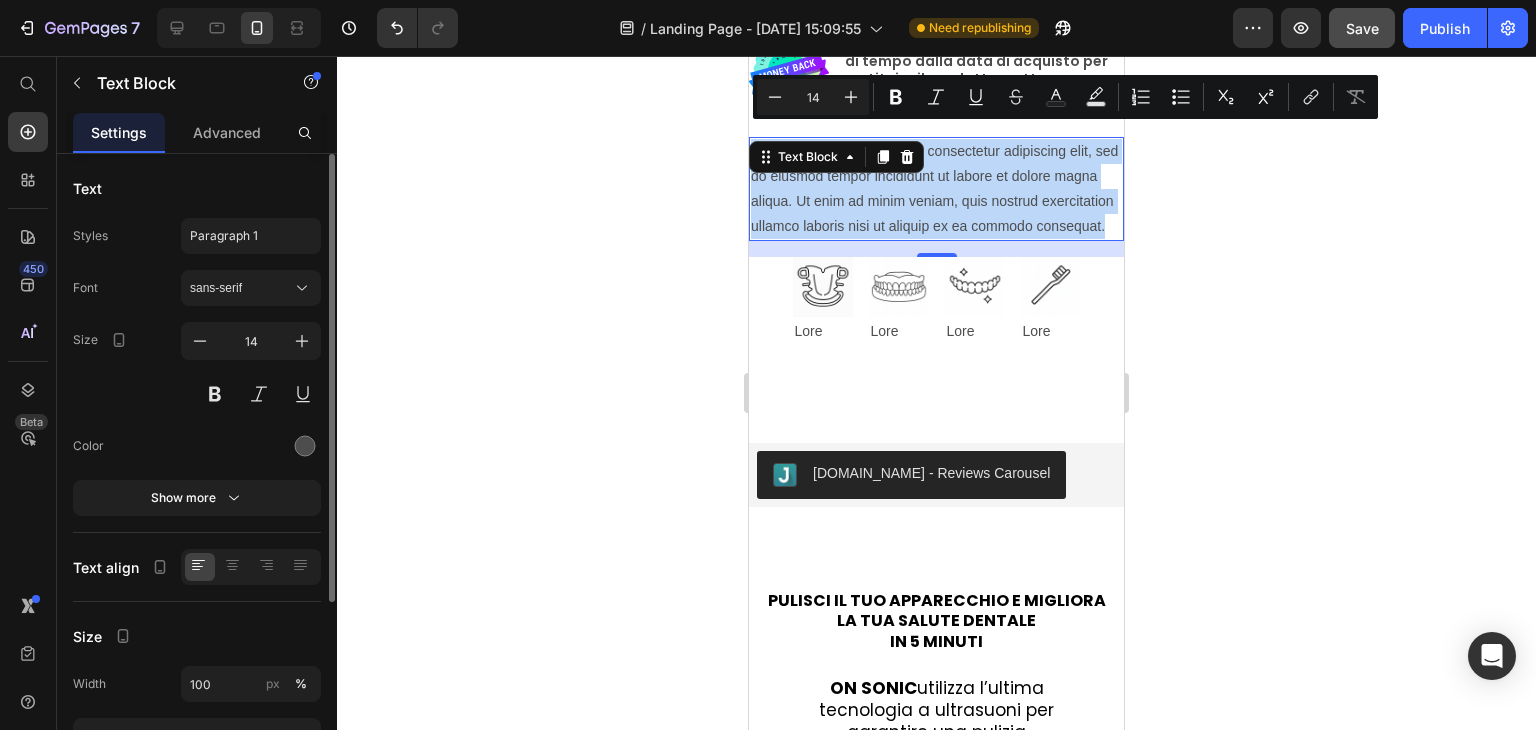 click on "Lorem ipsum dolor sit amet, consectetur adipiscing elit, sed do eiusmod tempor incididunt ut labore et dolore magna aliqua. Ut enim ad minim veniam, quis nostrud exercitation ullamco laboris nisi ut aliquip ex ea commodo consequat." at bounding box center (936, 189) 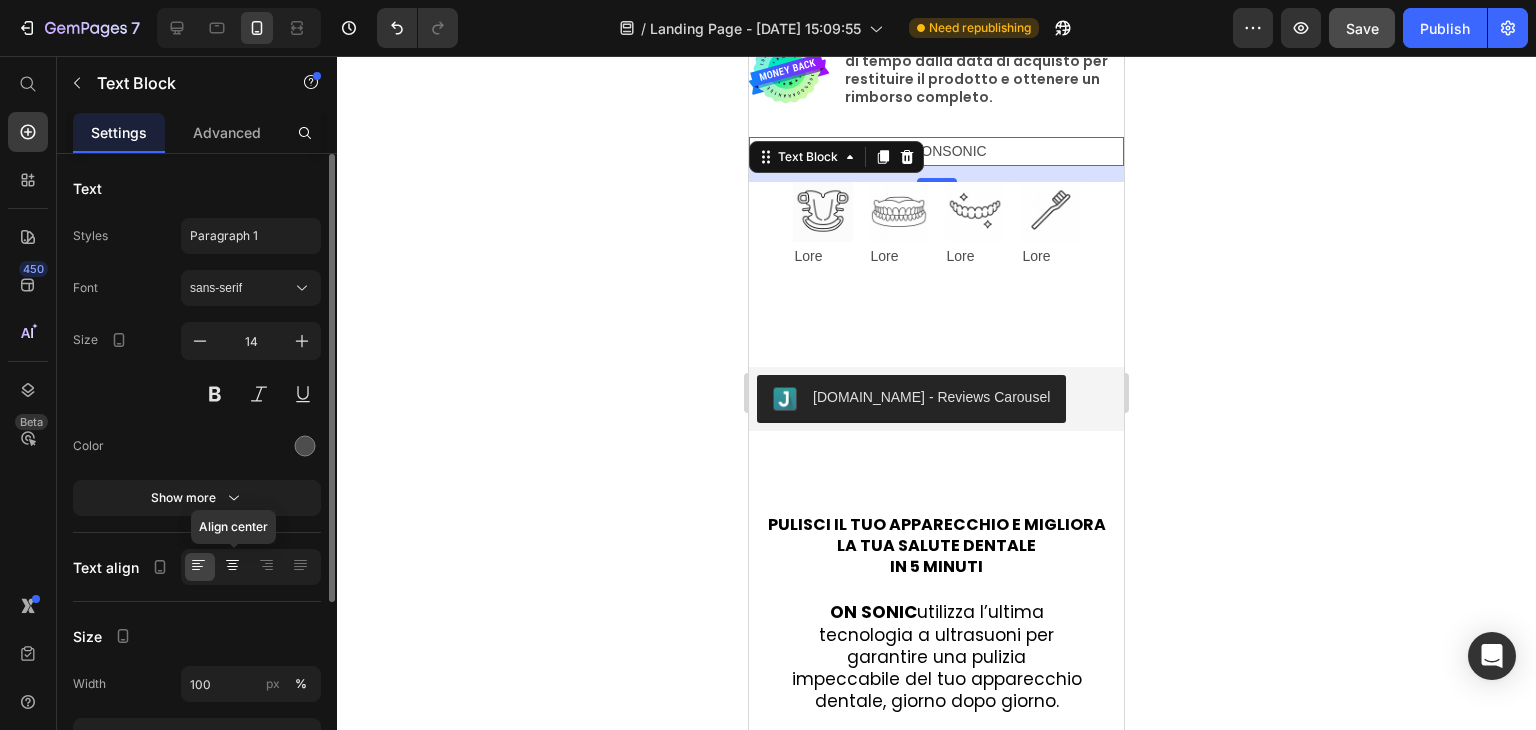 click 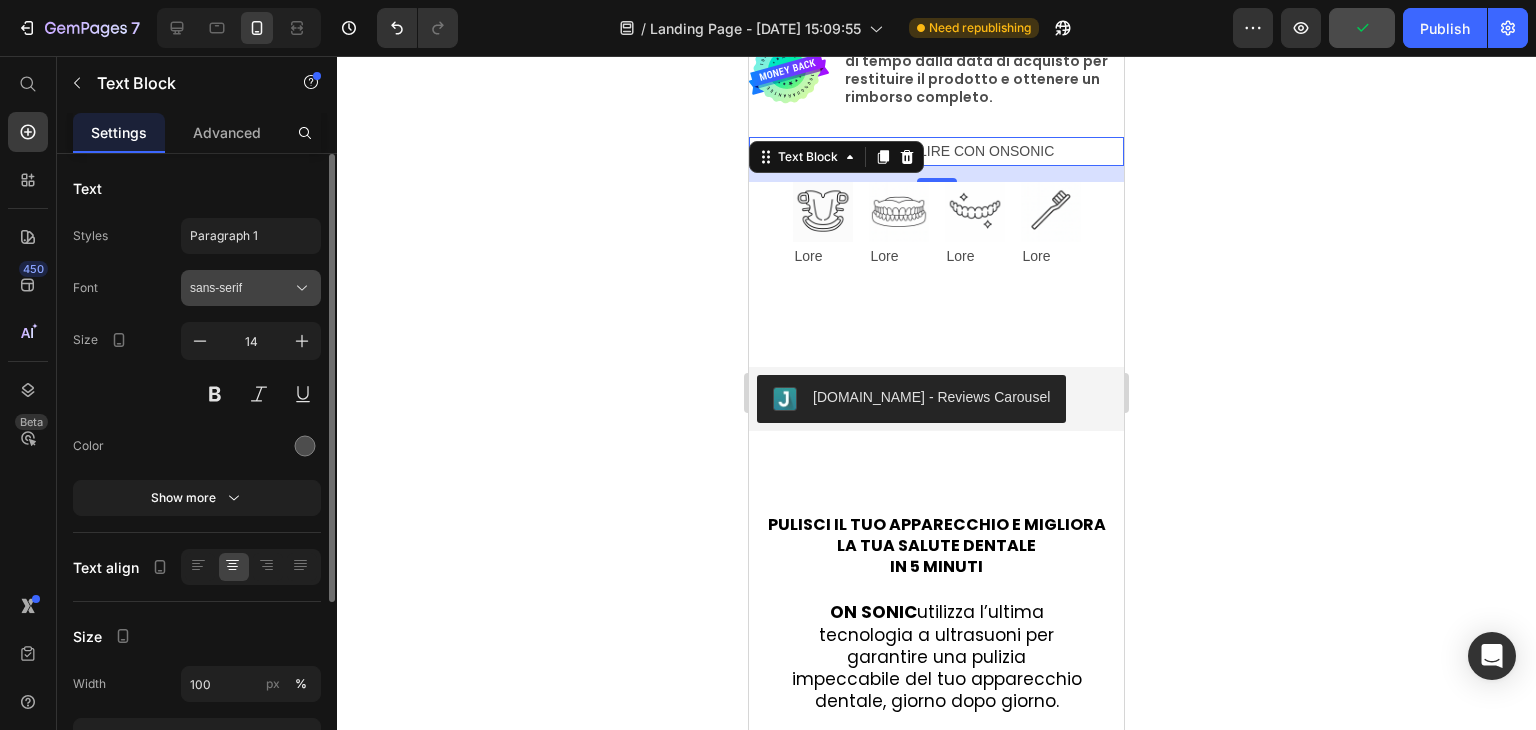 click on "sans-serif" at bounding box center [241, 288] 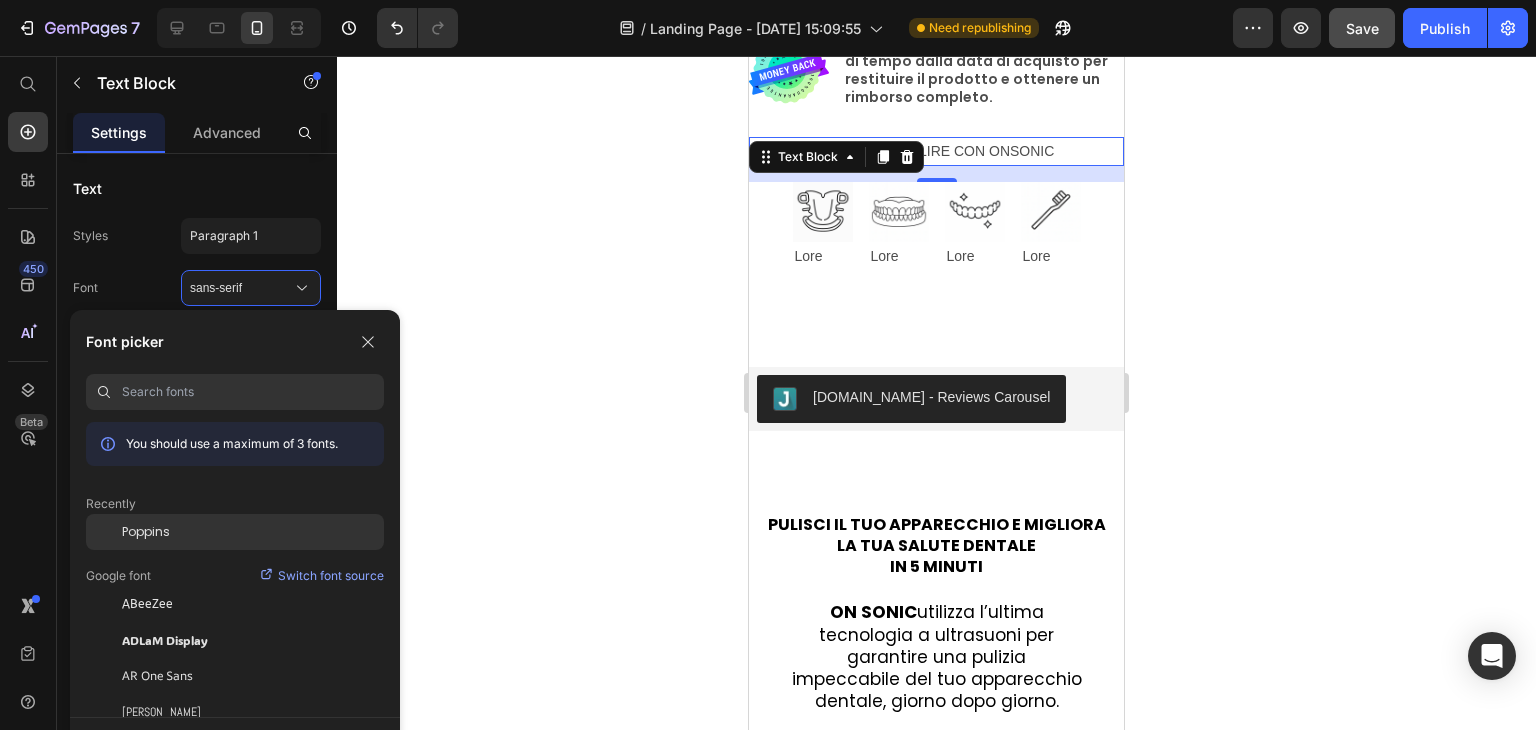 click on "Poppins" 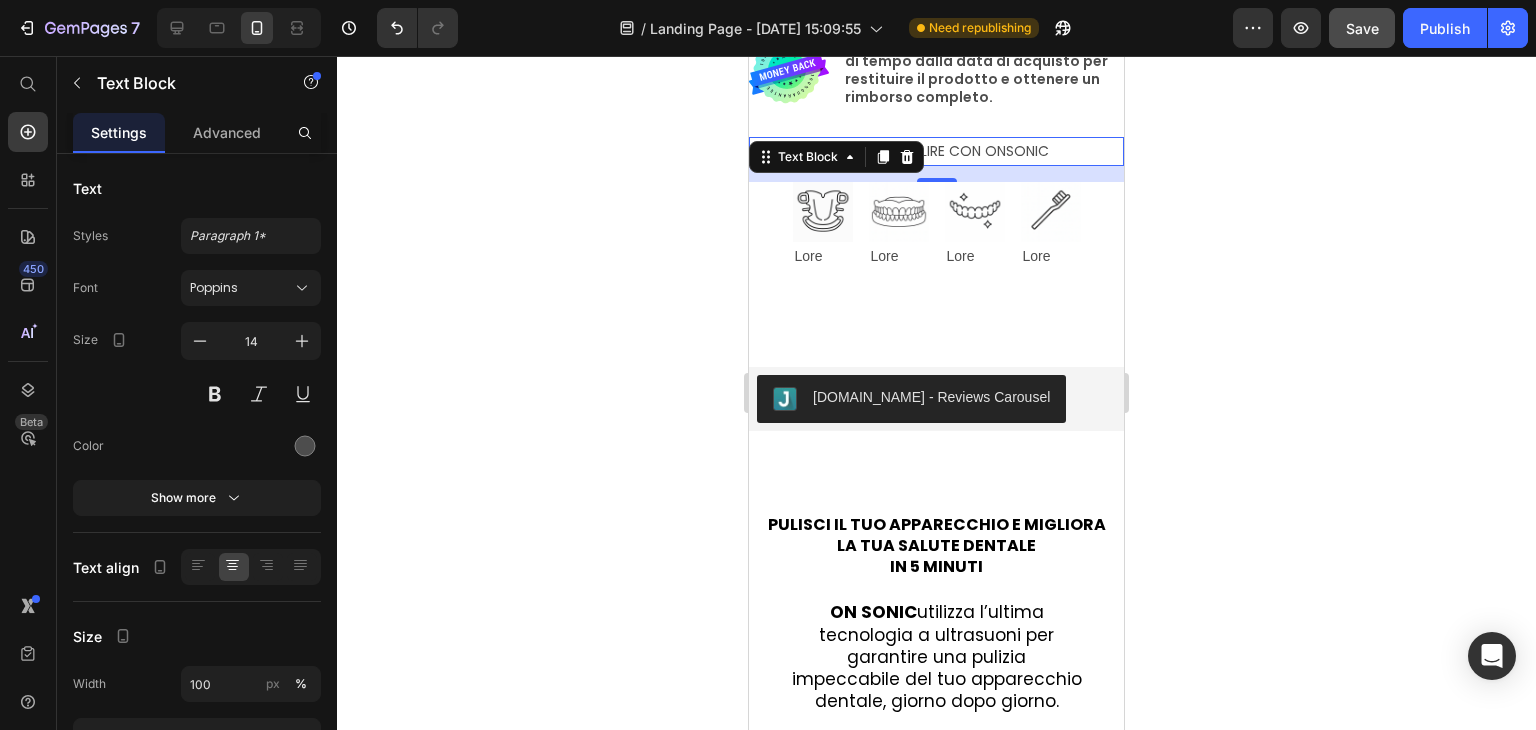 click 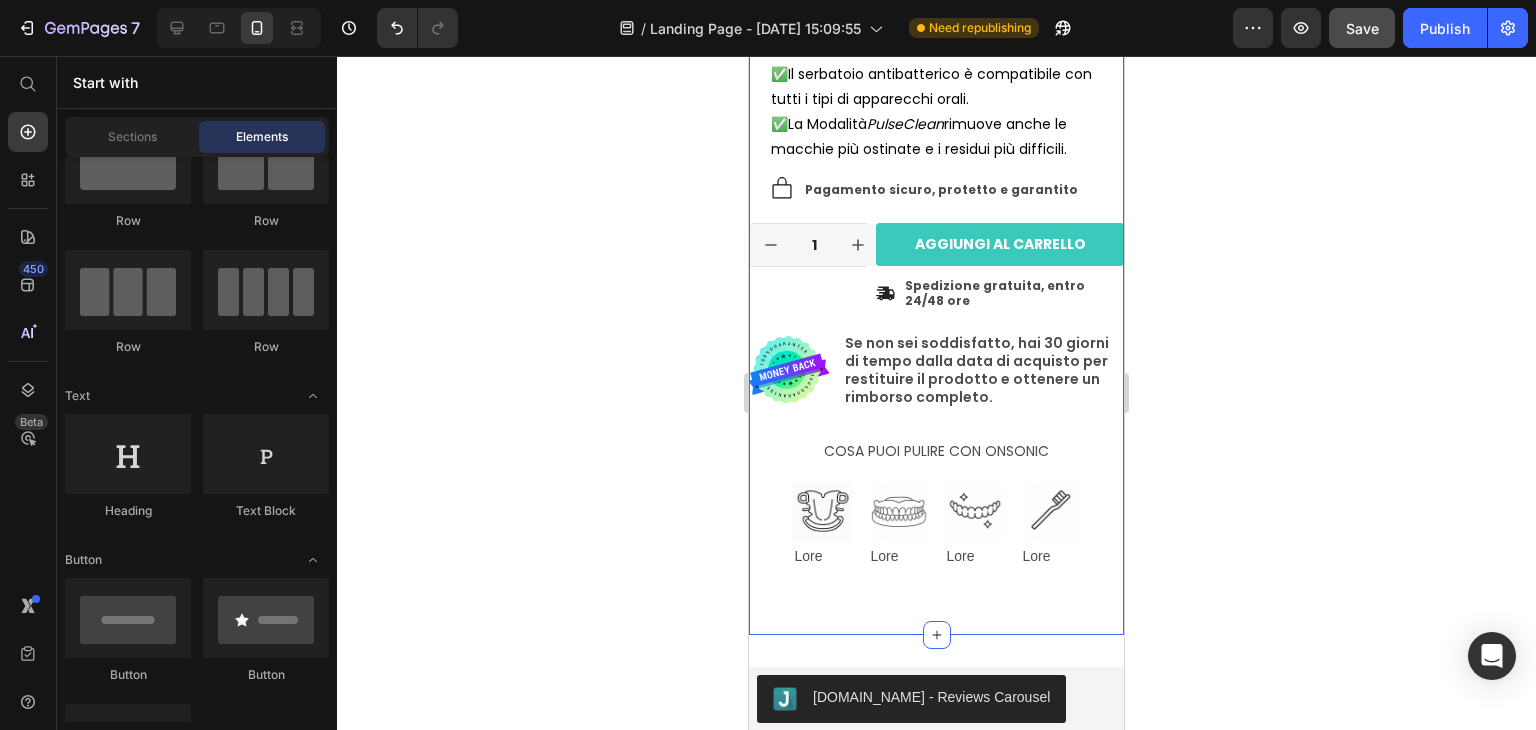 scroll, scrollTop: 822, scrollLeft: 0, axis: vertical 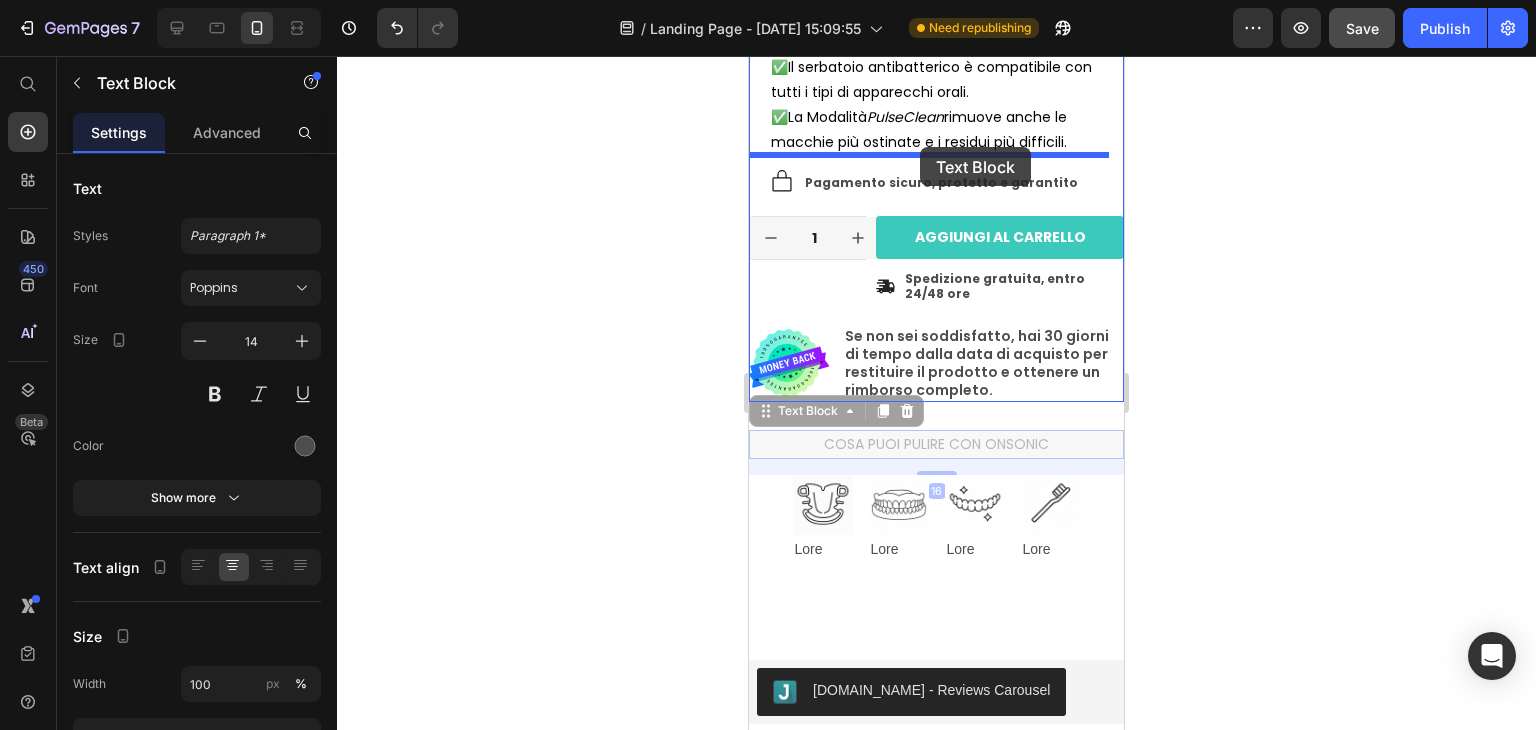drag, startPoint x: 923, startPoint y: 428, endPoint x: 920, endPoint y: 147, distance: 281.01602 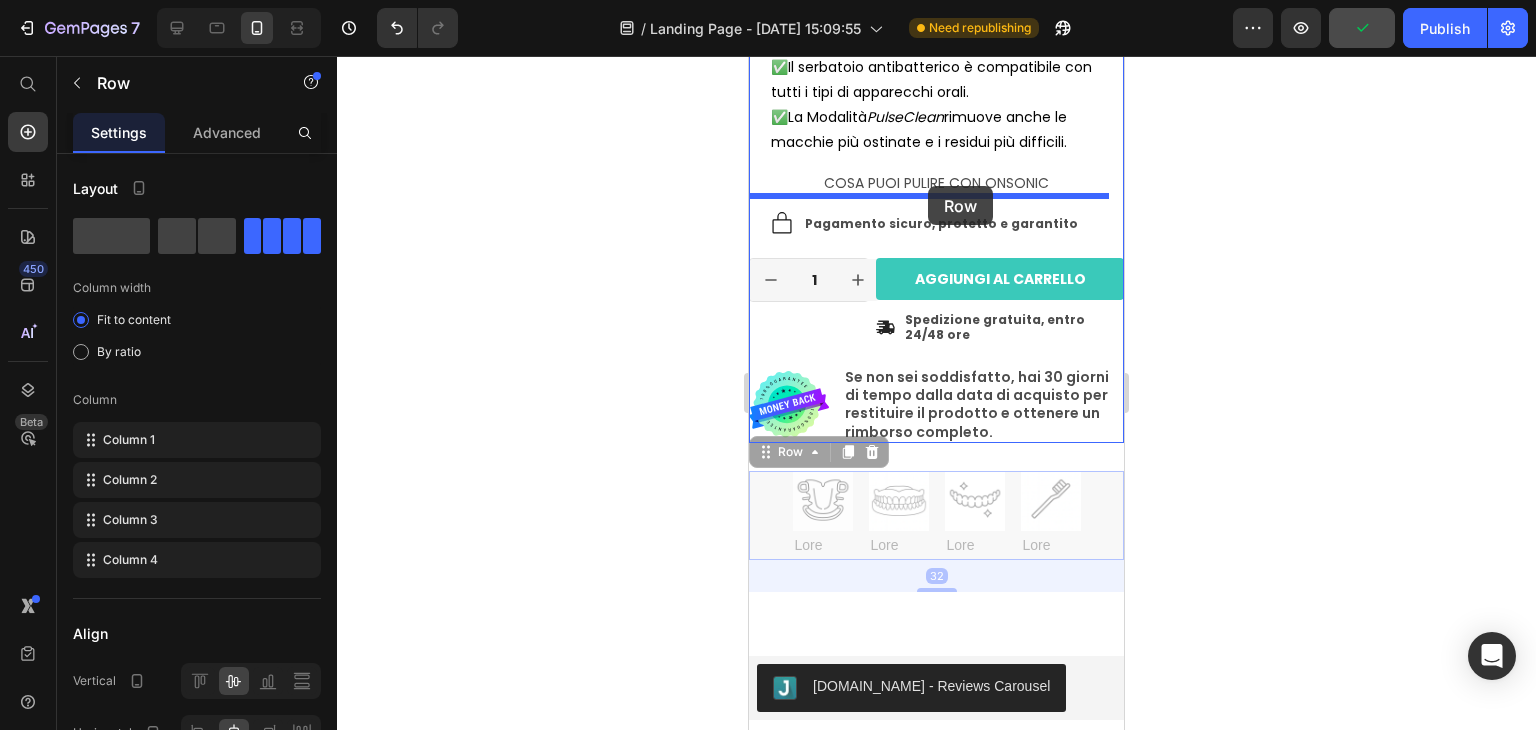 drag, startPoint x: 929, startPoint y: 482, endPoint x: 928, endPoint y: 188, distance: 294.0017 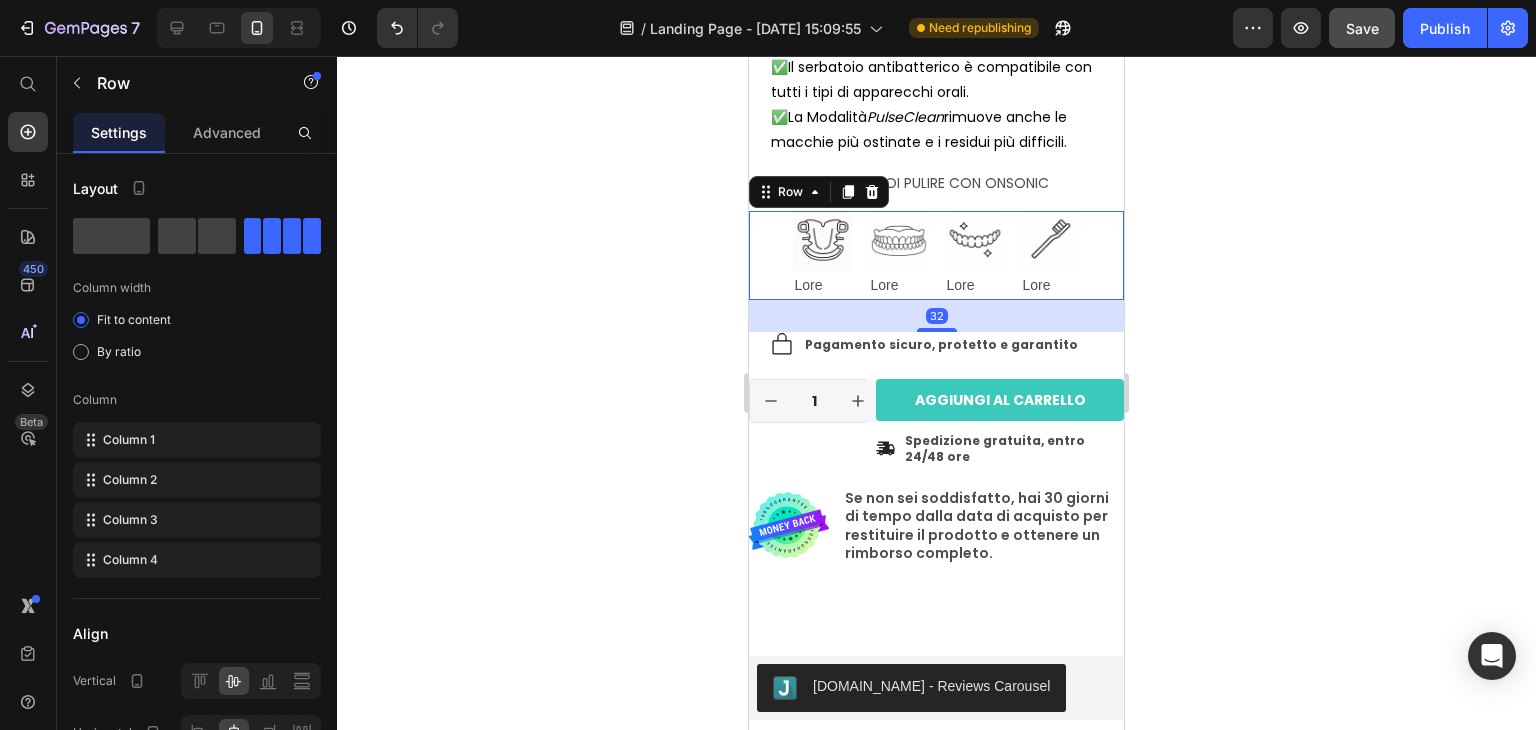 click 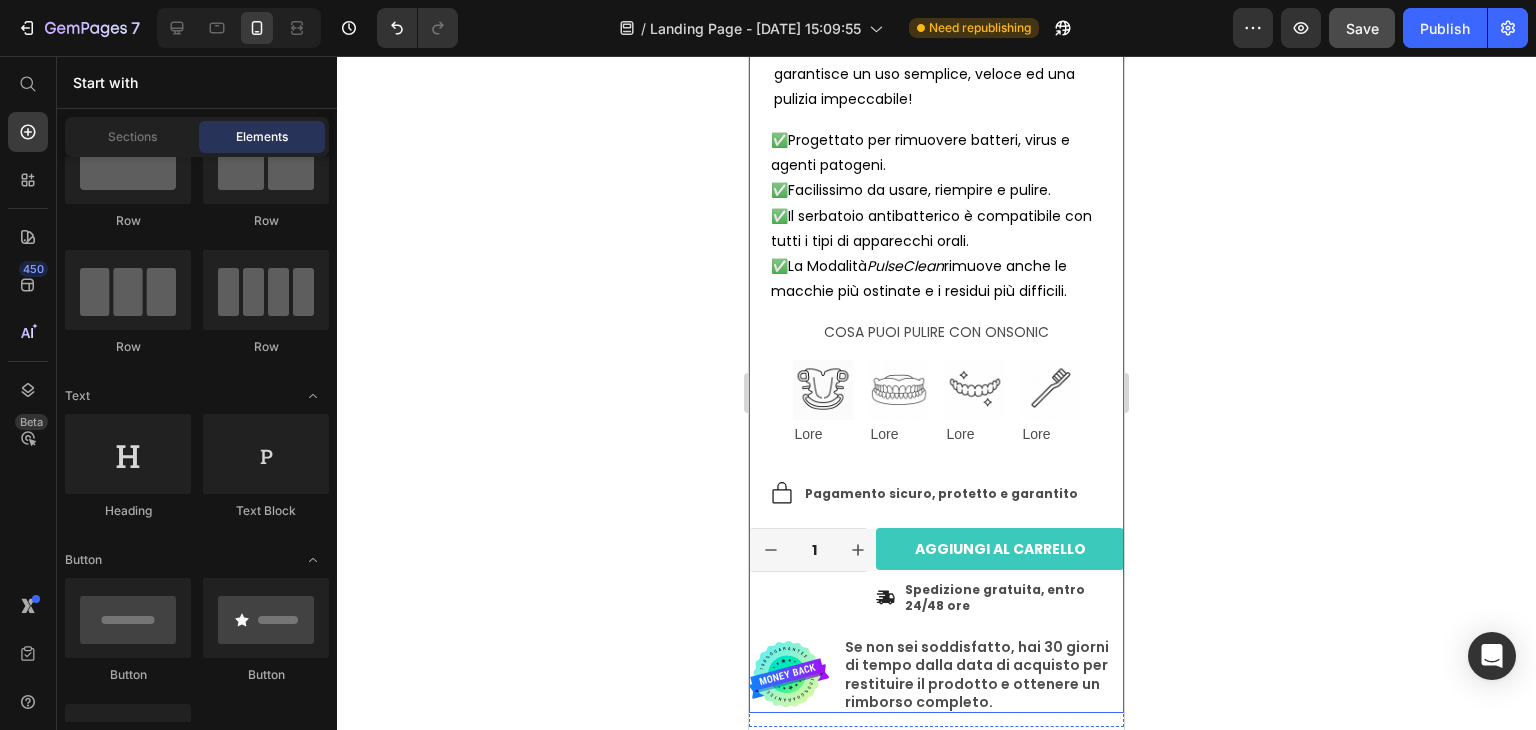scroll, scrollTop: 691, scrollLeft: 0, axis: vertical 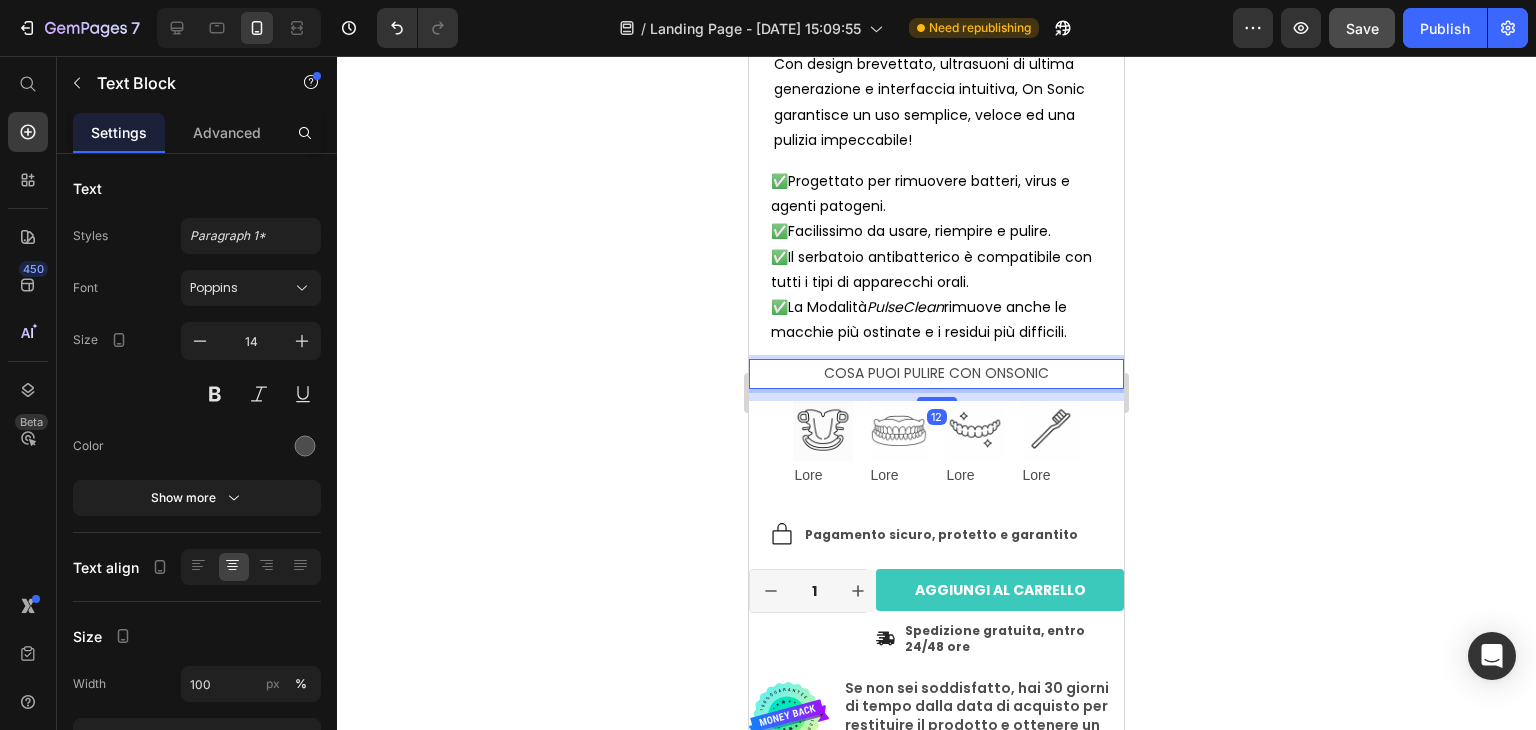 click on "COSA PUOI PULIRE CON ONSONIC" at bounding box center [936, 373] 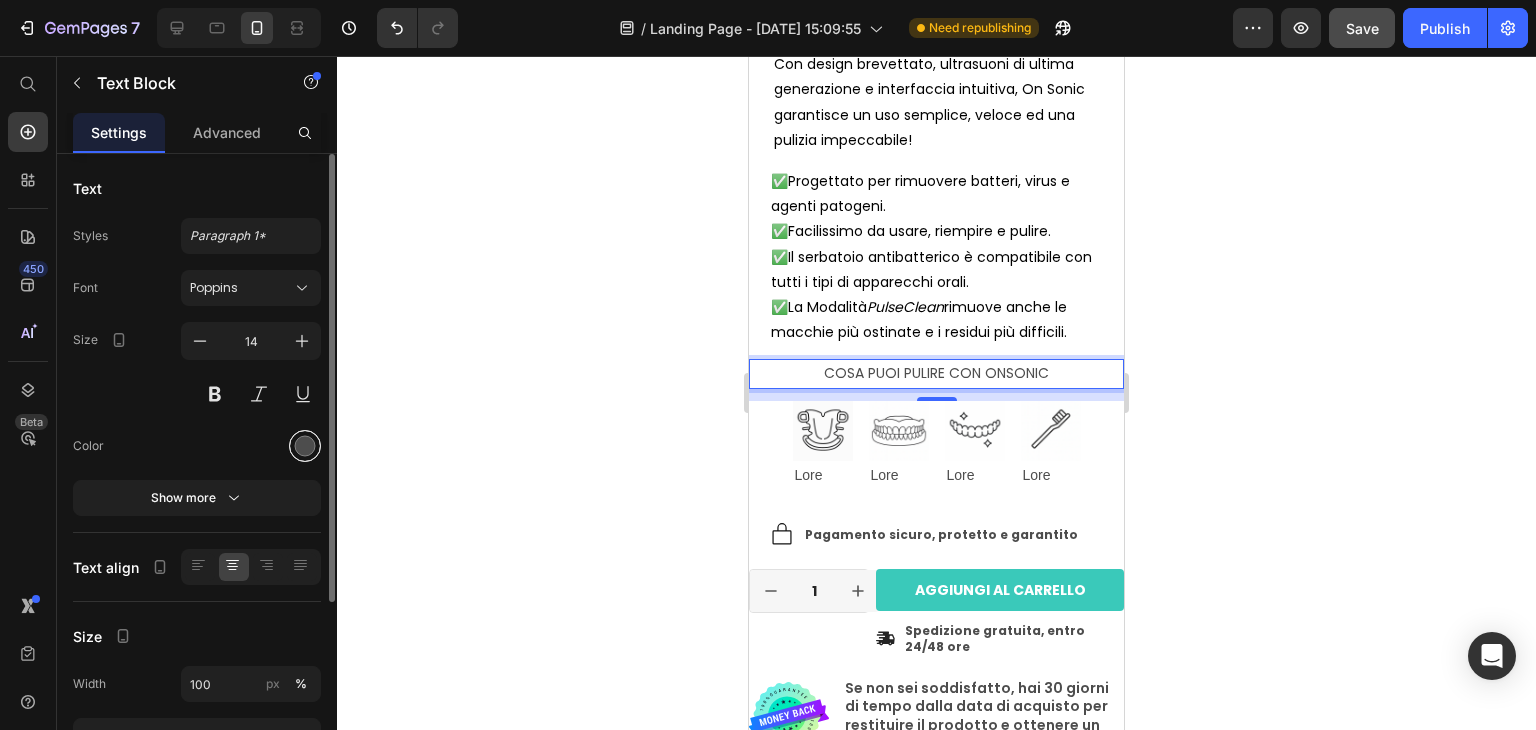 click at bounding box center [305, 446] 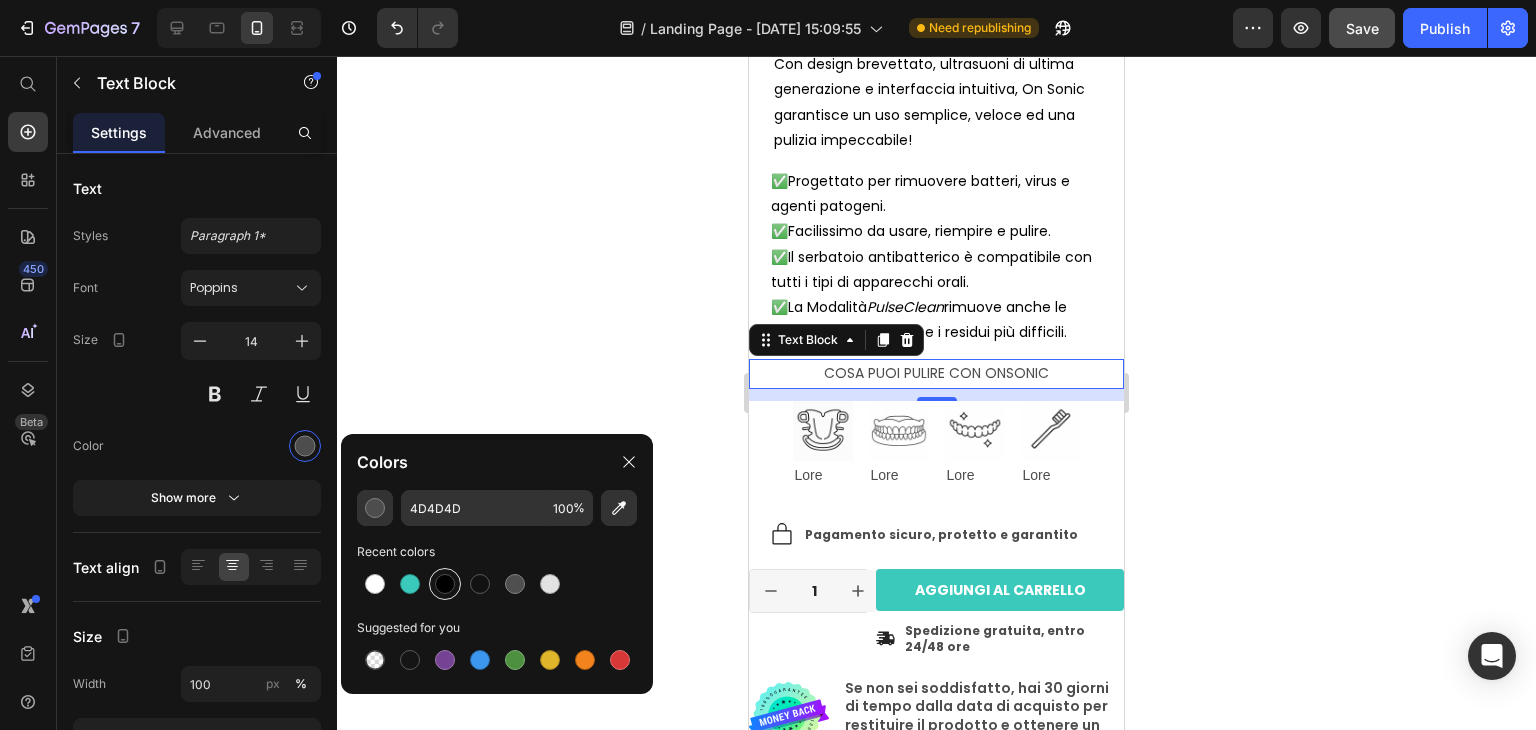 click at bounding box center [445, 584] 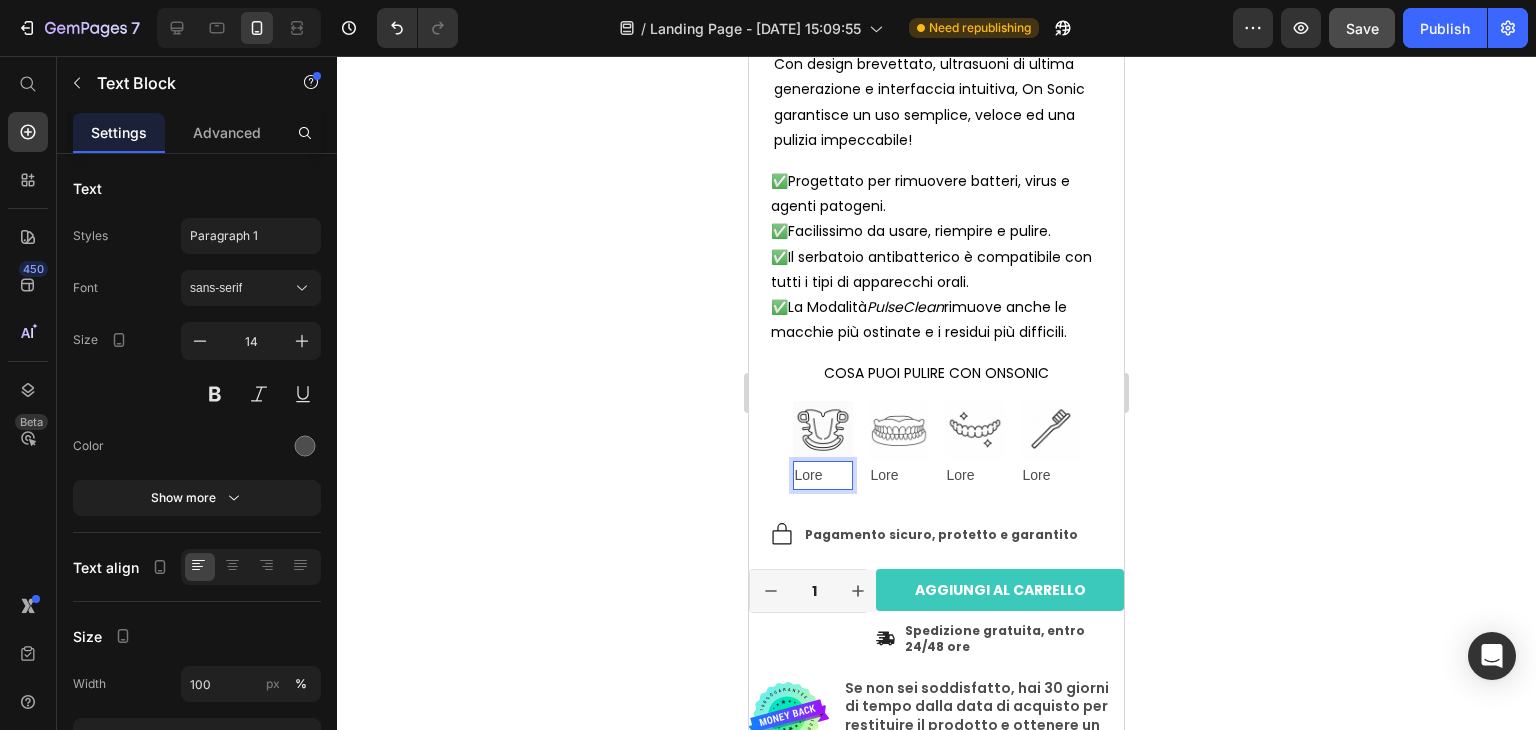 click on "Lore" at bounding box center [823, 475] 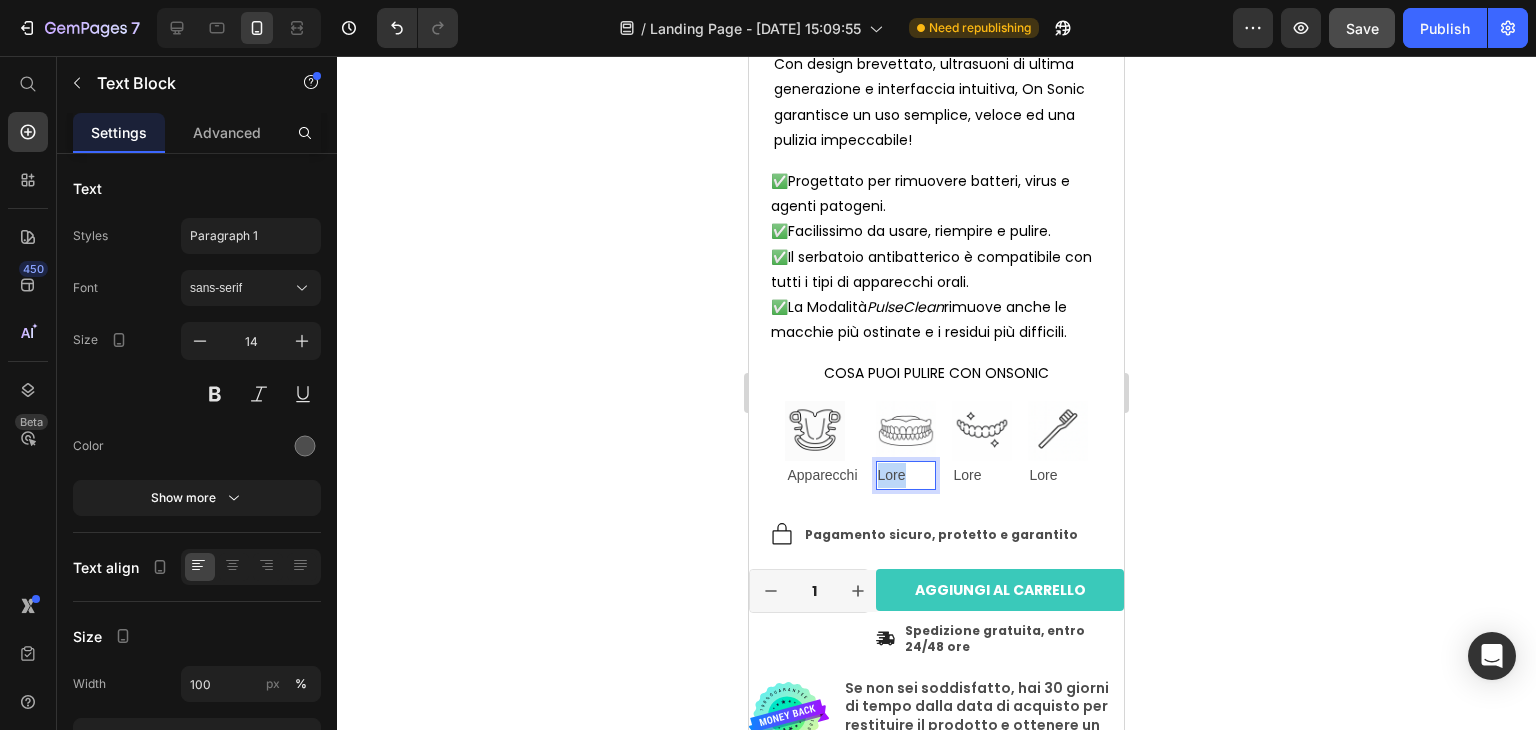 drag, startPoint x: 899, startPoint y: 461, endPoint x: 872, endPoint y: 463, distance: 27.073973 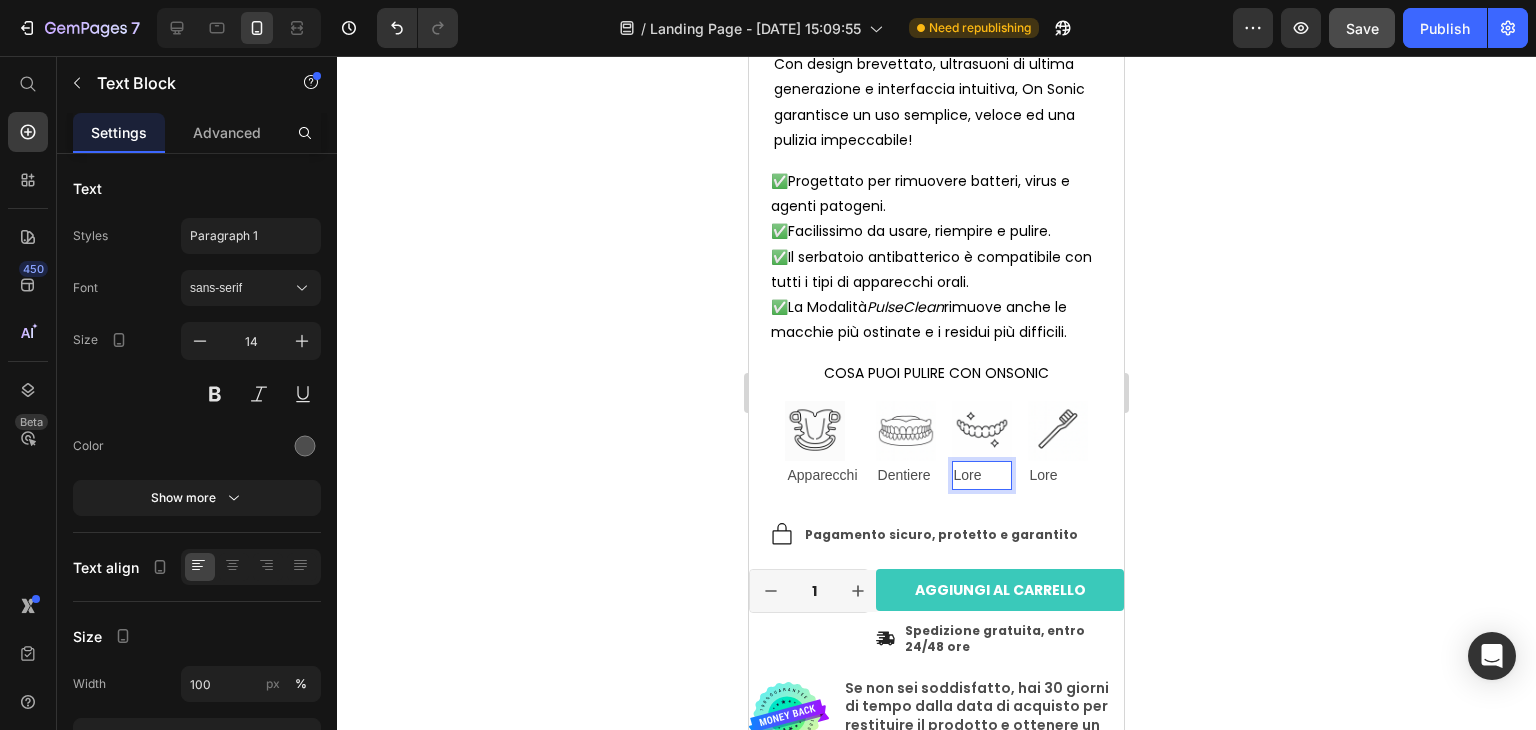 click on "Lore" at bounding box center (982, 475) 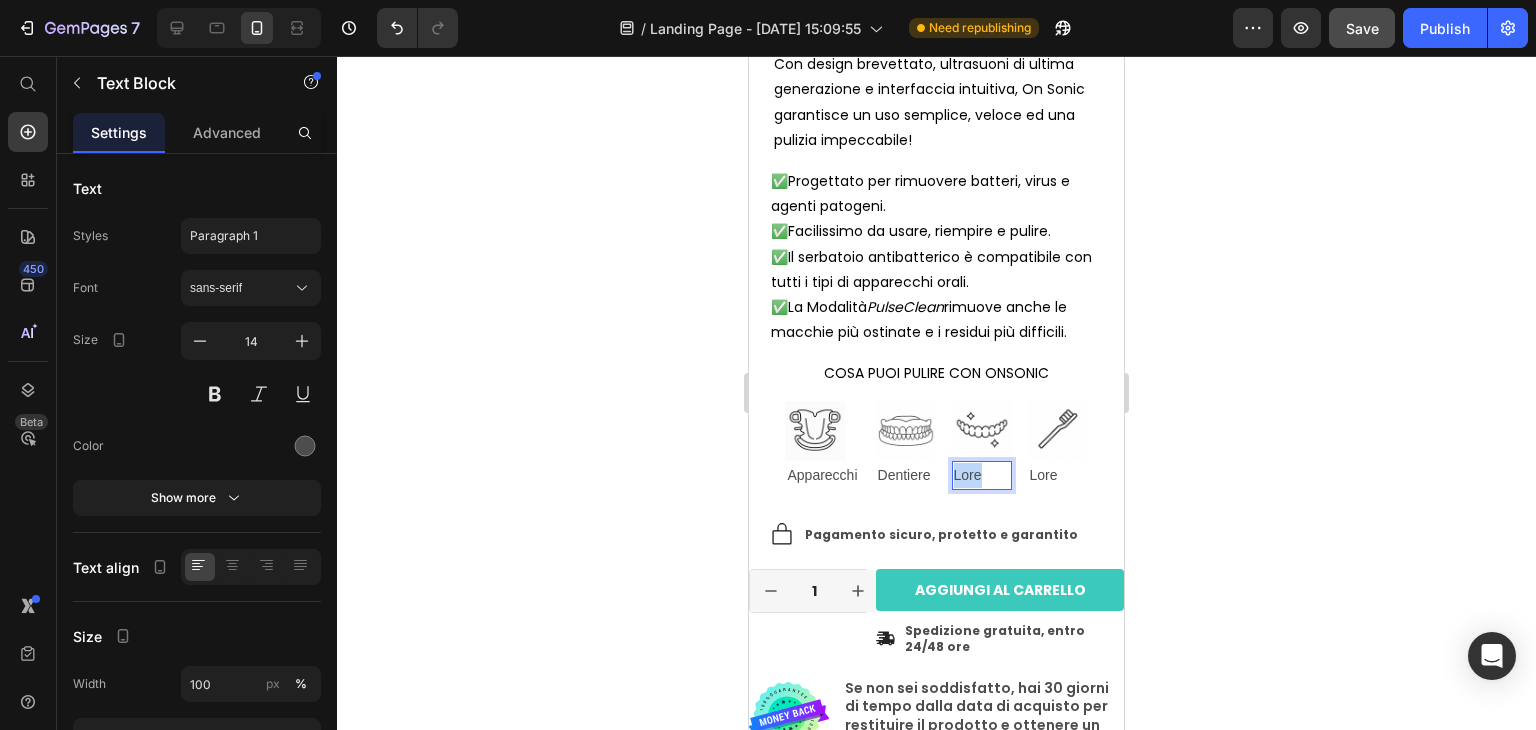 drag, startPoint x: 973, startPoint y: 461, endPoint x: 948, endPoint y: 464, distance: 25.179358 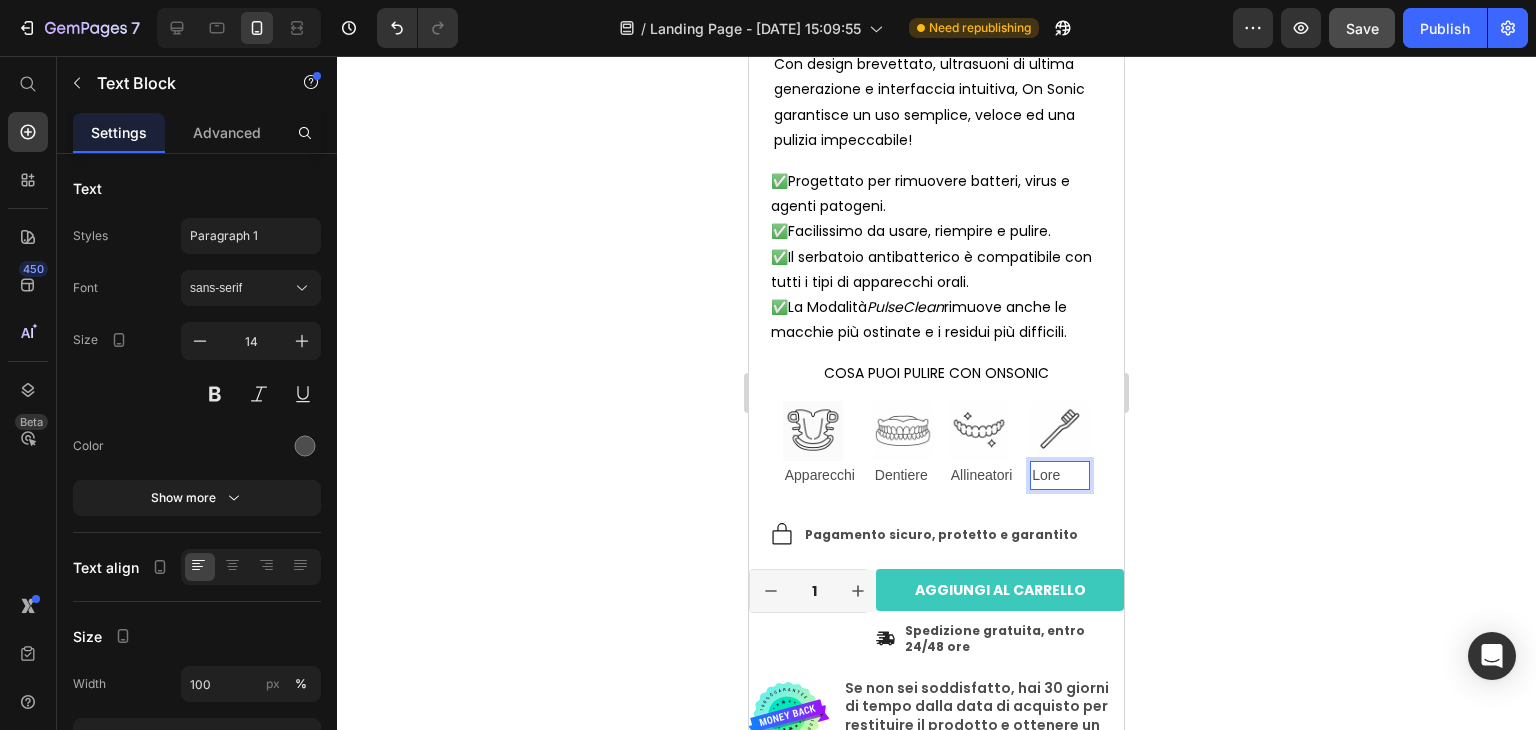 click on "Lore" at bounding box center [1060, 475] 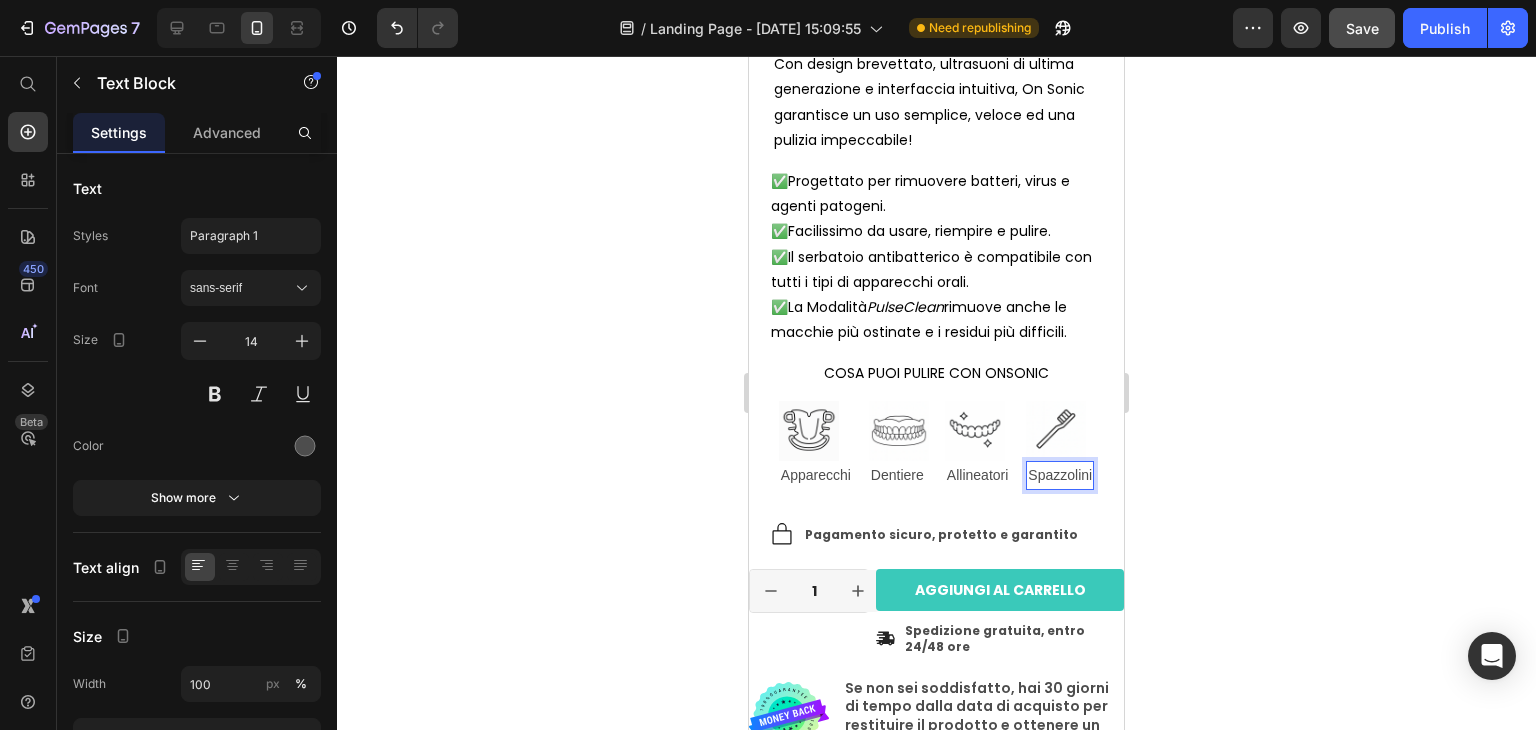click 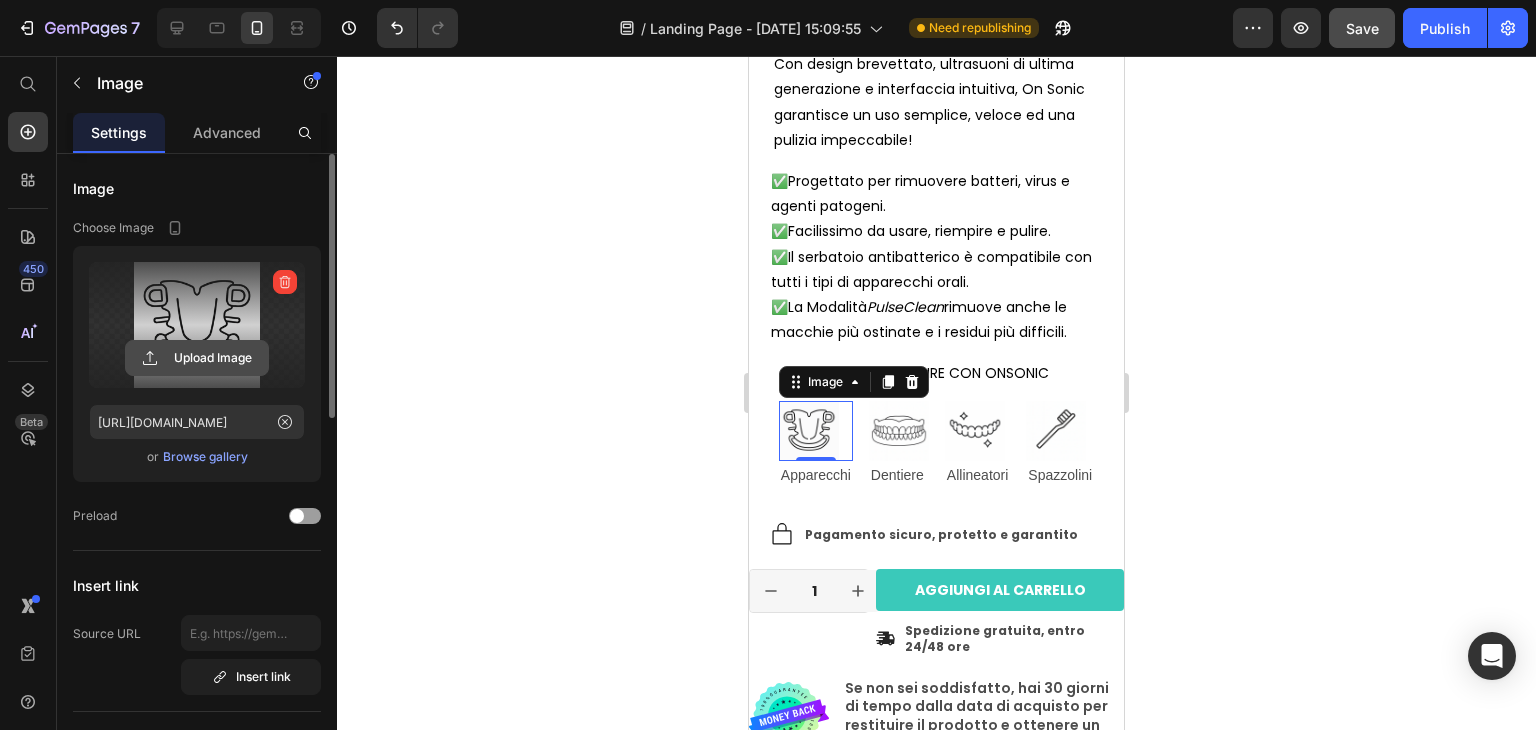 click 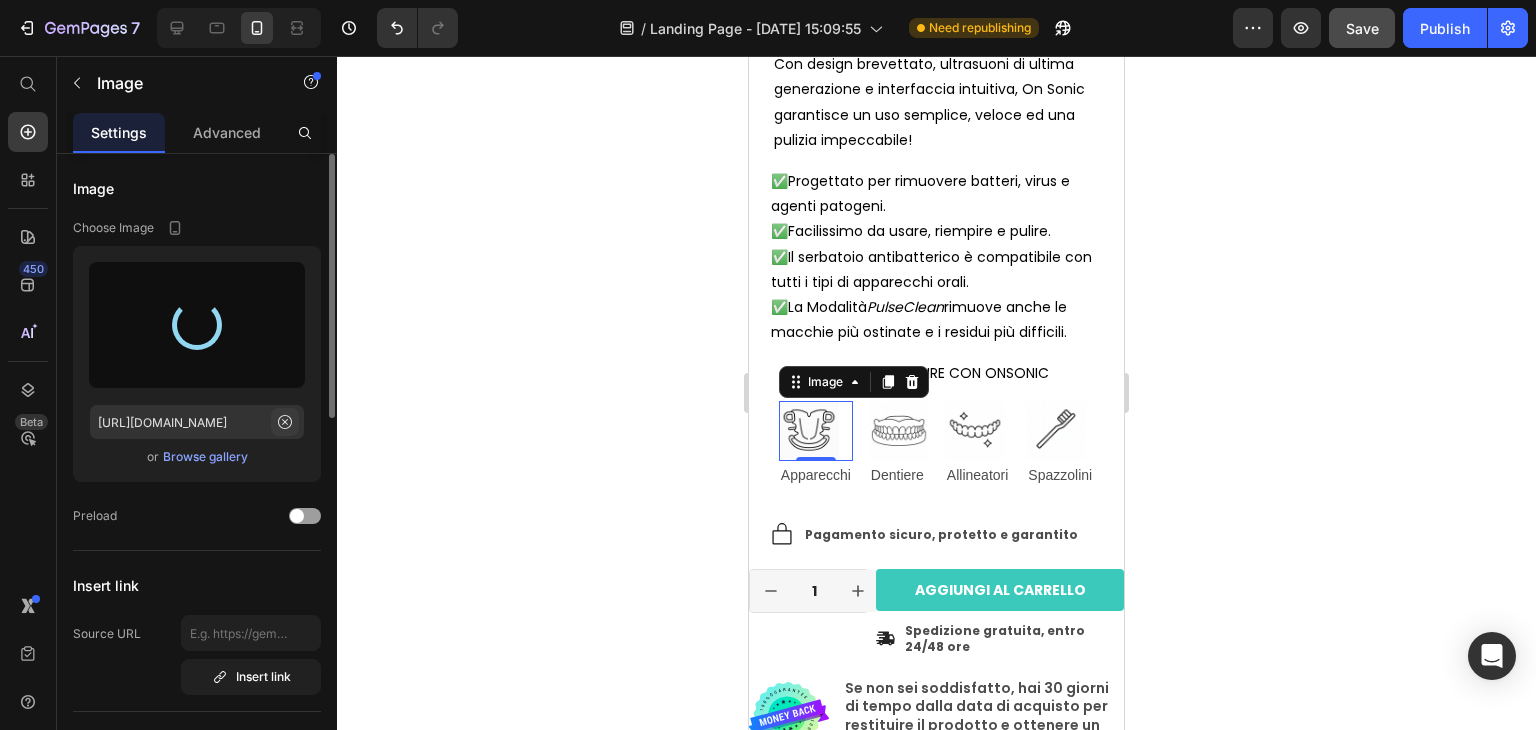 click 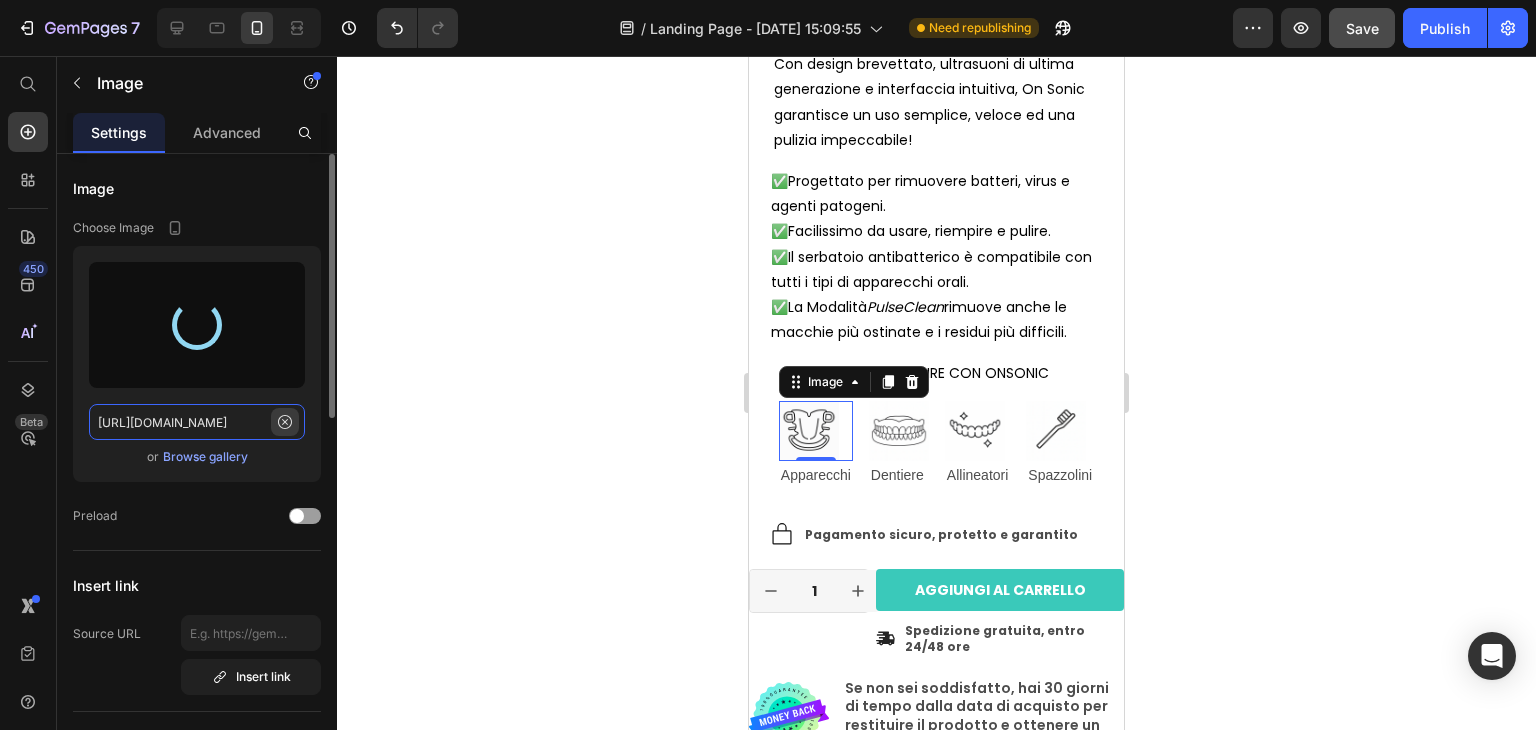 type 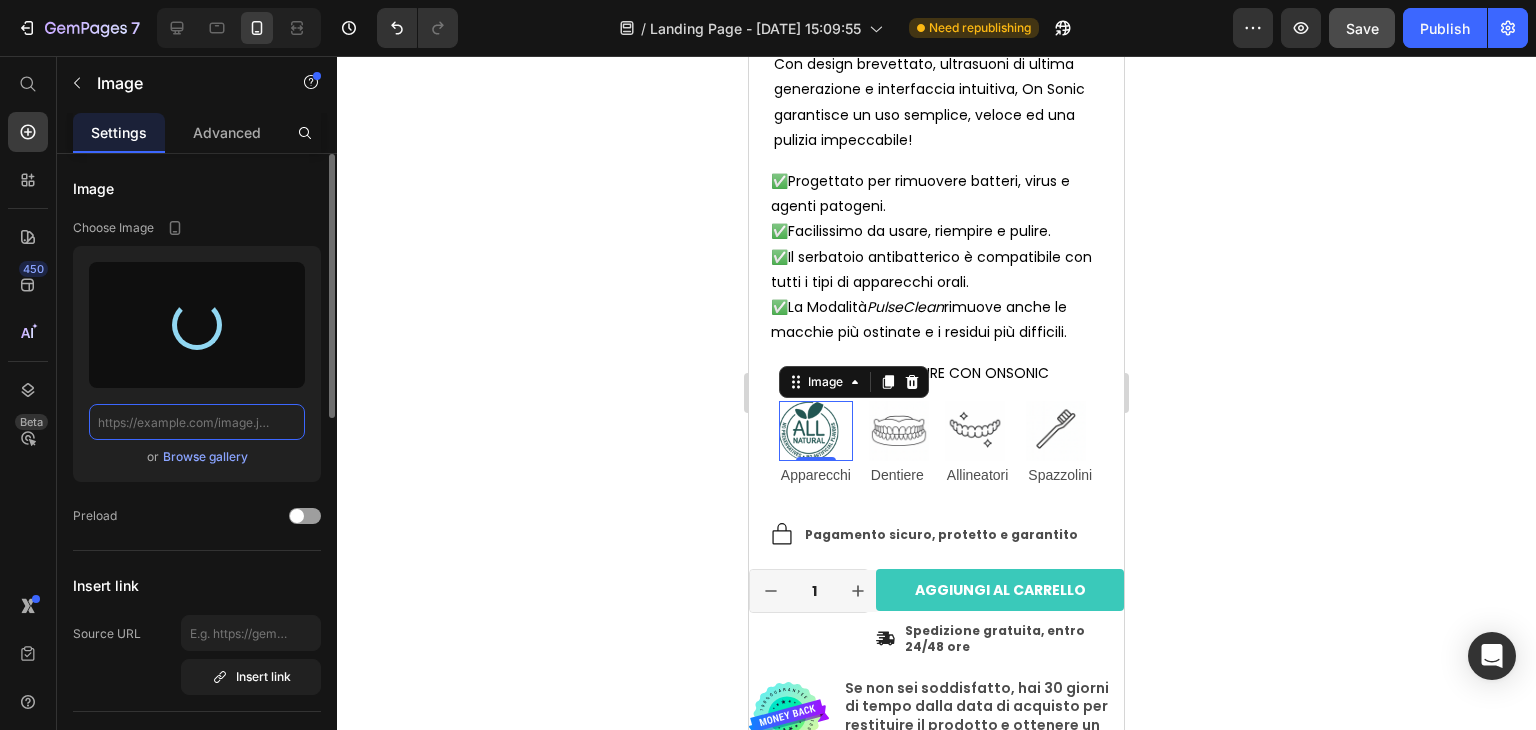 scroll, scrollTop: 0, scrollLeft: 0, axis: both 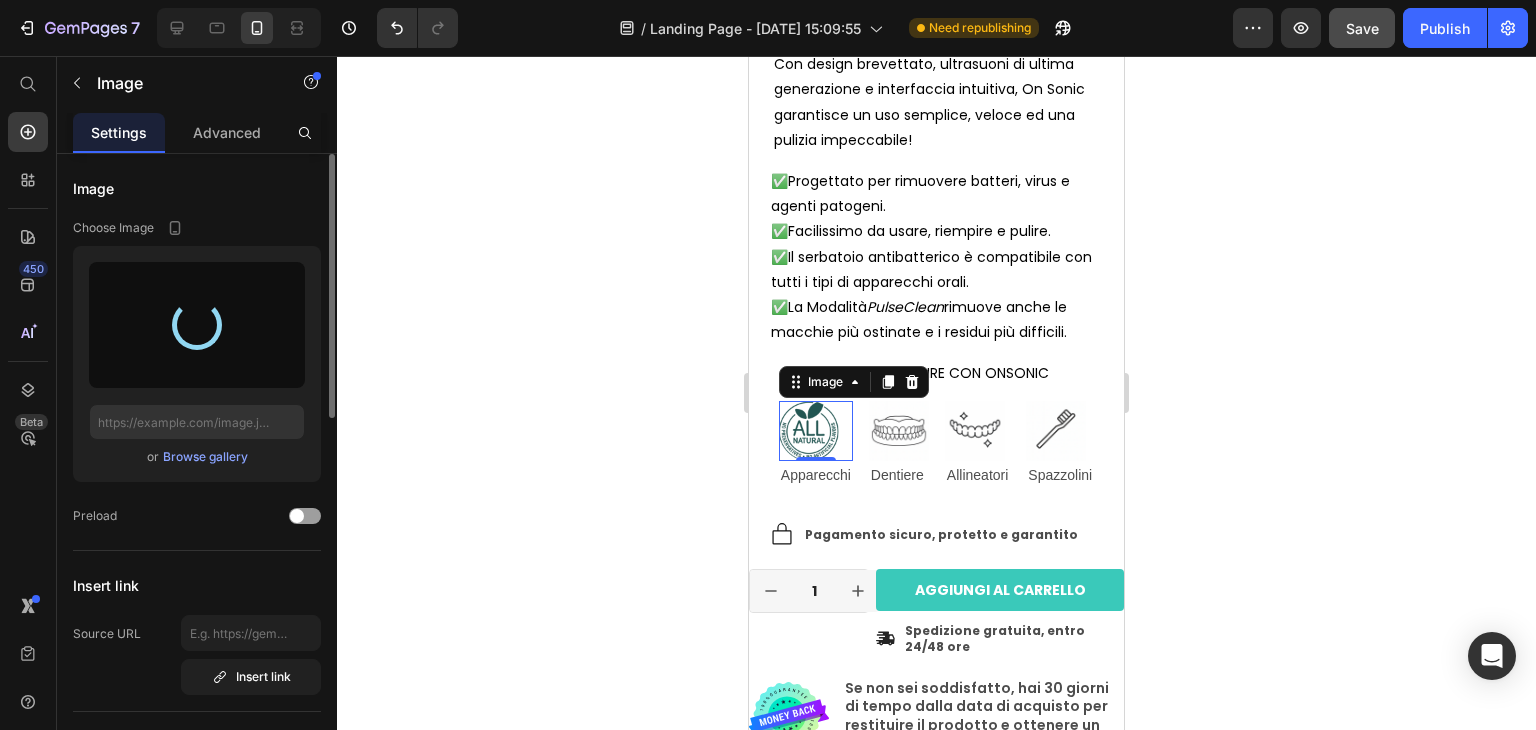 click at bounding box center (197, 325) 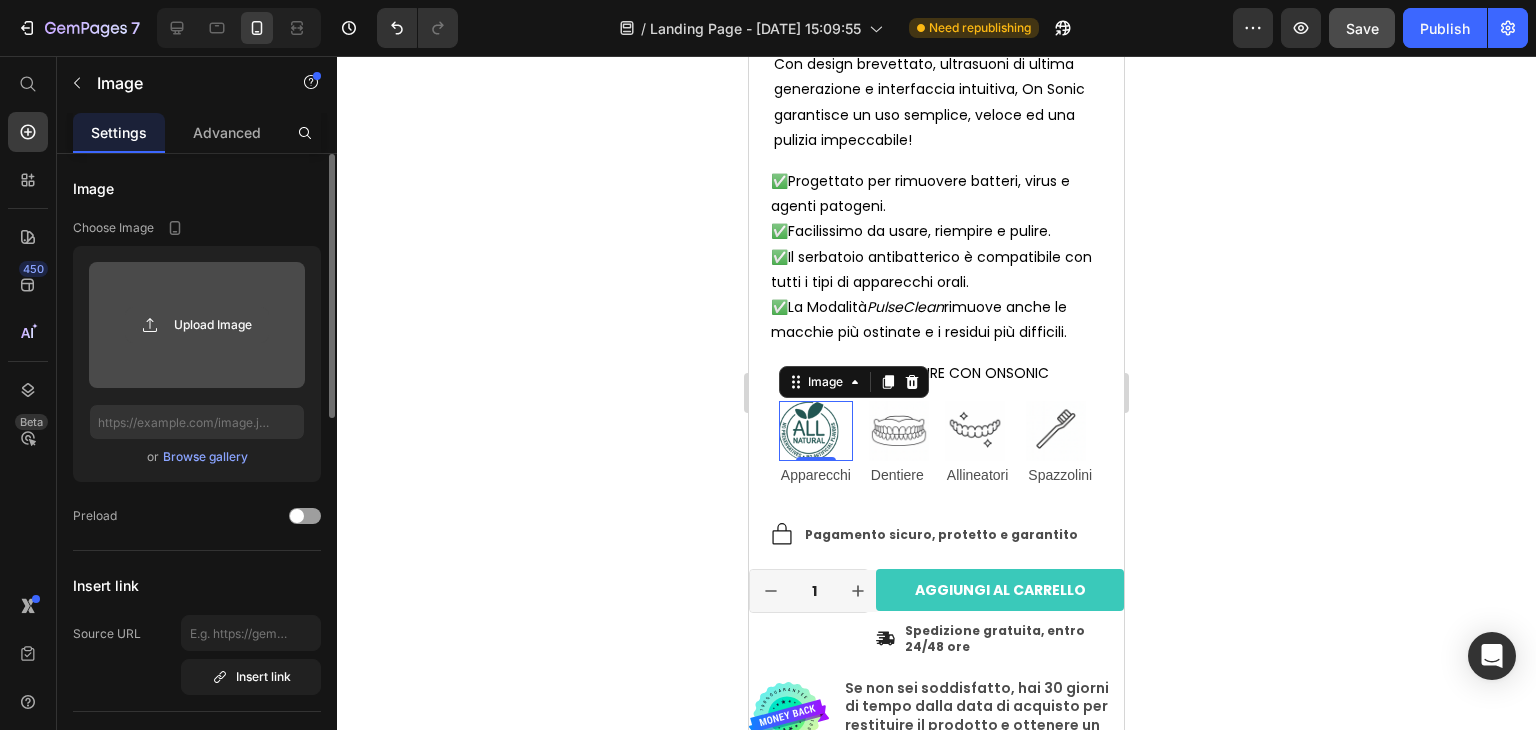 click 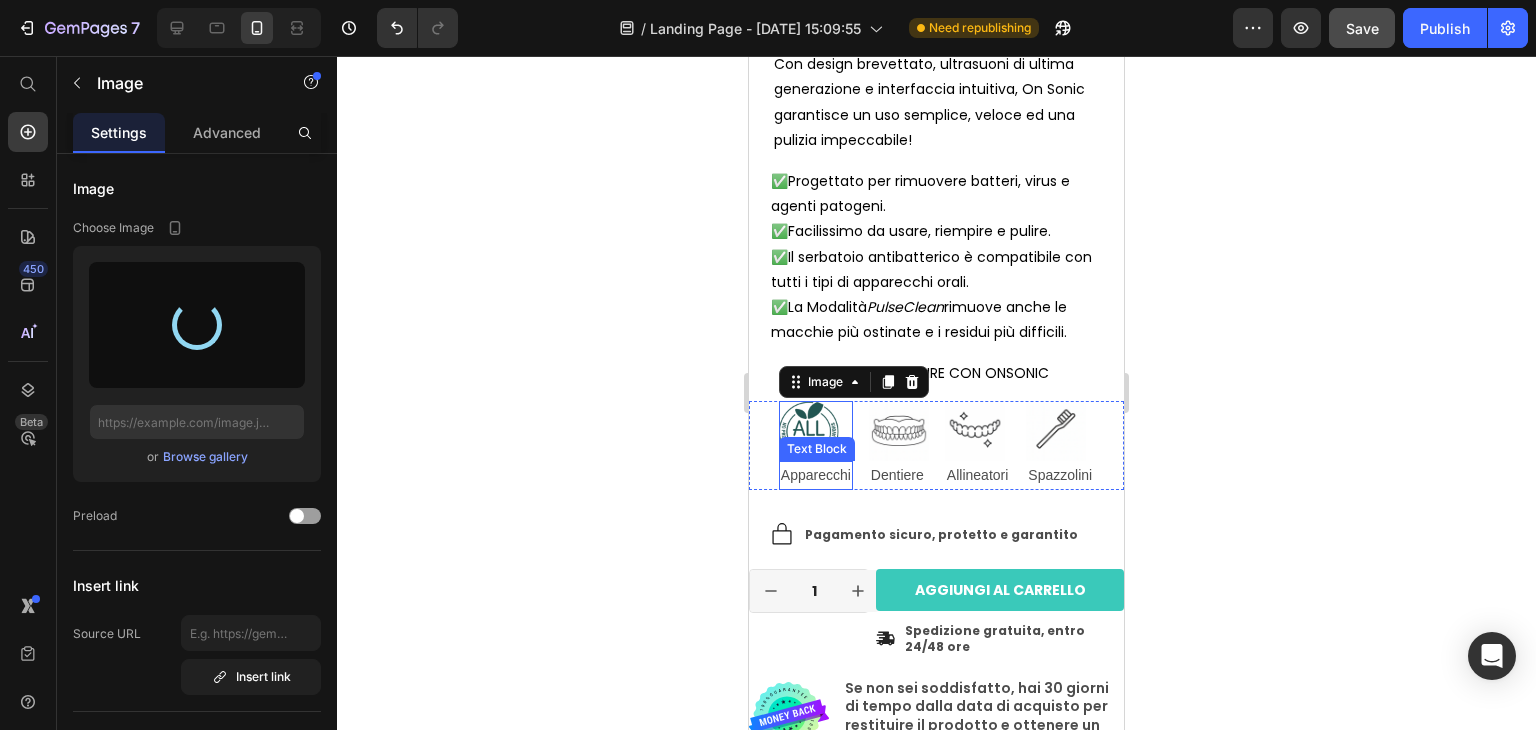type on "[URL][DOMAIN_NAME]" 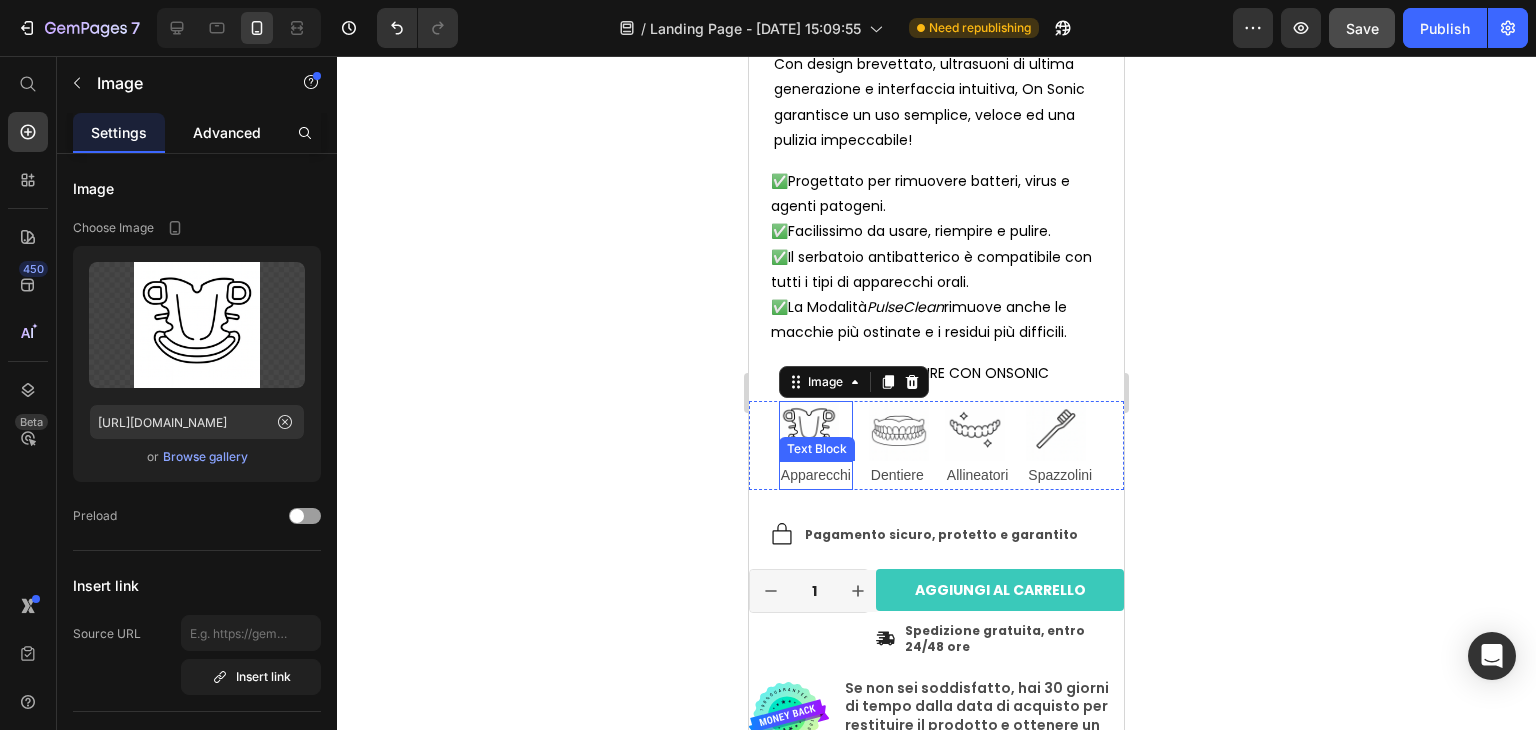click on "Advanced" 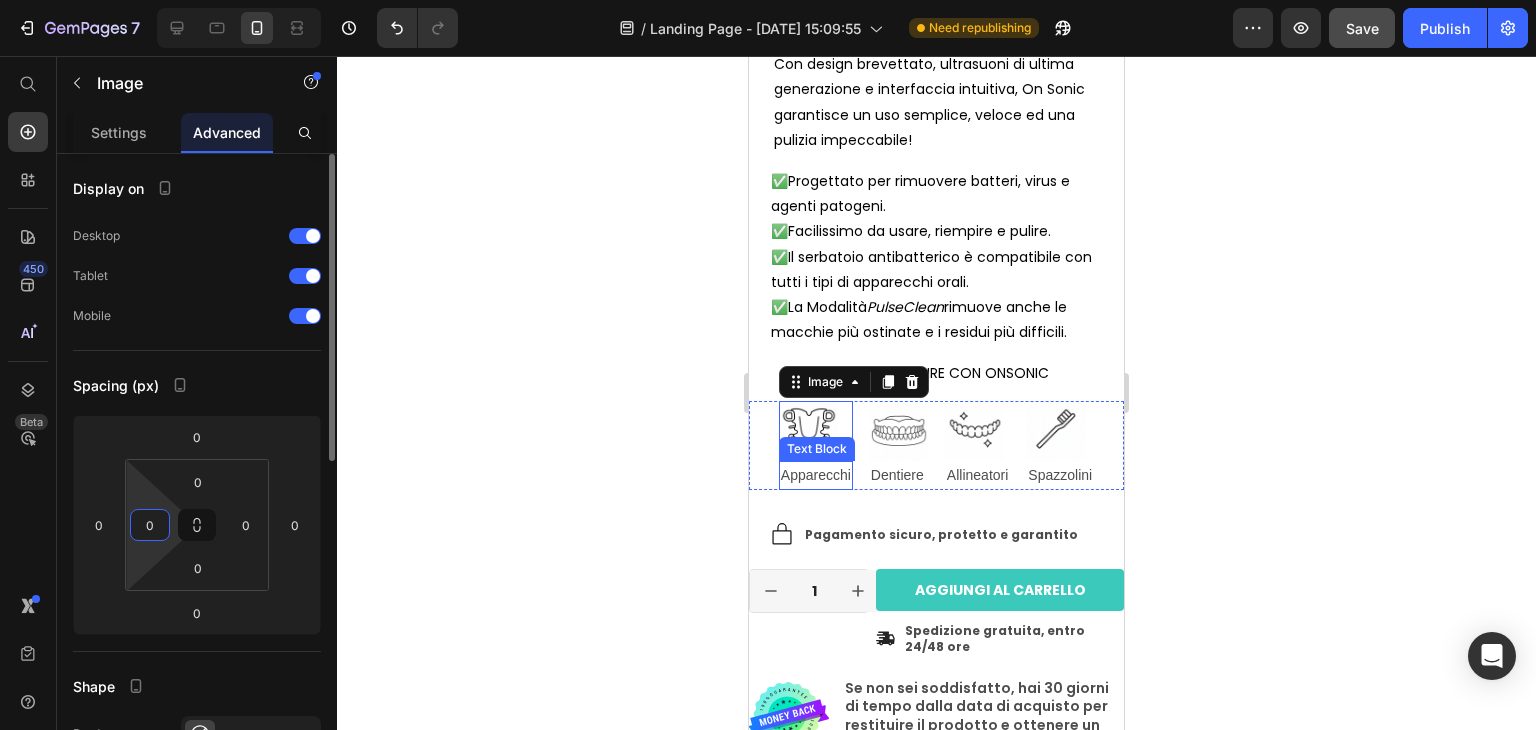 click on "0" at bounding box center [150, 525] 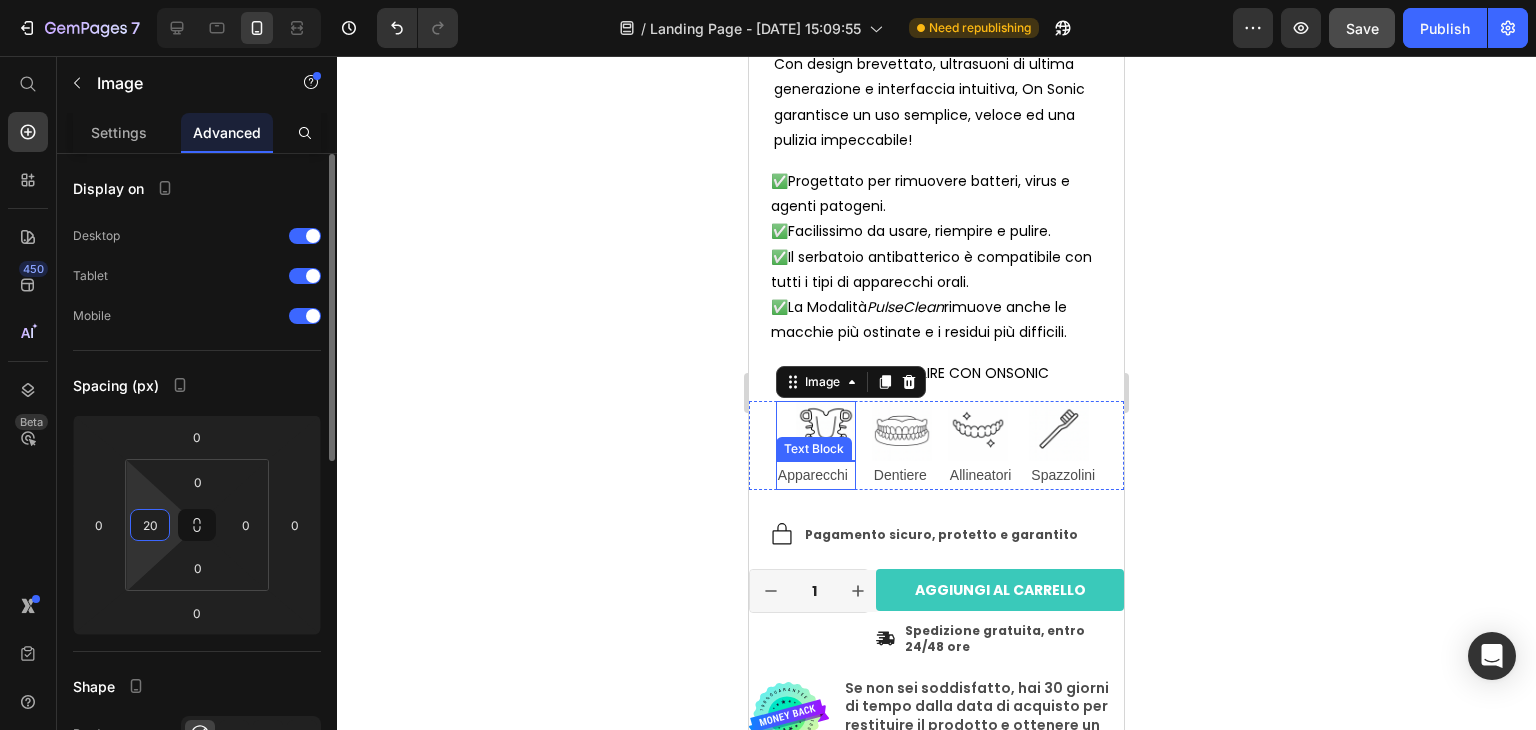 type on "2" 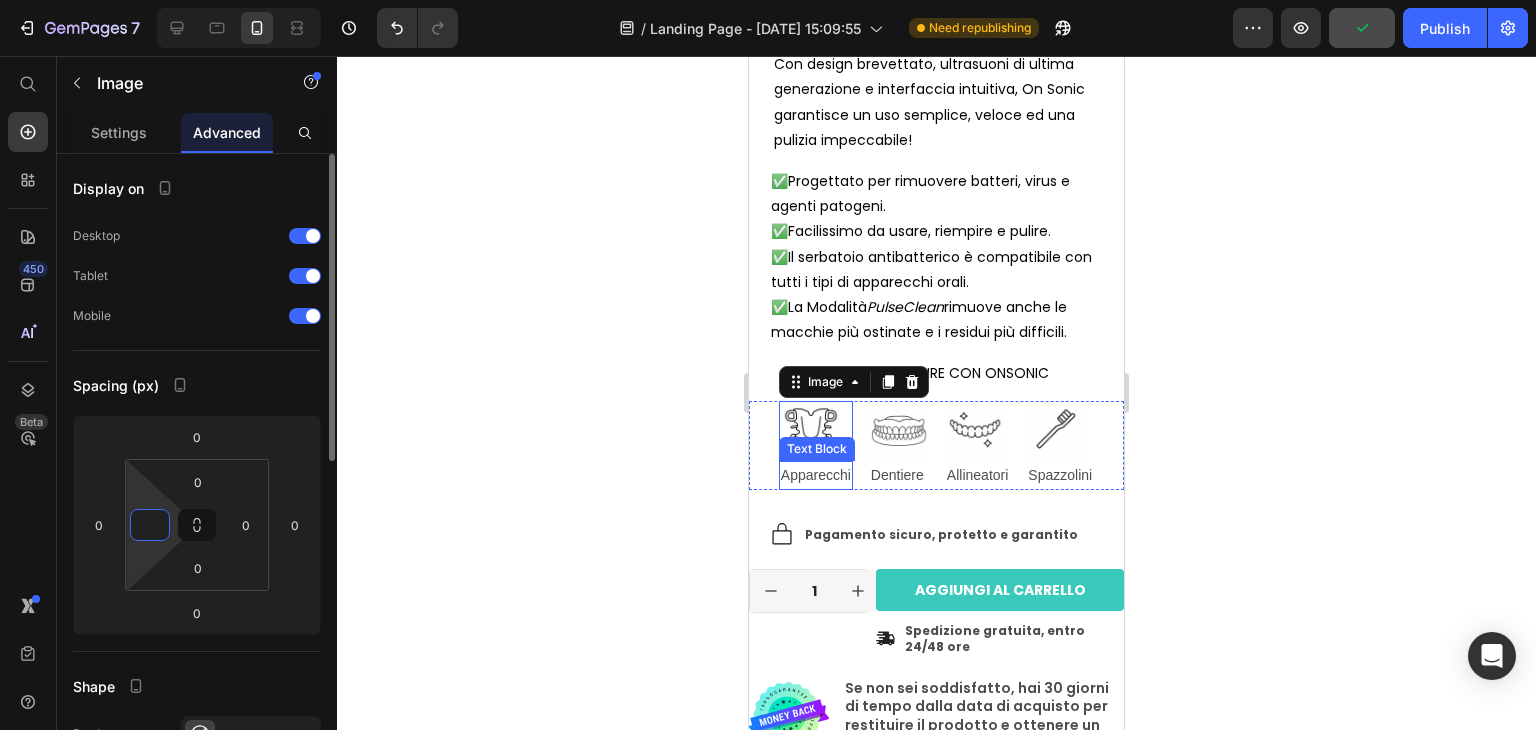 type on "5" 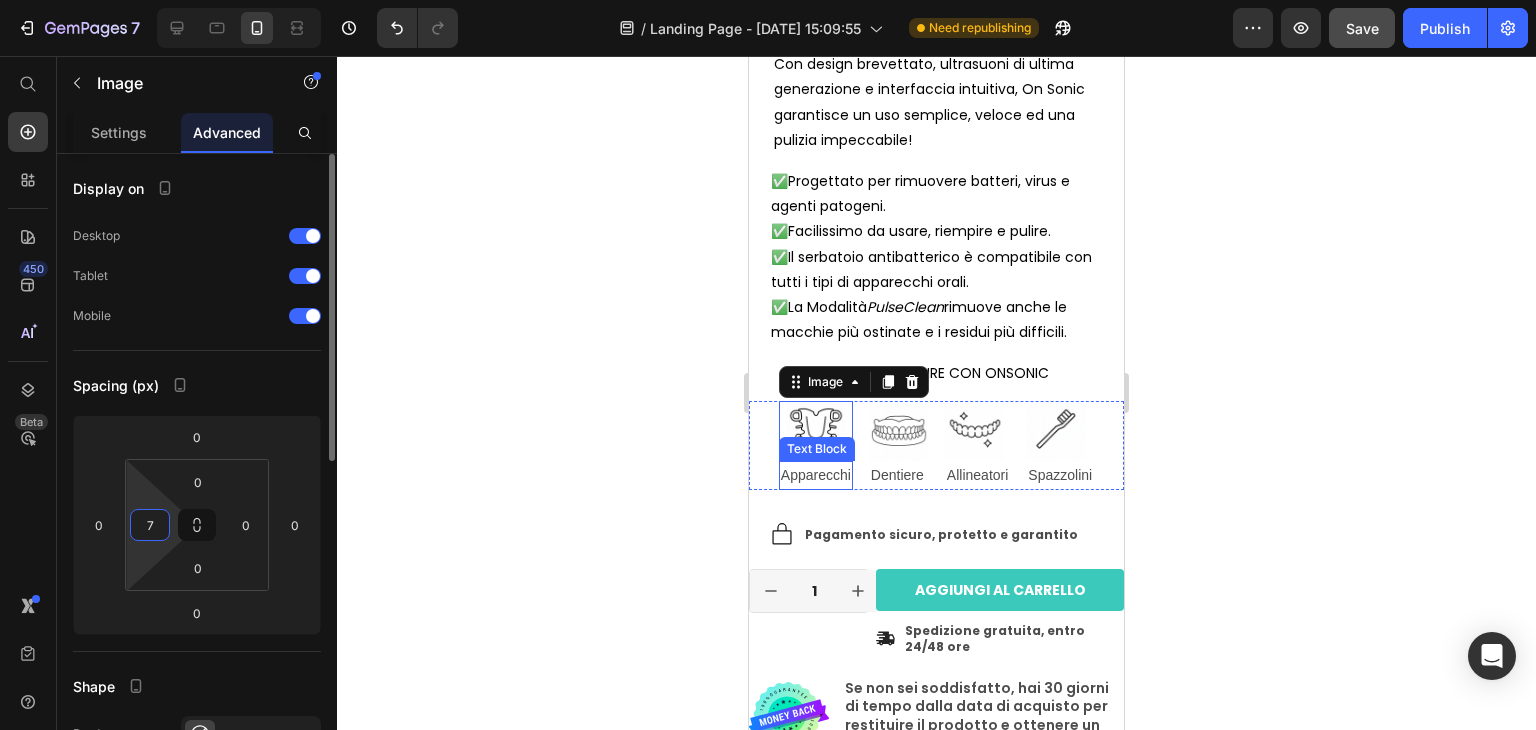 type on "7" 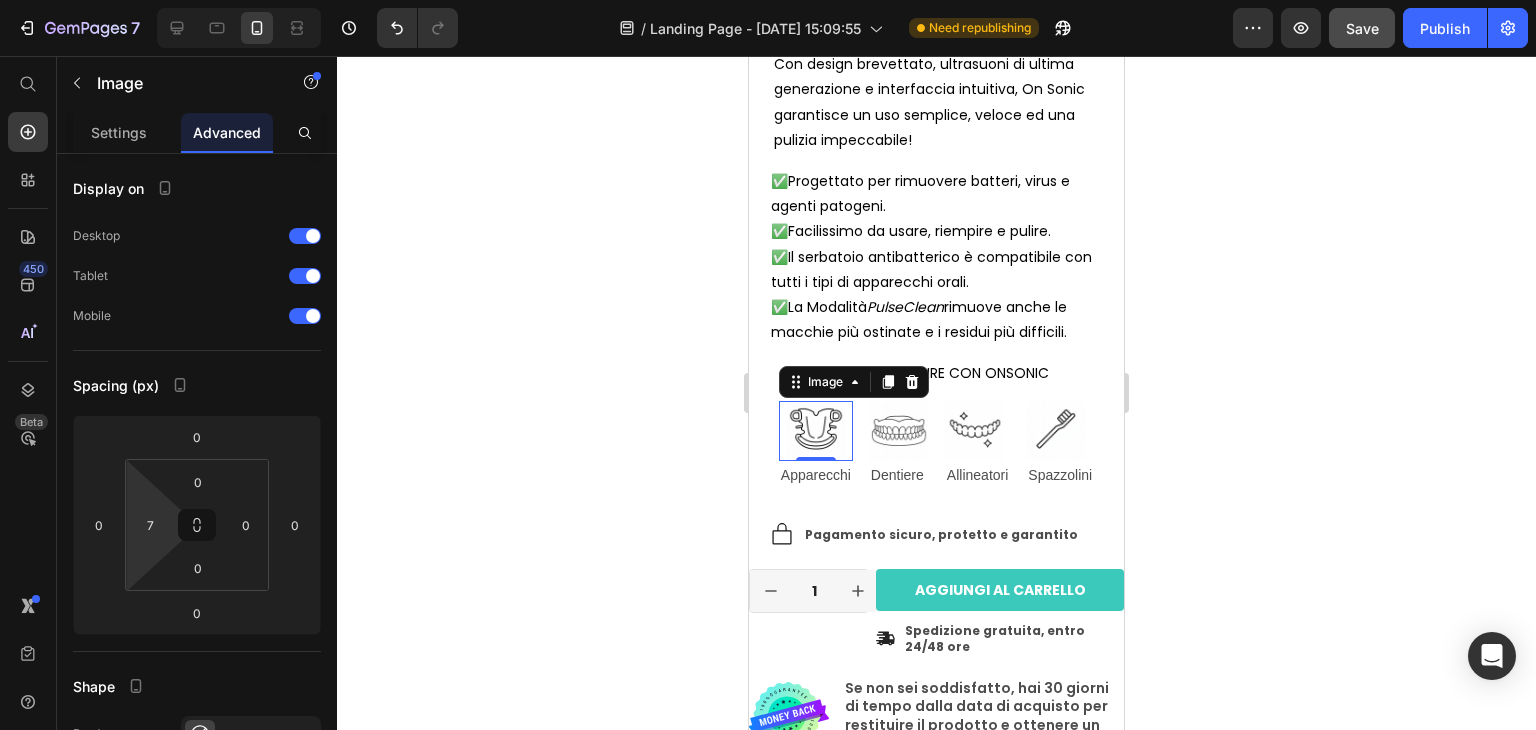 click 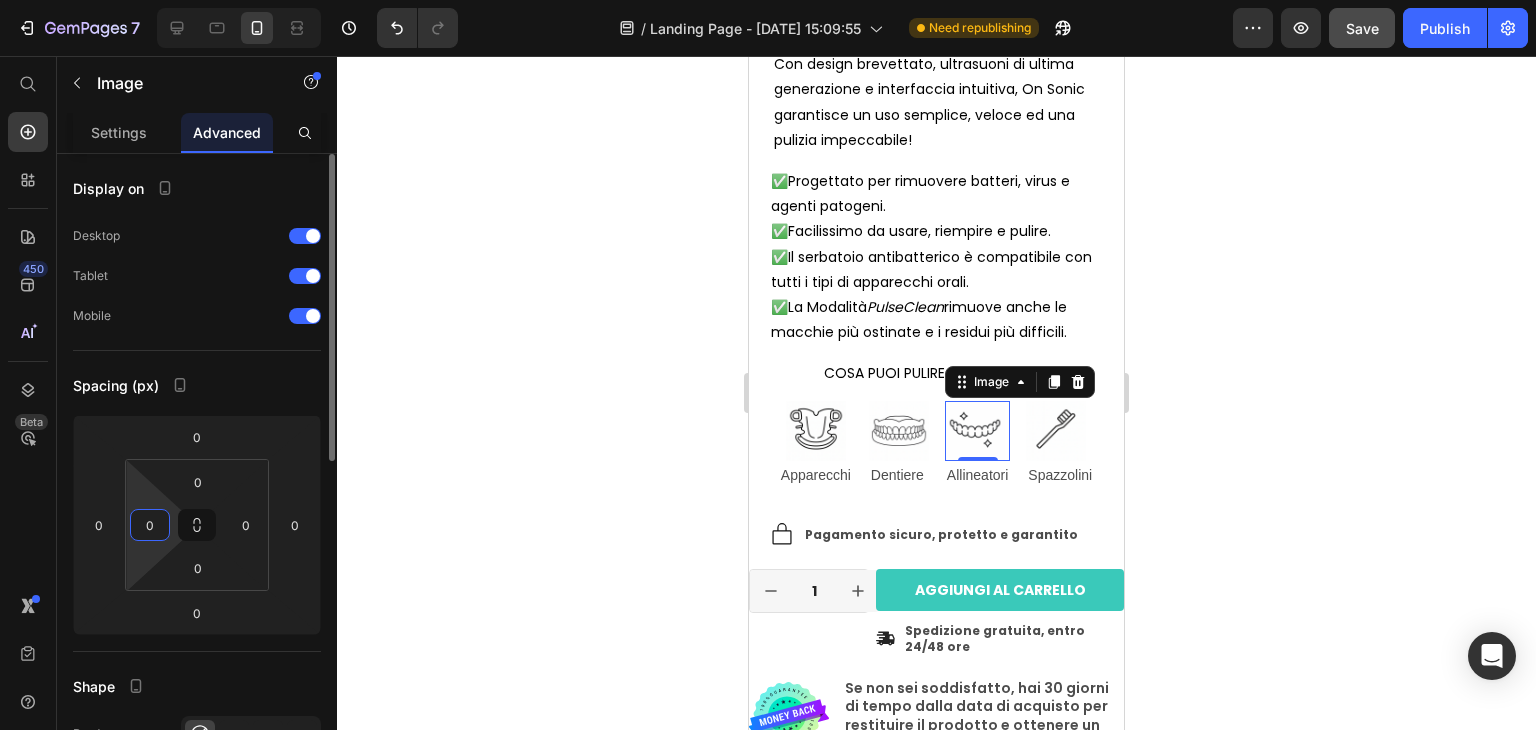 click on "0" at bounding box center [150, 525] 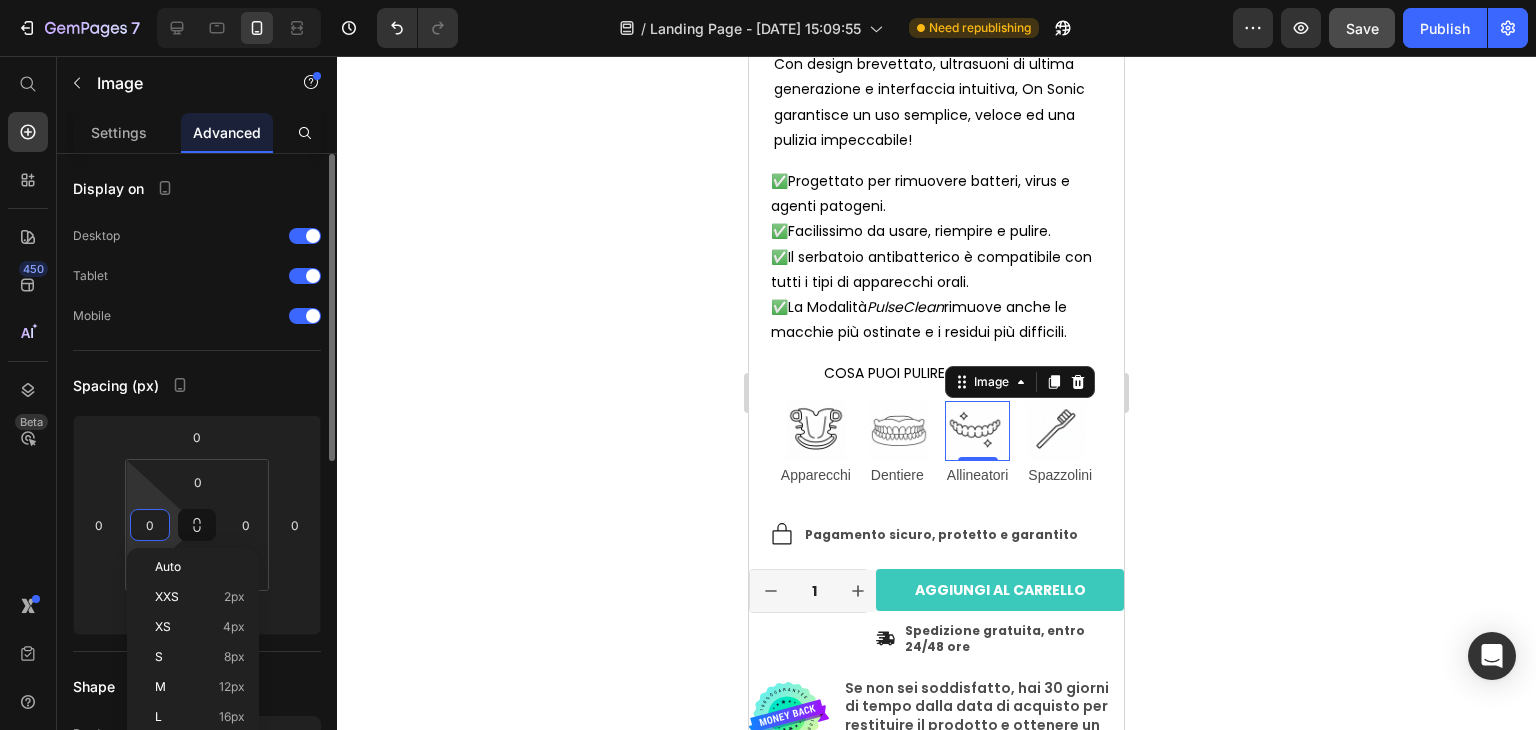 type on "5" 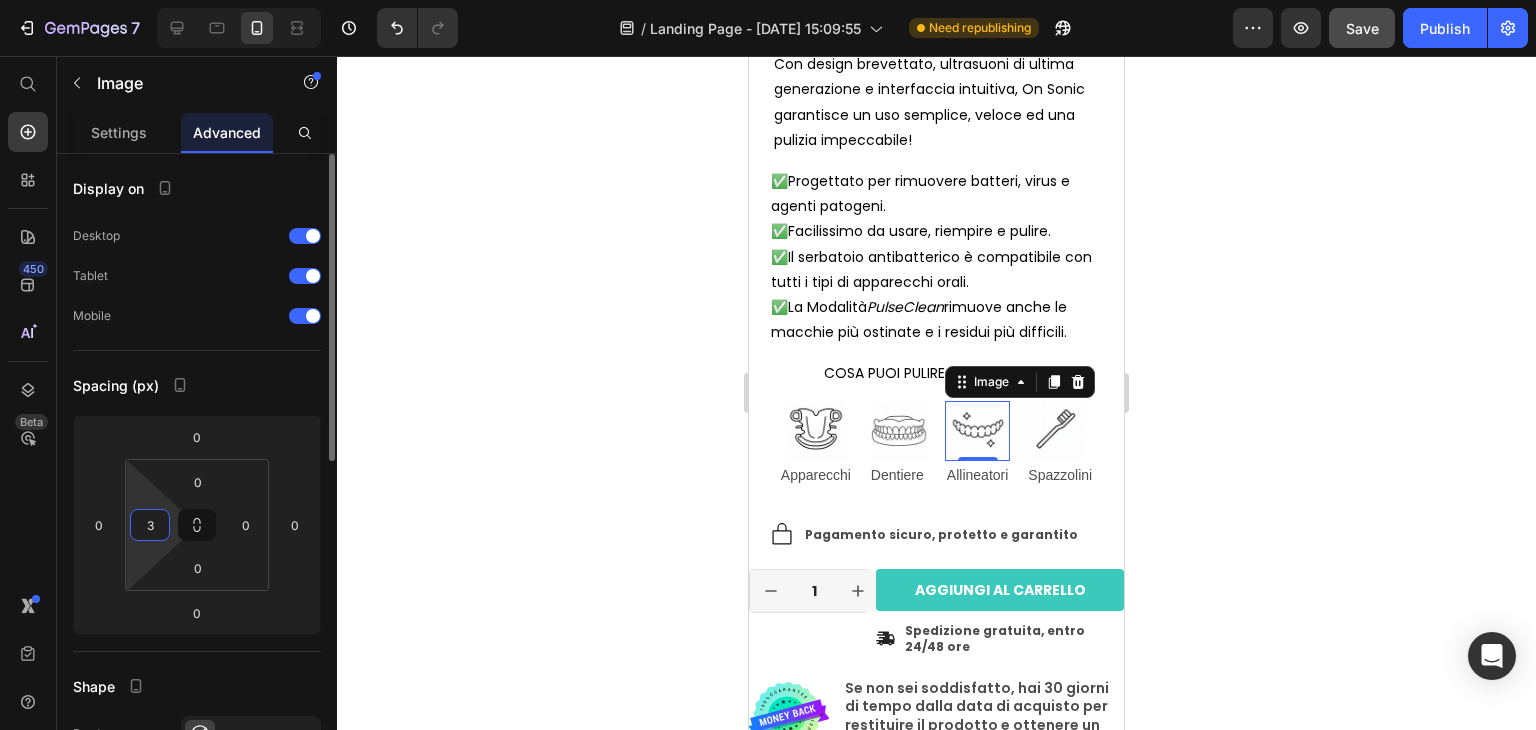 type on "3" 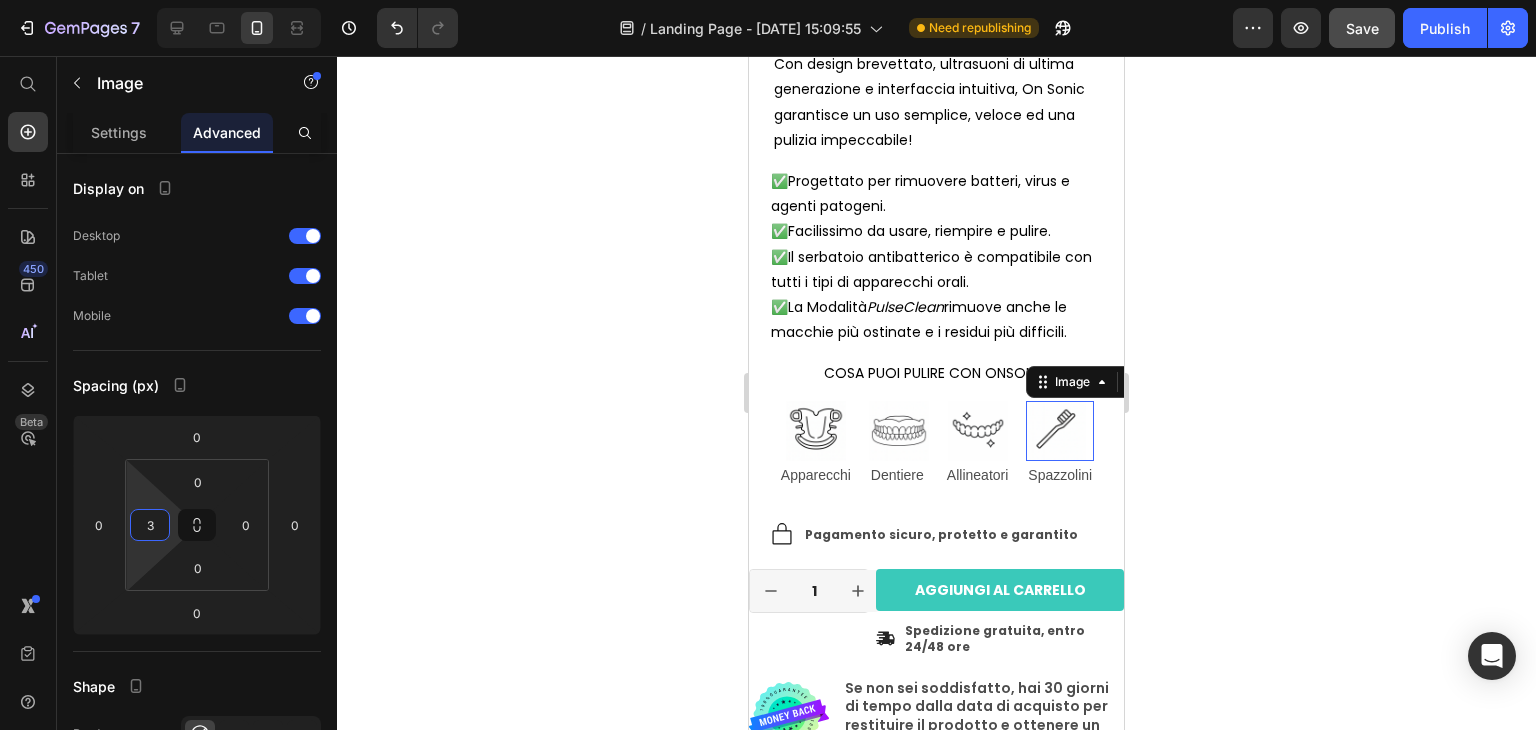 click at bounding box center (1060, 431) 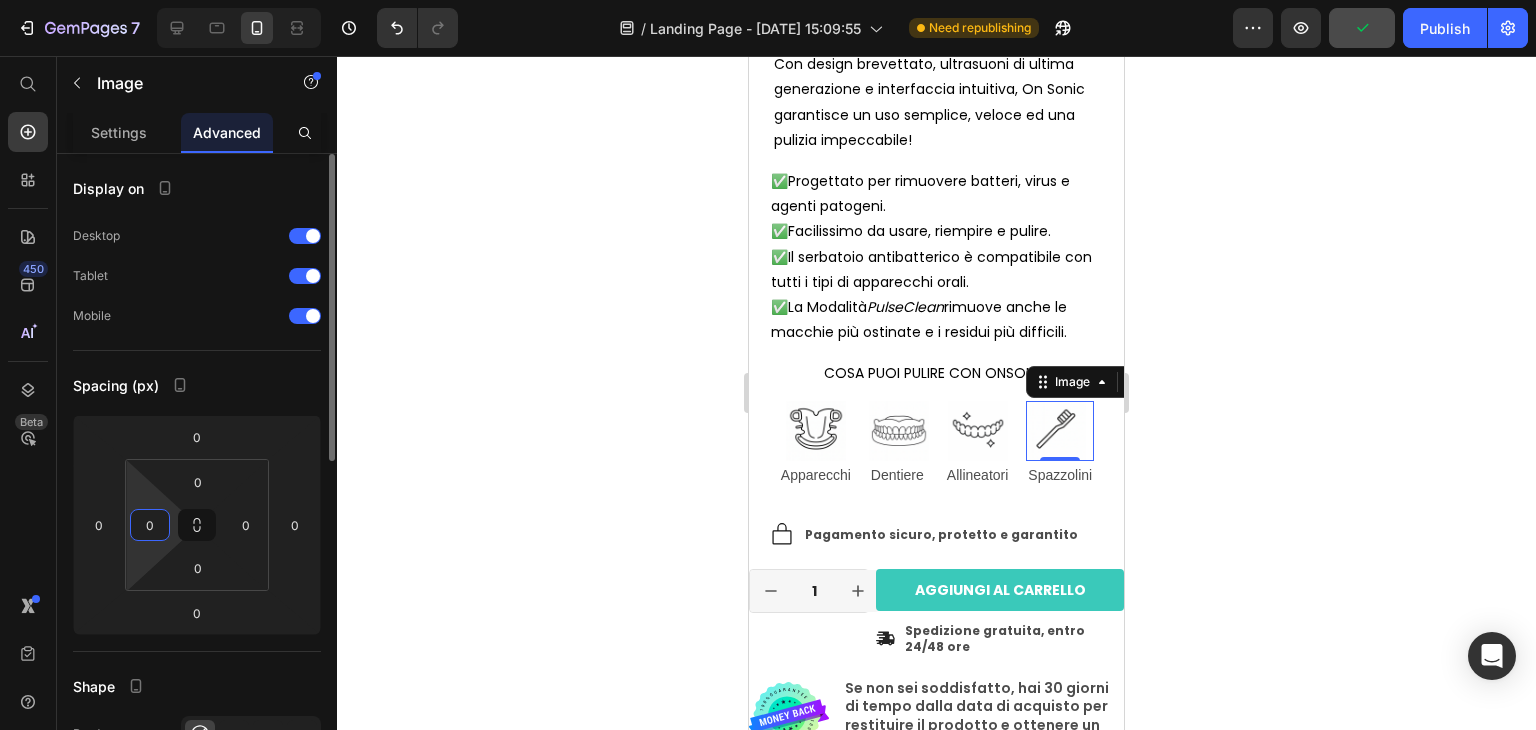 click on "0" at bounding box center (150, 525) 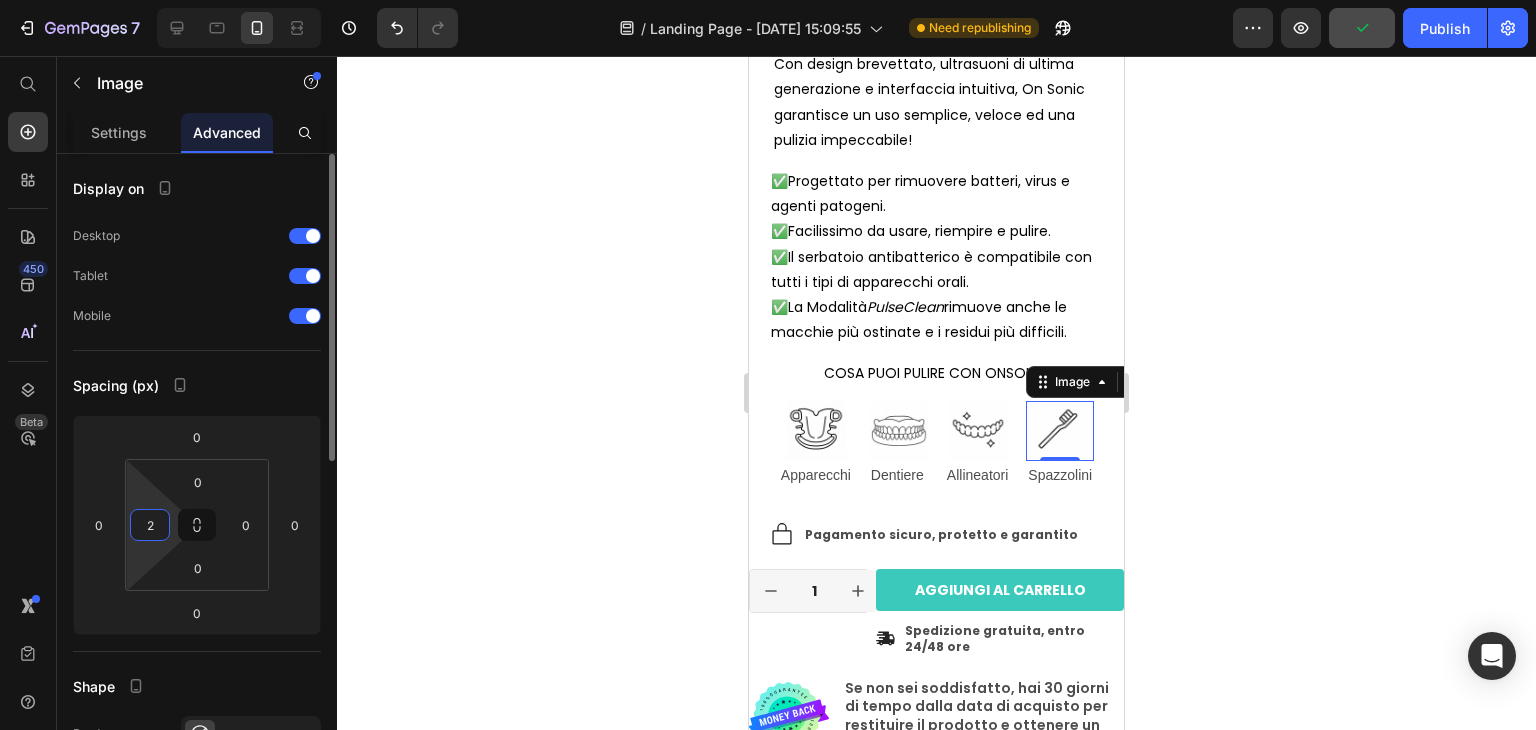 type on "2" 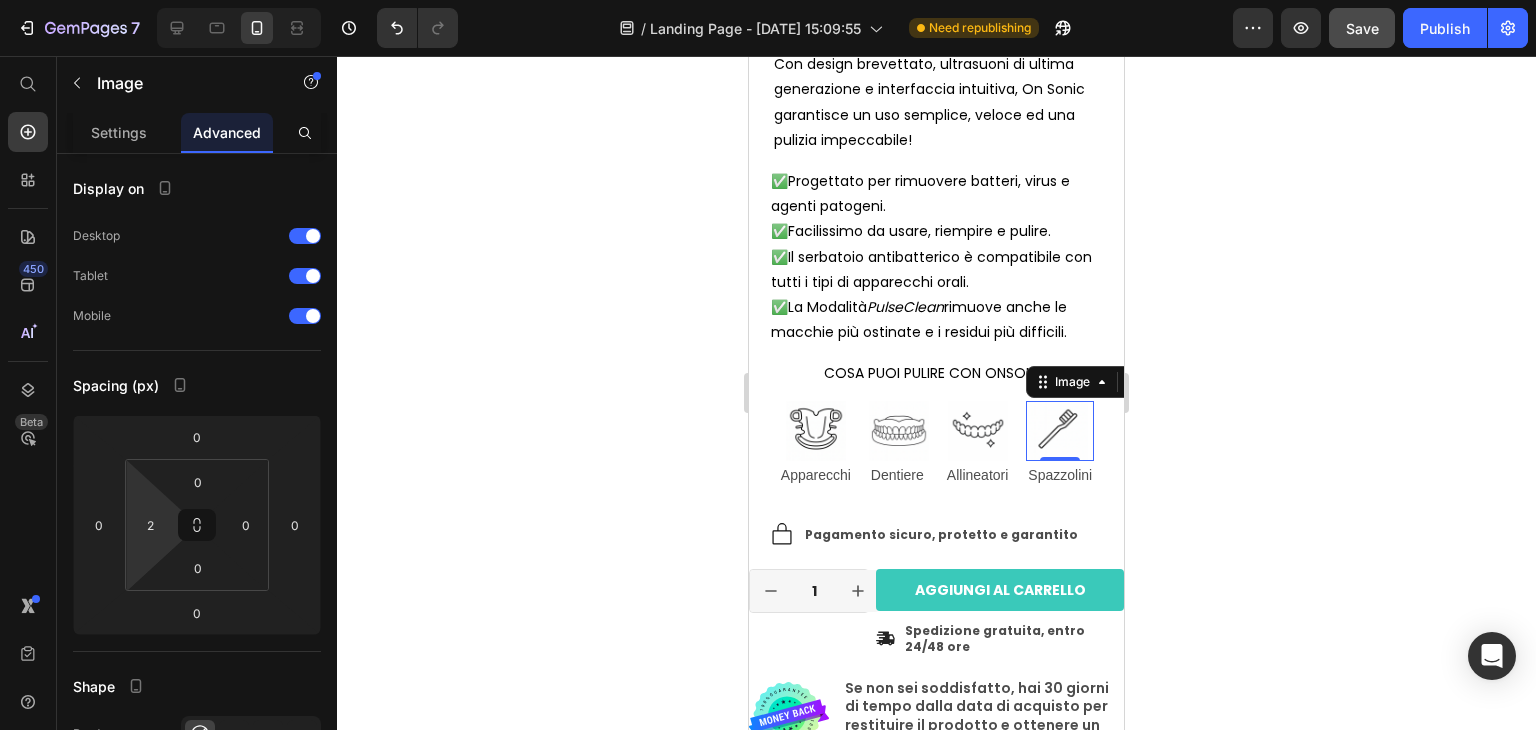 click 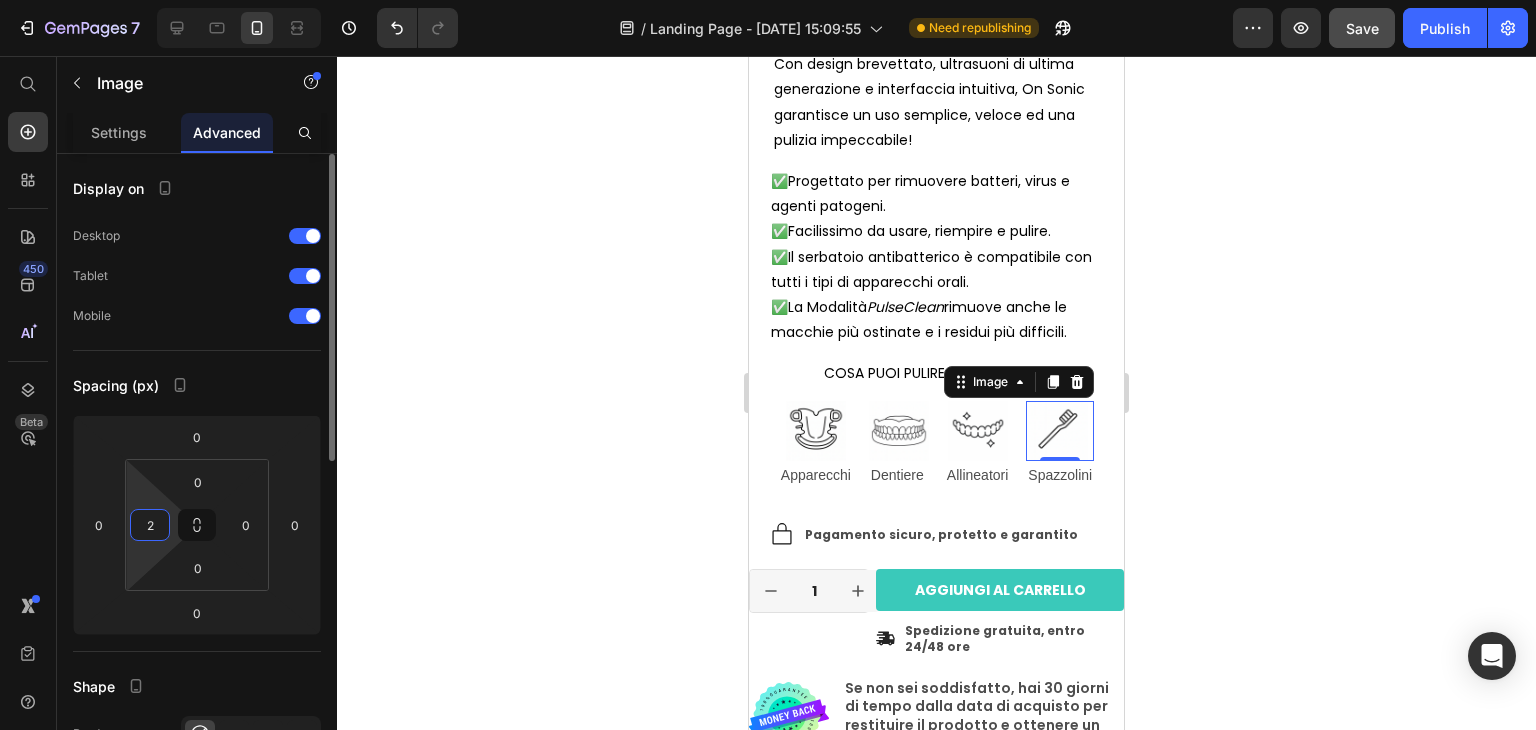 click on "2" at bounding box center [150, 525] 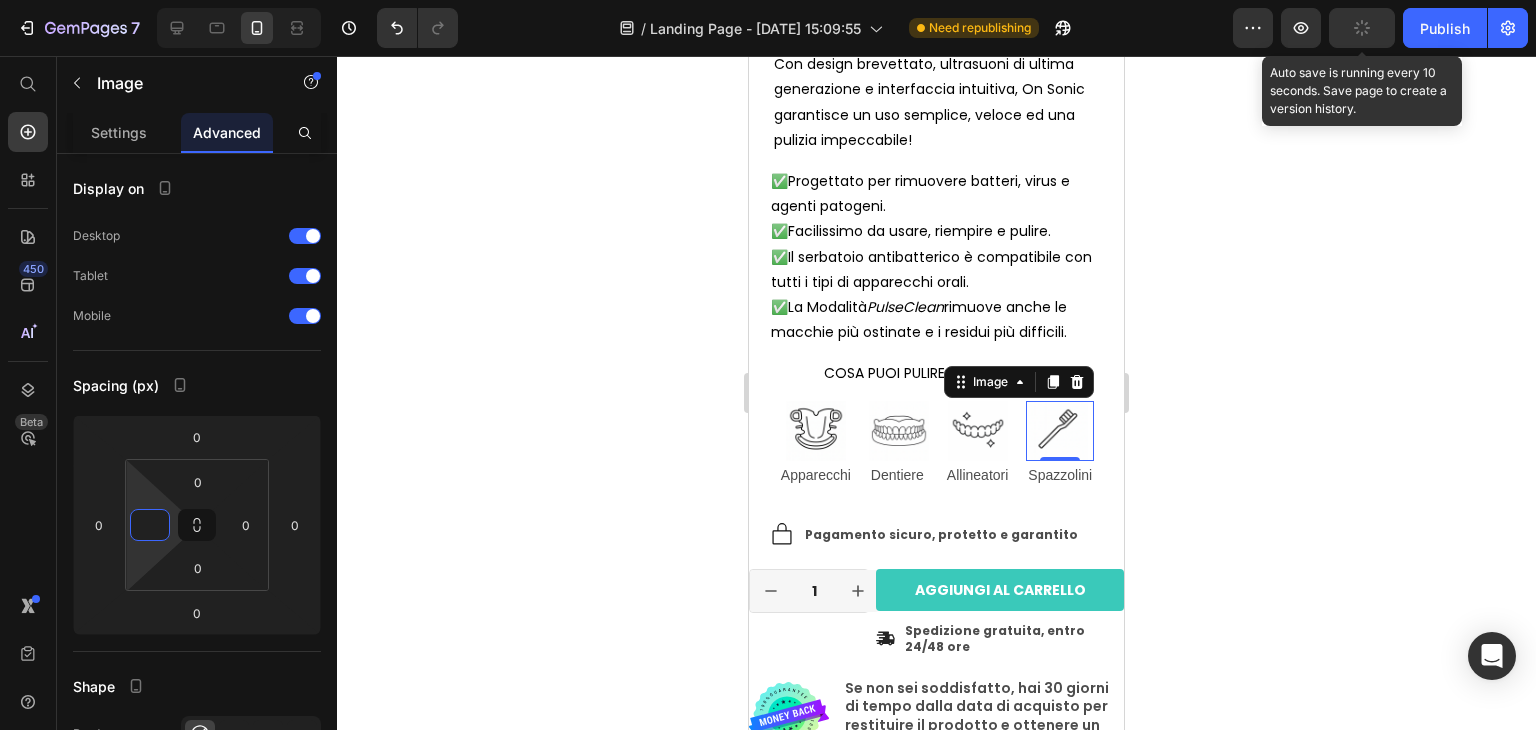 type on "0" 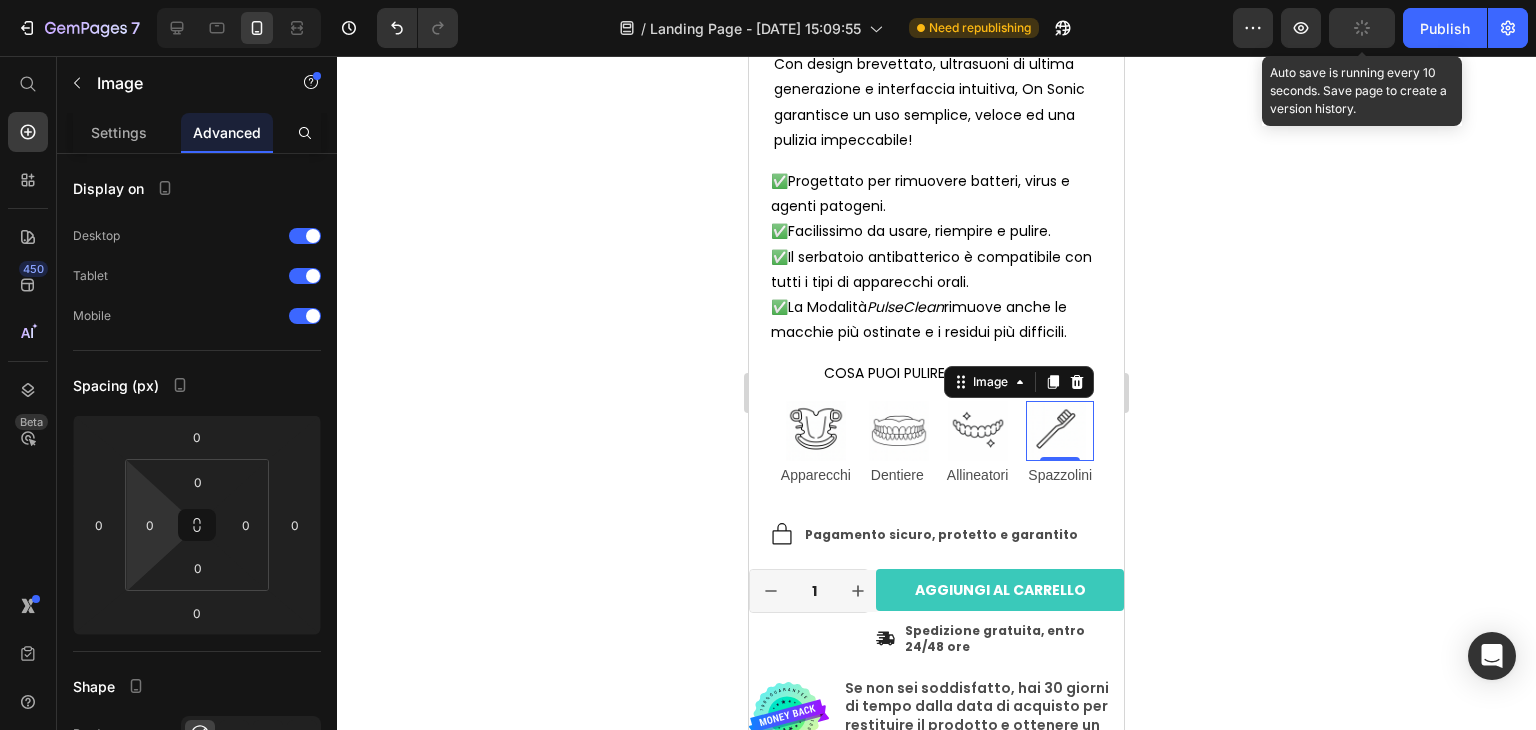 click 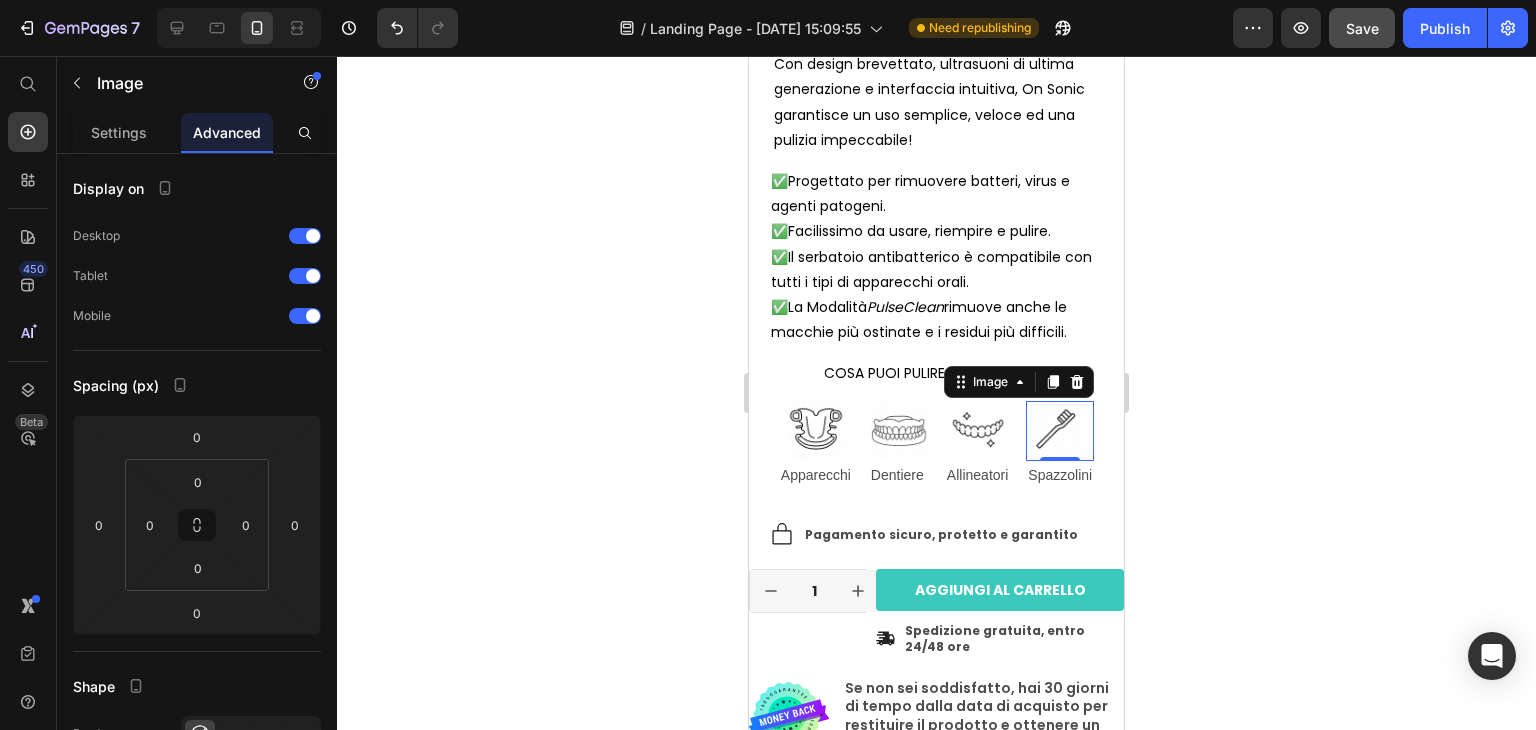 click 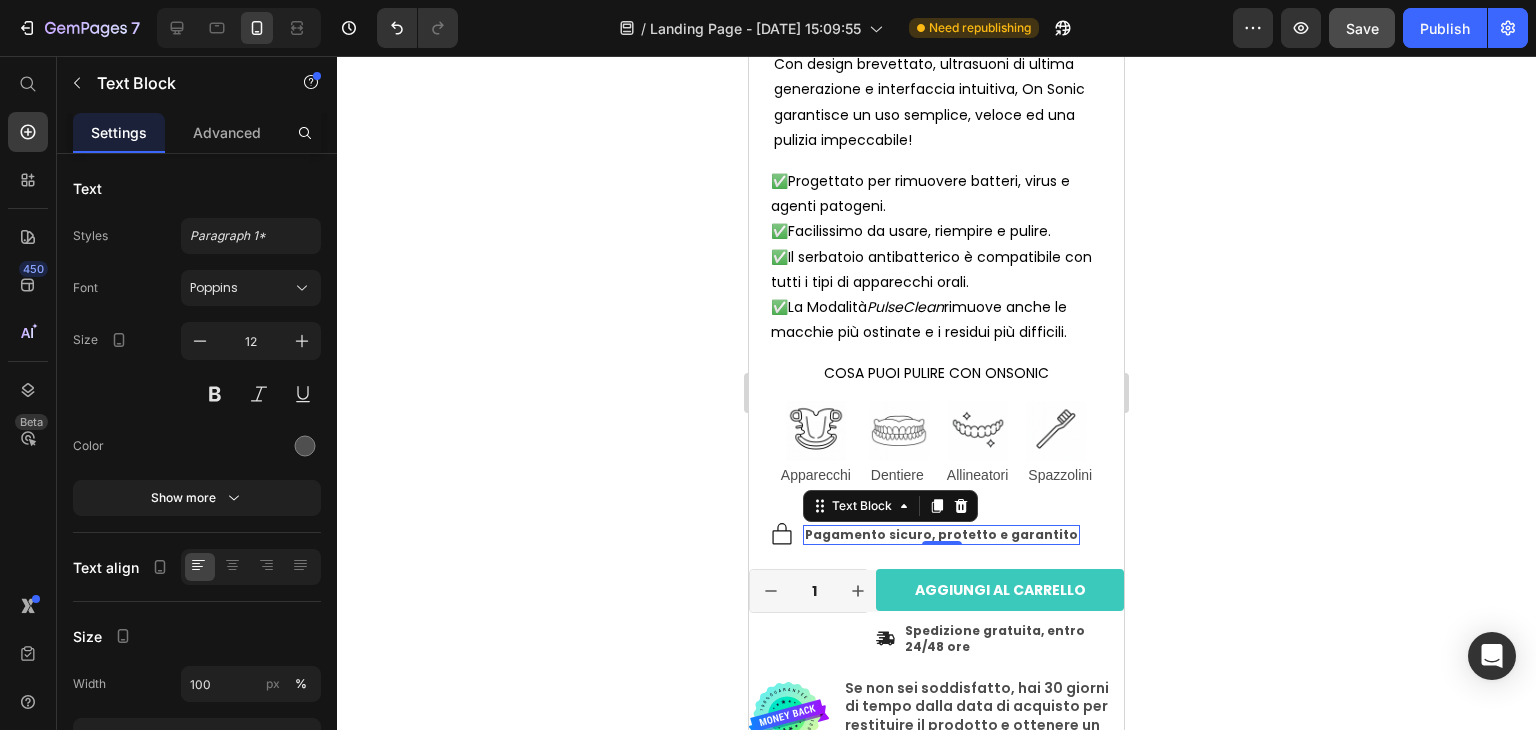 click 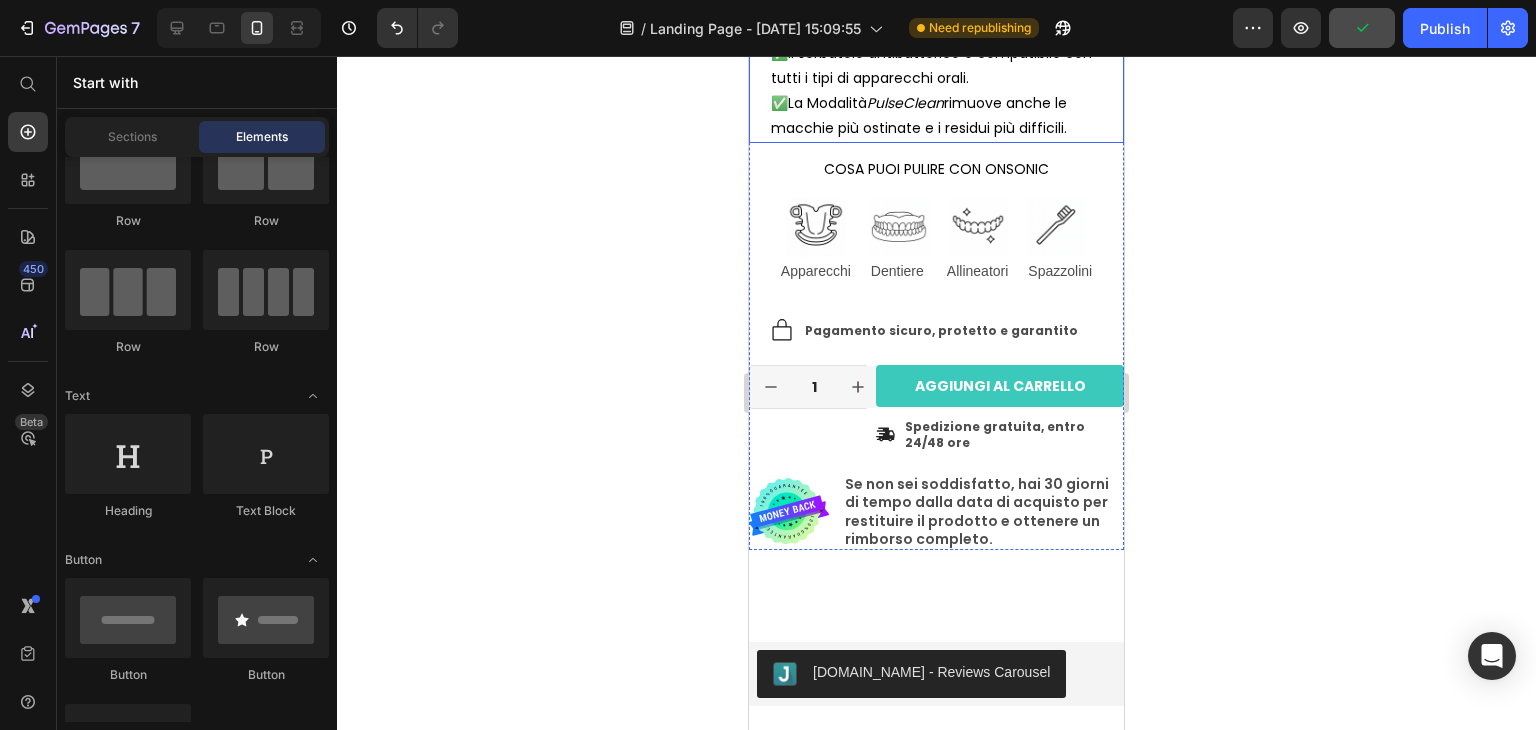 scroll, scrollTop: 836, scrollLeft: 0, axis: vertical 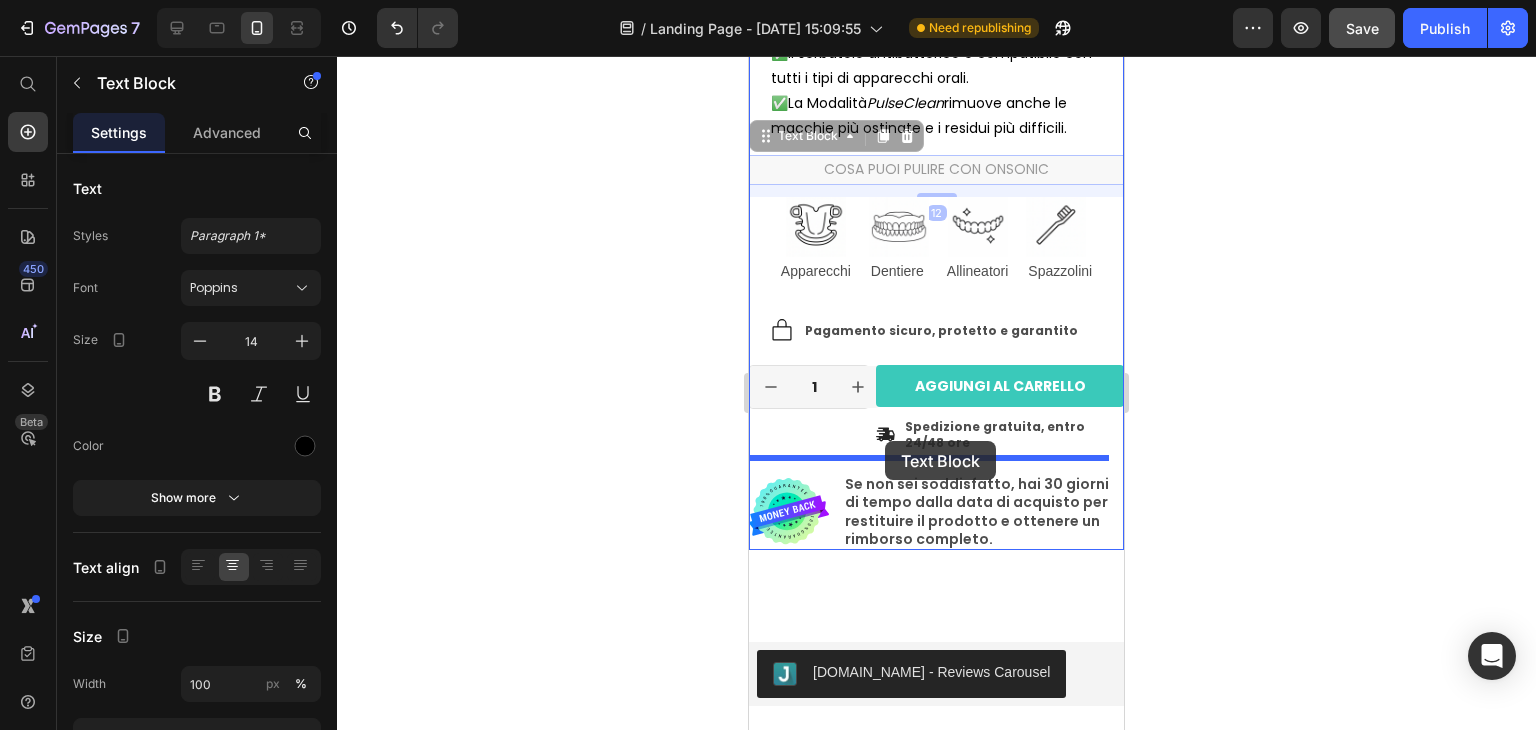 drag, startPoint x: 919, startPoint y: 151, endPoint x: 885, endPoint y: 441, distance: 291.9863 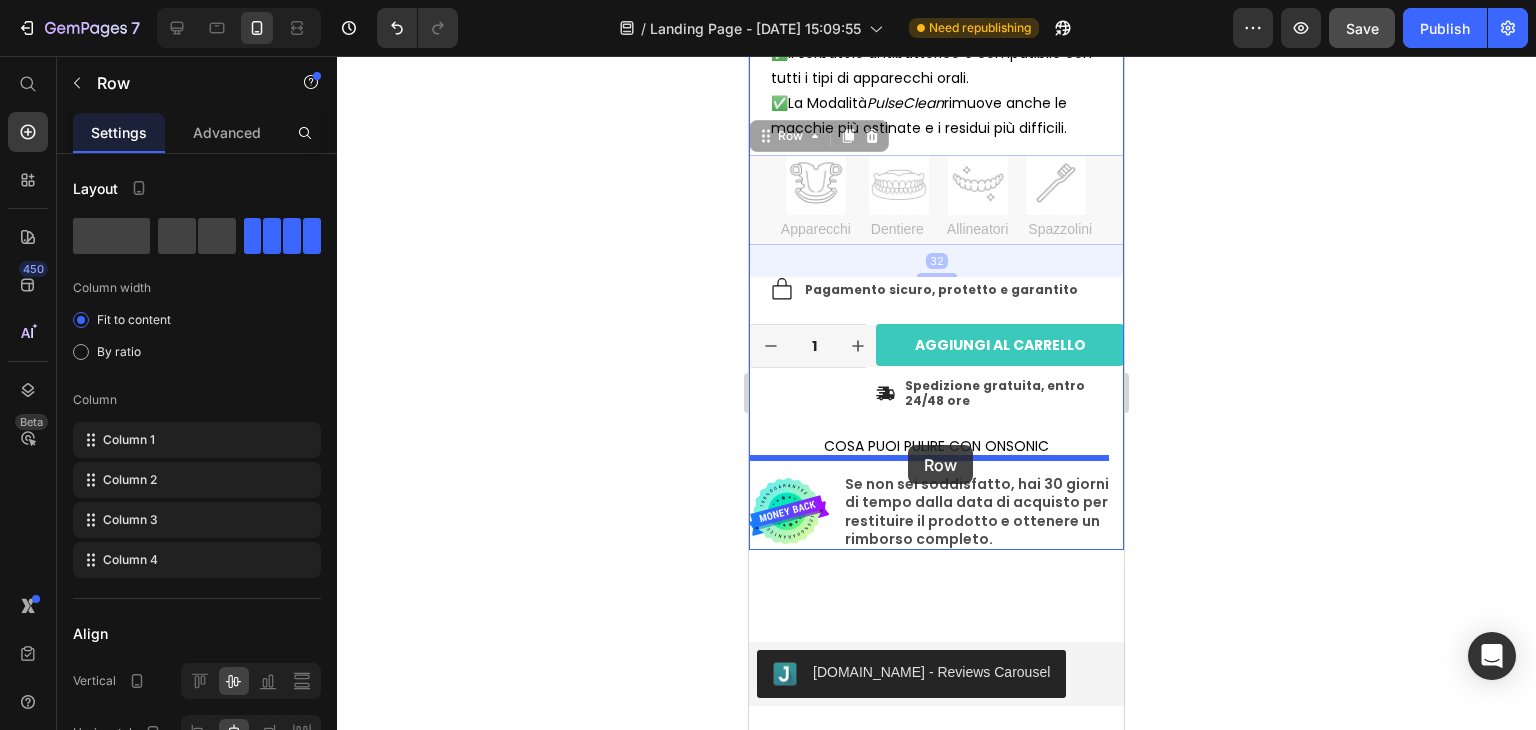 drag, startPoint x: 932, startPoint y: 193, endPoint x: 908, endPoint y: 445, distance: 253.14027 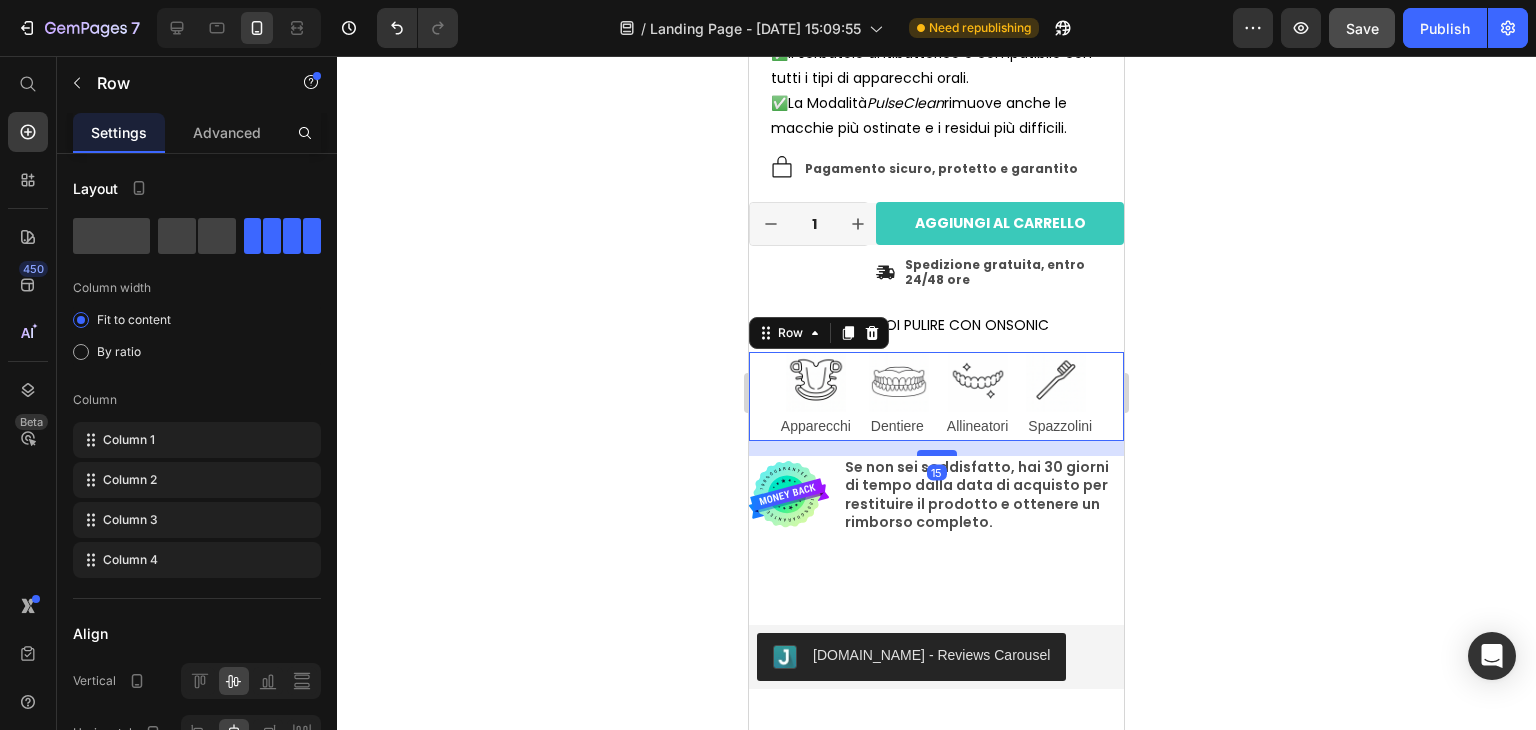 drag, startPoint x: 929, startPoint y: 456, endPoint x: 931, endPoint y: 439, distance: 17.117243 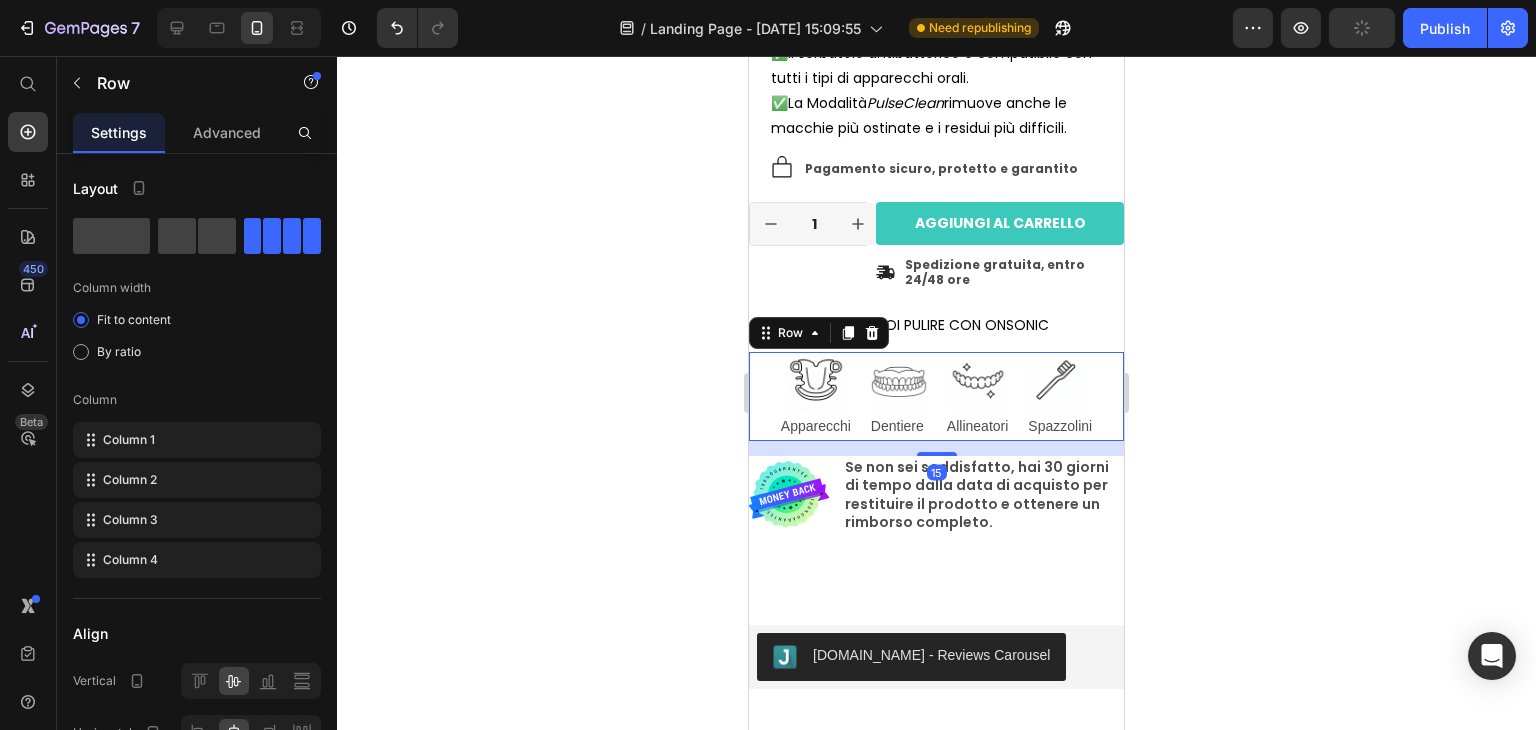 click 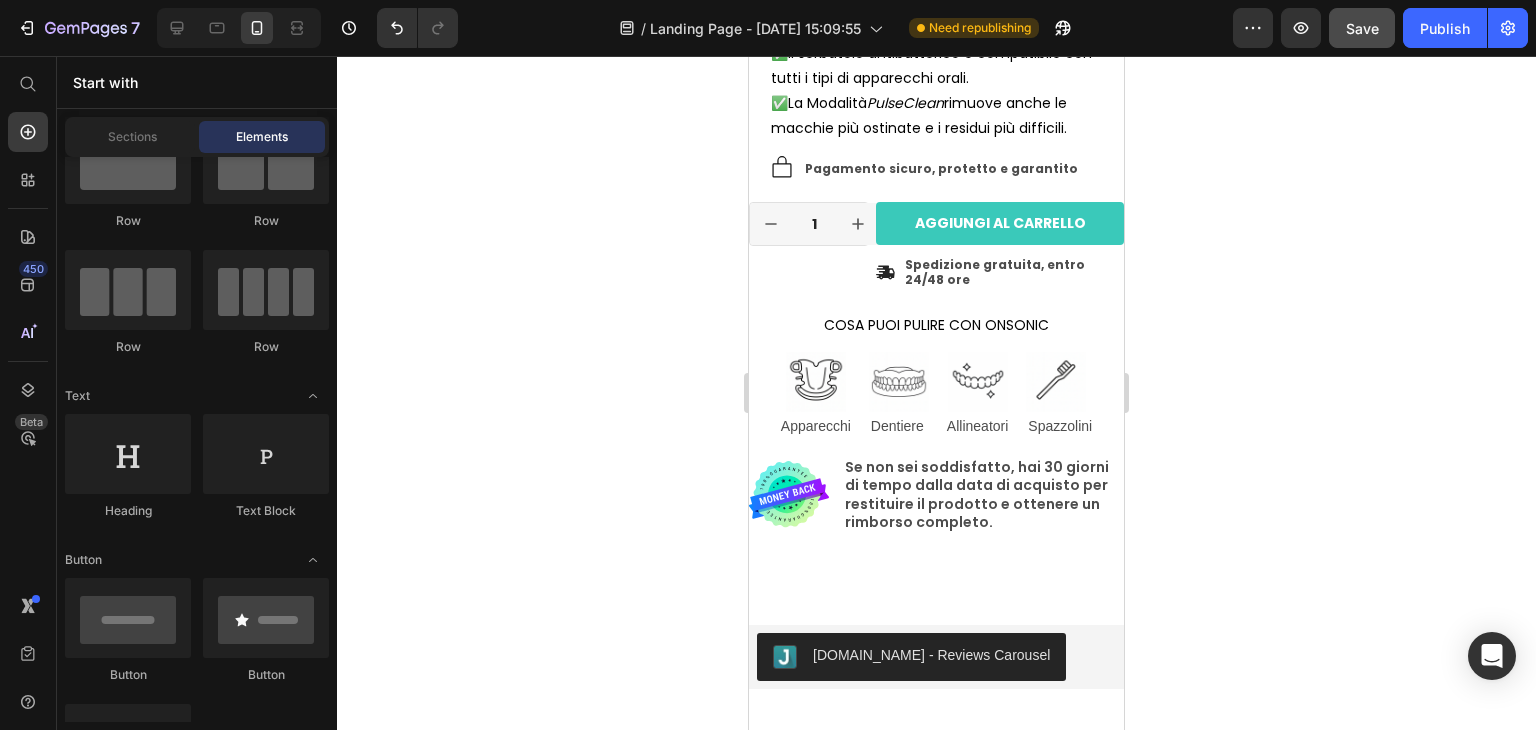 scroll, scrollTop: 836, scrollLeft: 0, axis: vertical 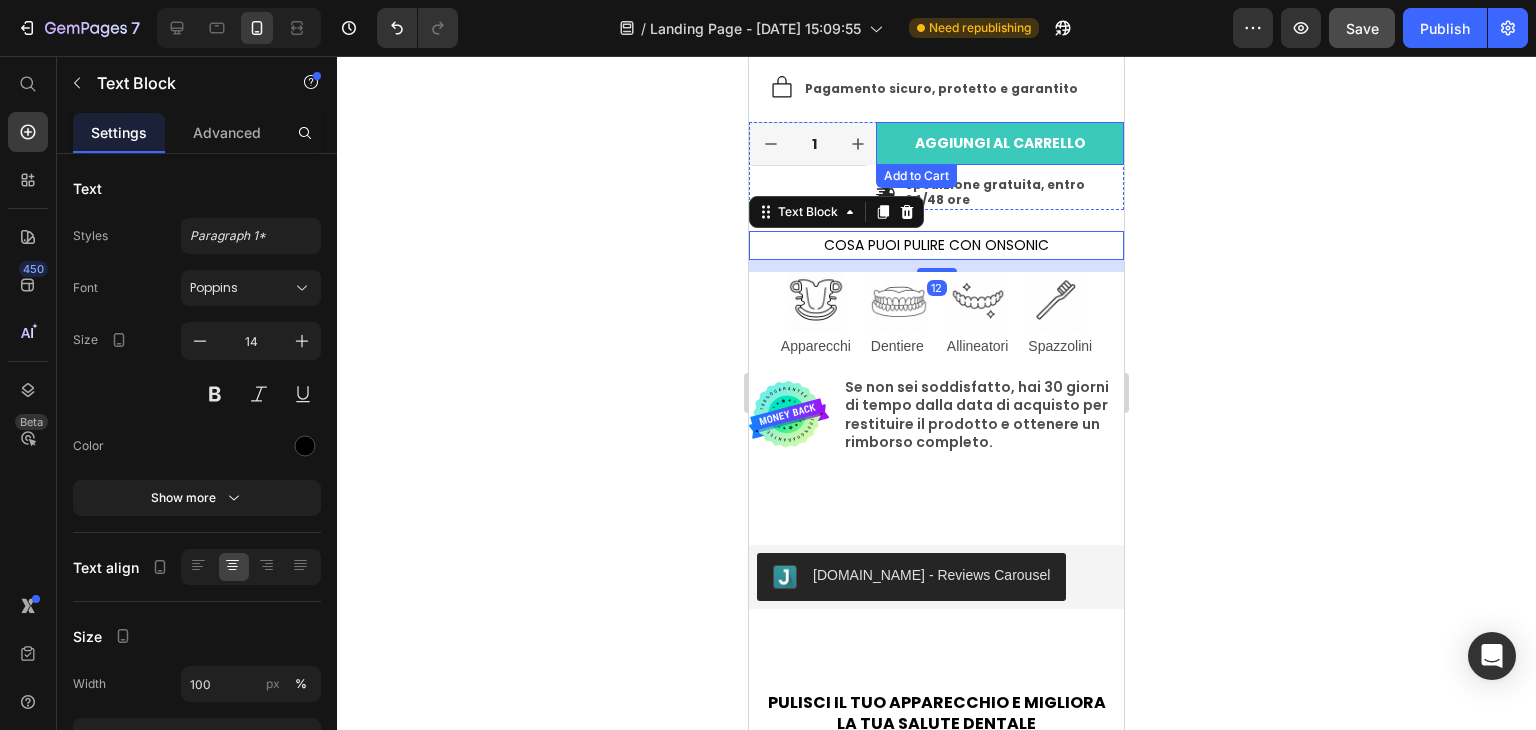 click on "AGGIUNGI AL CARRELLO" at bounding box center (1000, 143) 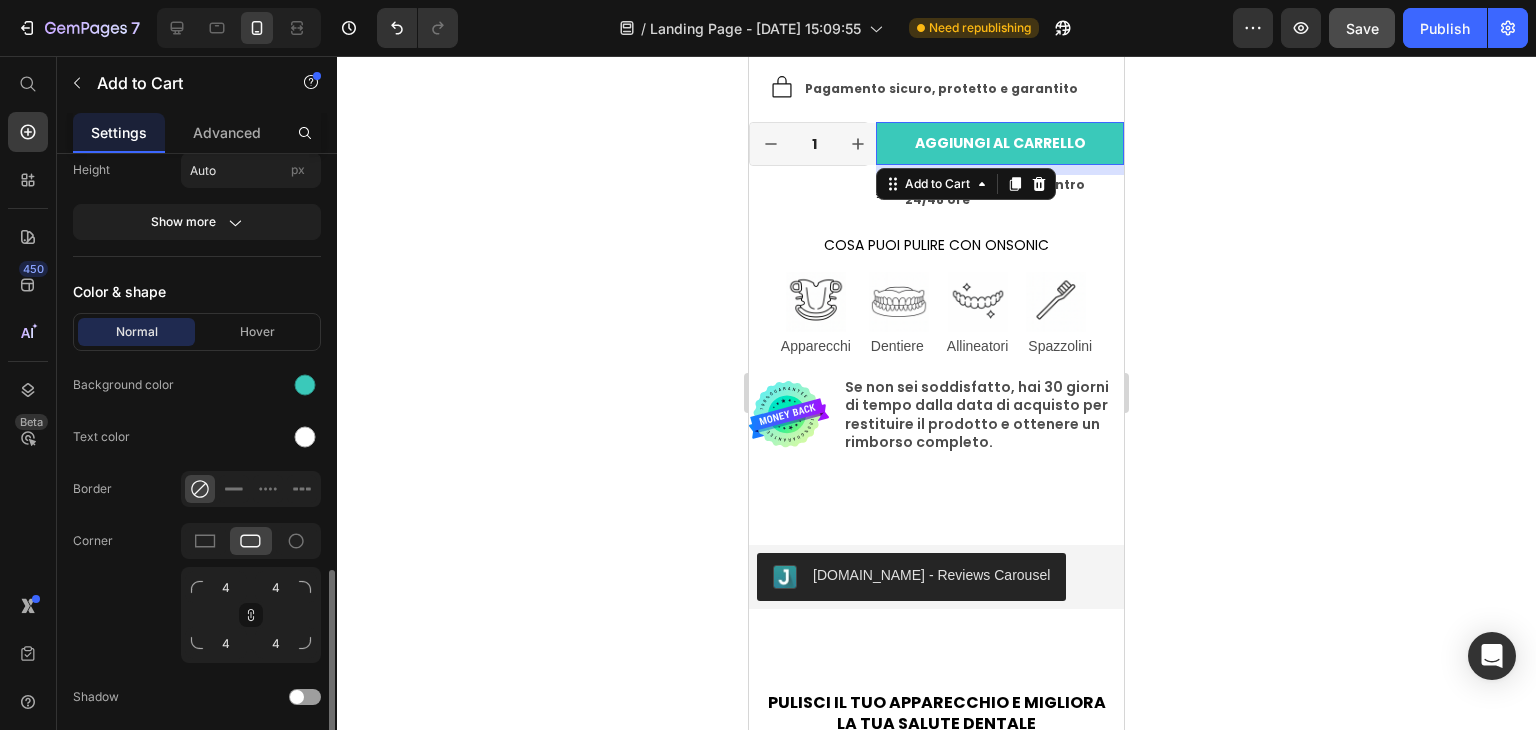 scroll, scrollTop: 1003, scrollLeft: 0, axis: vertical 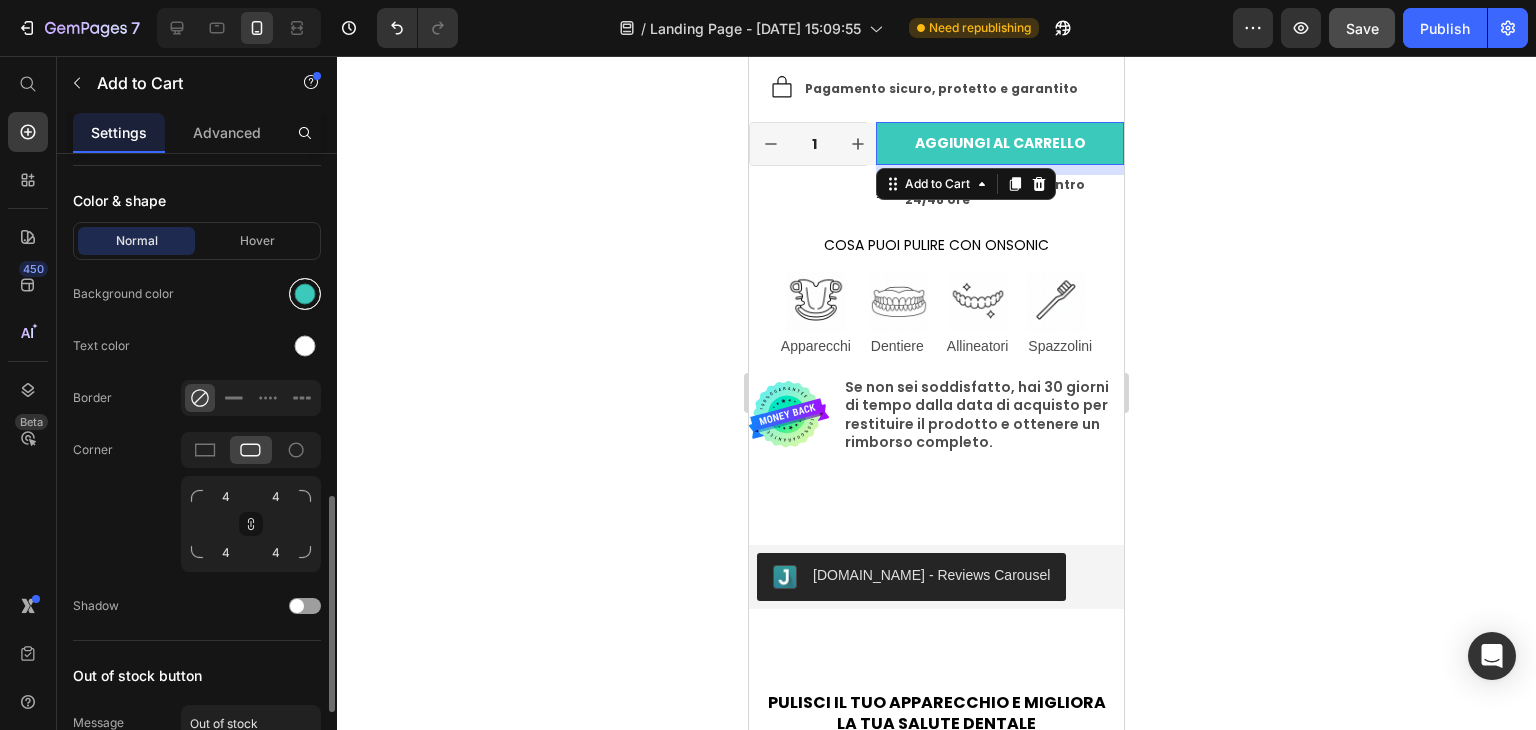 click at bounding box center (305, 294) 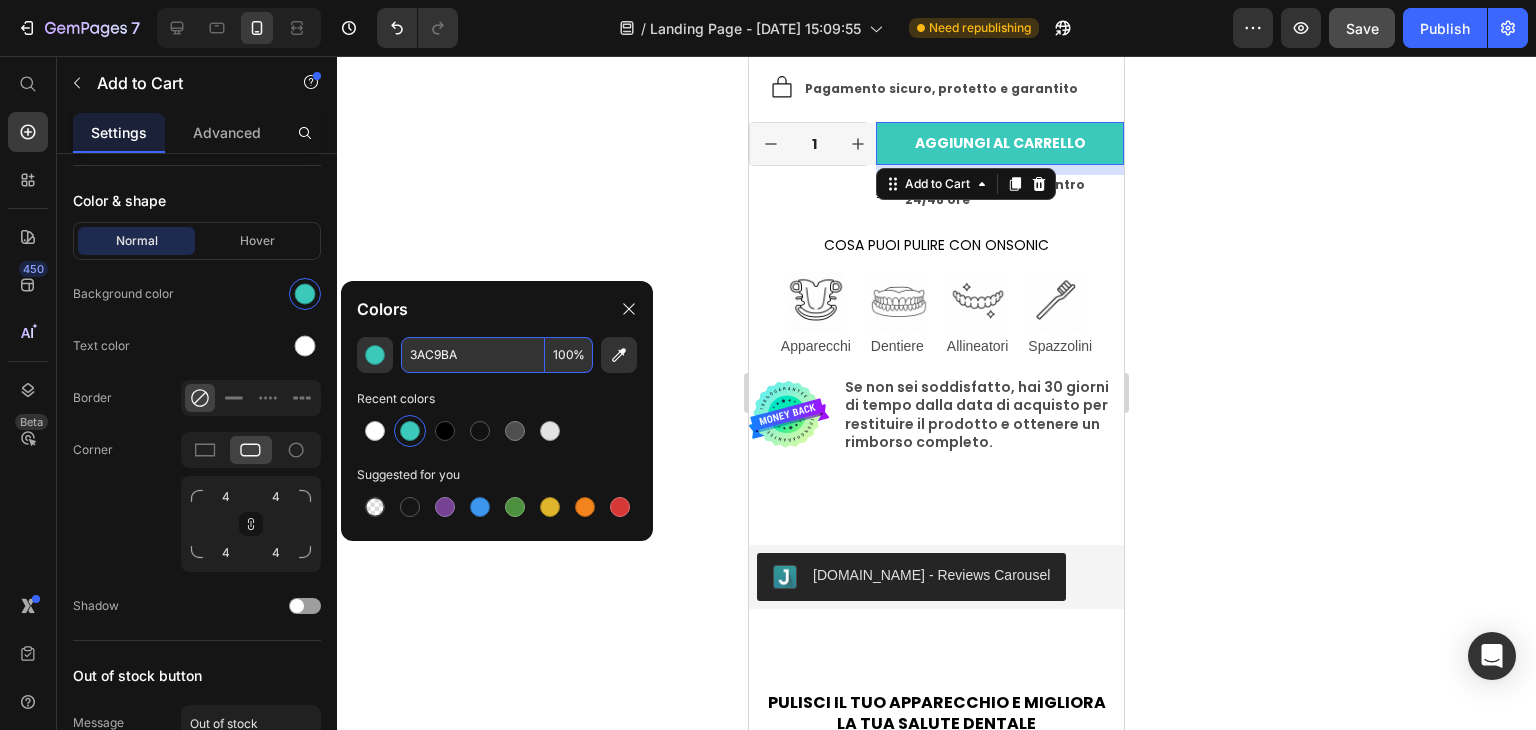 click on "3AC9BA" at bounding box center [473, 355] 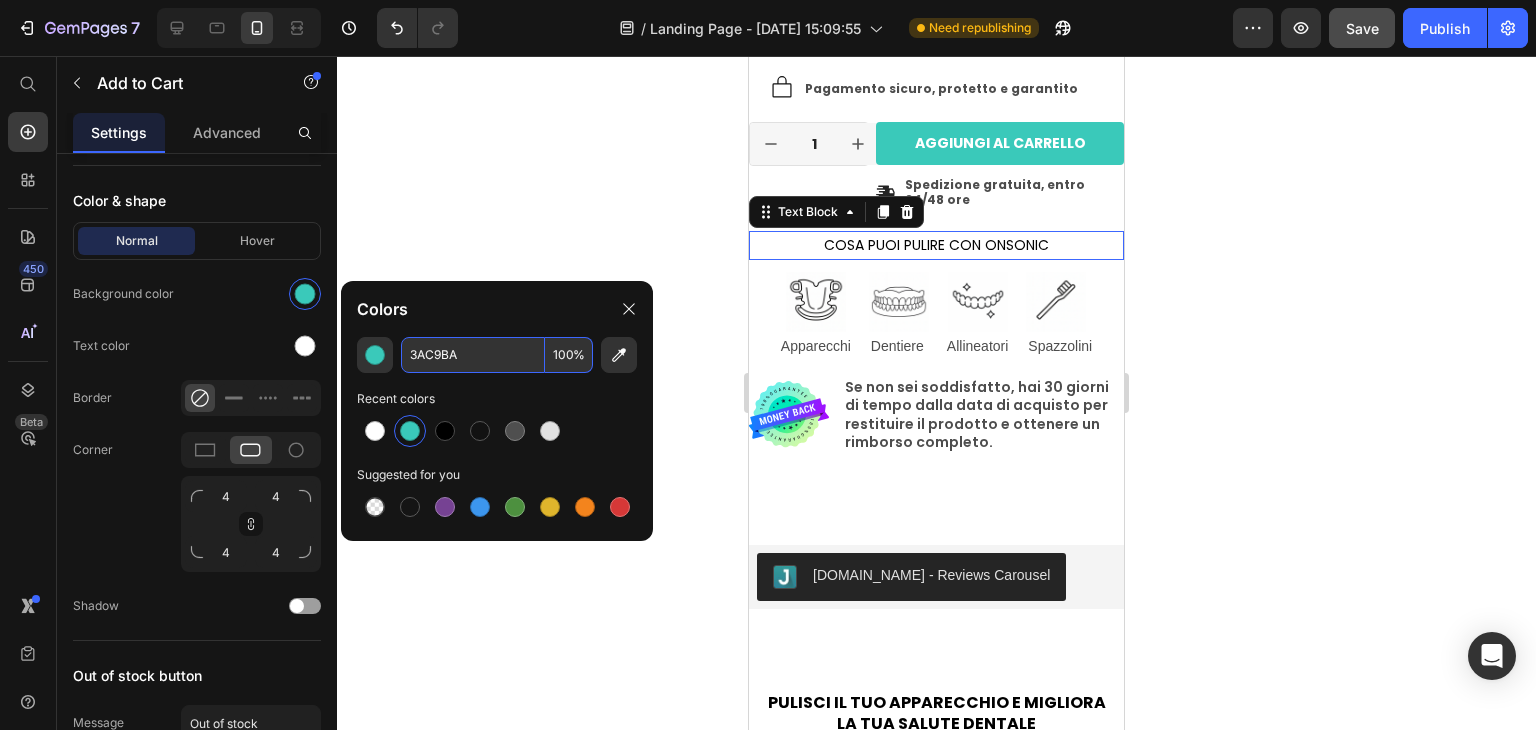scroll, scrollTop: 0, scrollLeft: 0, axis: both 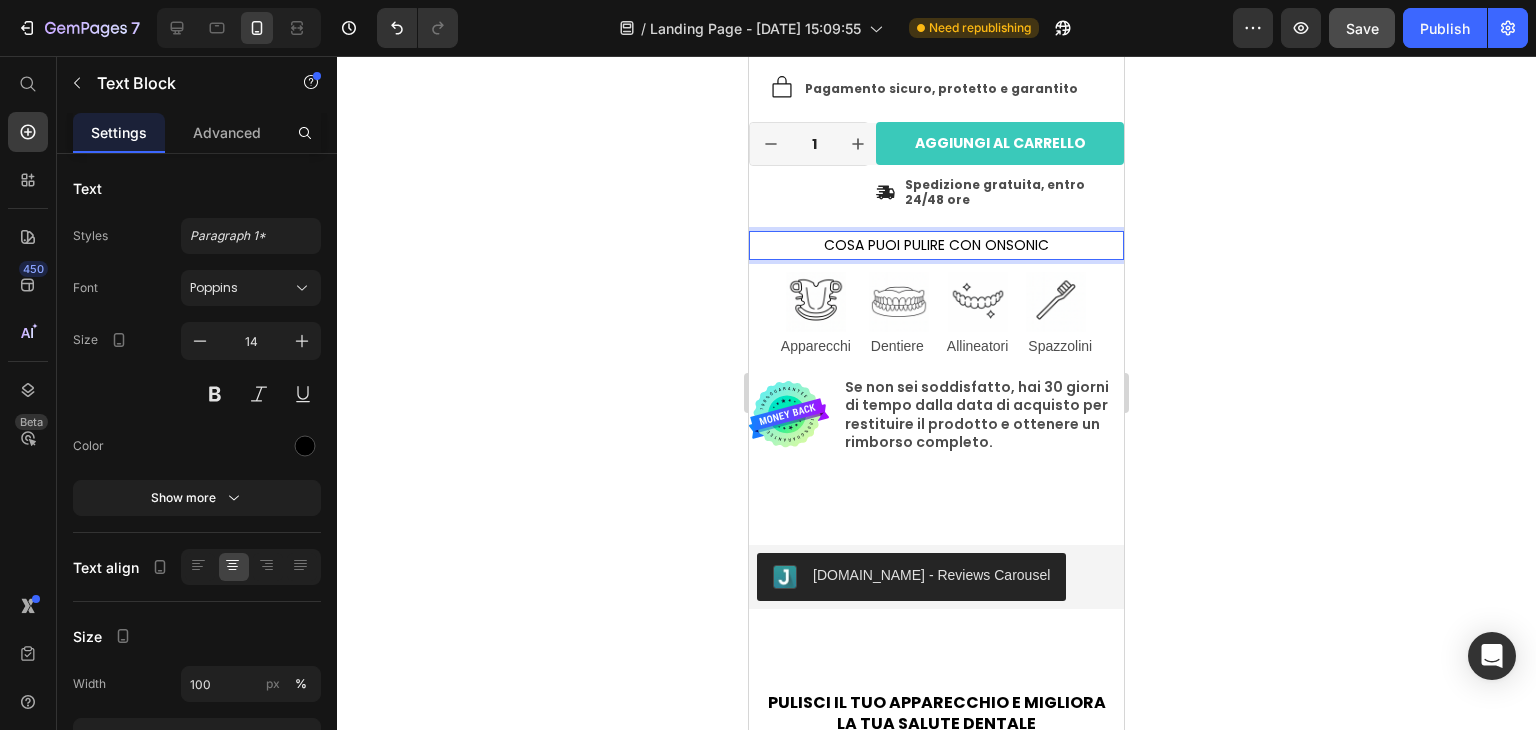 click on "COSA PUOI PULIRE CON ONSONIC" at bounding box center [936, 245] 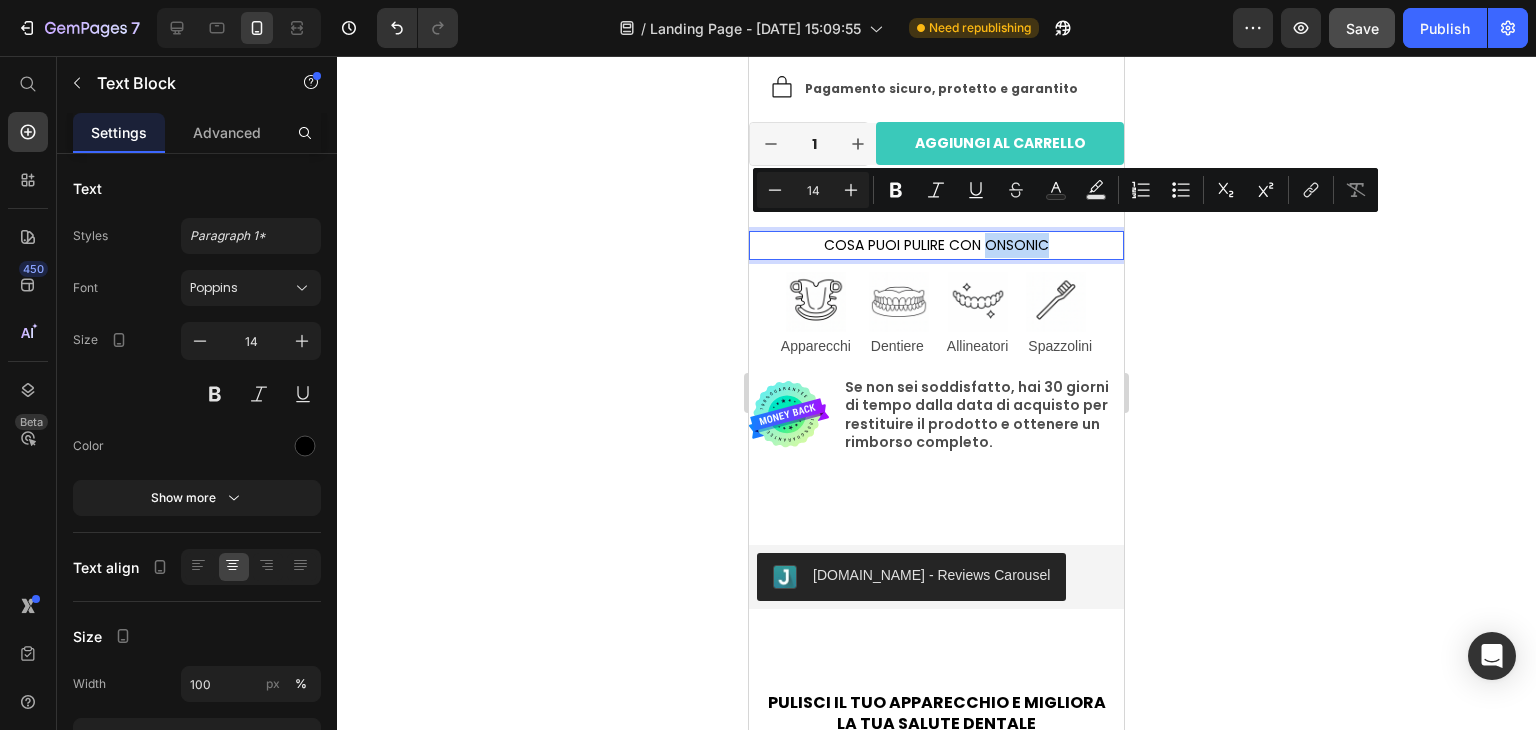 drag, startPoint x: 999, startPoint y: 229, endPoint x: 1046, endPoint y: 229, distance: 47 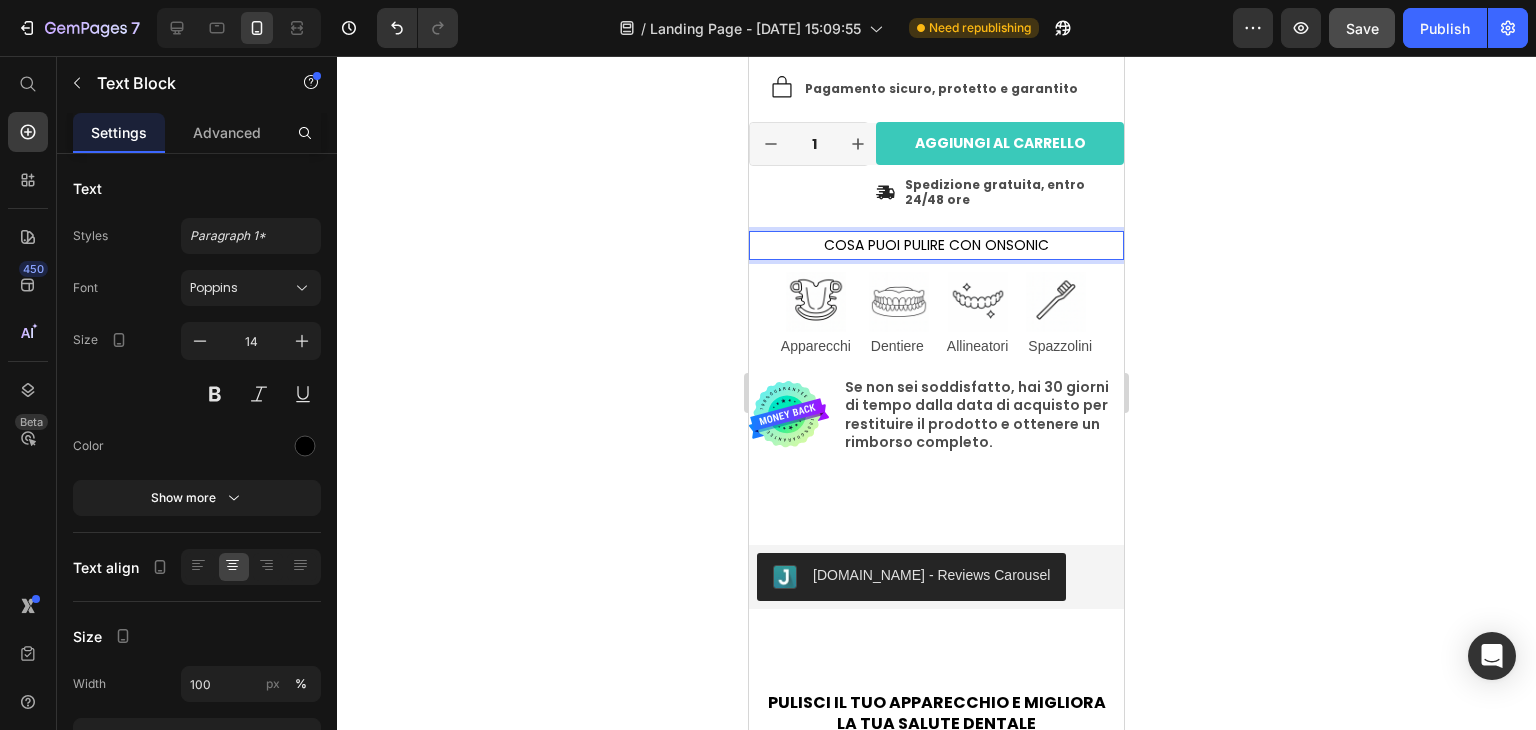 click on "COSA PUOI PULIRE CON ONSONIC" at bounding box center [936, 245] 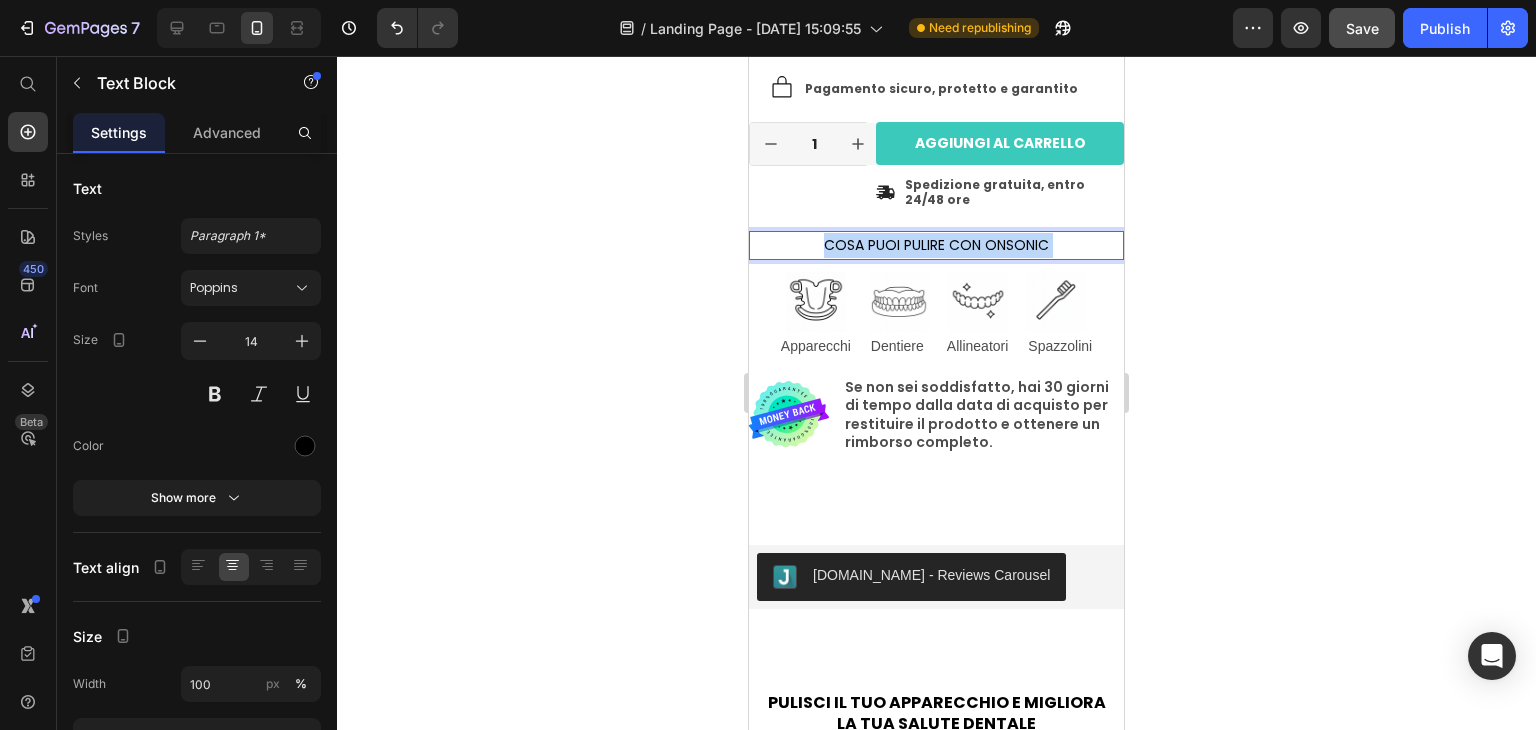 drag, startPoint x: 1039, startPoint y: 229, endPoint x: 1002, endPoint y: 229, distance: 37 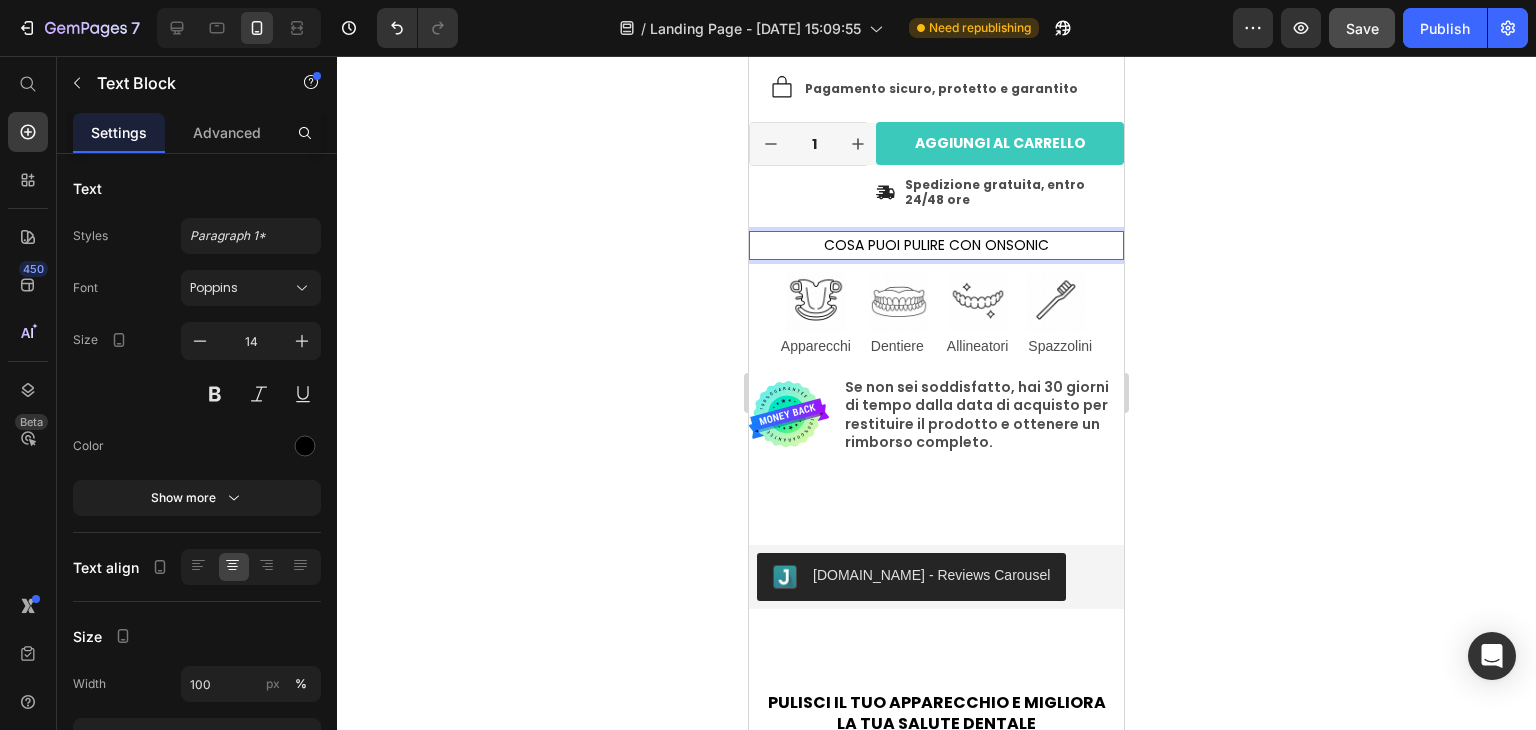 click on "COSA PUOI PULIRE CON ONSONIC" at bounding box center [936, 245] 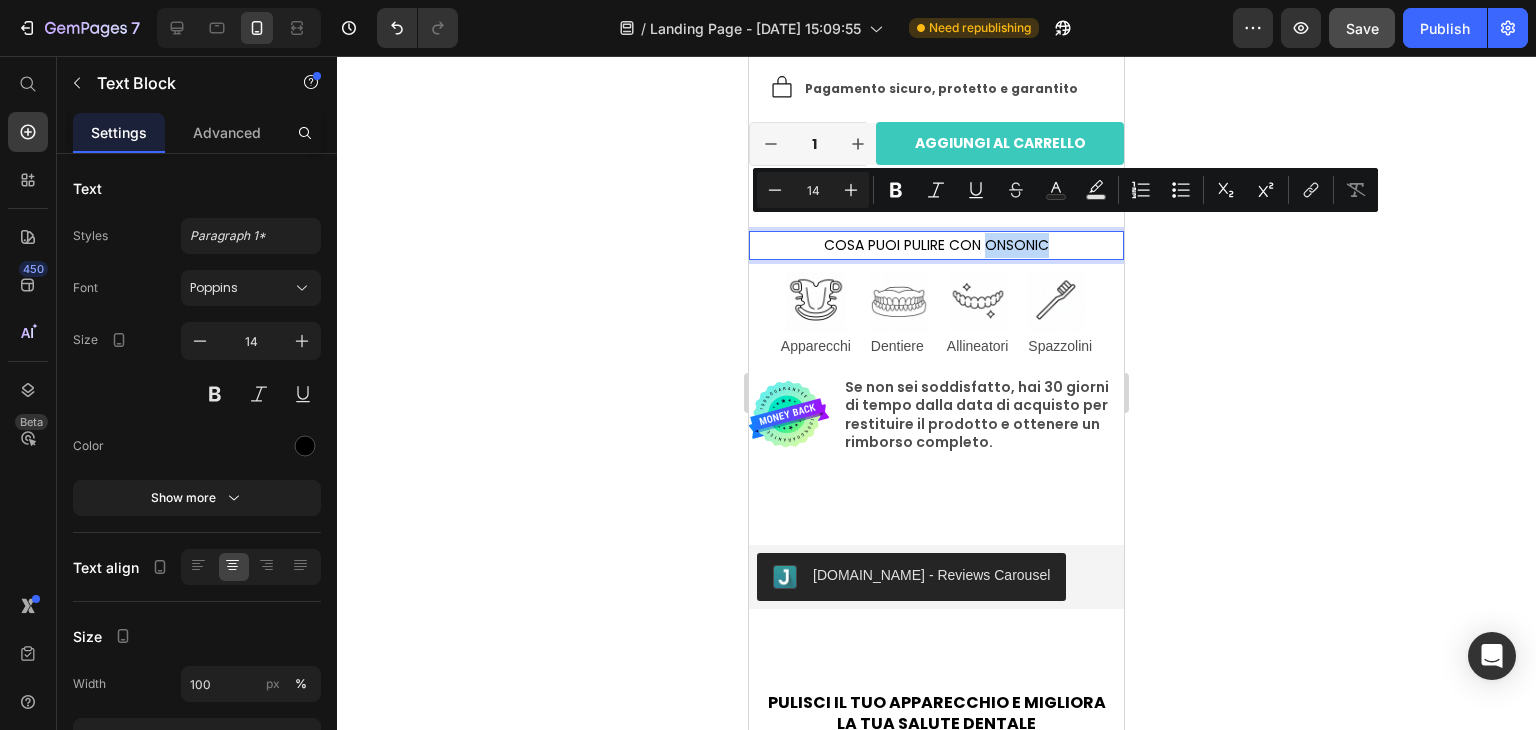 click on "COSA PUOI PULIRE CON ONSONIC" at bounding box center (936, 245) 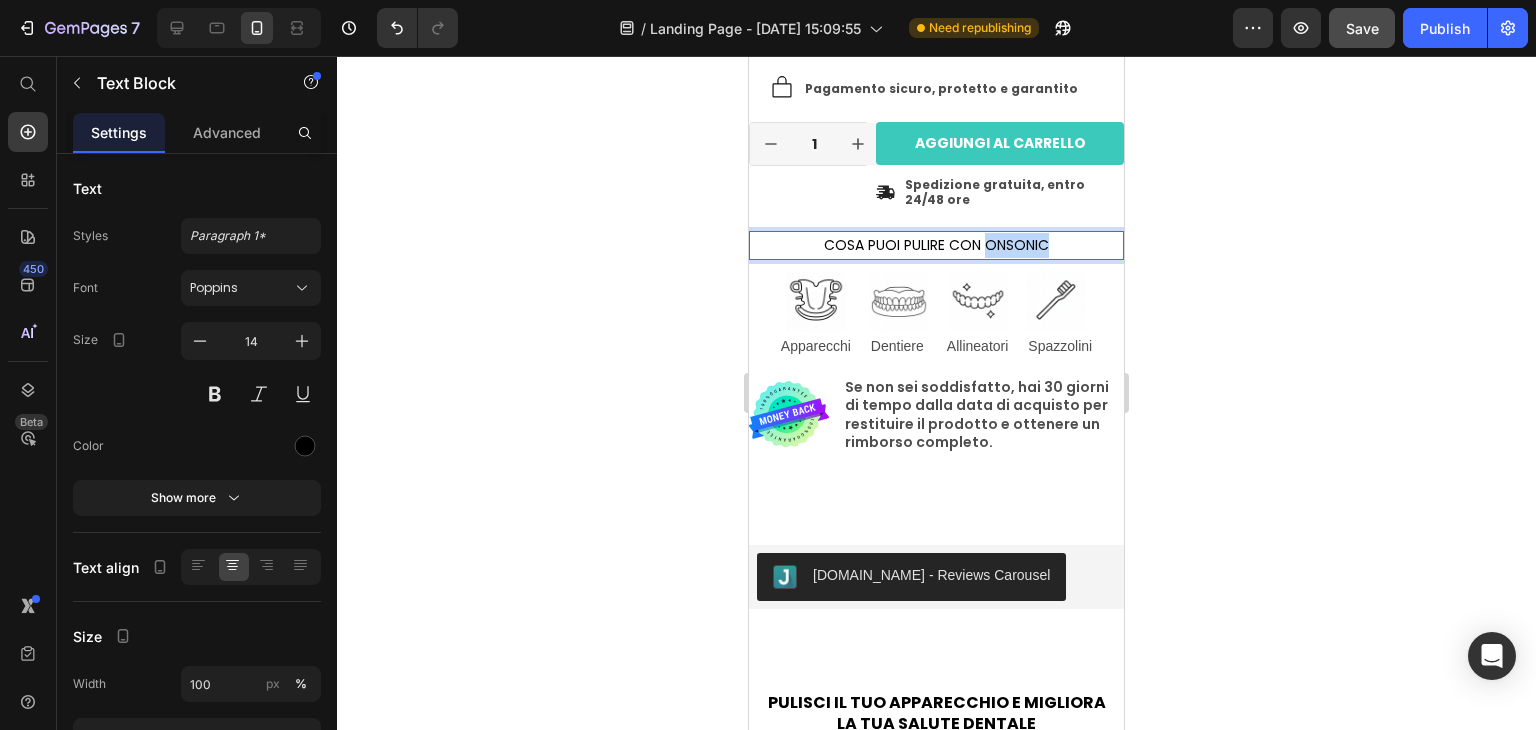 click on "COSA PUOI PULIRE CON ONSONIC" at bounding box center [936, 245] 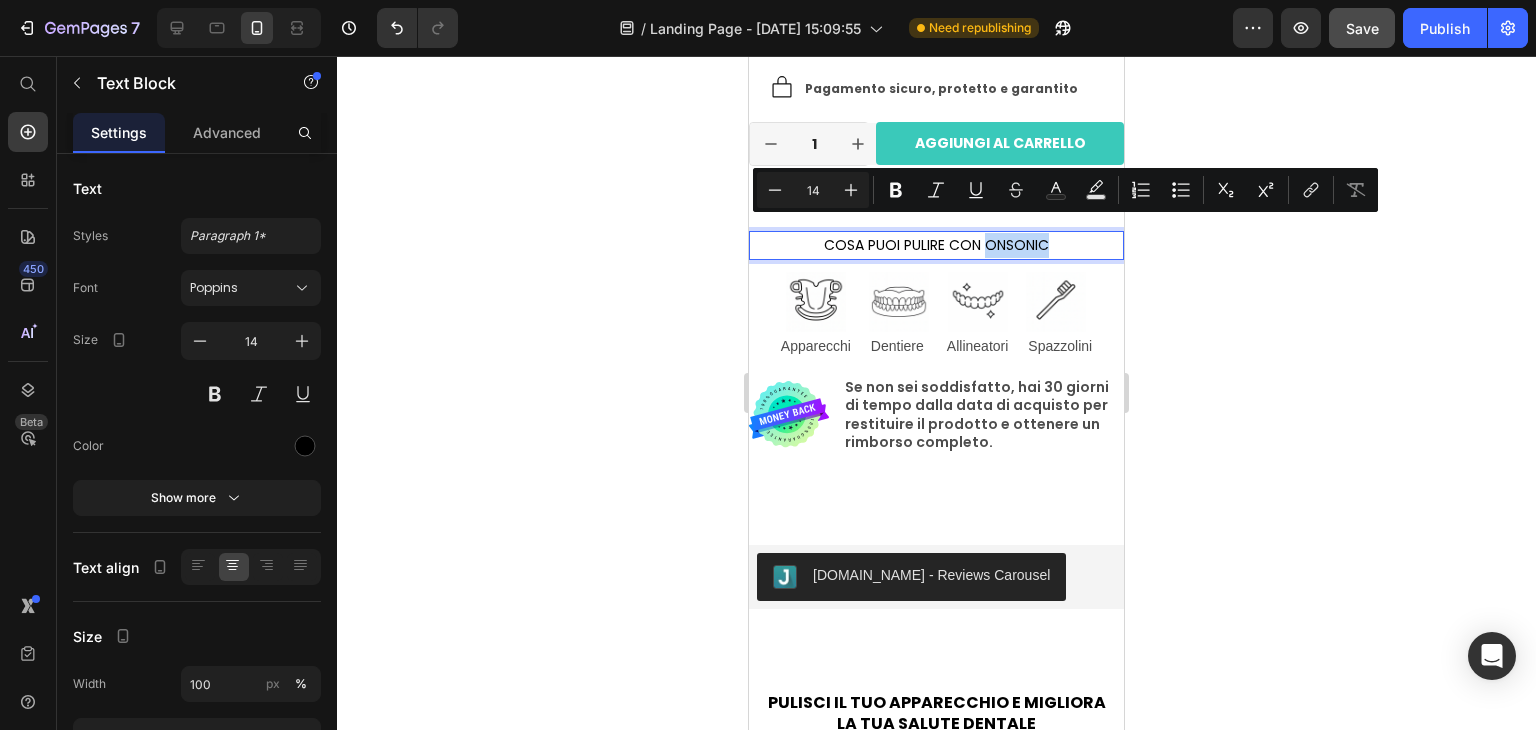 click on "COSA PUOI PULIRE CON ONSONIC" at bounding box center (936, 245) 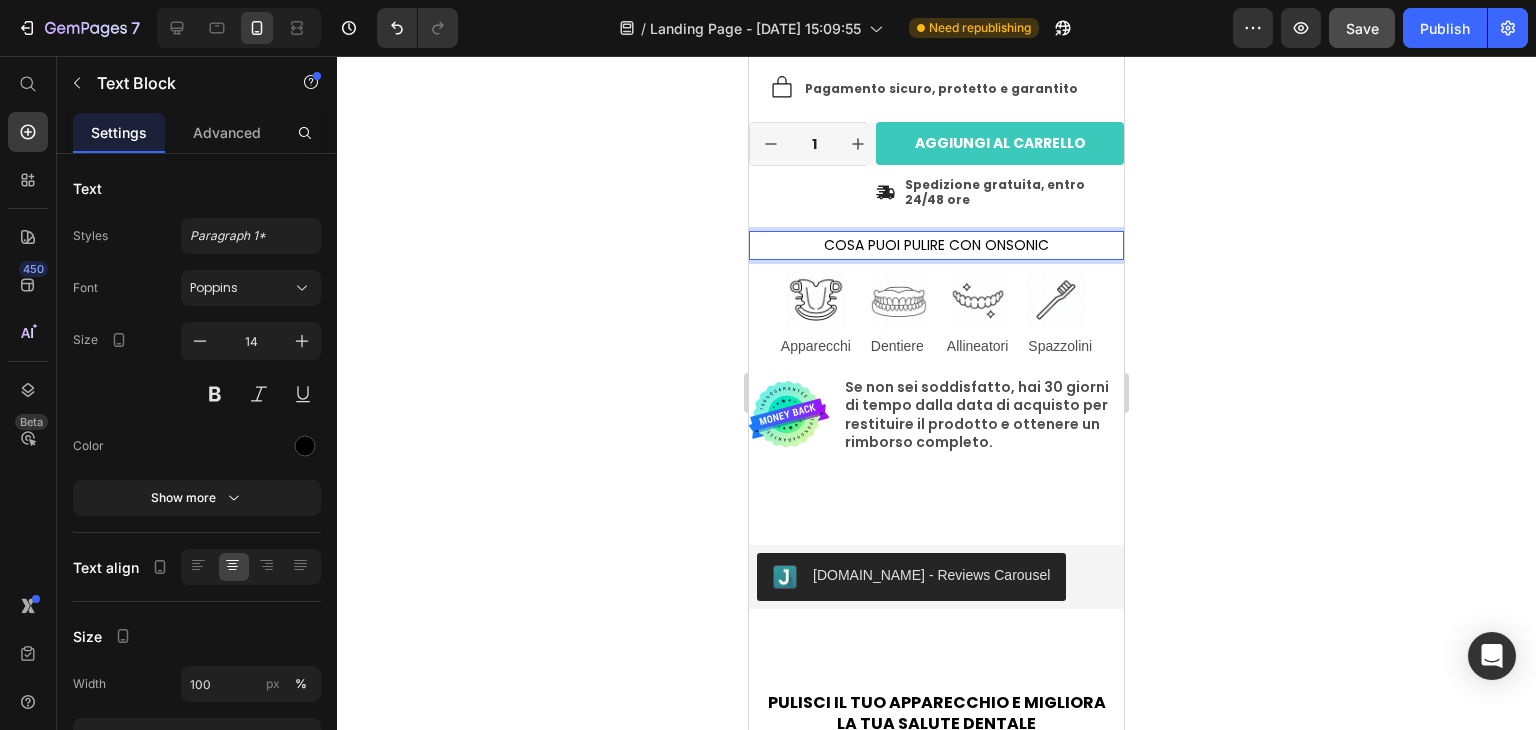 click on "COSA PUOI PULIRE CON ONSONIC" at bounding box center (936, 245) 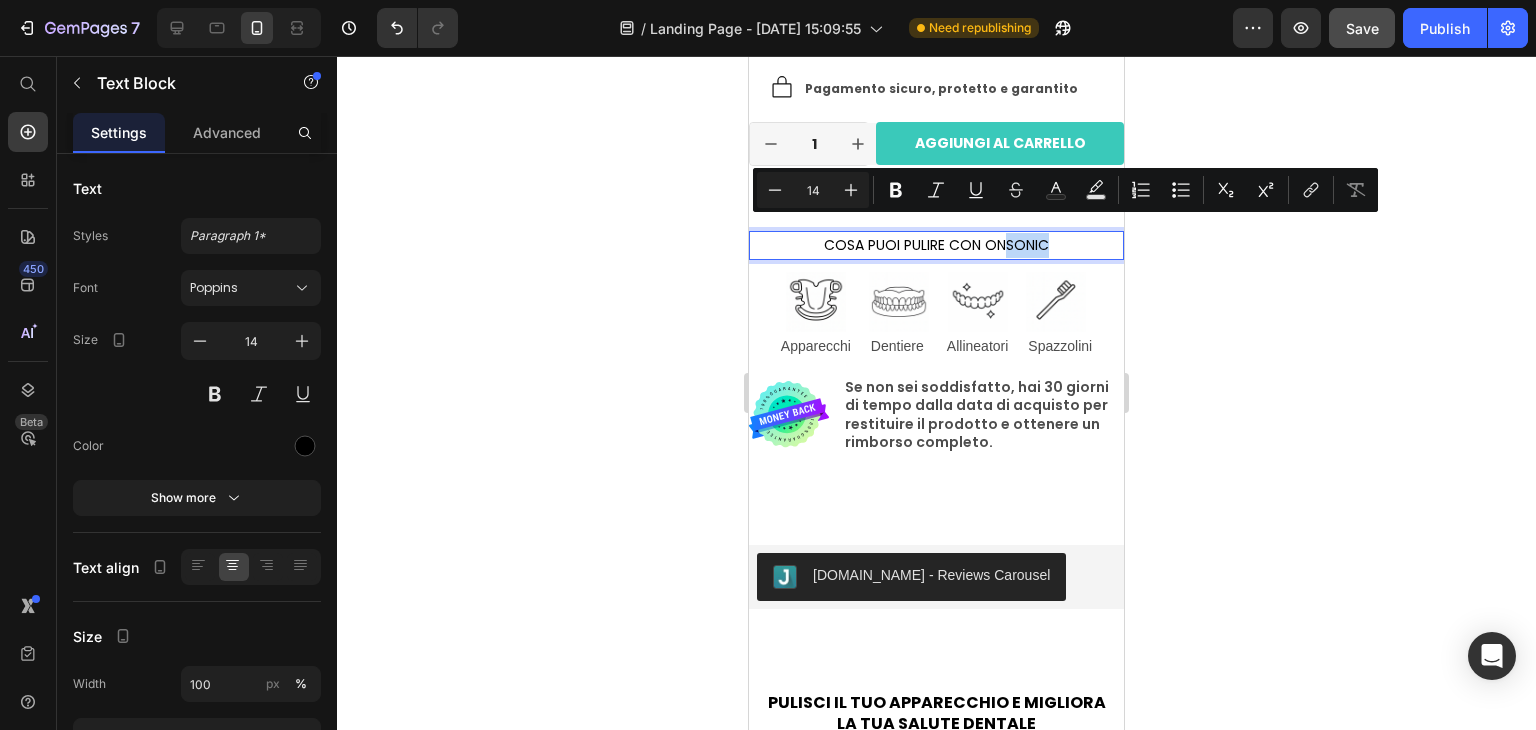 drag, startPoint x: 1036, startPoint y: 230, endPoint x: 1001, endPoint y: 229, distance: 35.014282 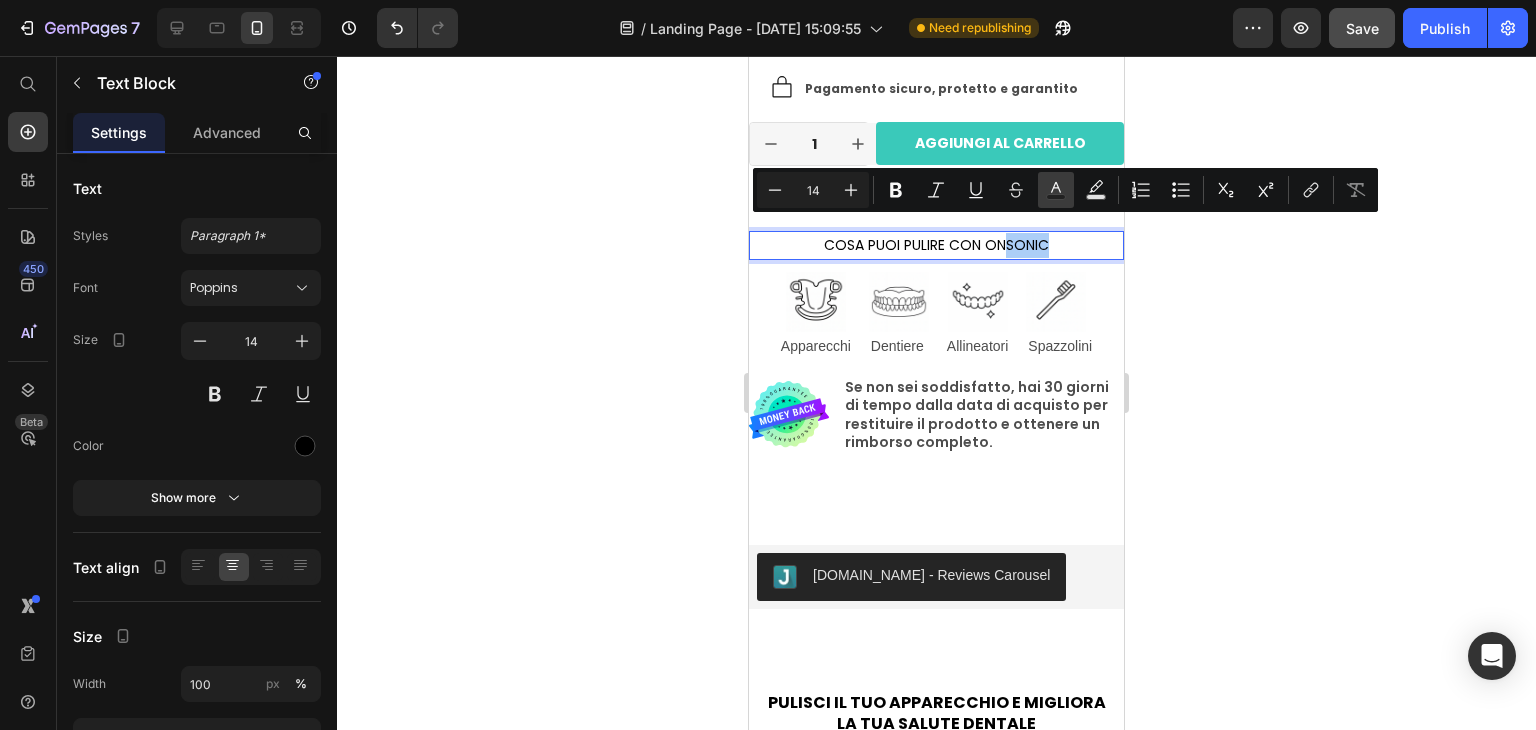 click 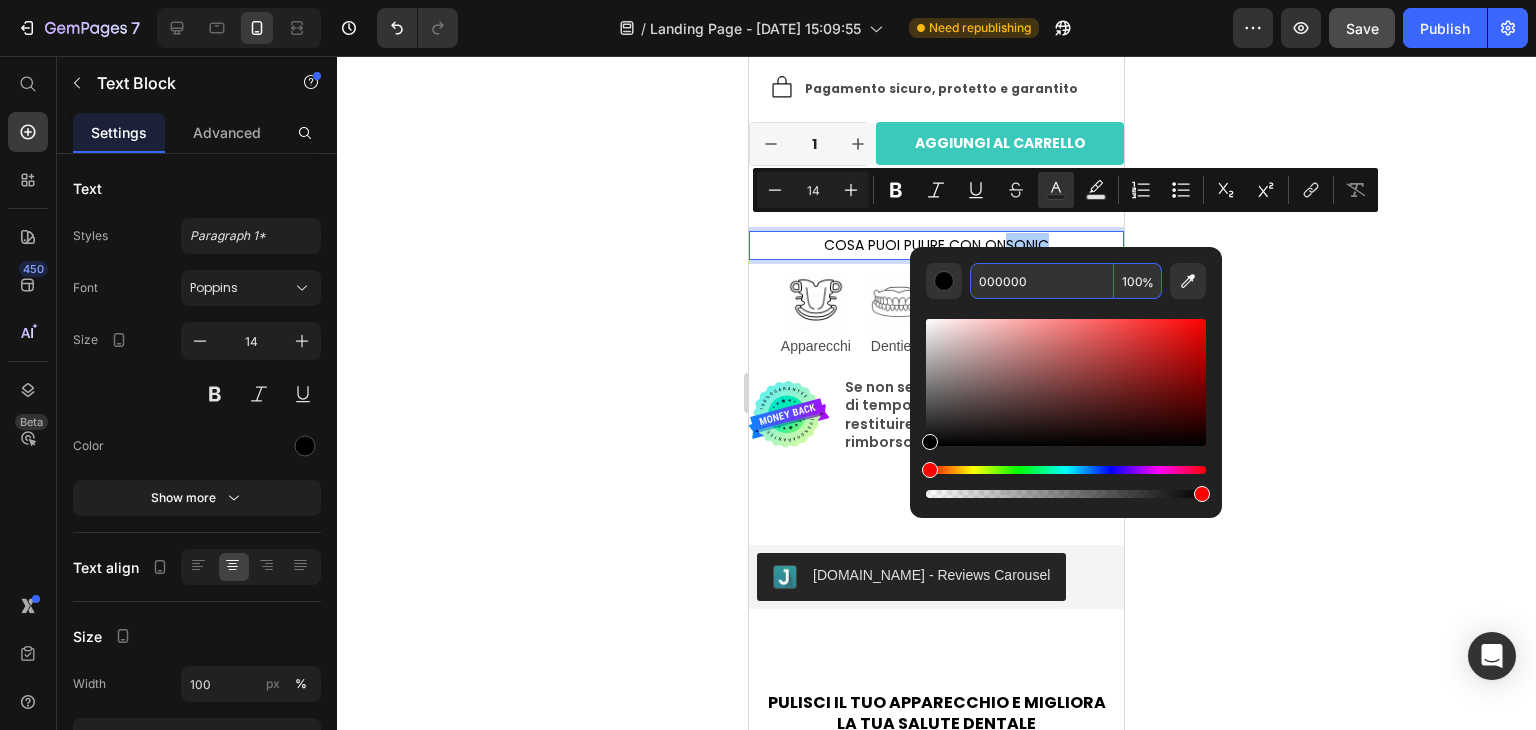 click on "000000" at bounding box center (1042, 281) 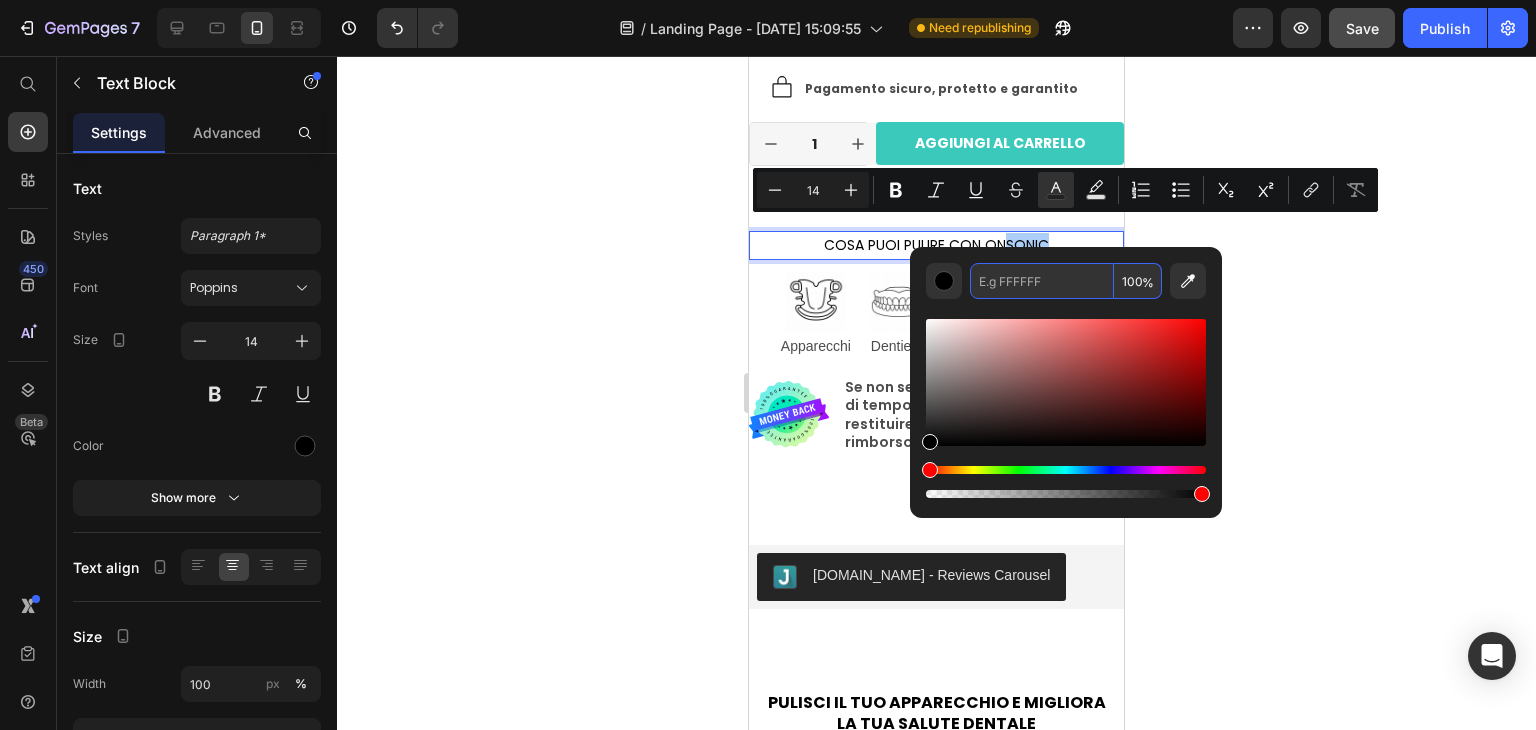 paste on "3AC9BA" 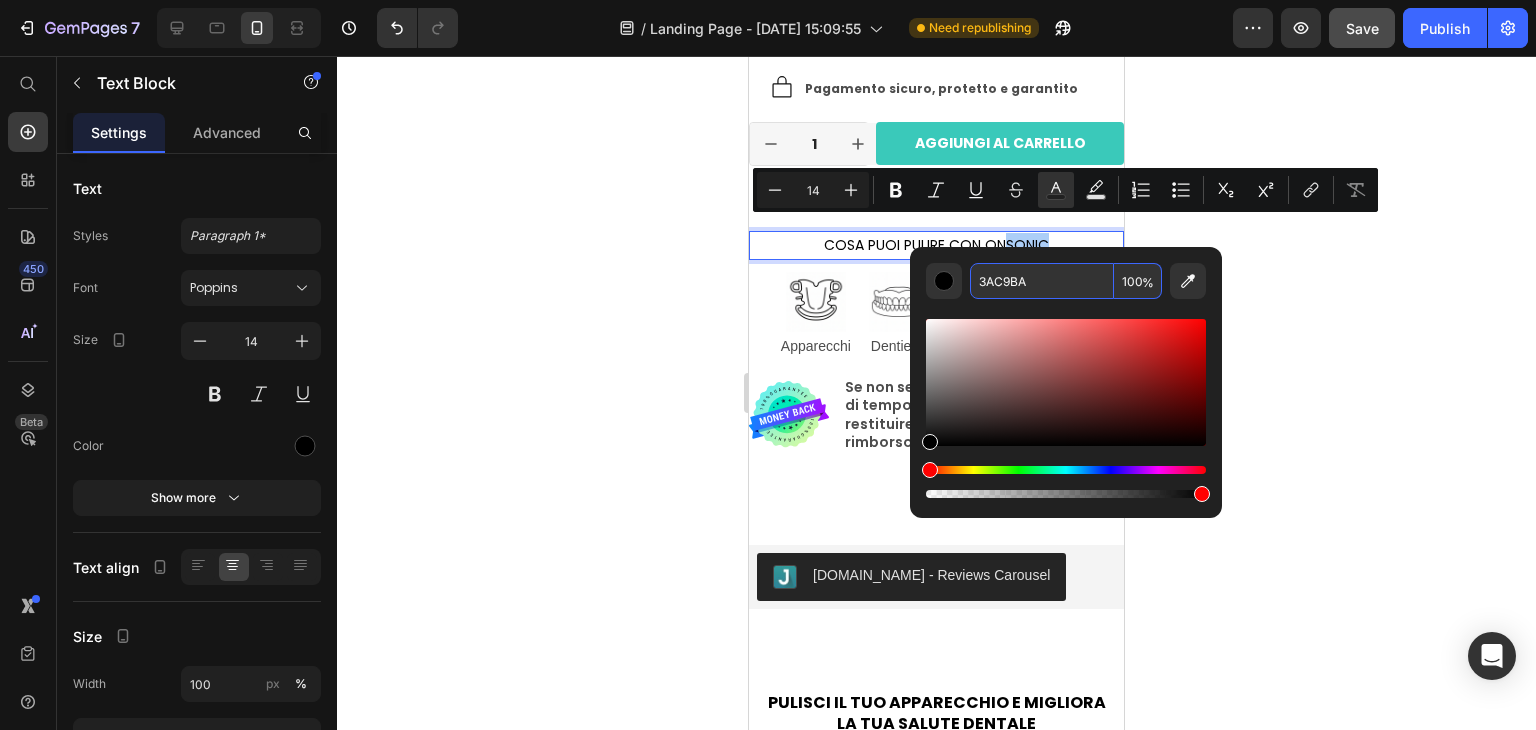 type on "3AC9BA" 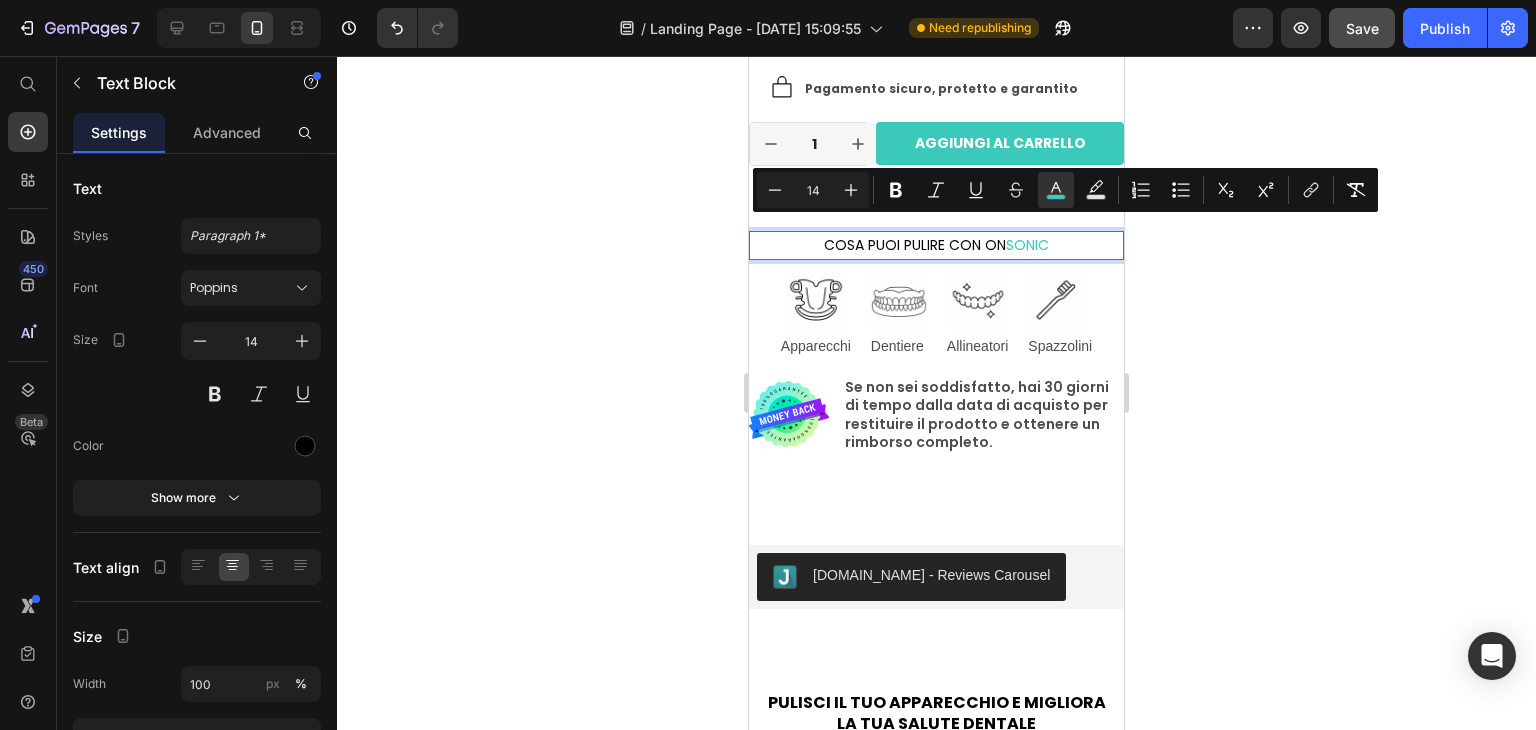 click 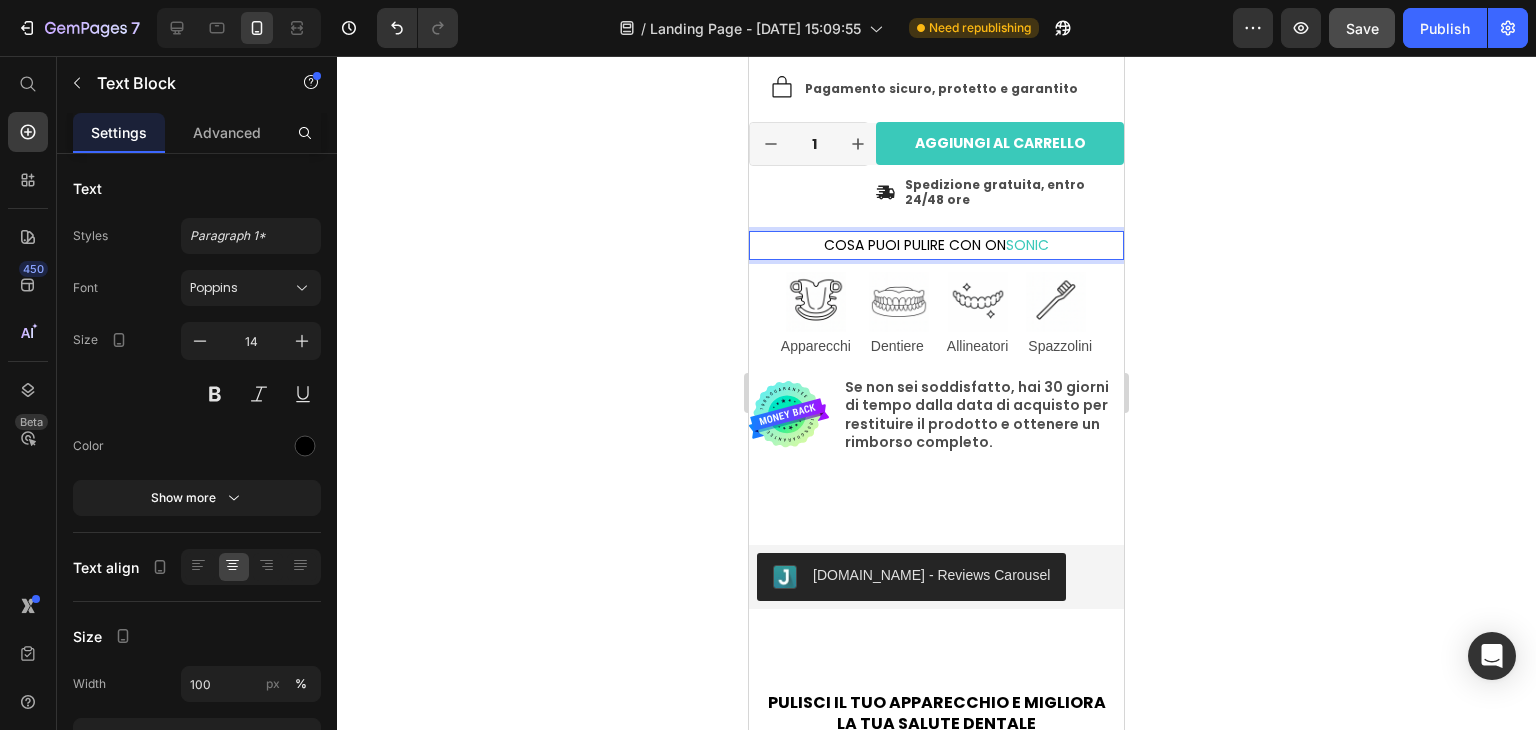 click on "SONIC" at bounding box center [1027, 245] 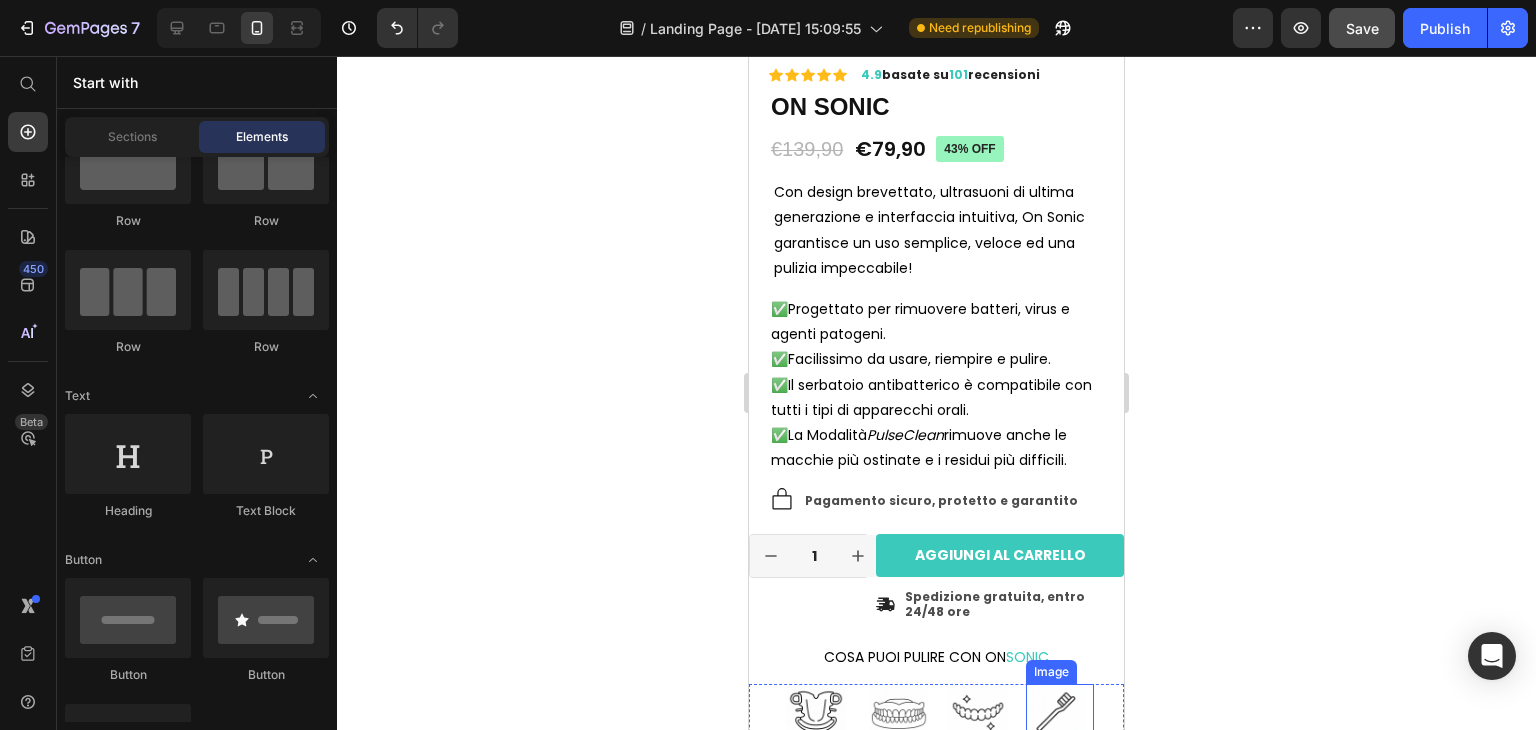 scroll, scrollTop: 343, scrollLeft: 0, axis: vertical 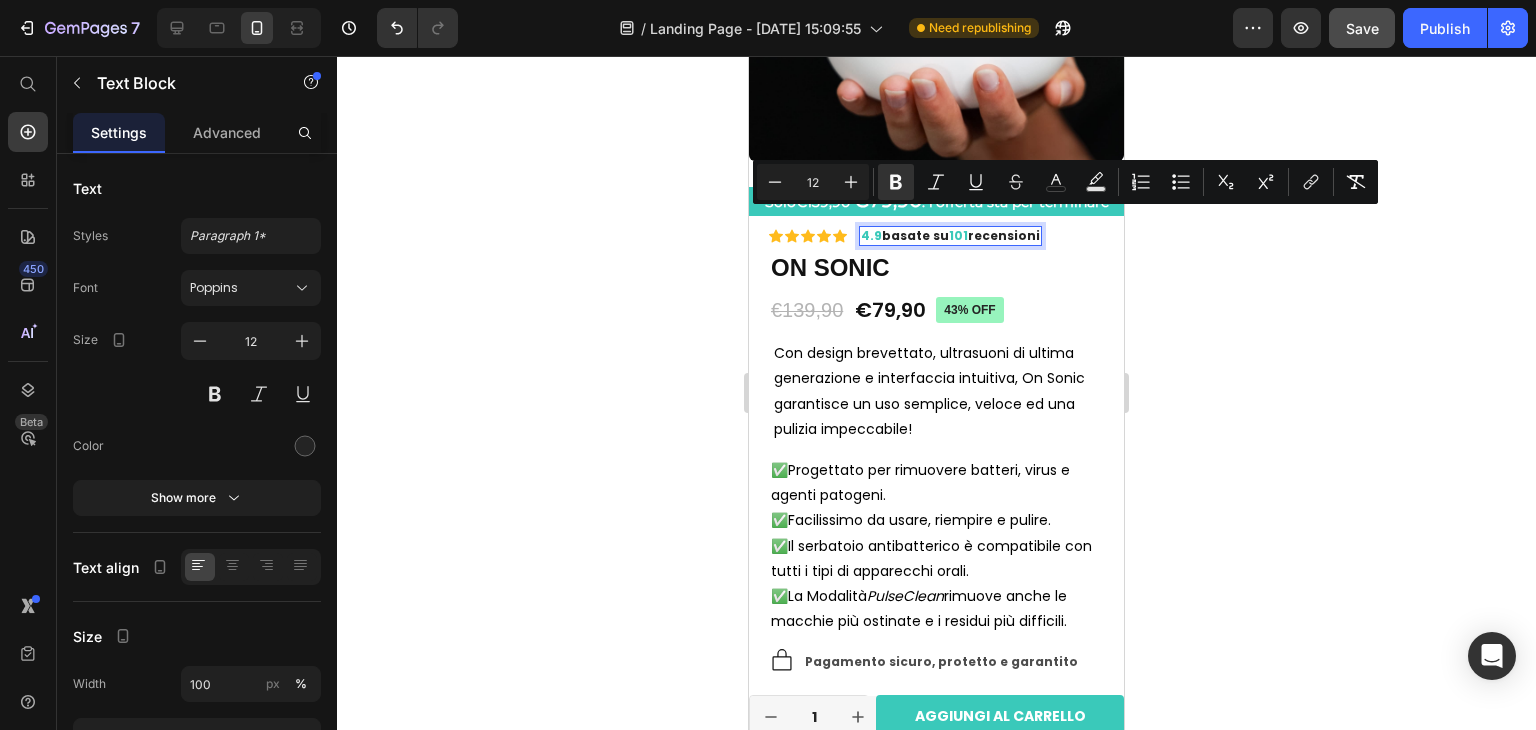 drag, startPoint x: 884, startPoint y: 221, endPoint x: 936, endPoint y: 217, distance: 52.153618 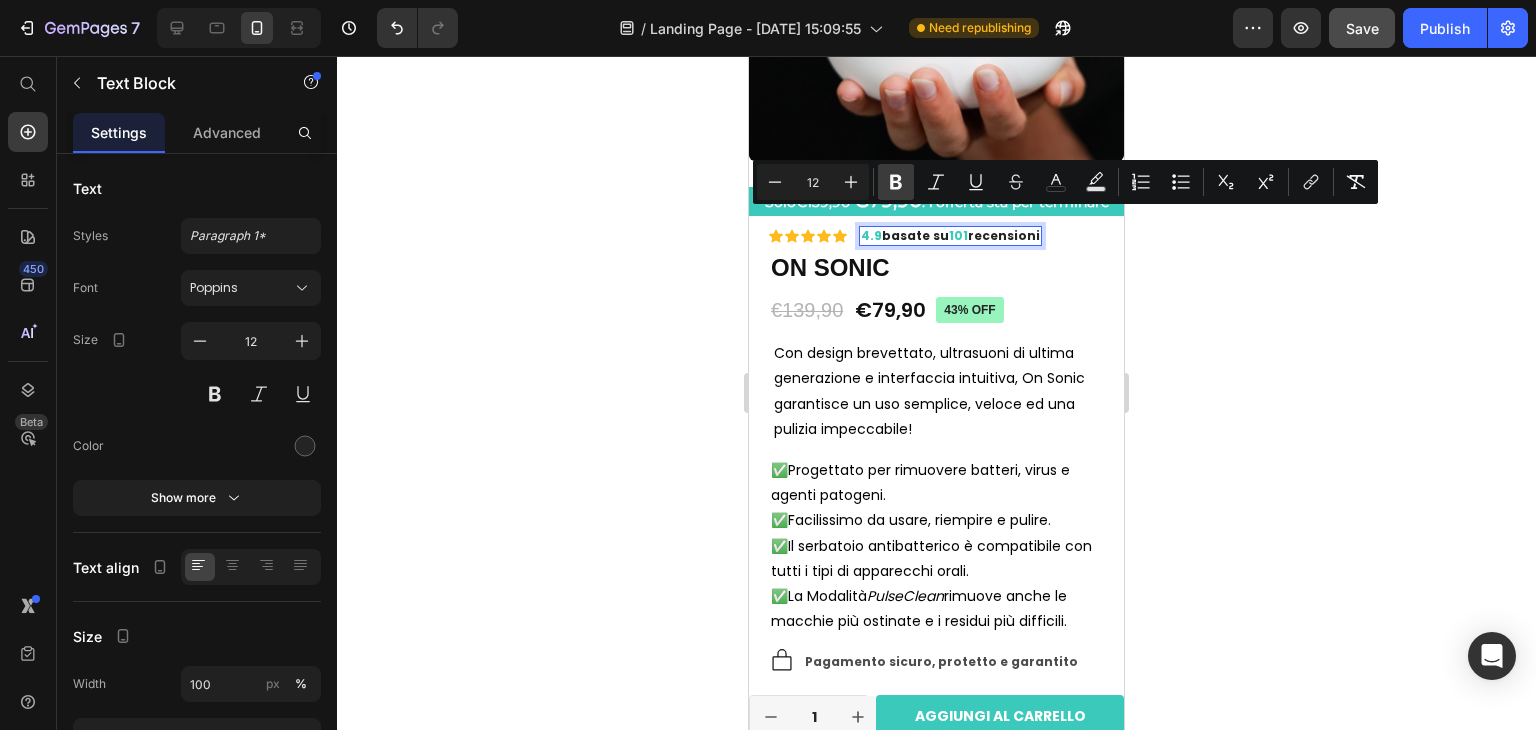 click 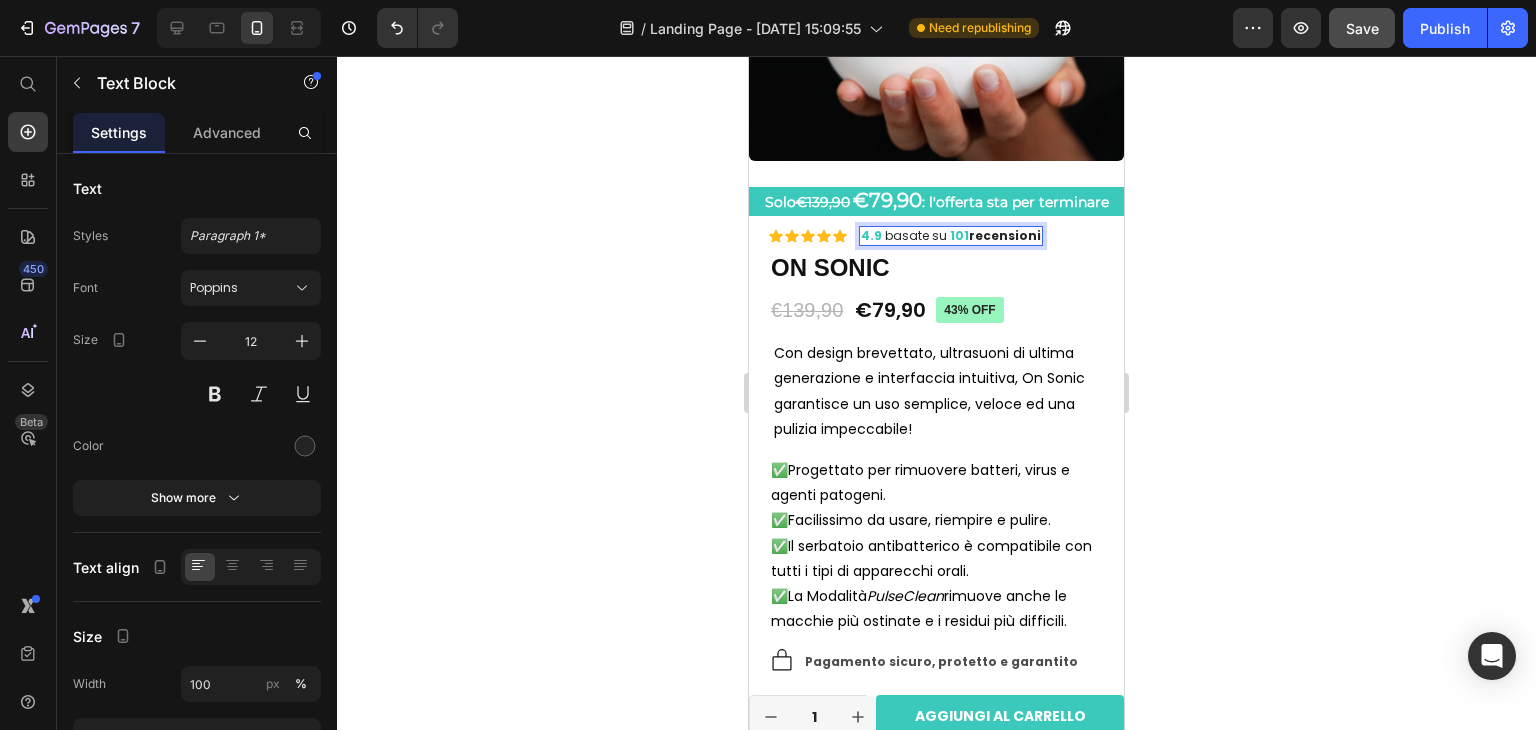 click on "recensioni" at bounding box center (1005, 235) 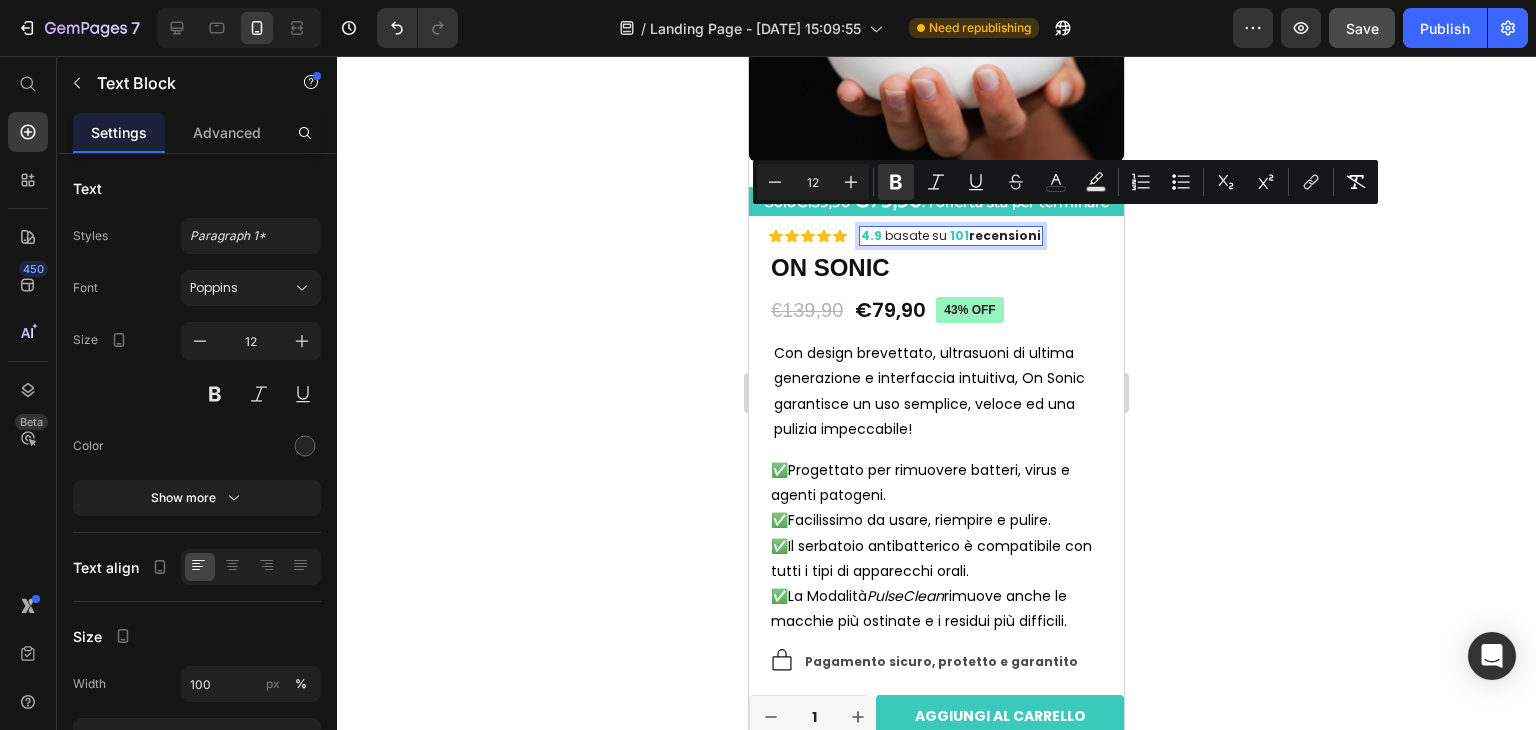 drag, startPoint x: 966, startPoint y: 221, endPoint x: 1021, endPoint y: 217, distance: 55.145264 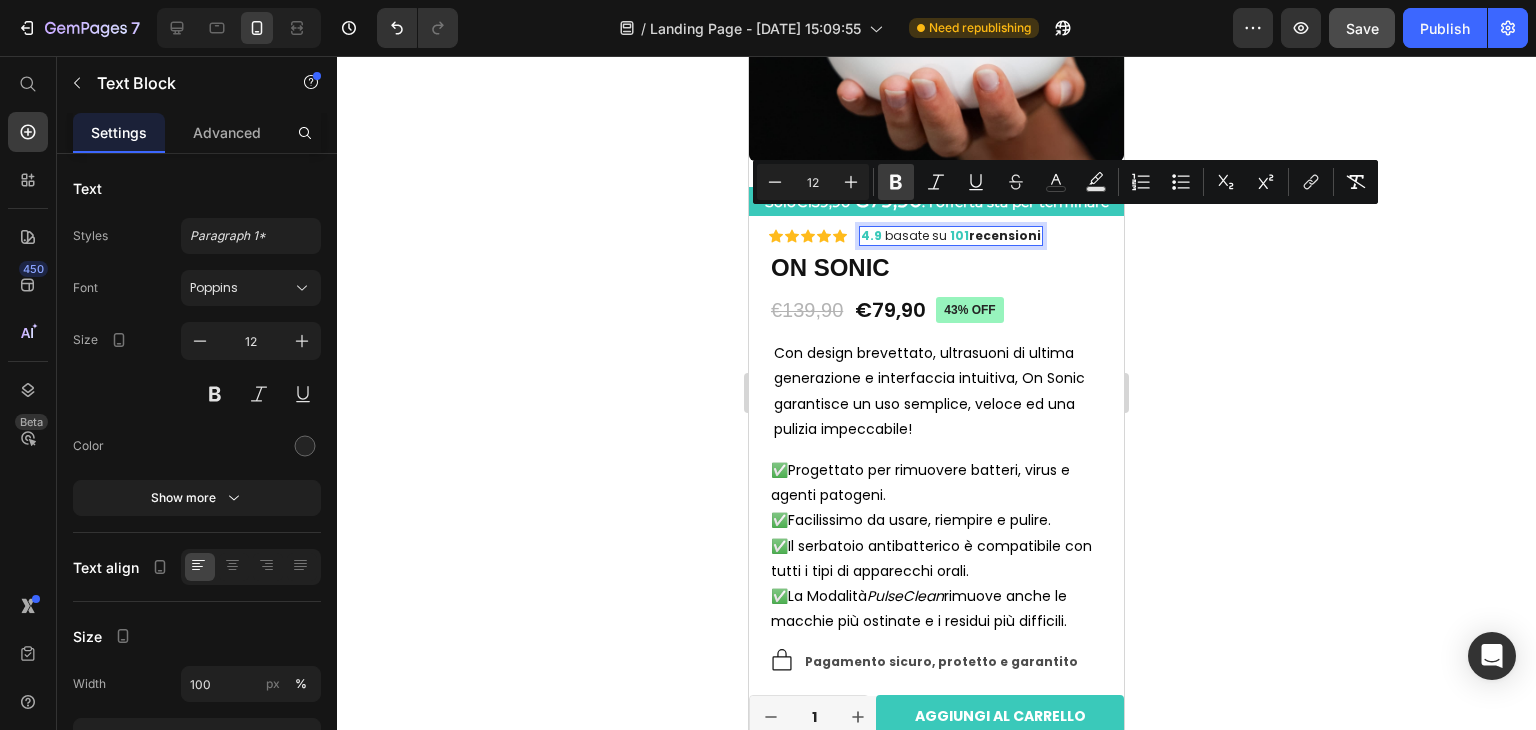 click 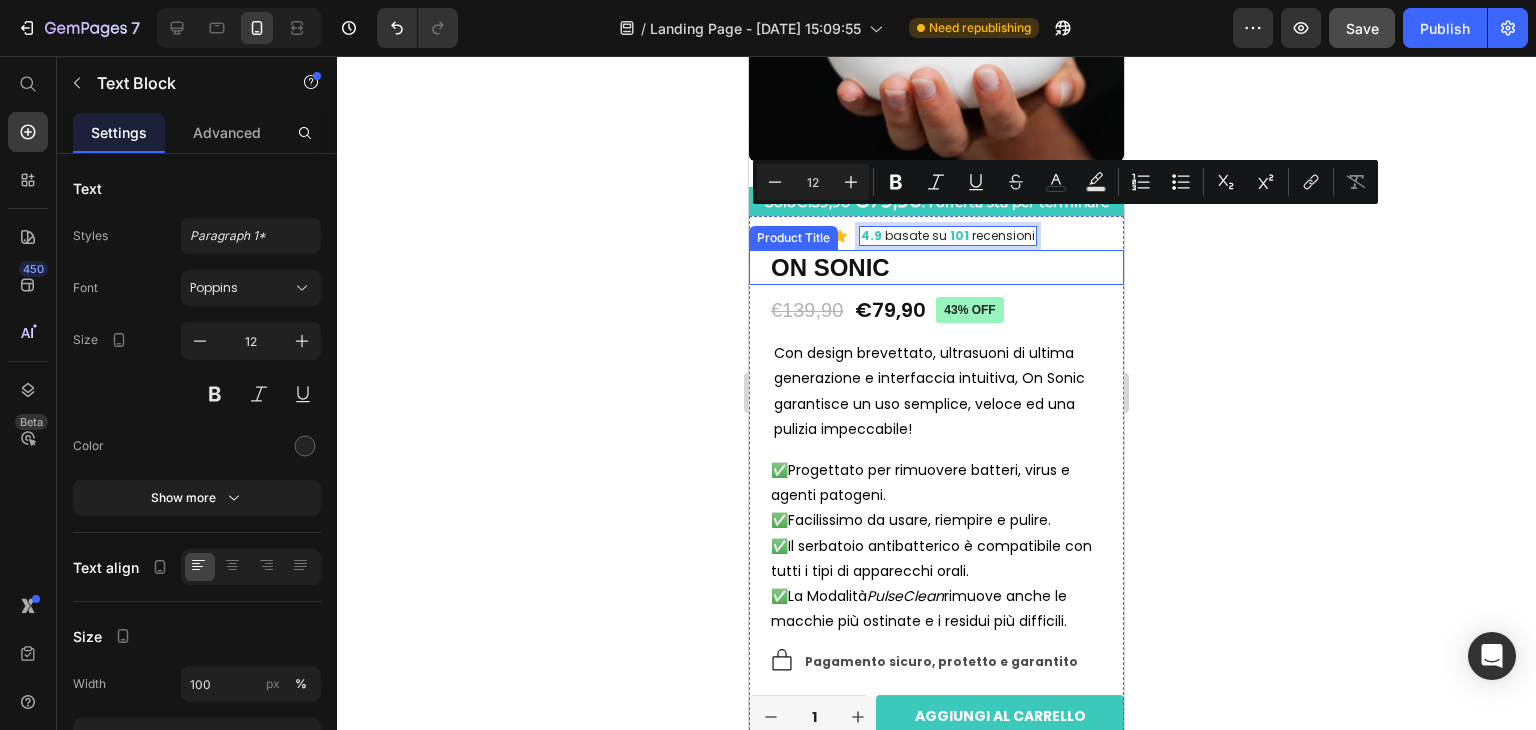 click 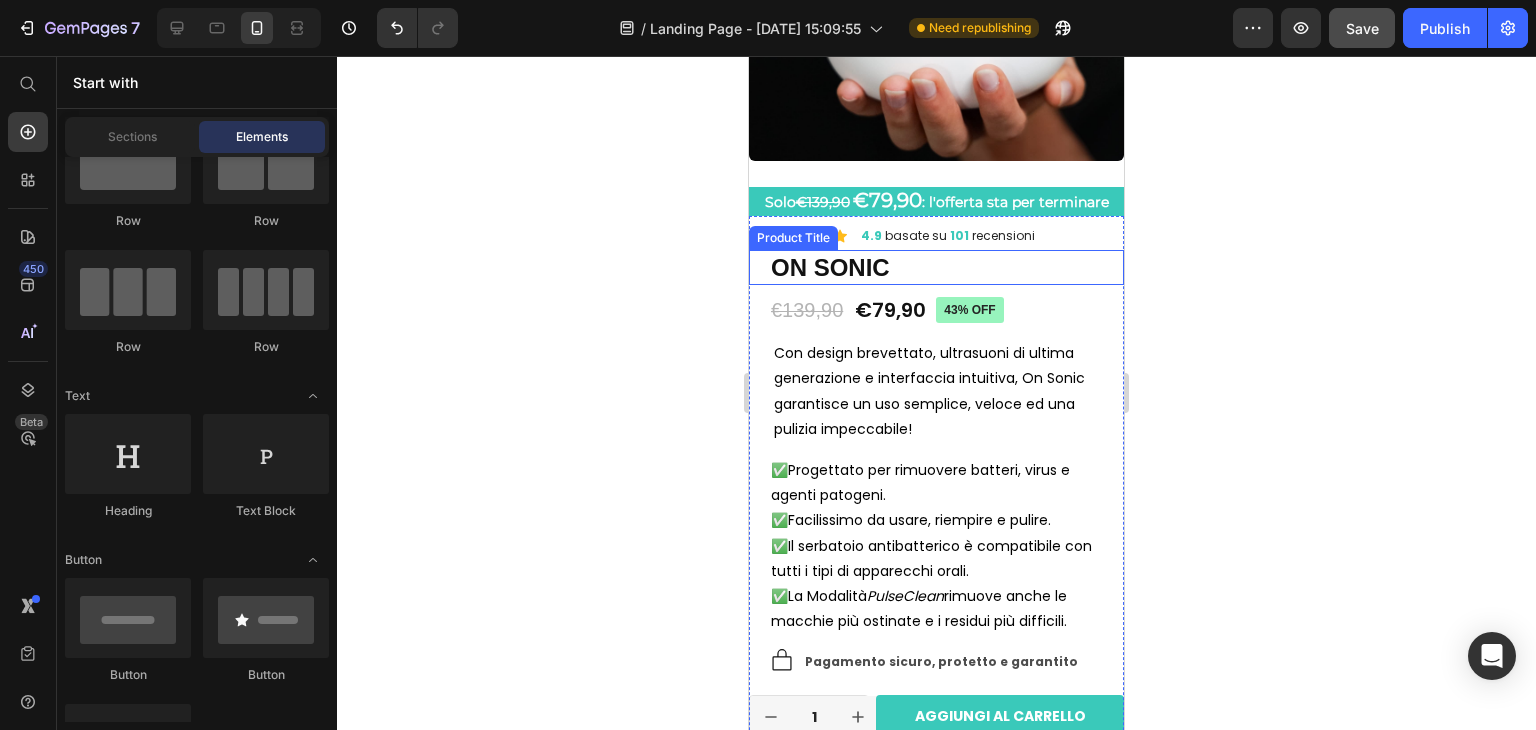 click 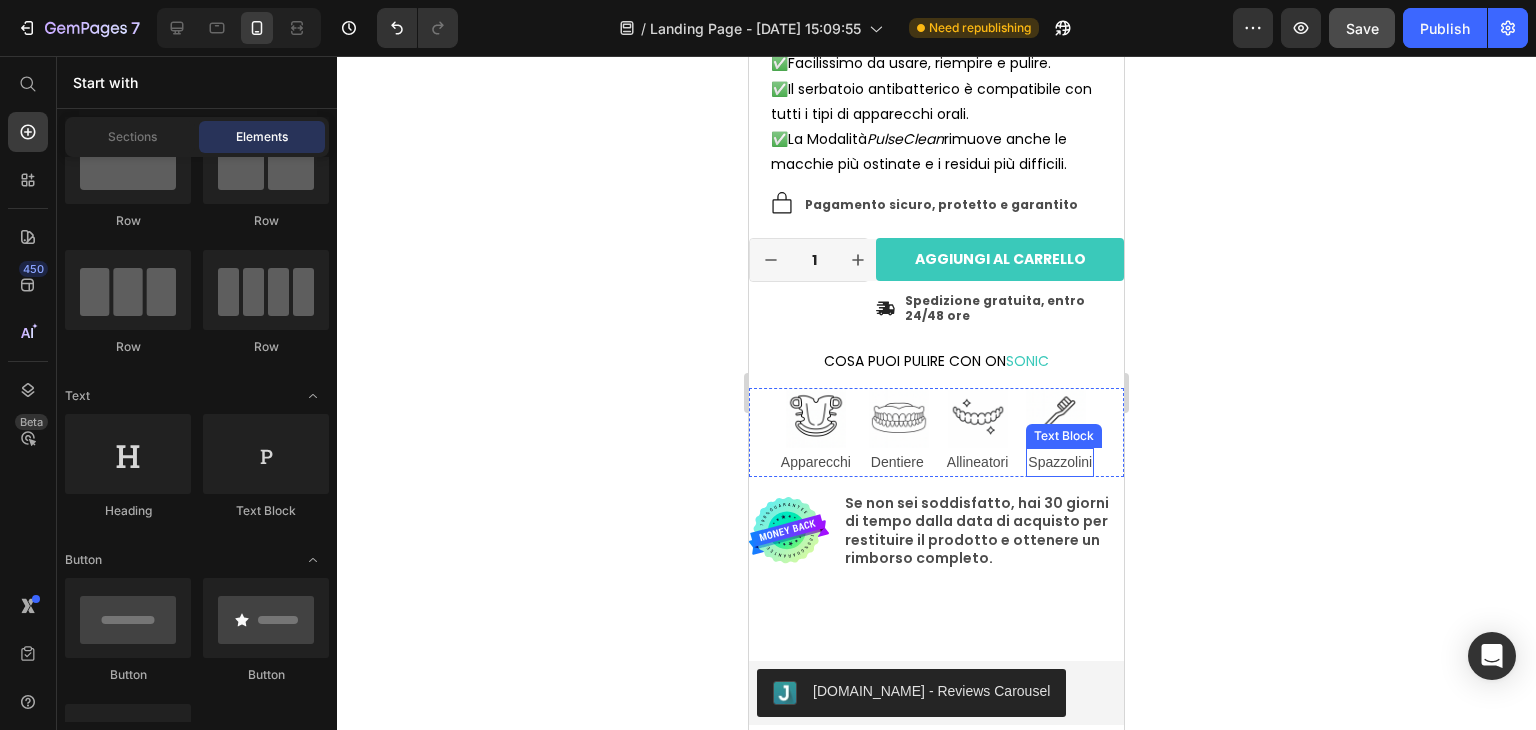 scroll, scrollTop: 803, scrollLeft: 0, axis: vertical 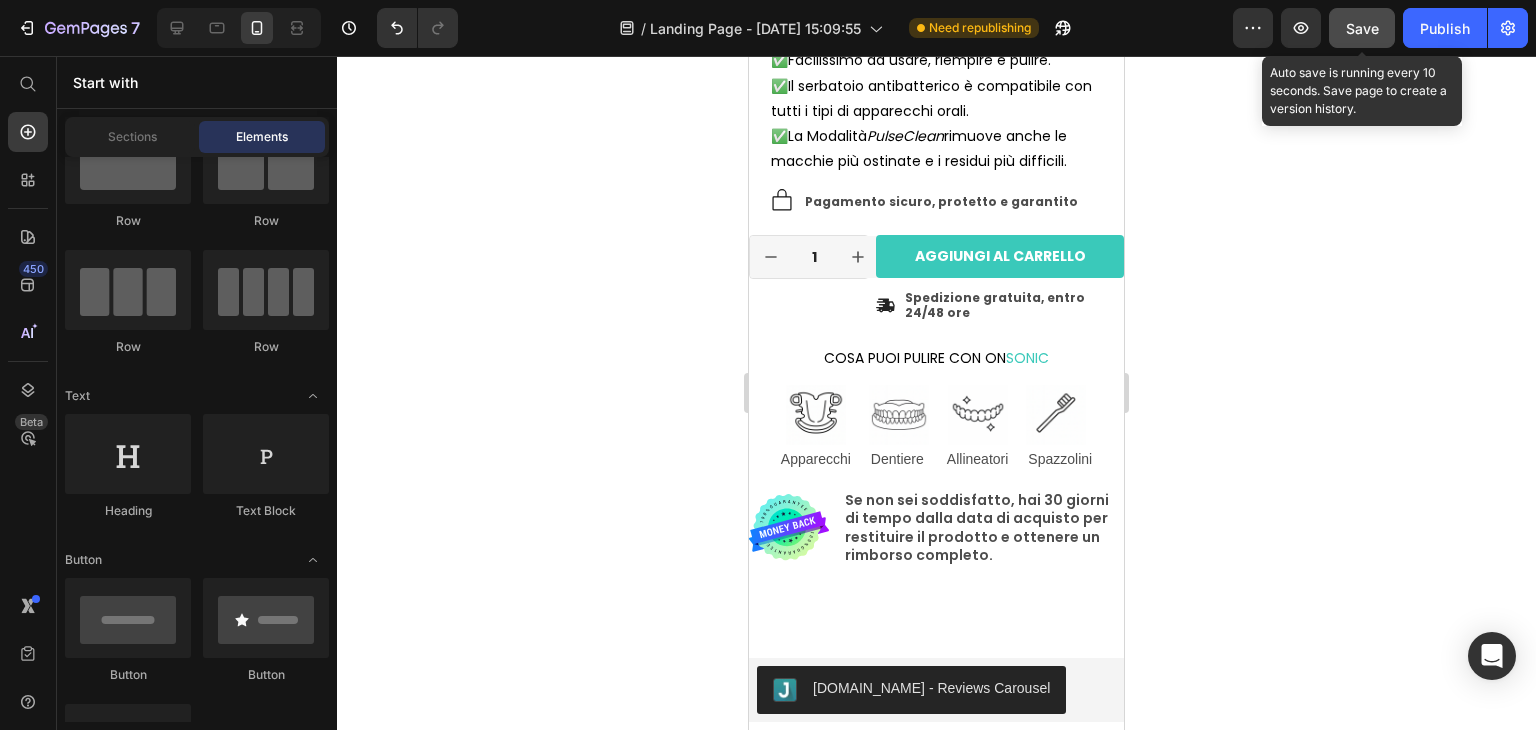 click on "Save" 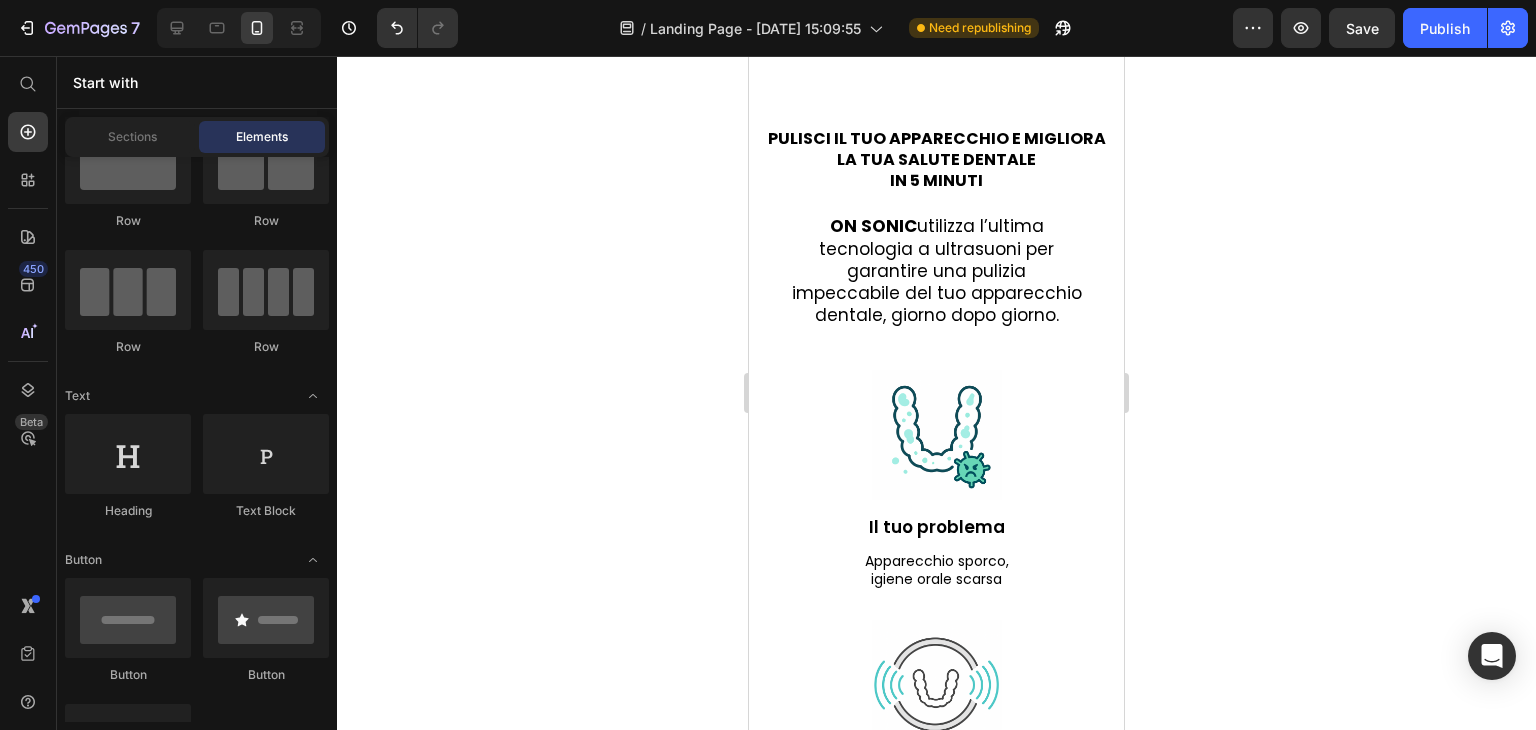 scroll, scrollTop: 1479, scrollLeft: 0, axis: vertical 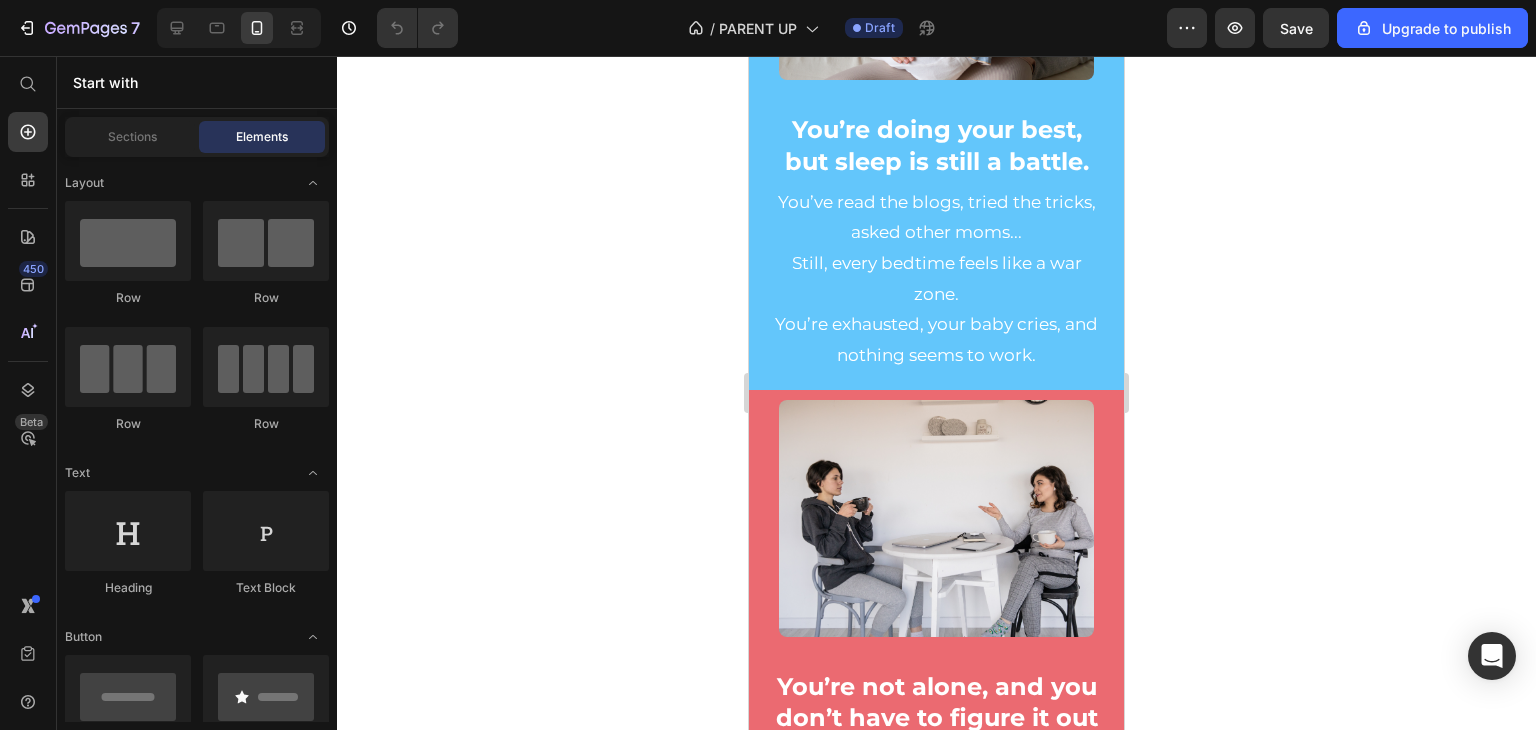 click at bounding box center [936, 513] 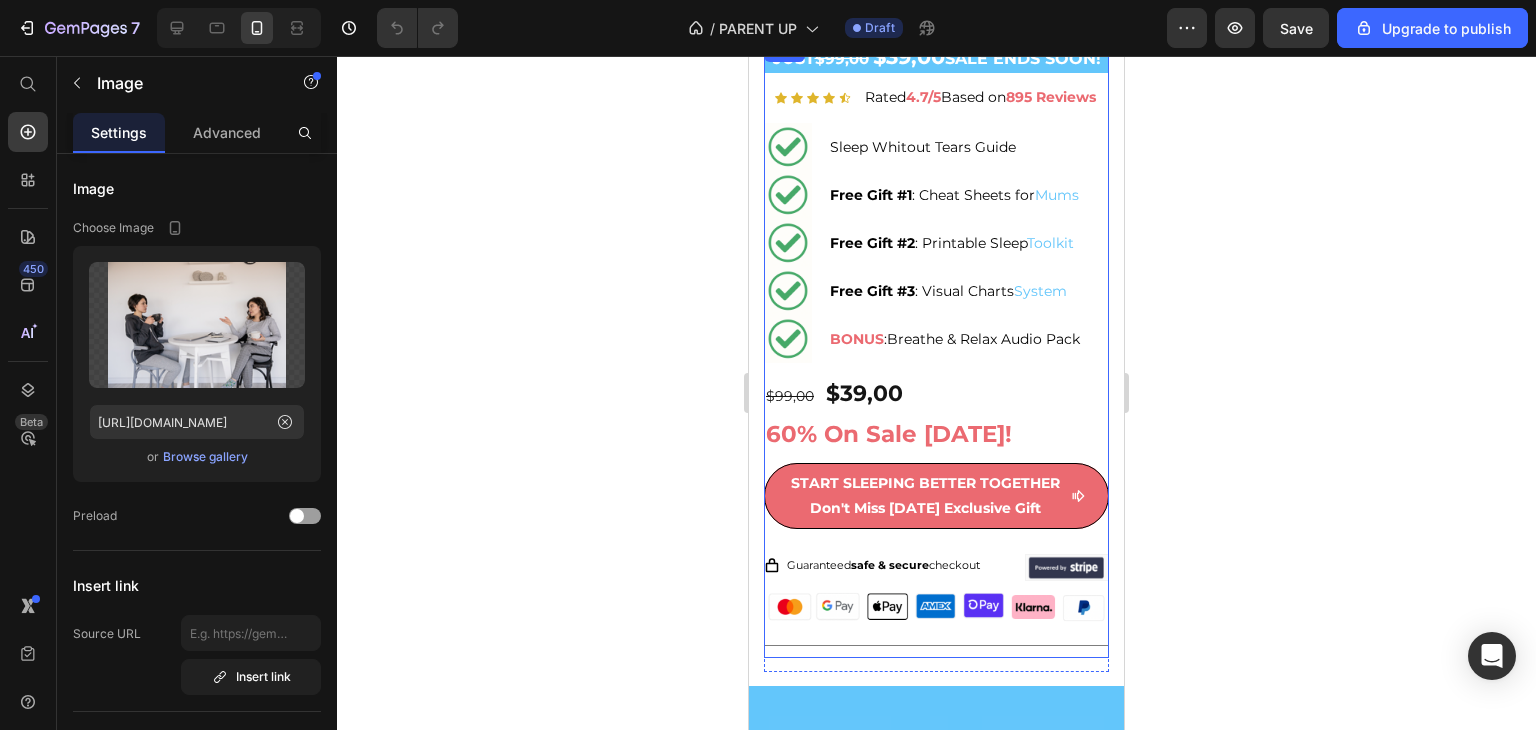 scroll, scrollTop: 7674, scrollLeft: 0, axis: vertical 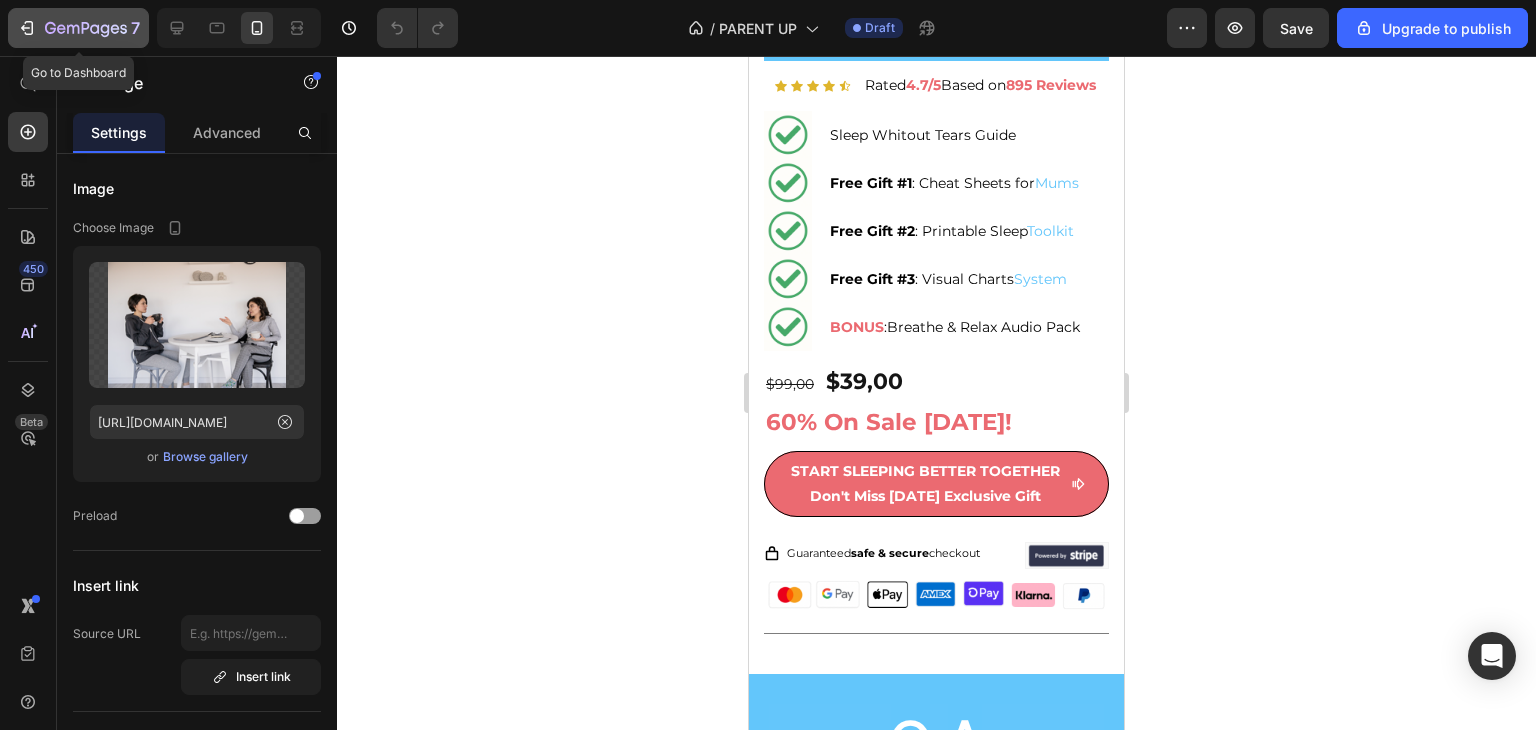 click 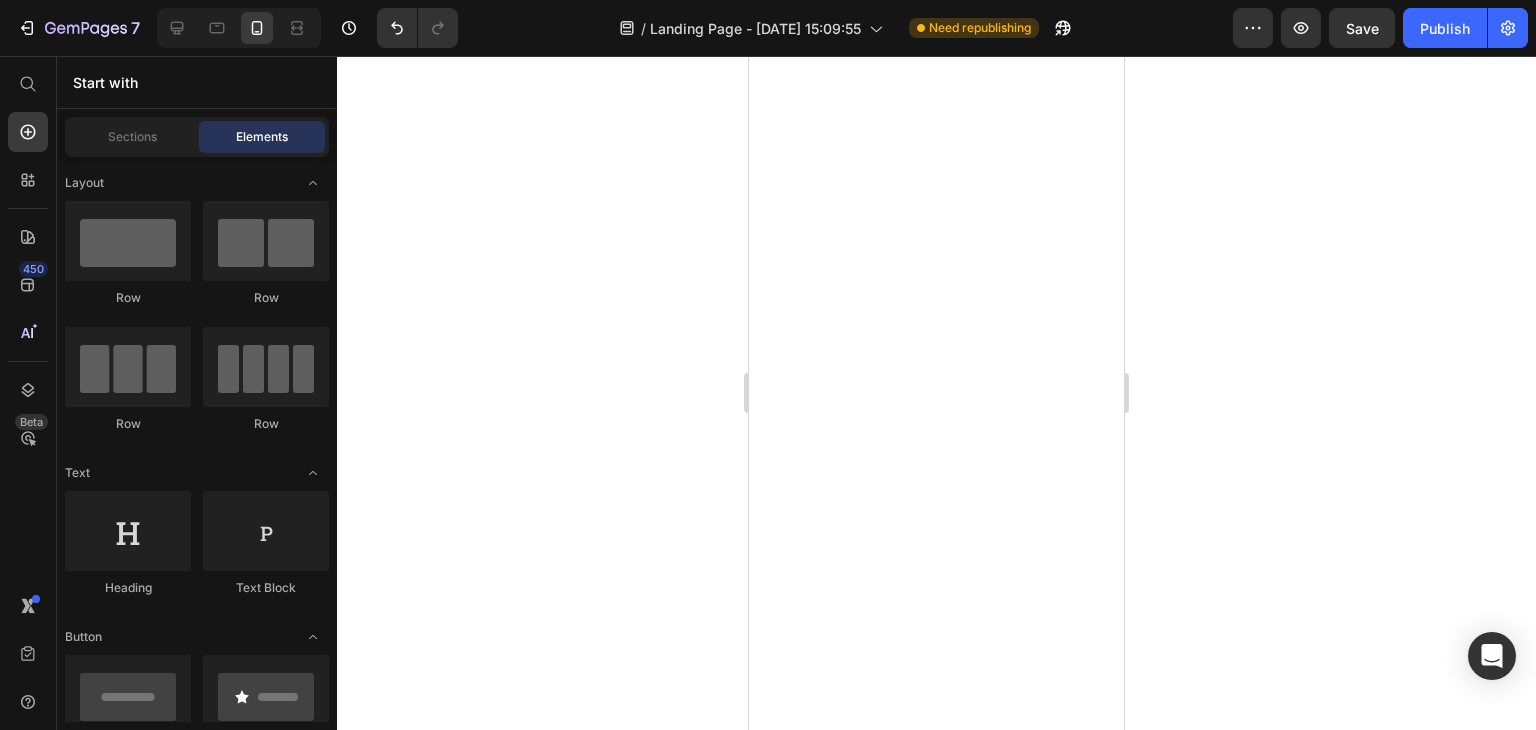 scroll, scrollTop: 0, scrollLeft: 0, axis: both 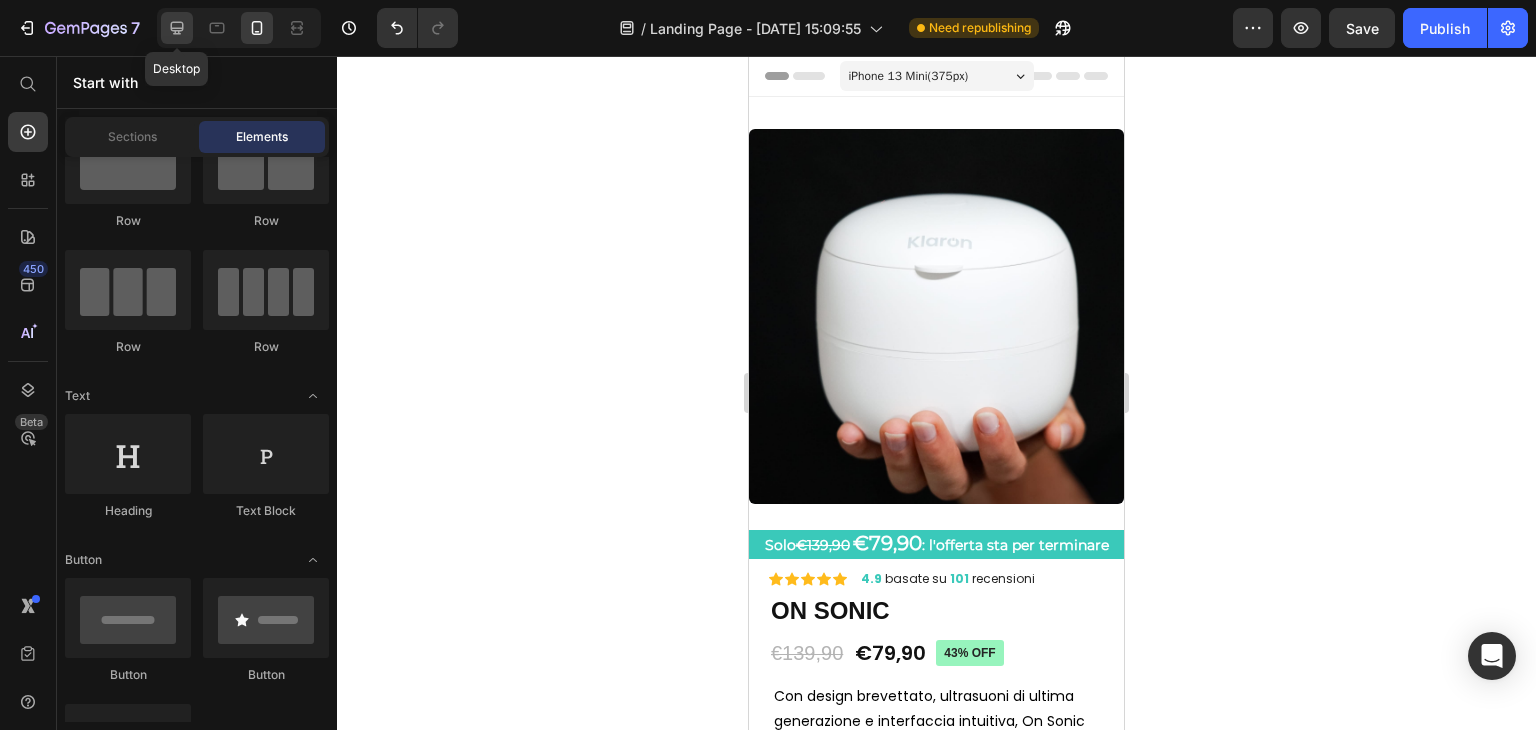 click 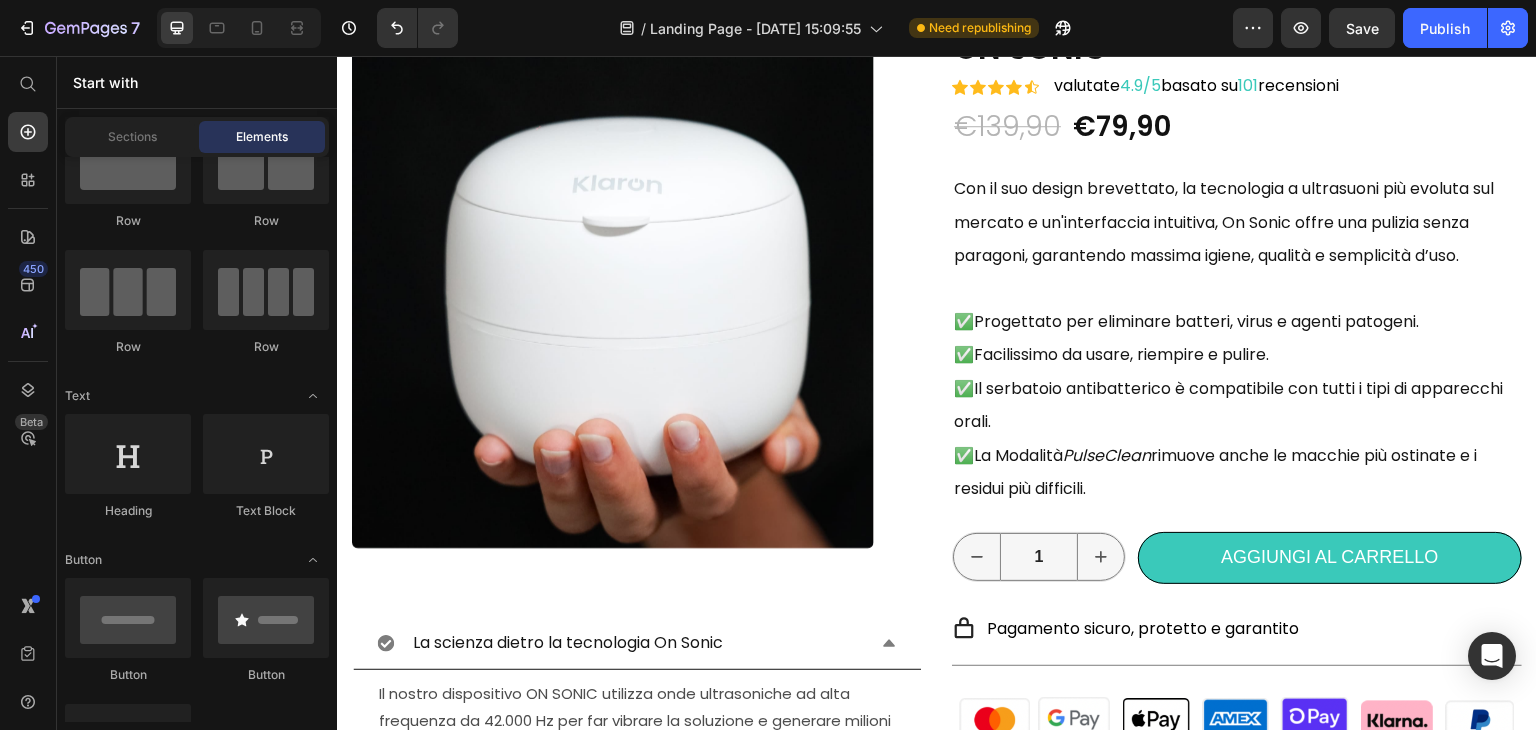scroll, scrollTop: 0, scrollLeft: 0, axis: both 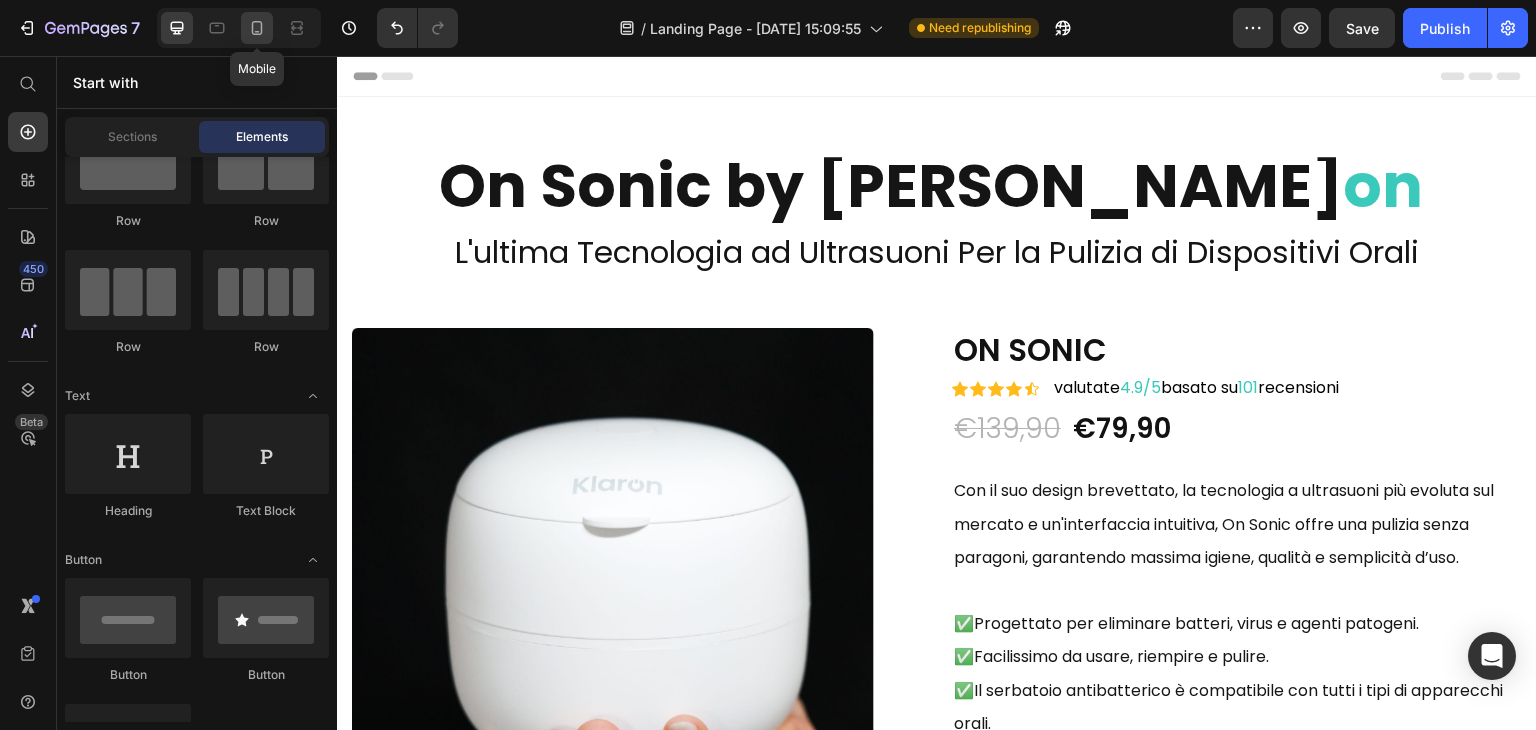 click 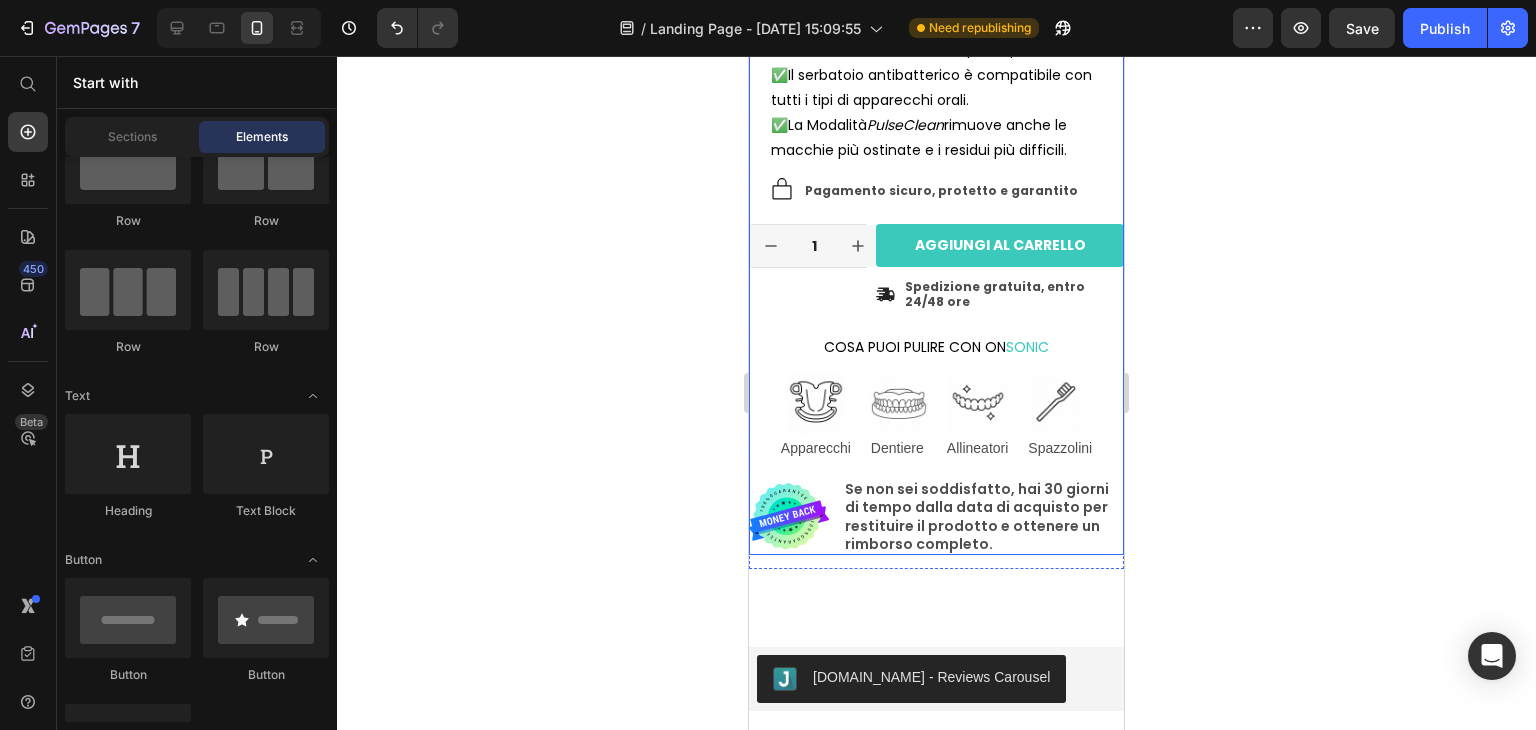 scroll, scrollTop: 823, scrollLeft: 0, axis: vertical 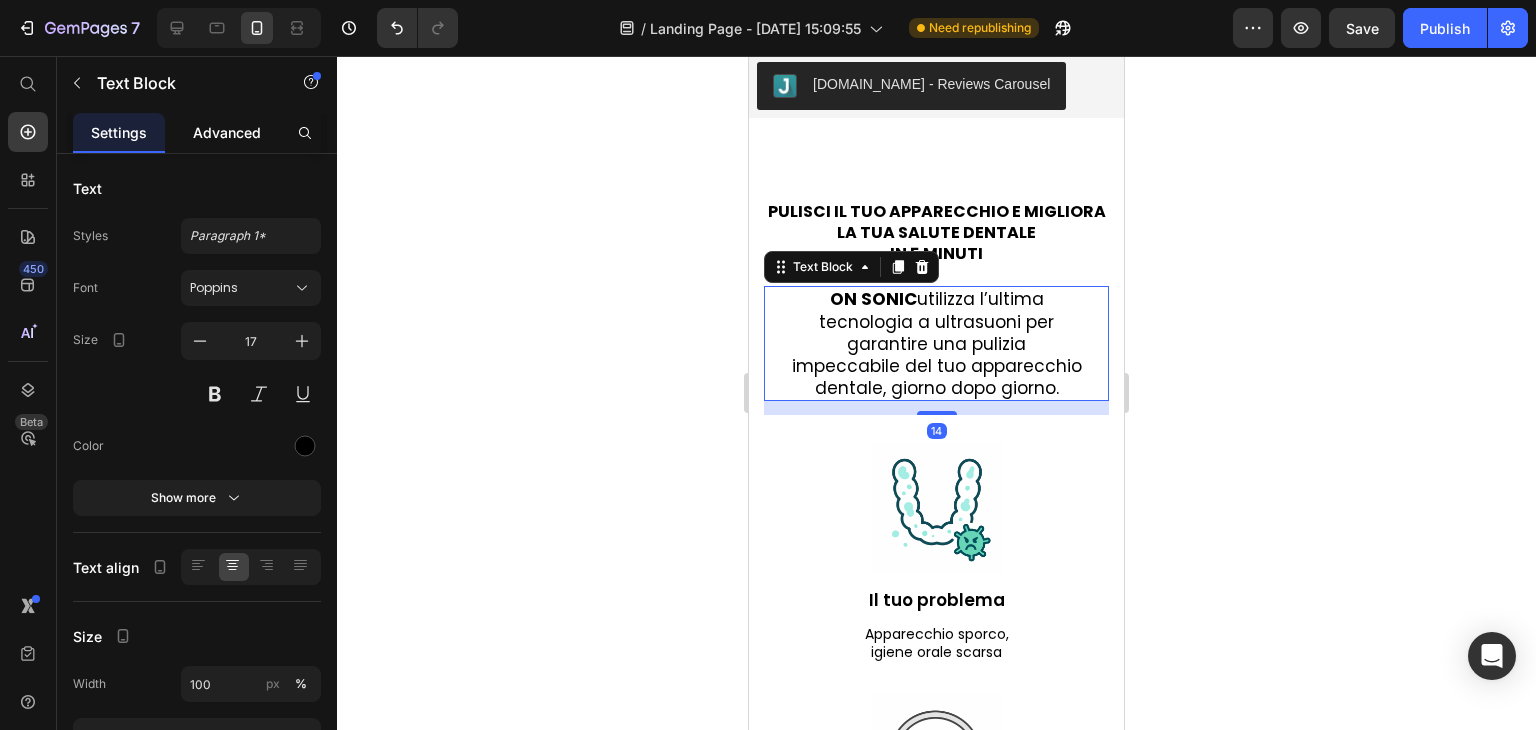 click on "Advanced" at bounding box center [227, 132] 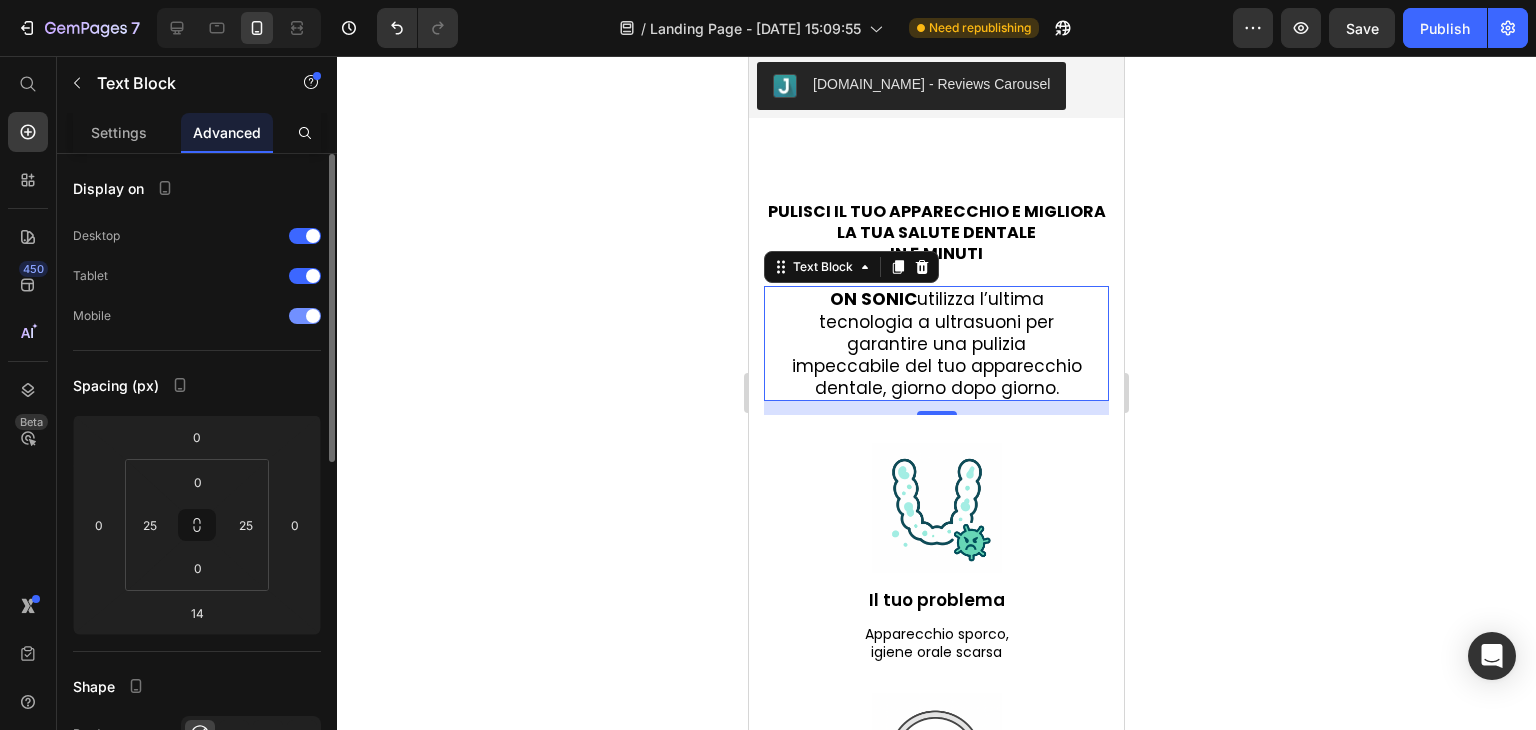 click at bounding box center [313, 316] 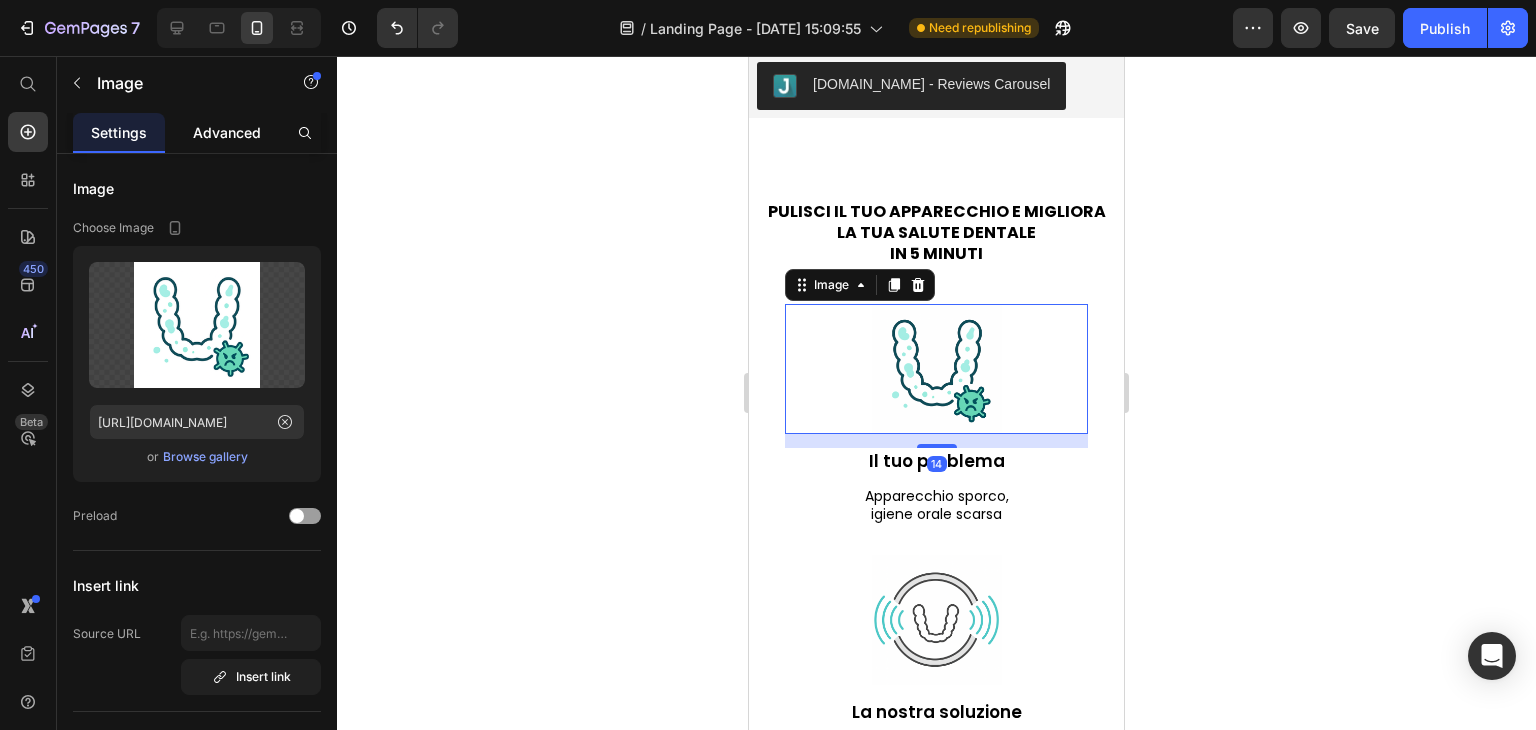 click on "Advanced" at bounding box center [227, 132] 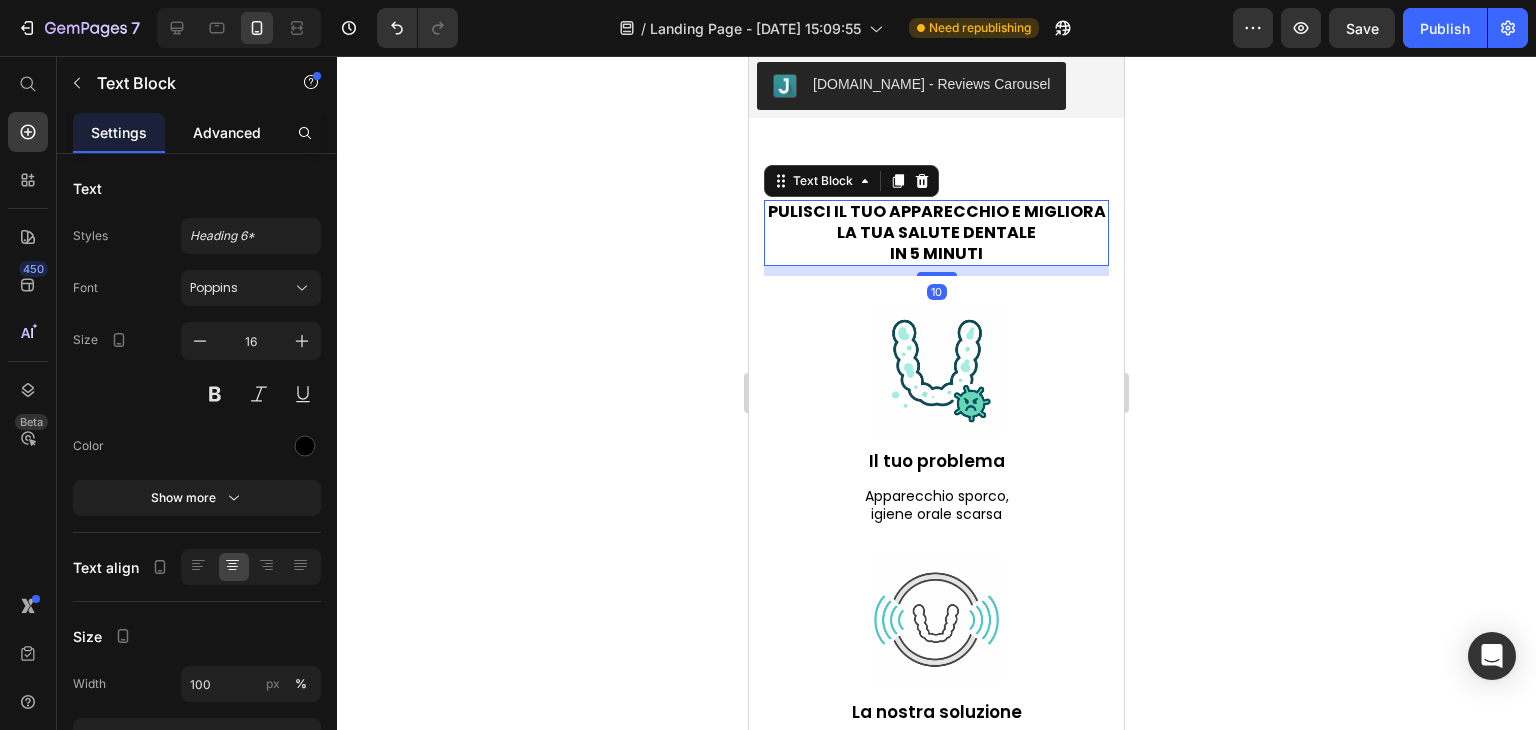 click on "Advanced" 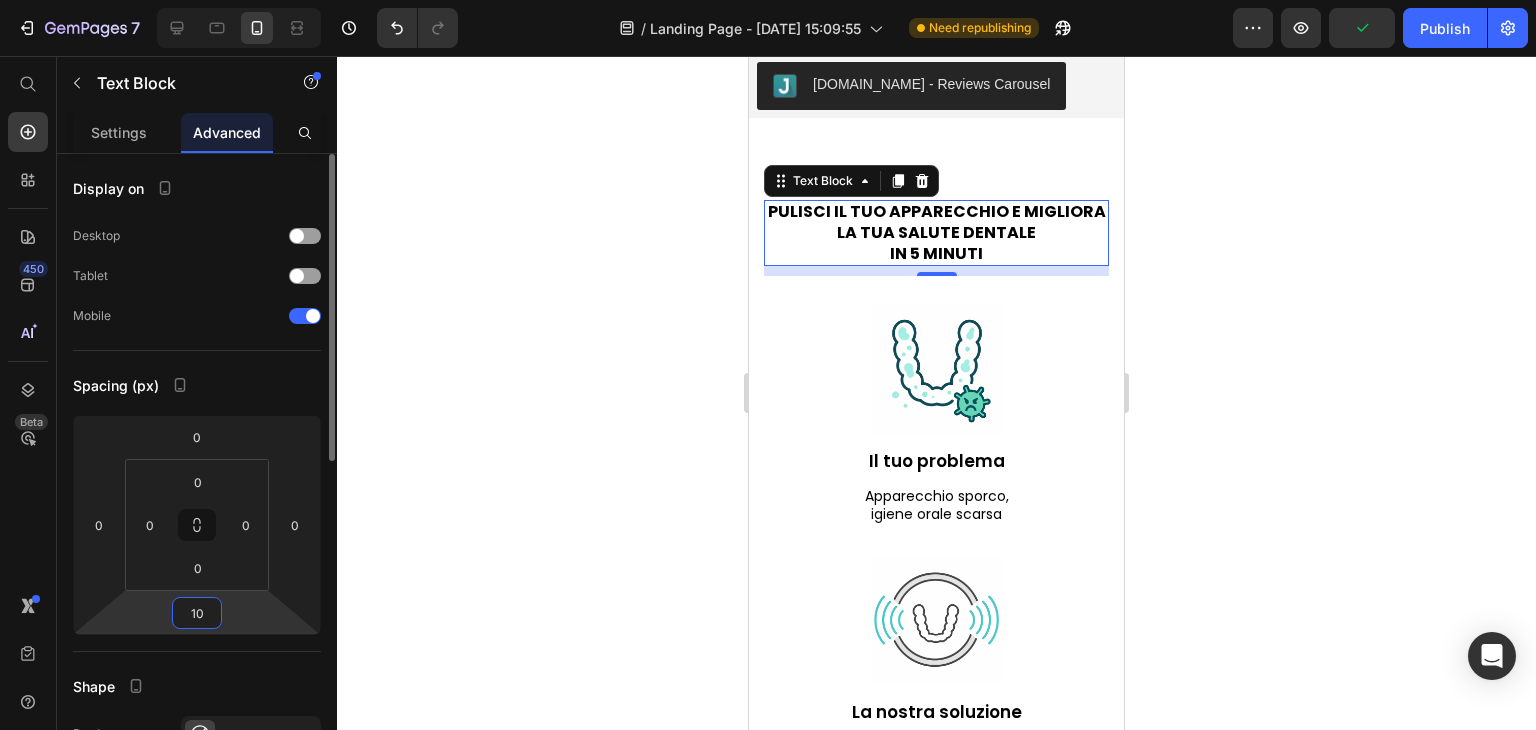 click on "10" at bounding box center [197, 613] 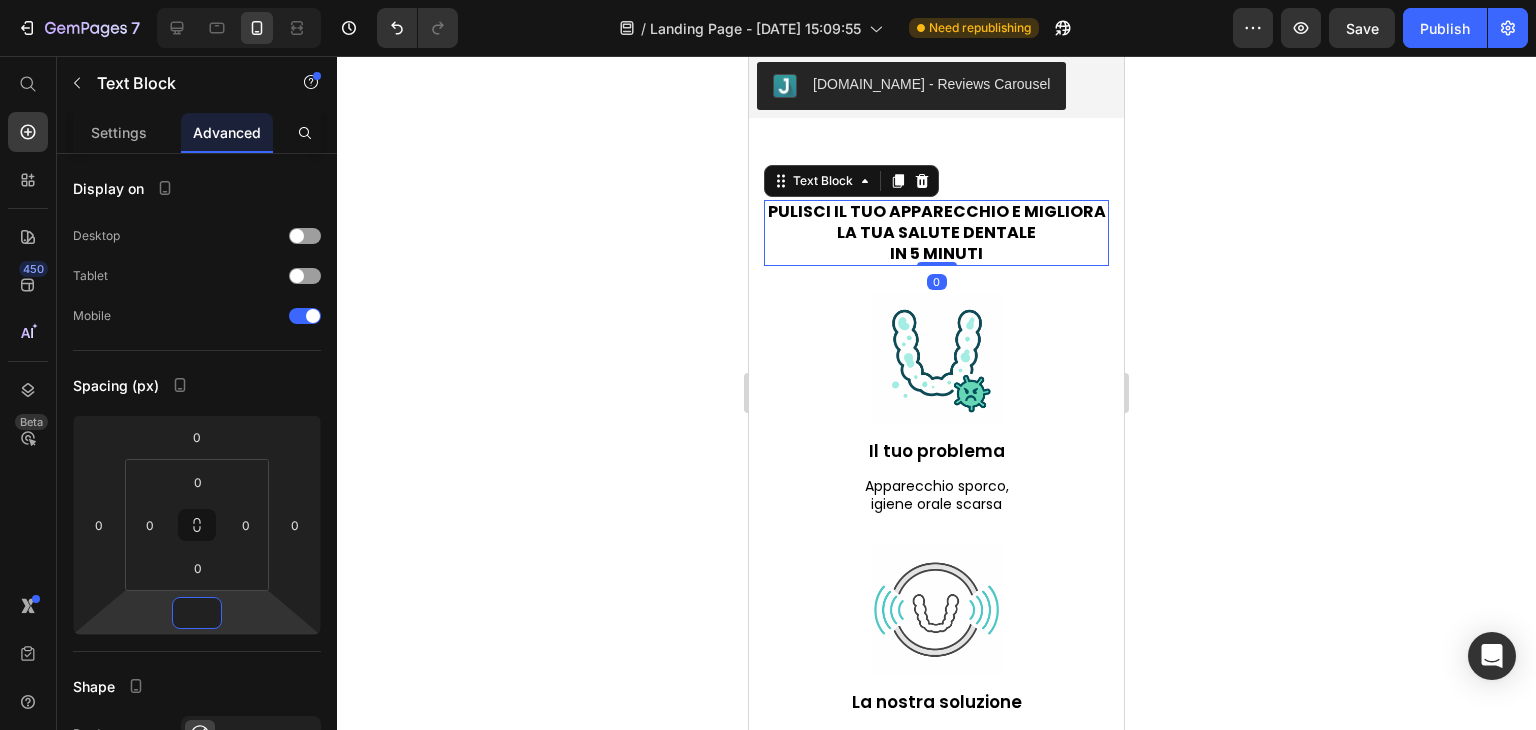 type on "0" 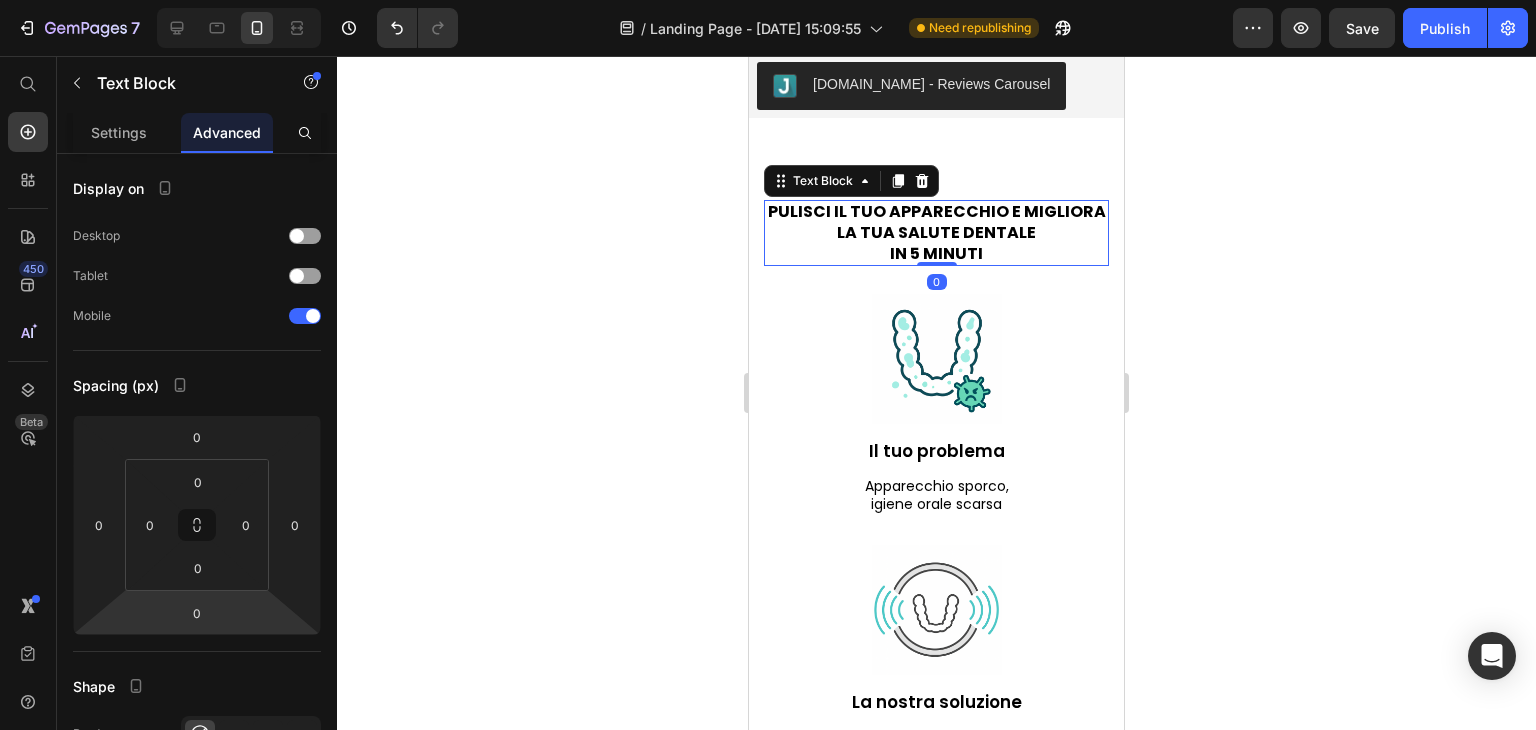click 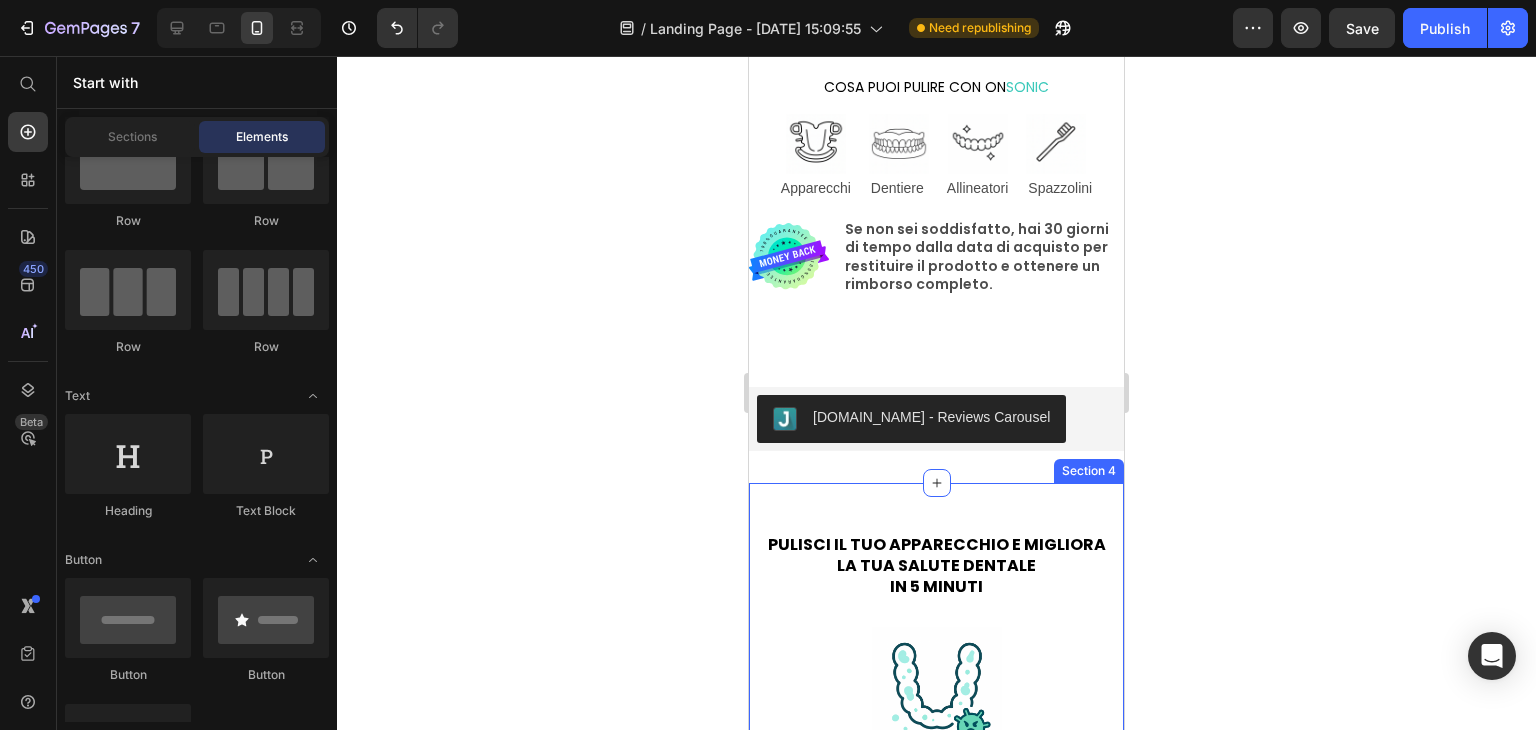 scroll, scrollTop: 1072, scrollLeft: 0, axis: vertical 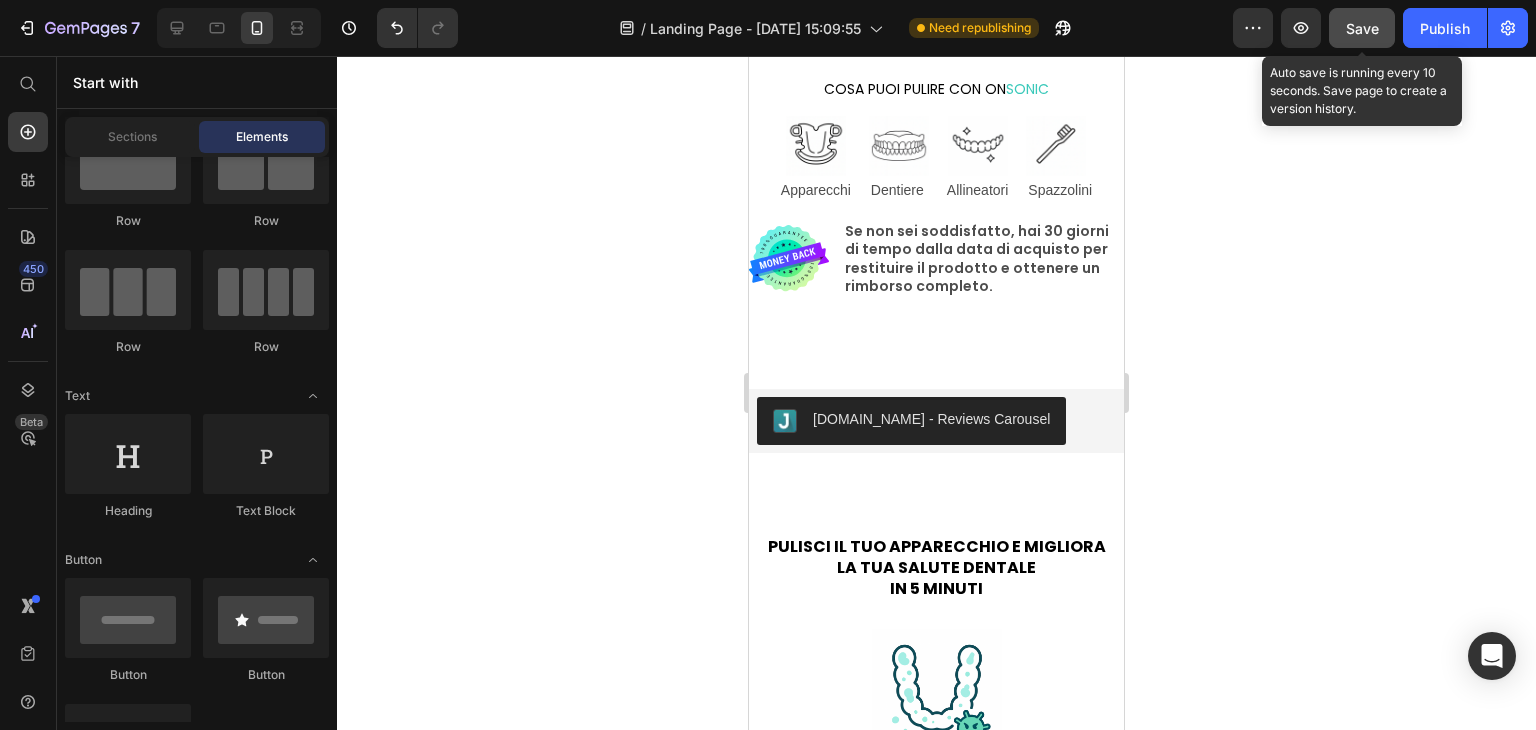 click on "Save" 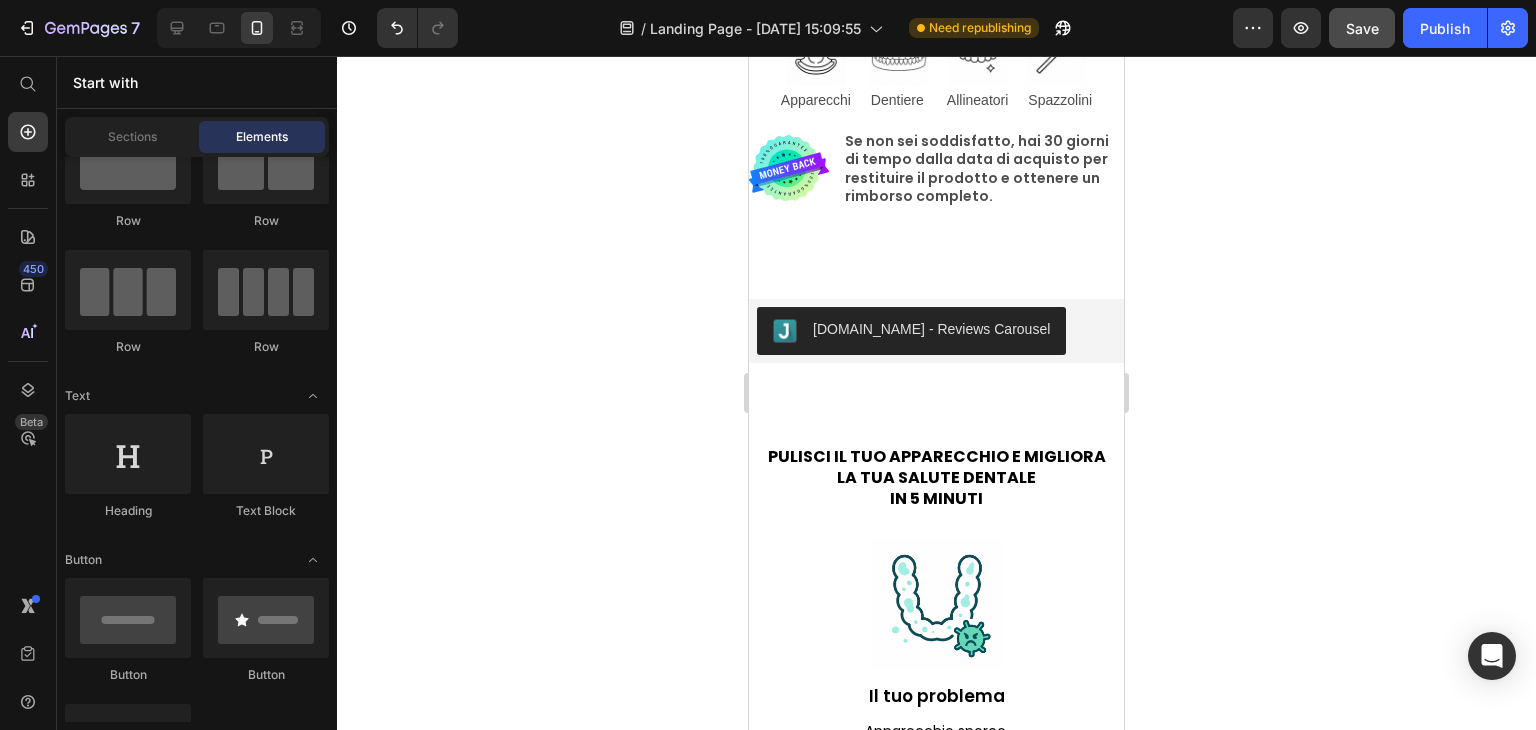 scroll, scrollTop: 1160, scrollLeft: 0, axis: vertical 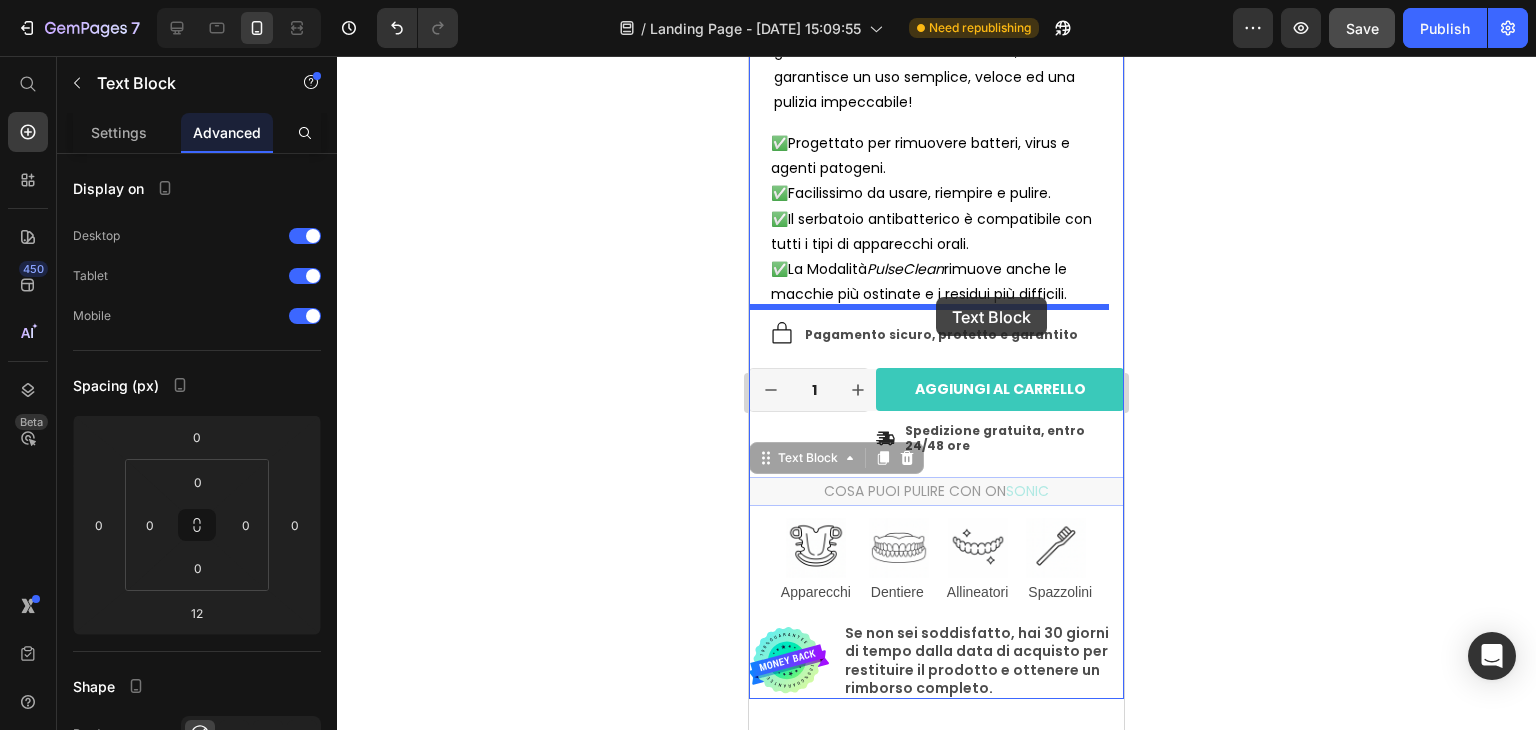 drag, startPoint x: 935, startPoint y: 477, endPoint x: 936, endPoint y: 297, distance: 180.00278 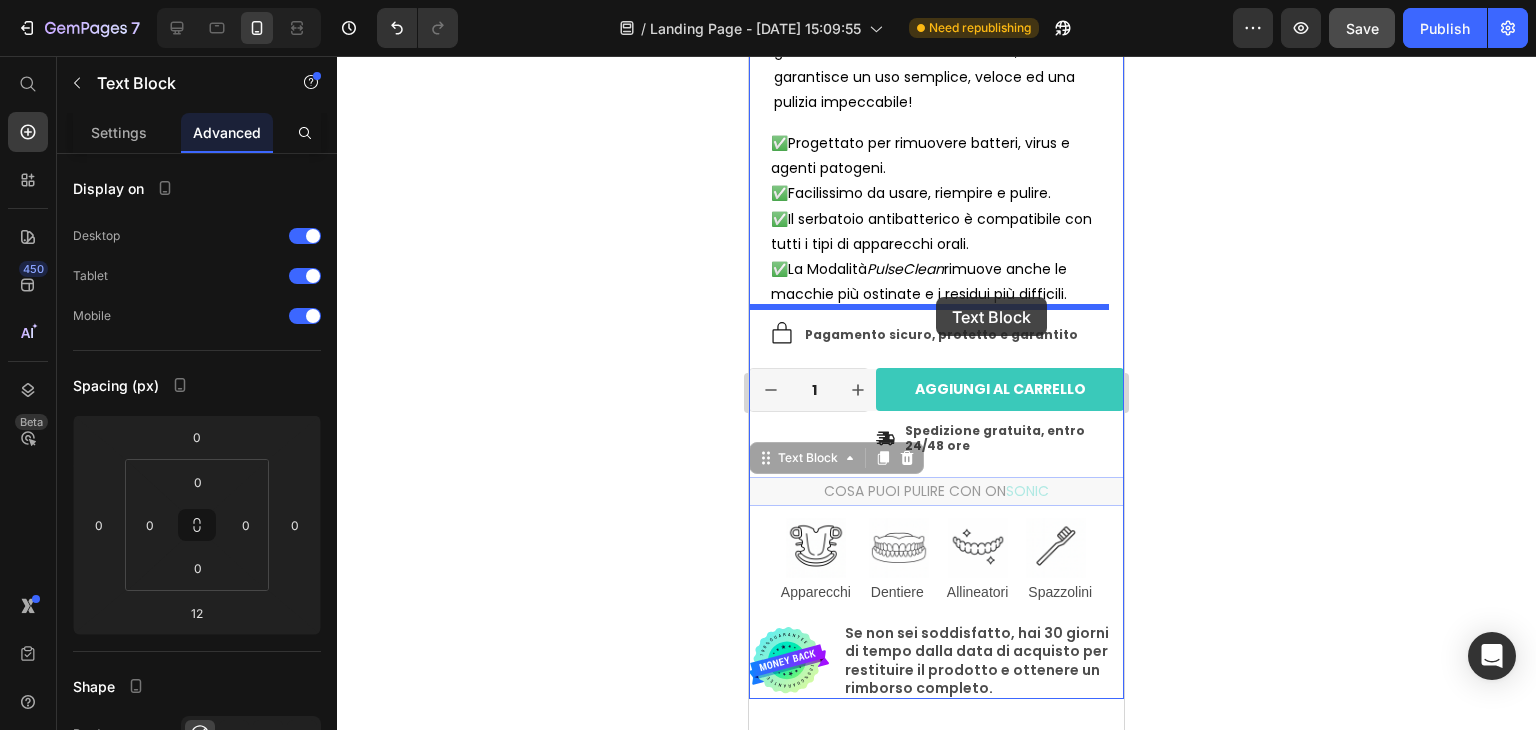 click on "iPhone 13 Mini  ( 375 px) iPhone 13 Mini iPhone 13 Pro iPhone 11 Pro Max iPhone 15 Pro Max Pixel 7 Galaxy S8+ Galaxy S20 Ultra iPad Mini iPad Air iPad Pro Header Product Images Solo  €139,90   €79,90 : l'offerta sta per terminare Text Block
Material
Shipping
Care instruction Accordion Icon Icon Icon Icon Icon Icon List 4.9   basate su   101   recensioni Text Block Row 43% off Product Badge ON SONIC Product Title Icon Icon Icon Icon Icon Icon List 2,500+ Verified Reviews! Text Block Row €139,90 Product Price €79,90 Product Price 43% off Product Badge Row This product has only default variant Product Variants & Swatches Con design brevettato, ultrasuoni di ultima generazione e interfaccia intuitiva, On Sonic garantisce un uso semplice, veloce ed una pulizia impeccabile! Text Block ✅Progettato per rimuovere batteri, virus e agenti patogeni. ✅Facilissimo da usare, riempire e pulire. ✅La Modalità  PulseClean Text Block
Icon Text Block 1" at bounding box center [936, 3523] 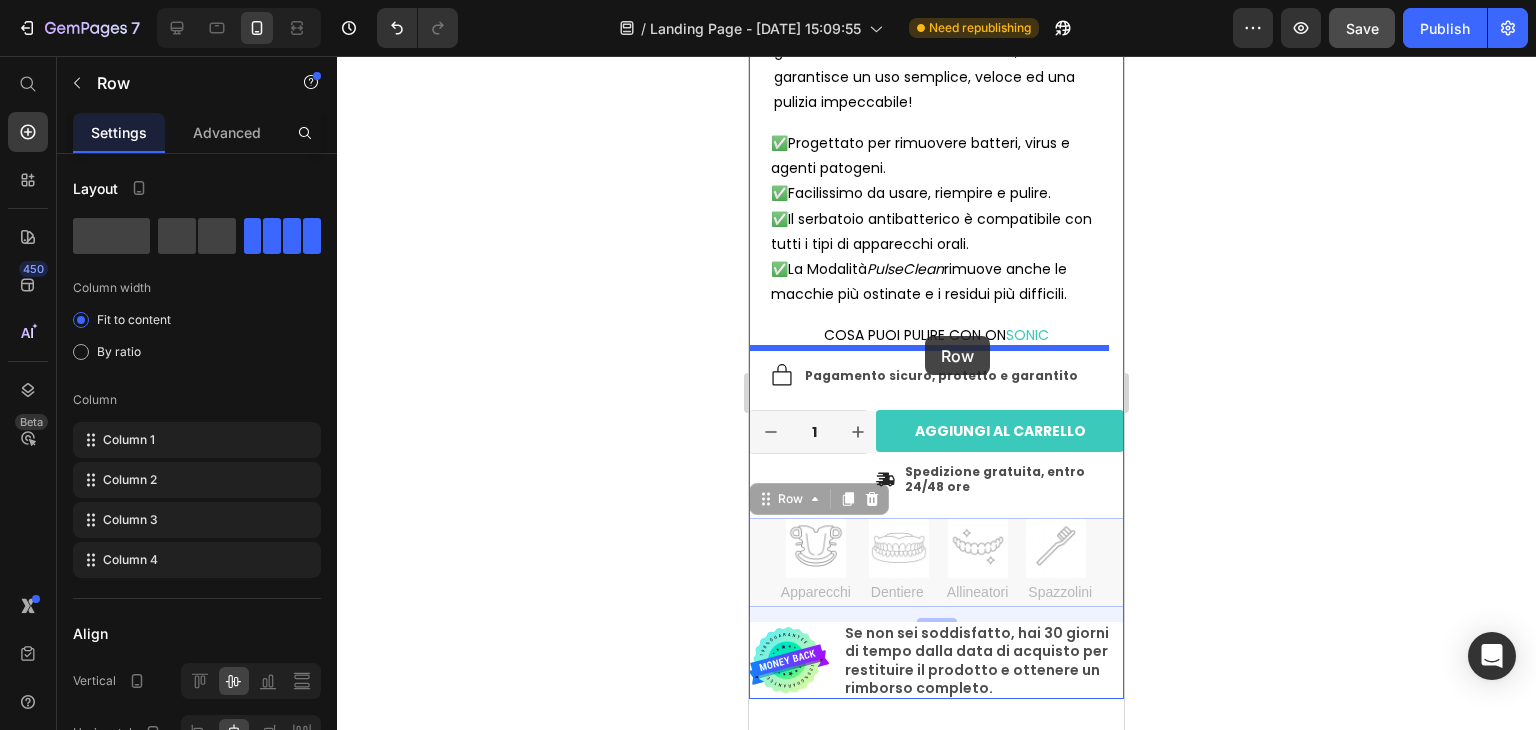 drag, startPoint x: 928, startPoint y: 533, endPoint x: 925, endPoint y: 336, distance: 197.02284 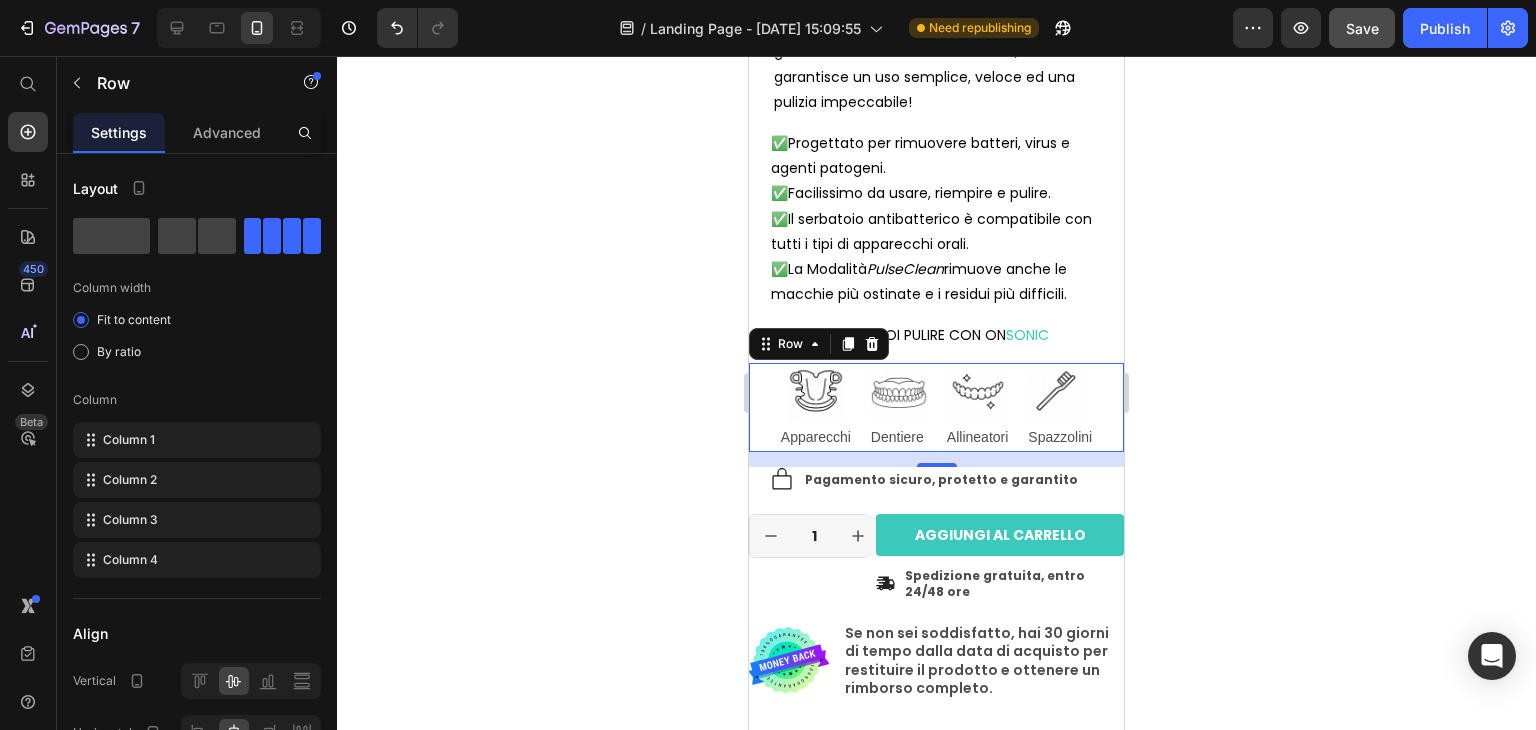 click 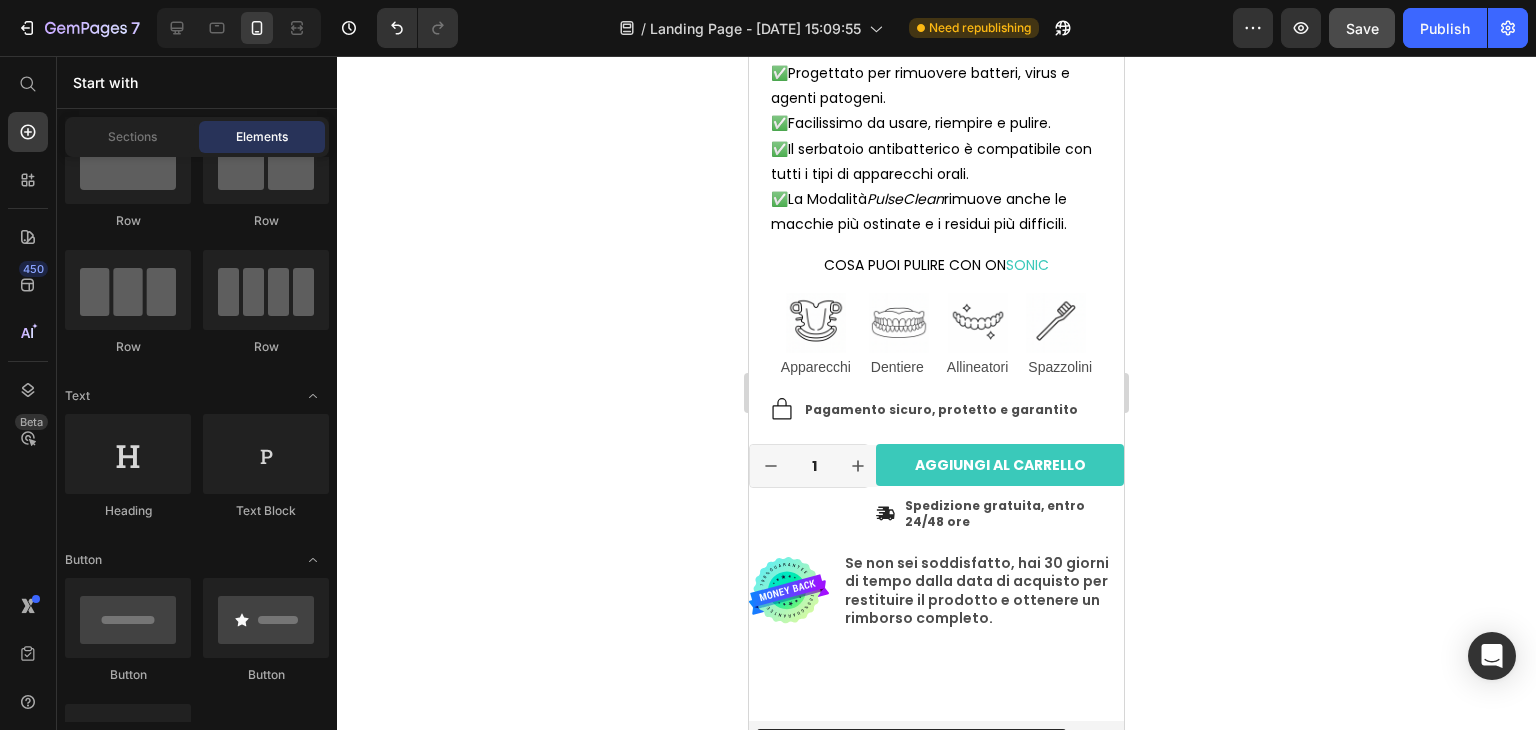 scroll, scrollTop: 704, scrollLeft: 0, axis: vertical 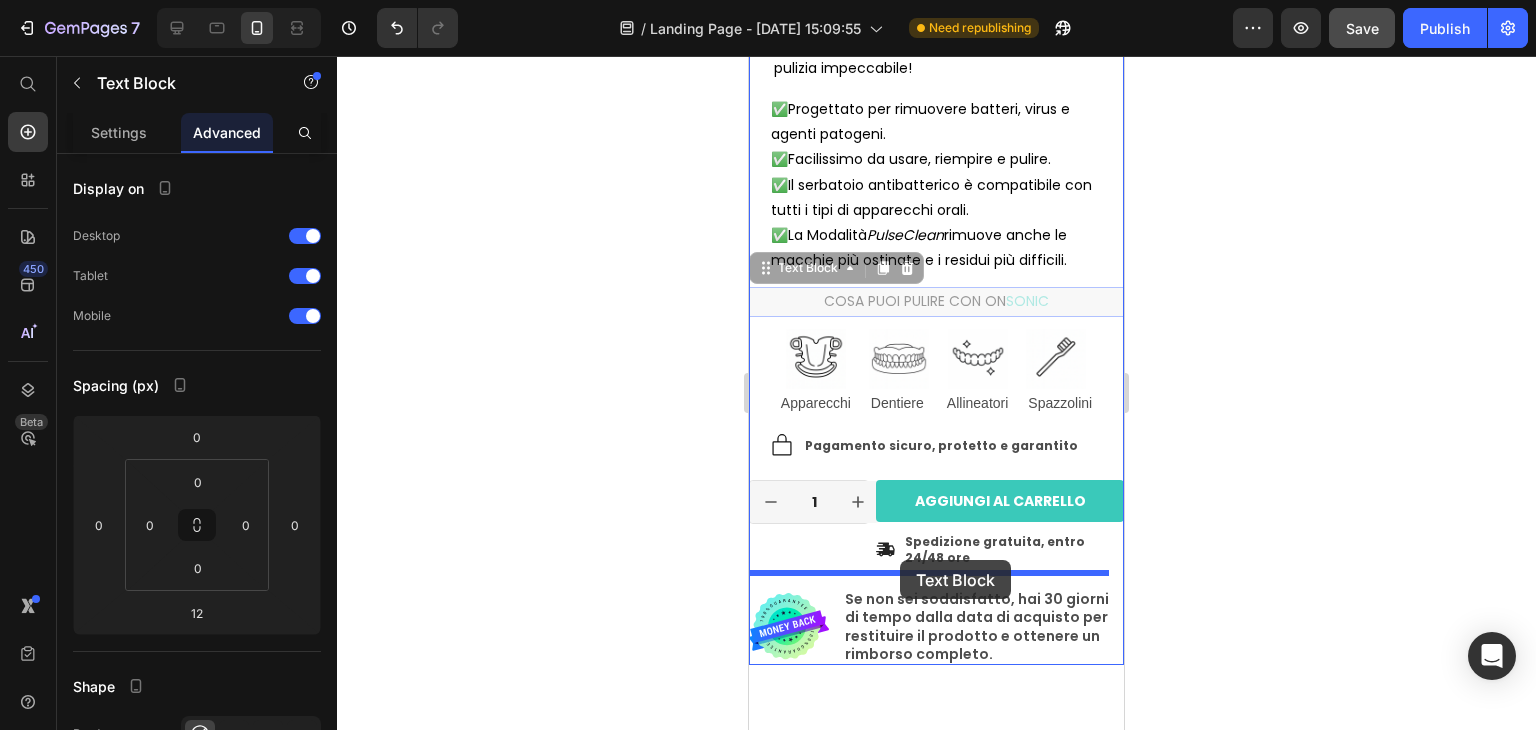 drag, startPoint x: 926, startPoint y: 281, endPoint x: 900, endPoint y: 560, distance: 280.20886 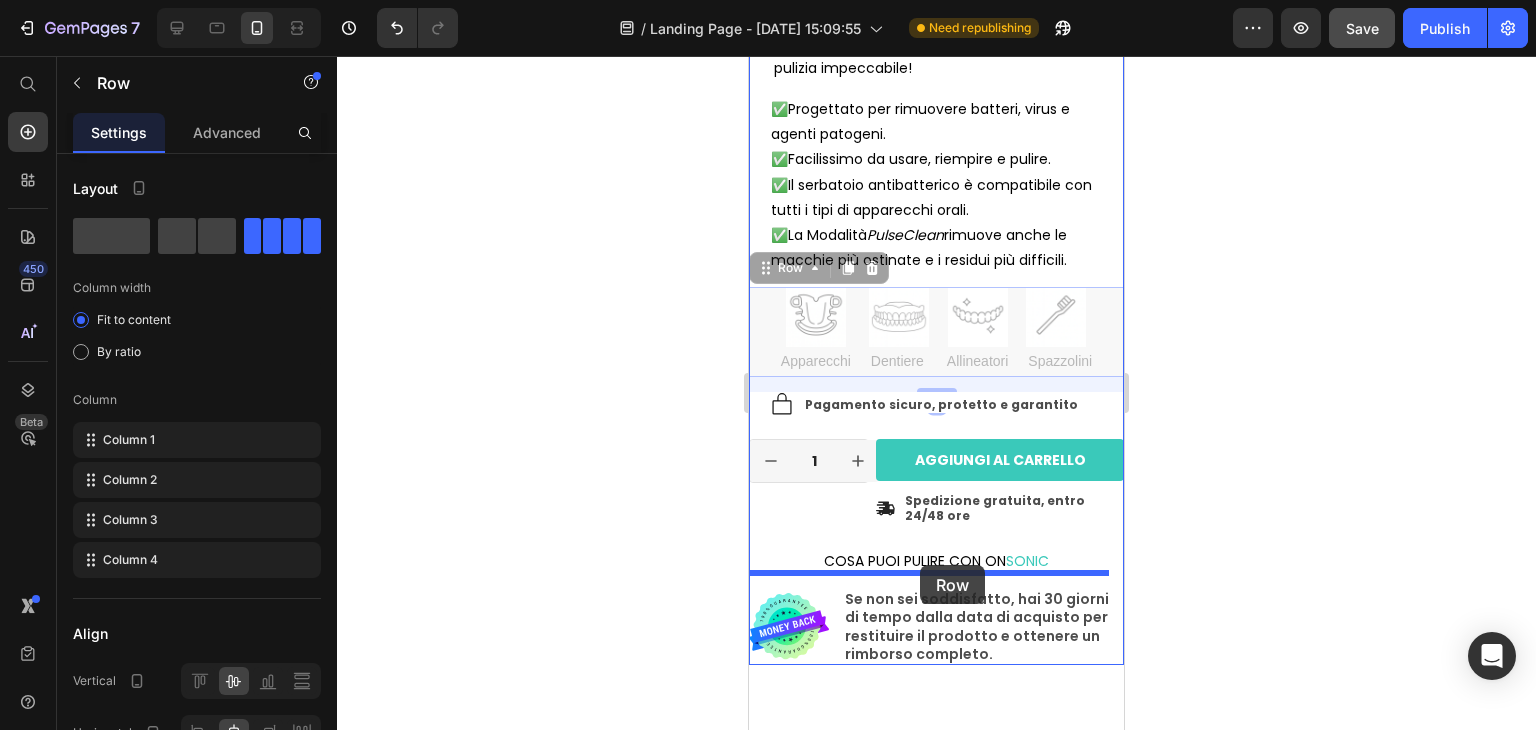 drag, startPoint x: 932, startPoint y: 309, endPoint x: 920, endPoint y: 565, distance: 256.2811 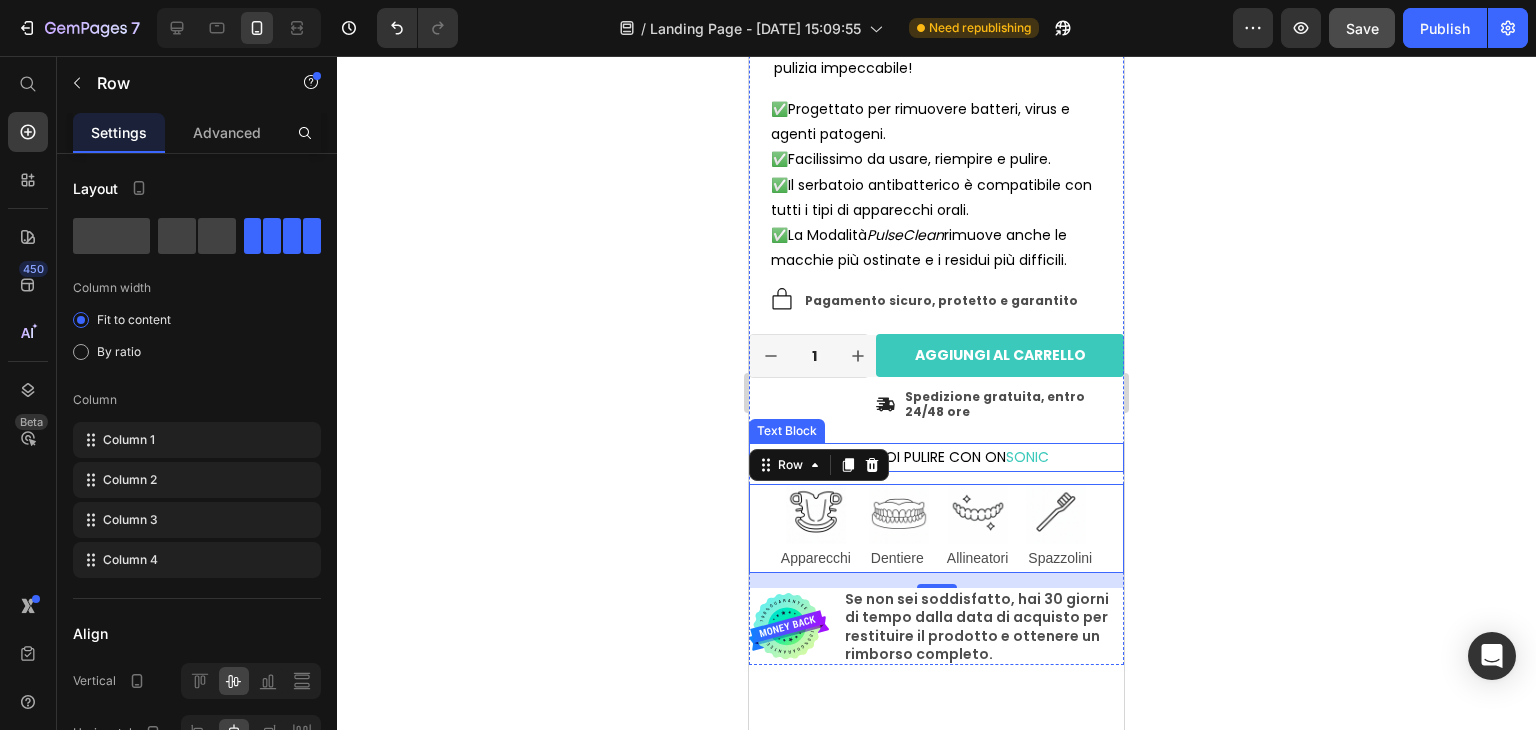 click on "COSA PUOI PULIRE CON ON  SONIC" at bounding box center [936, 457] 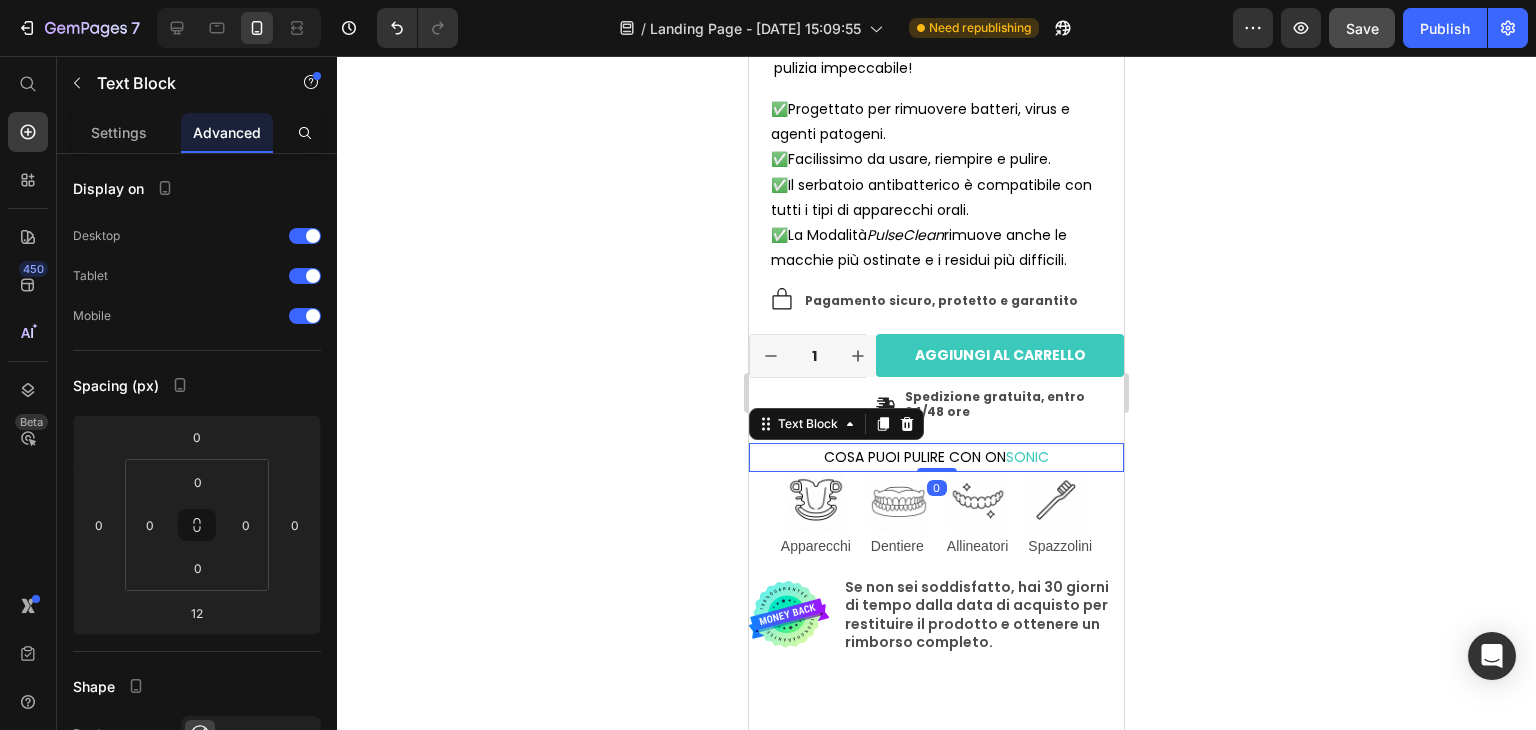 drag, startPoint x: 929, startPoint y: 467, endPoint x: 933, endPoint y: 441, distance: 26.305893 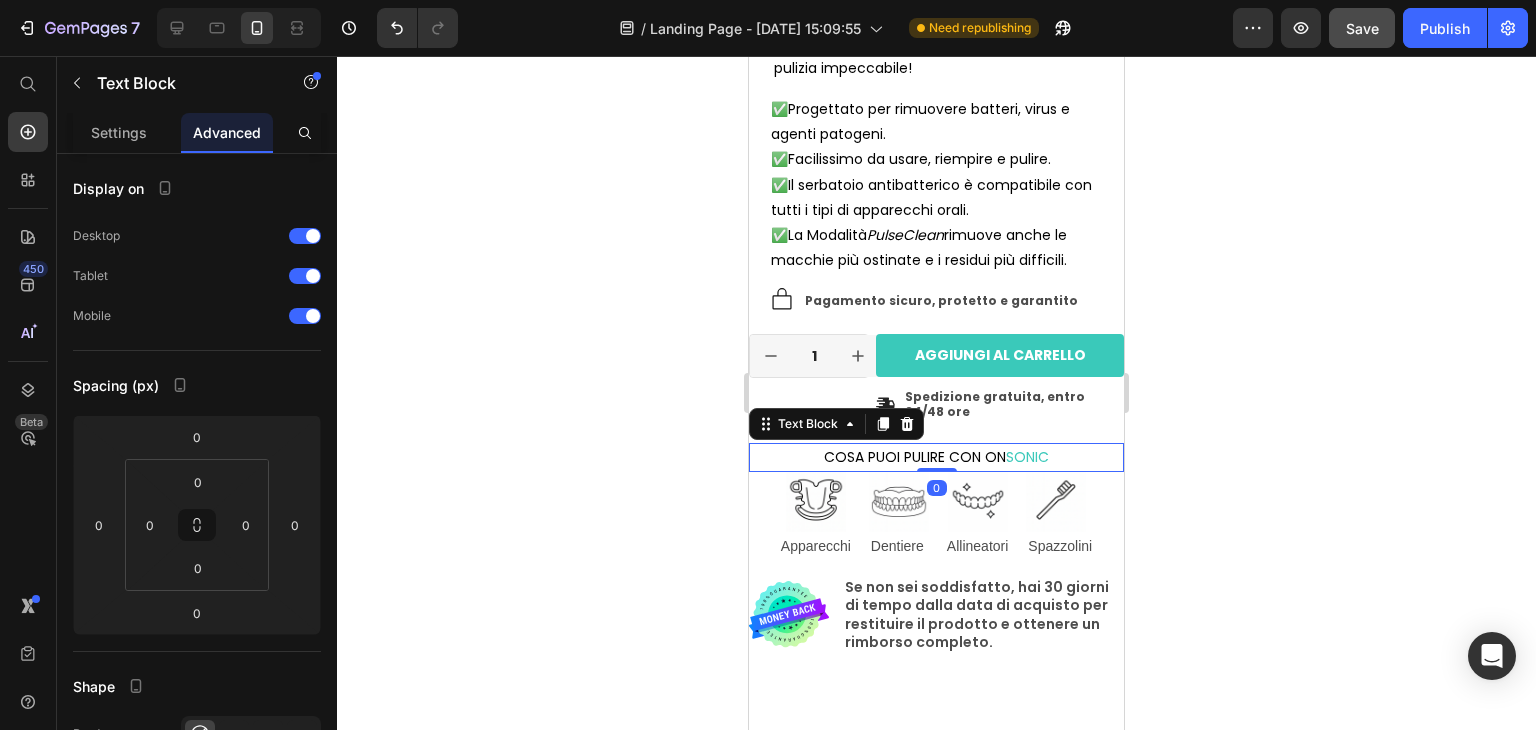 click 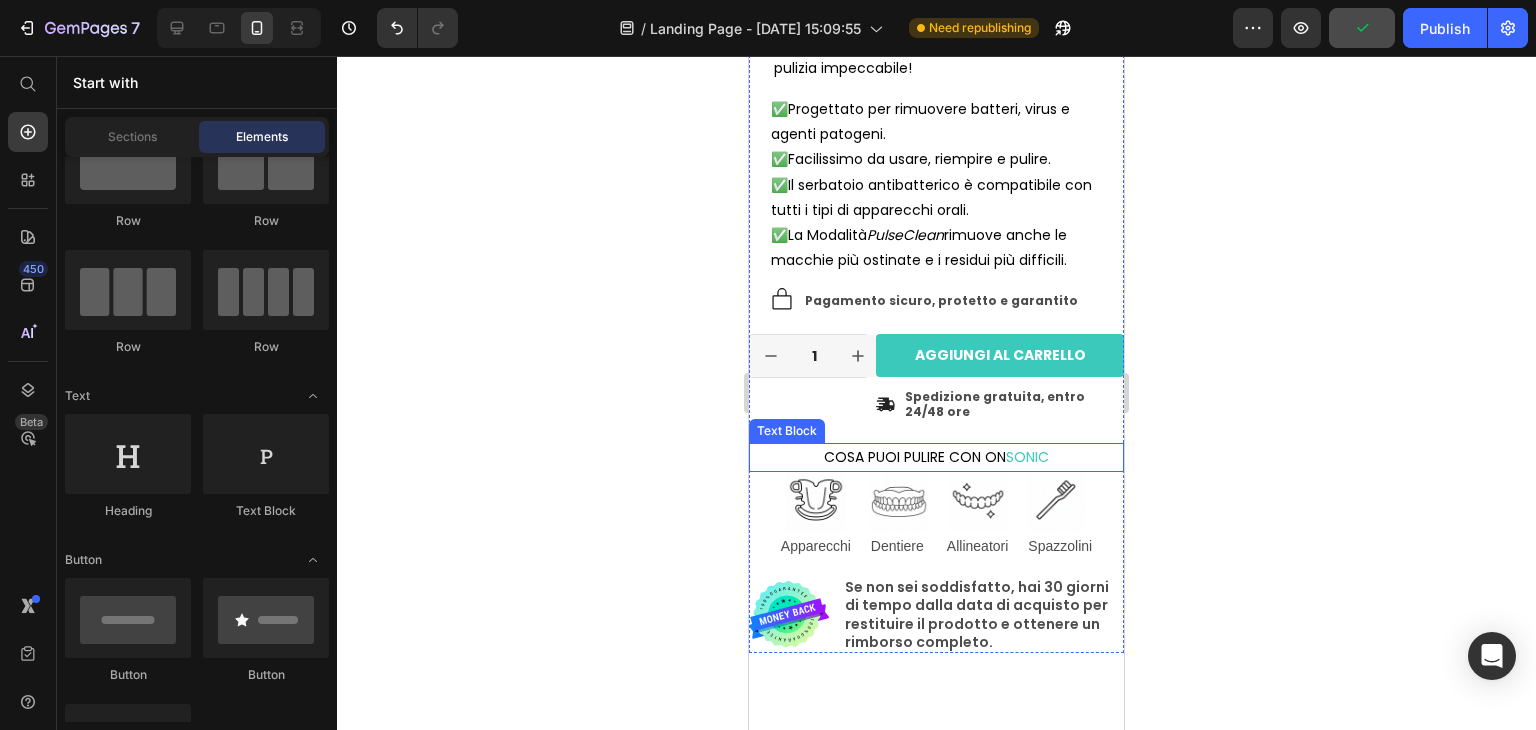 click on "COSA PUOI PULIRE CON ON  SONIC" at bounding box center (936, 457) 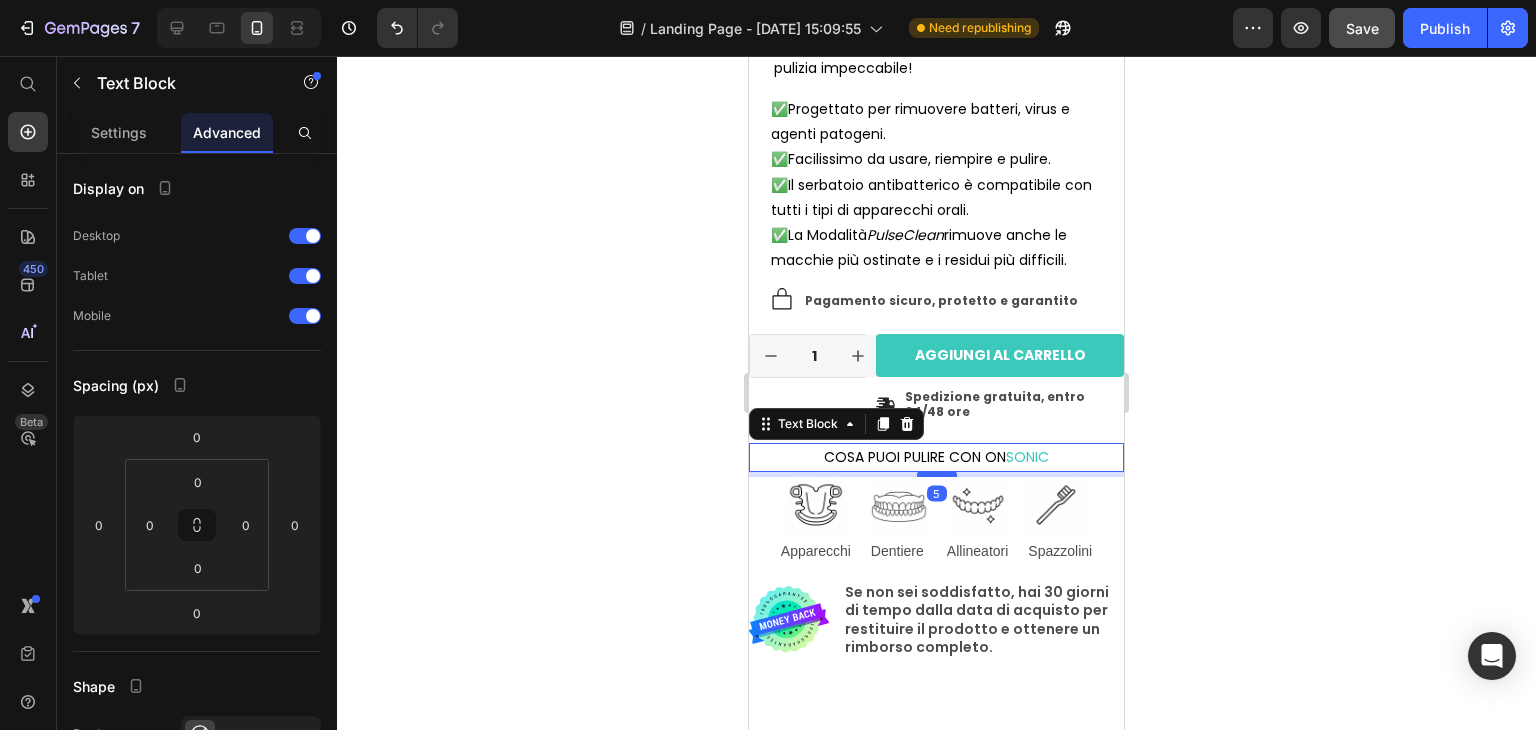 click at bounding box center [937, 474] 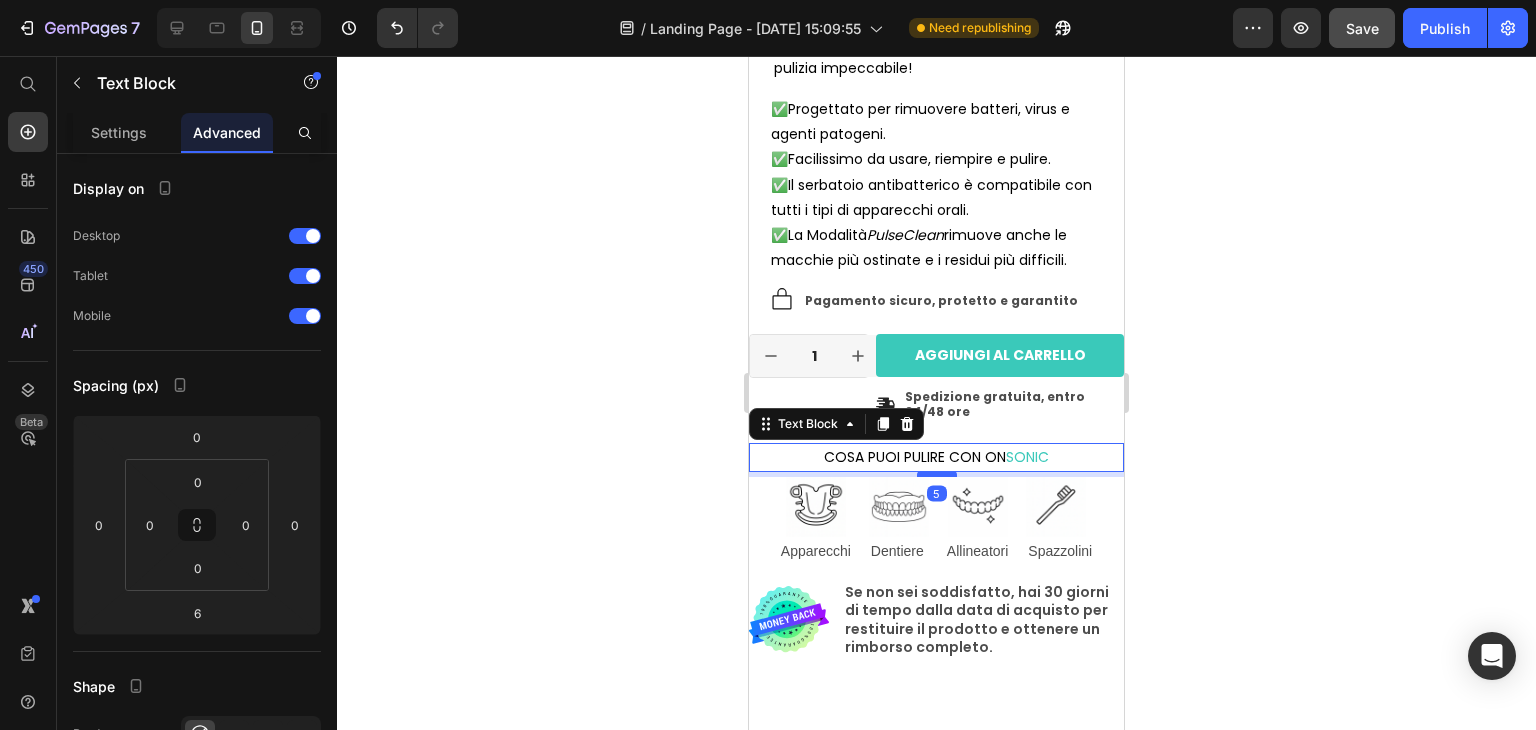click at bounding box center (937, 474) 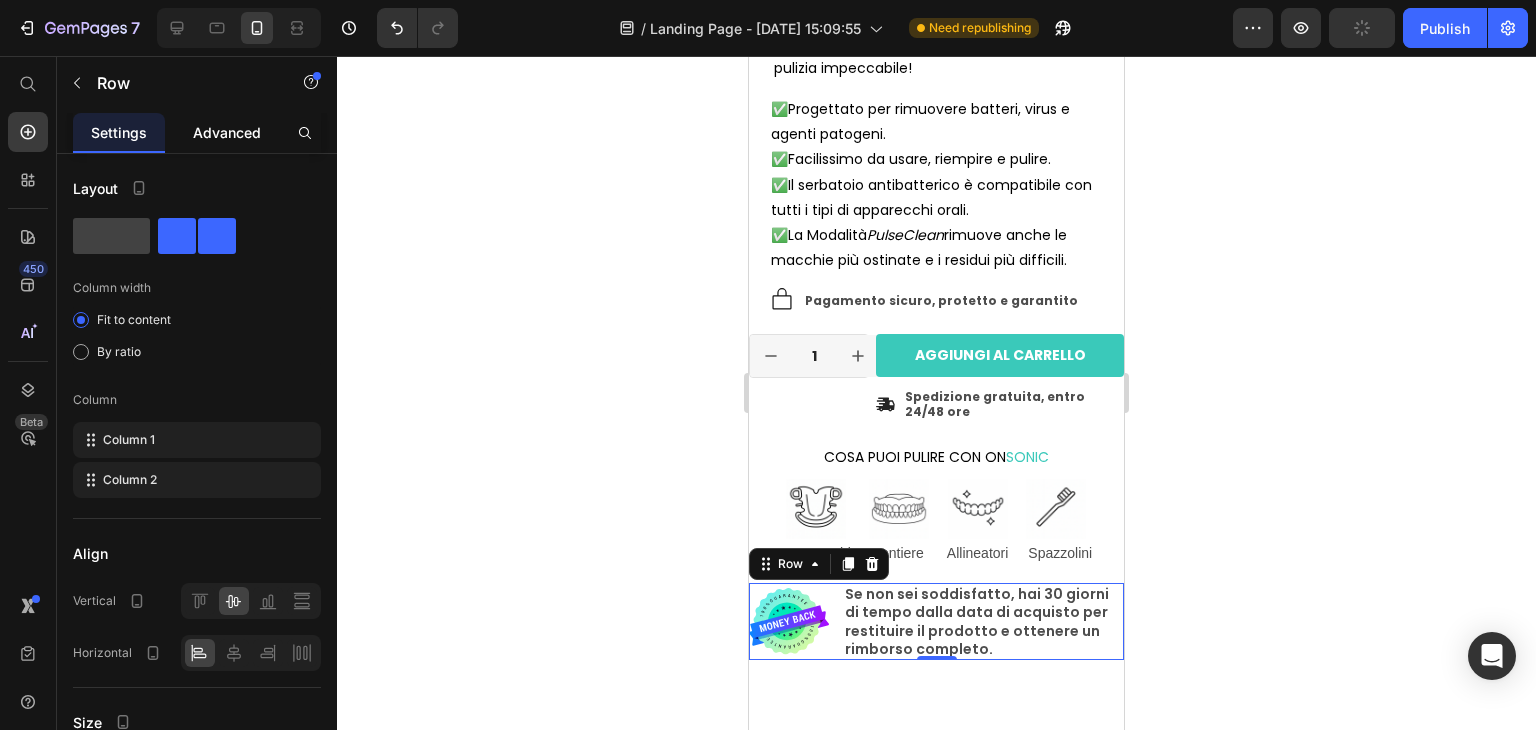 click on "Advanced" at bounding box center (227, 132) 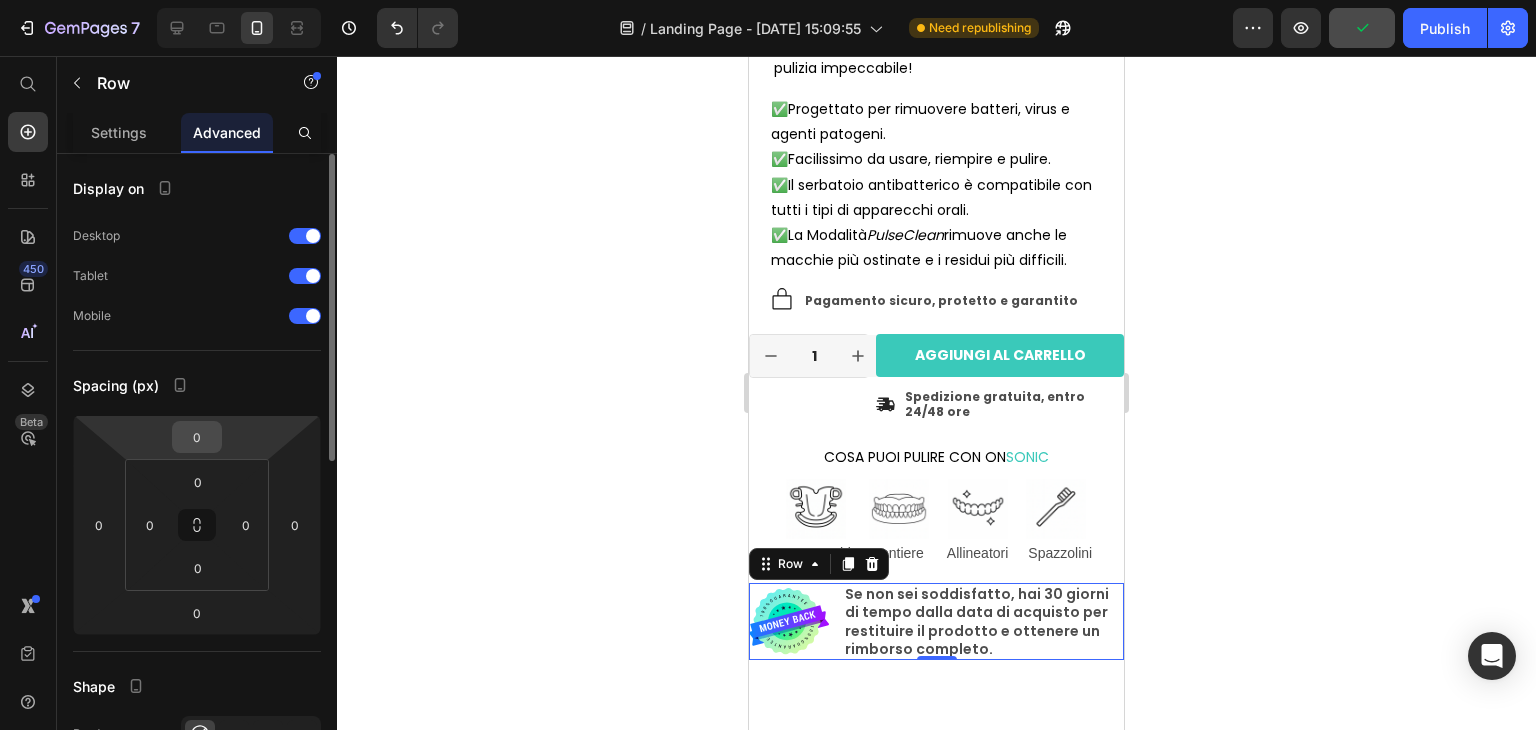 click on "0" at bounding box center (197, 437) 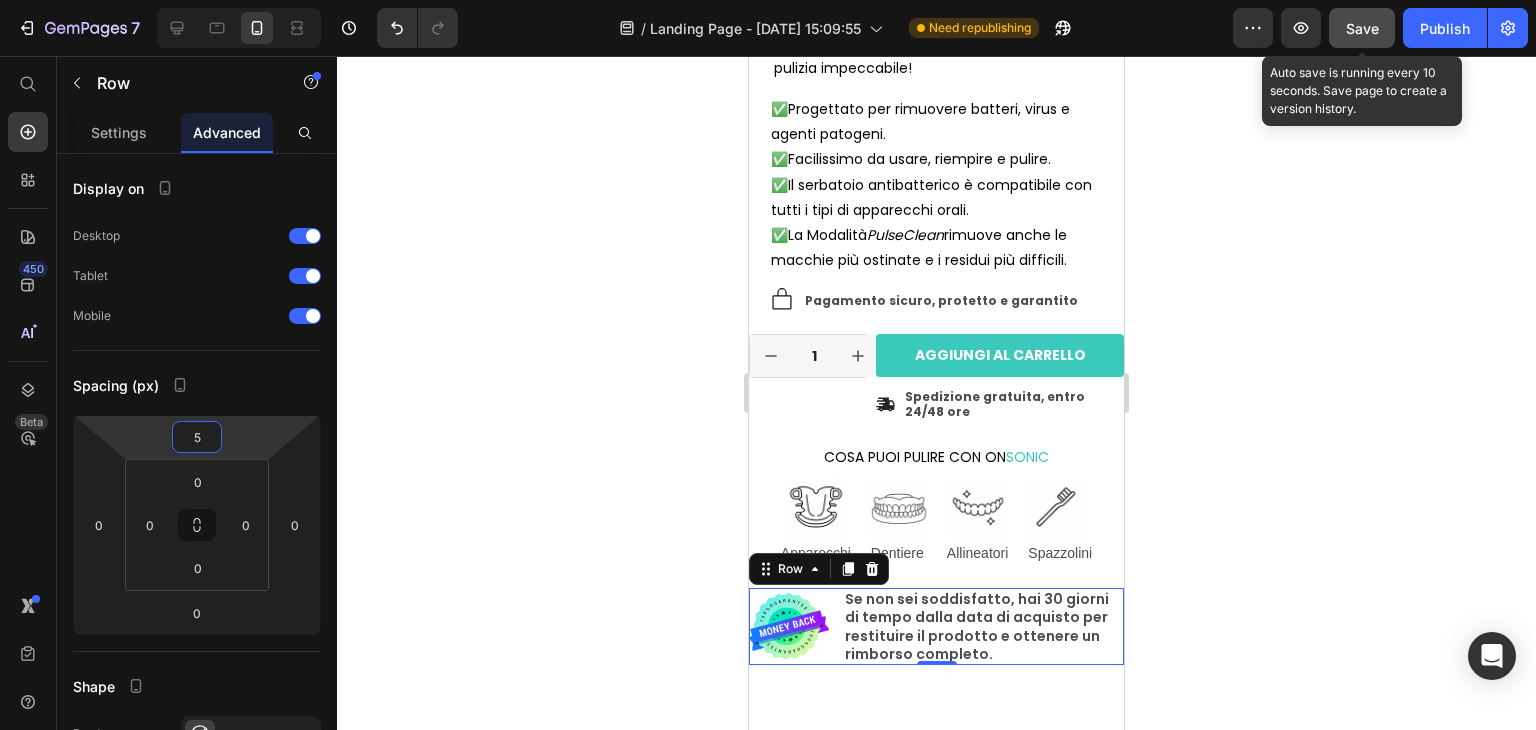 type on "5" 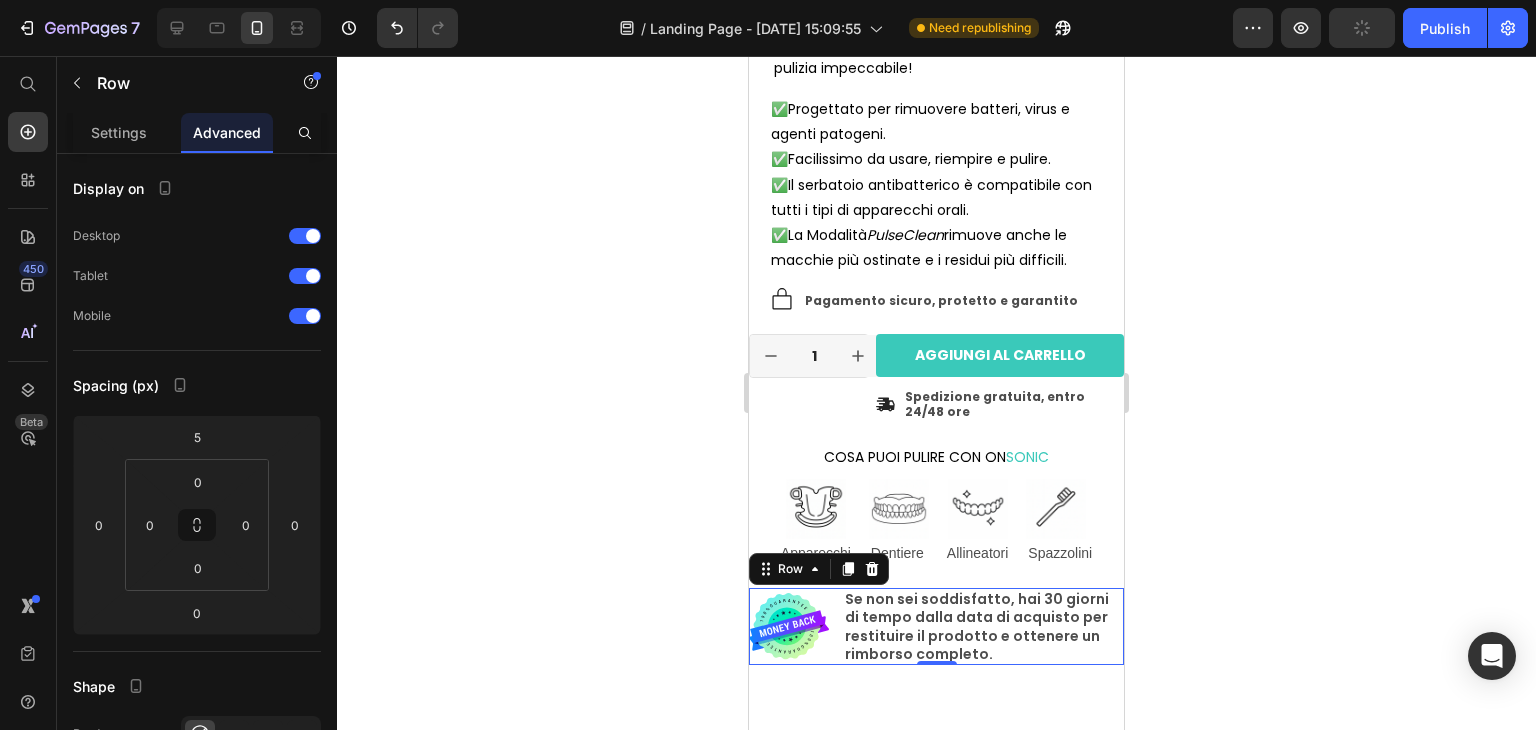 click 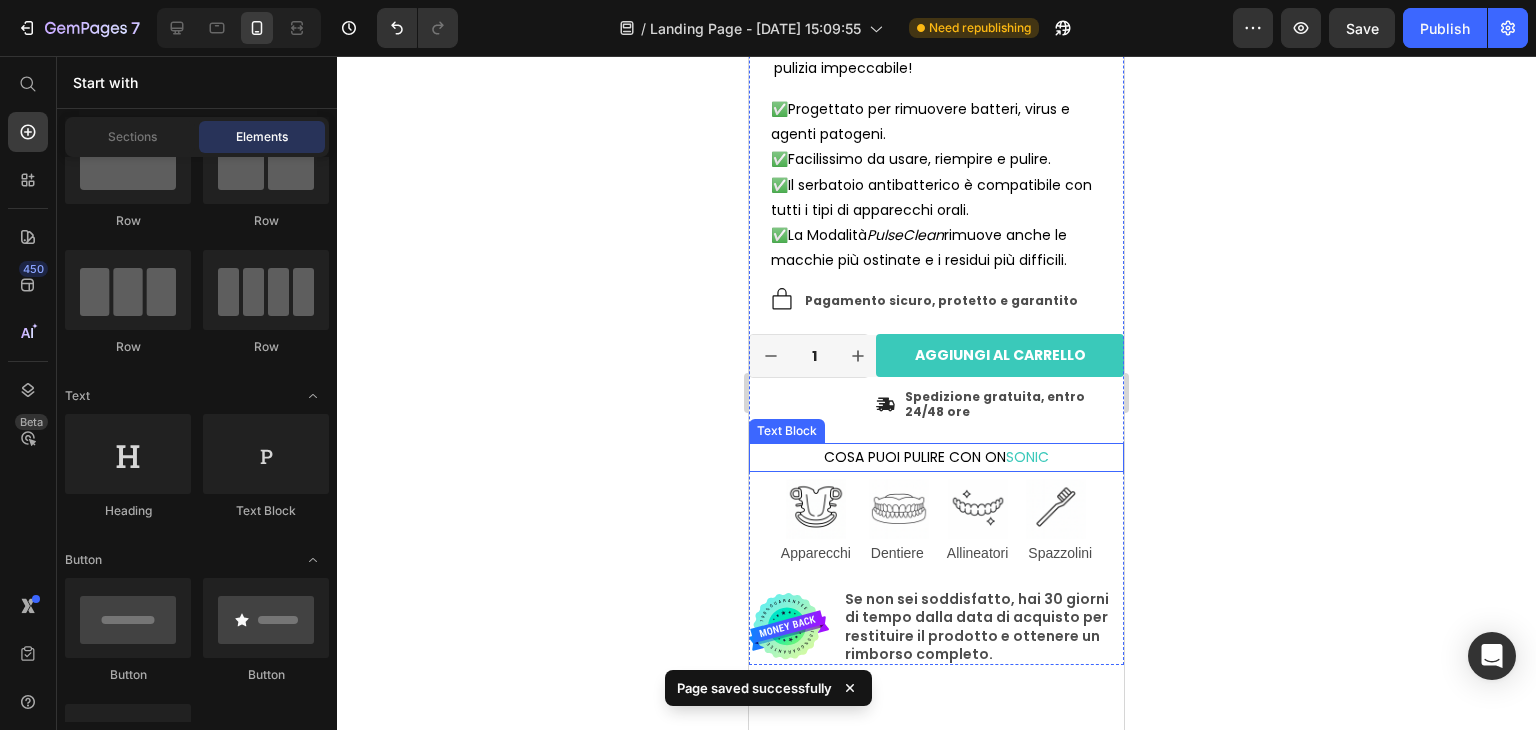 click on "COSA PUOI PULIRE CON ON  SONIC" at bounding box center [936, 457] 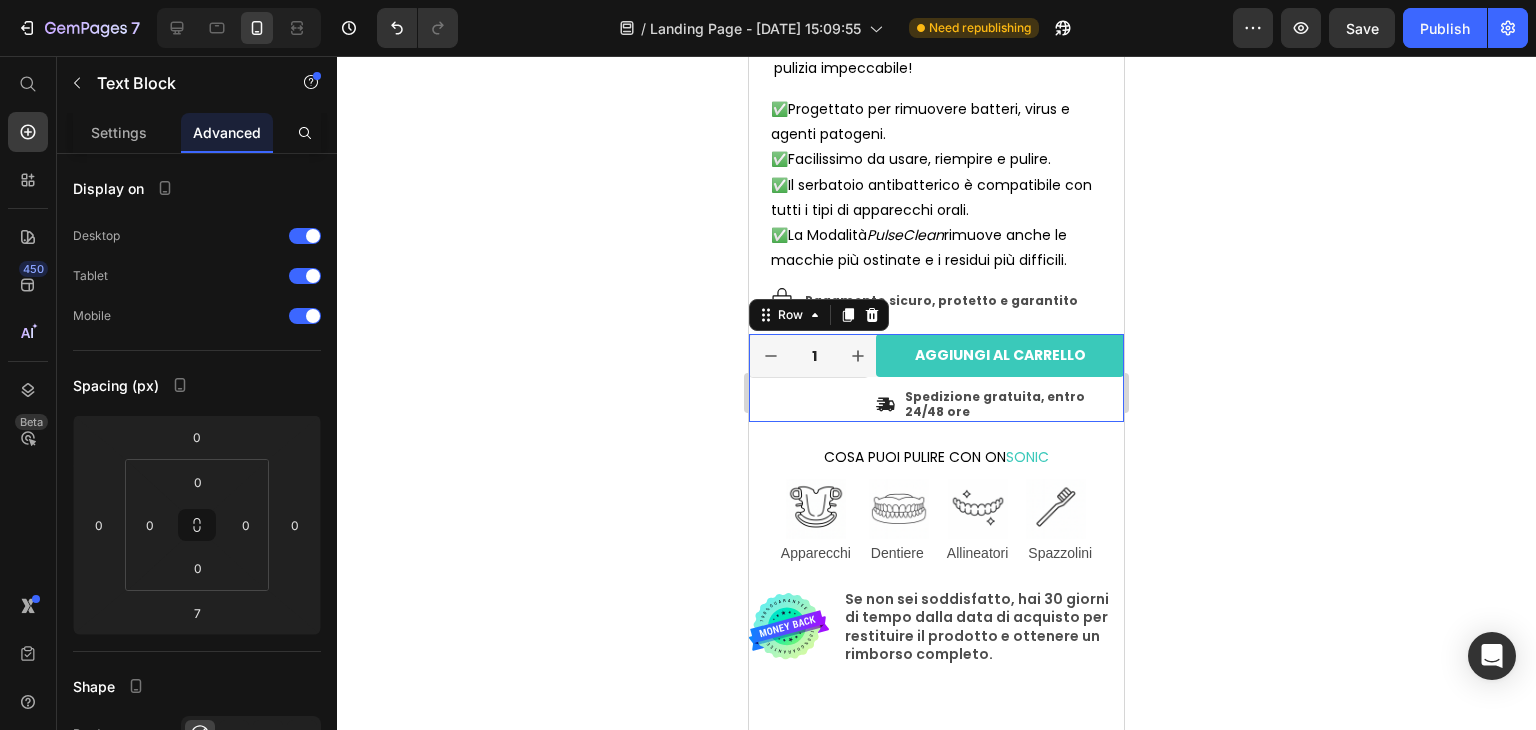 click on "1 Product Quantity Row" at bounding box center (809, 377) 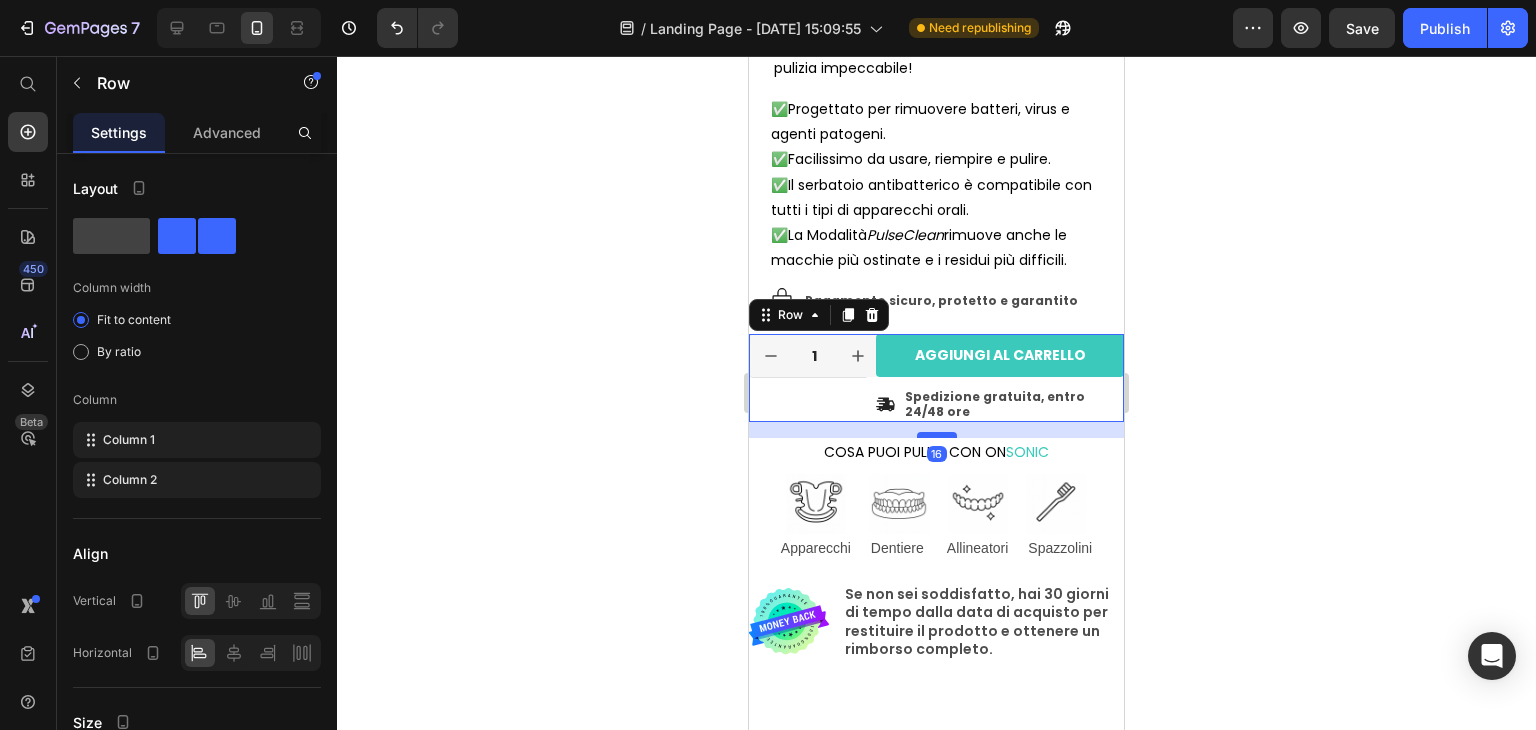 click at bounding box center (937, 435) 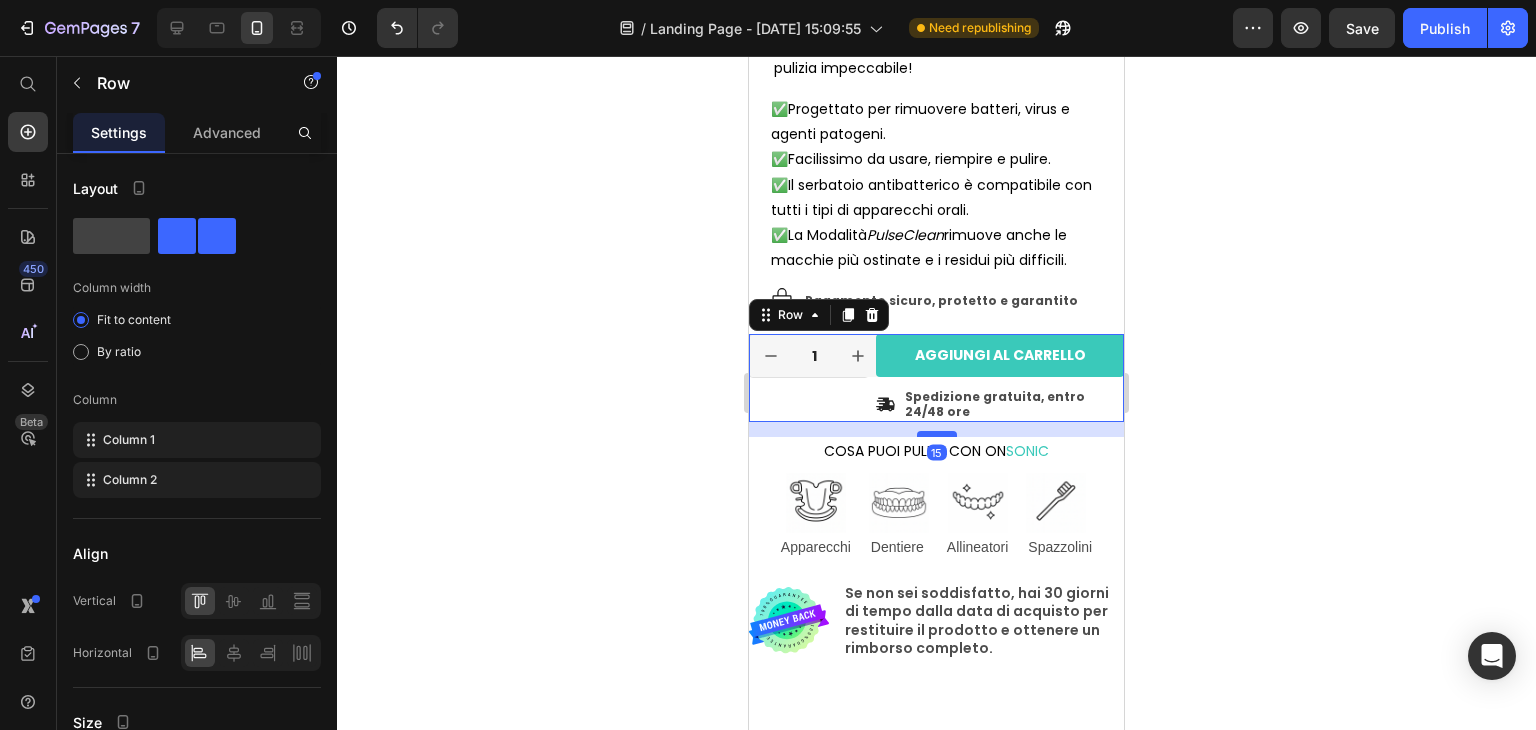 click at bounding box center [937, 434] 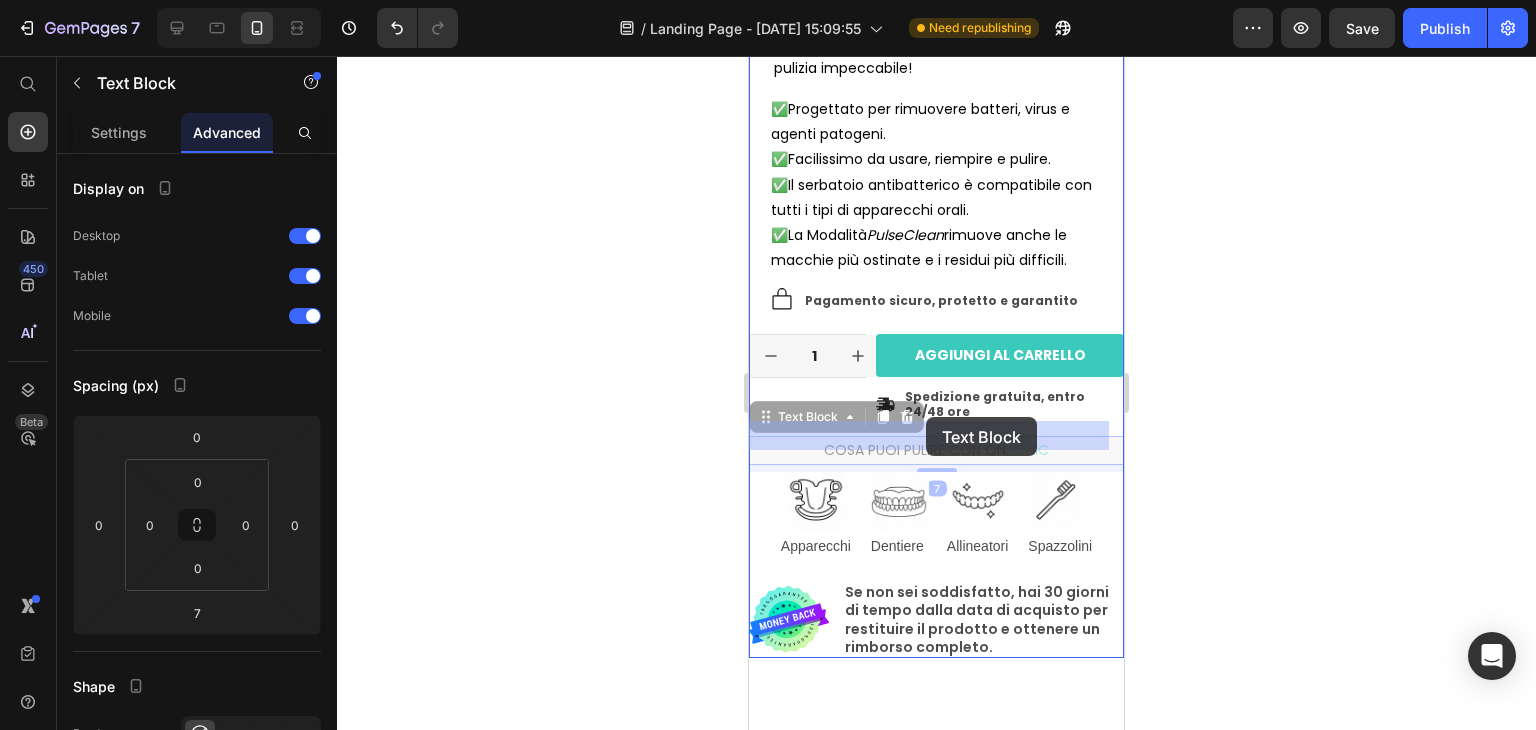 click on "iPhone 13 Mini  ( 375 px) iPhone 13 Mini iPhone 13 Pro iPhone 11 Pro Max iPhone 15 Pro Max Pixel 7 Galaxy S8+ Galaxy S20 Ultra iPad Mini iPad Air iPad Pro Header Product Images Solo  €139,90   €79,90 : l'offerta sta per terminare Text Block
Material
Shipping
Care instruction Accordion Icon Icon Icon Icon Icon Icon List 4.9   basate su   101   recensioni Text Block Row 43% off Product Badge ON SONIC Product Title Icon Icon Icon Icon Icon Icon List 2,500+ Verified Reviews! Text Block Row €139,90 Product Price €79,90 Product Price 43% off Product Badge Row This product has only default variant Product Variants & Swatches Con design brevettato, ultrasuoni di ultima generazione e interfaccia intuitiva, On Sonic garantisce un uso semplice, veloce ed una pulizia impeccabile! Text Block ✅Progettato per rimuovere batteri, virus e agenti patogeni. ✅Facilissimo da usare, riempire e pulire. ✅La Modalità  PulseClean Text Block
Icon Text Block 1" at bounding box center (936, 3491) 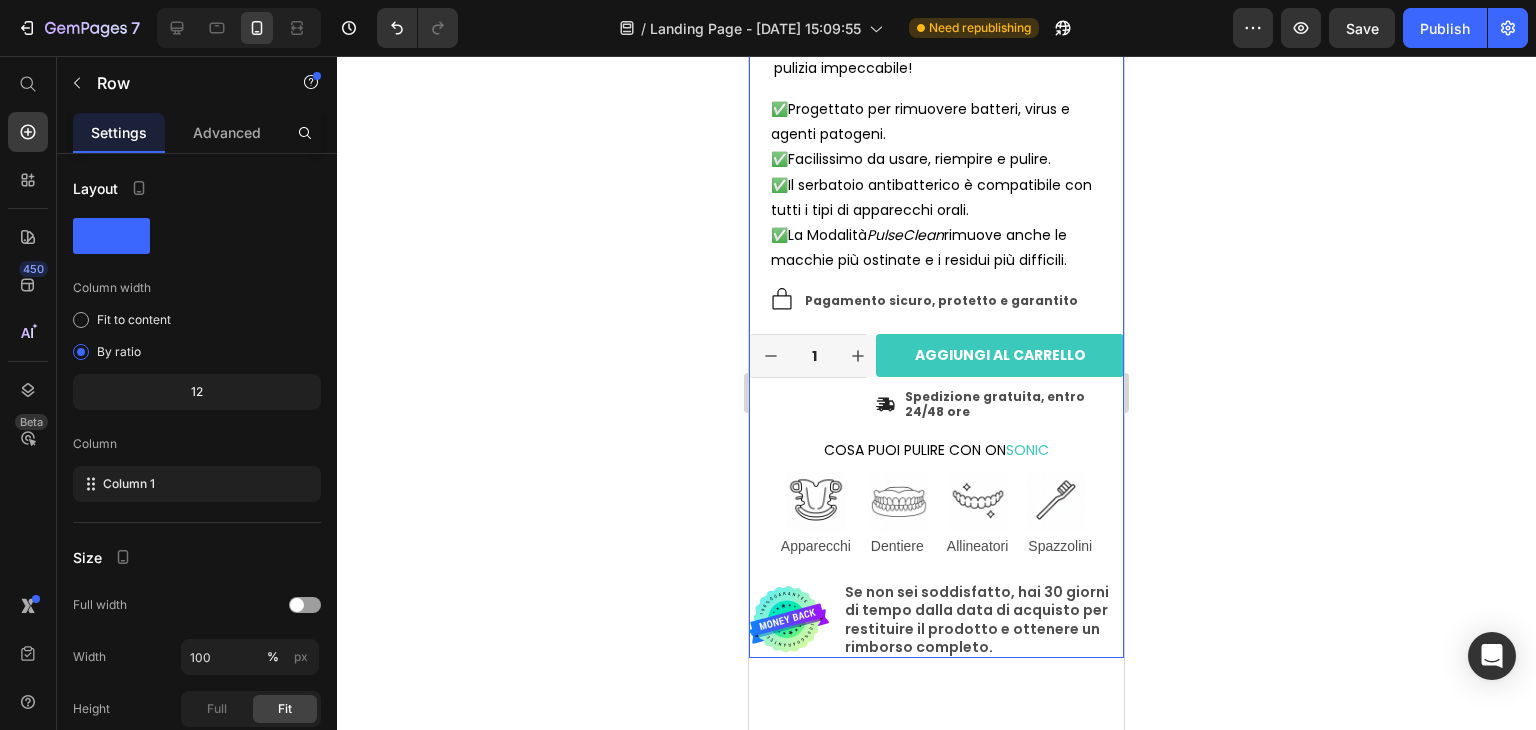 click on "Icon Icon Icon Icon Icon Icon List 4.9   basate su   101   recensioni Text Block Row 43% off Product Badge ON SONIC Product Title Icon Icon Icon Icon Icon Icon List 2,500+ Verified Reviews! Text Block Row €139,90 Product Price €79,90 Product Price 43% off Product Badge Row This product has only default variant Product Variants & Swatches Con design brevettato, ultrasuoni di ultima generazione e interfaccia intuitiva, On Sonic garantisce un uso semplice, veloce ed una pulizia impeccabile! Text Block ✅Progettato per rimuovere batteri, virus e agenti patogeni. ✅Facilissimo da usare, riempire e pulire. ✅Il serbatoio antibatterico è compatibile con tutti i tipi di apparecchi orali. ✅La Modalità  PulseClean  rimuove anche le macchie più ostinate e i residui più difficili. Text Block
Icon Pagamento sicuro, protetto e garantito Text Block Row 1 Product Quantity Row AGGIUNGI AL CARRELLO Add to Cart
Icon Spedizione gratuita, entro 24/48 ore Text Block Row Row COSA PUOI PULIRE CON ON" at bounding box center (936, 256) 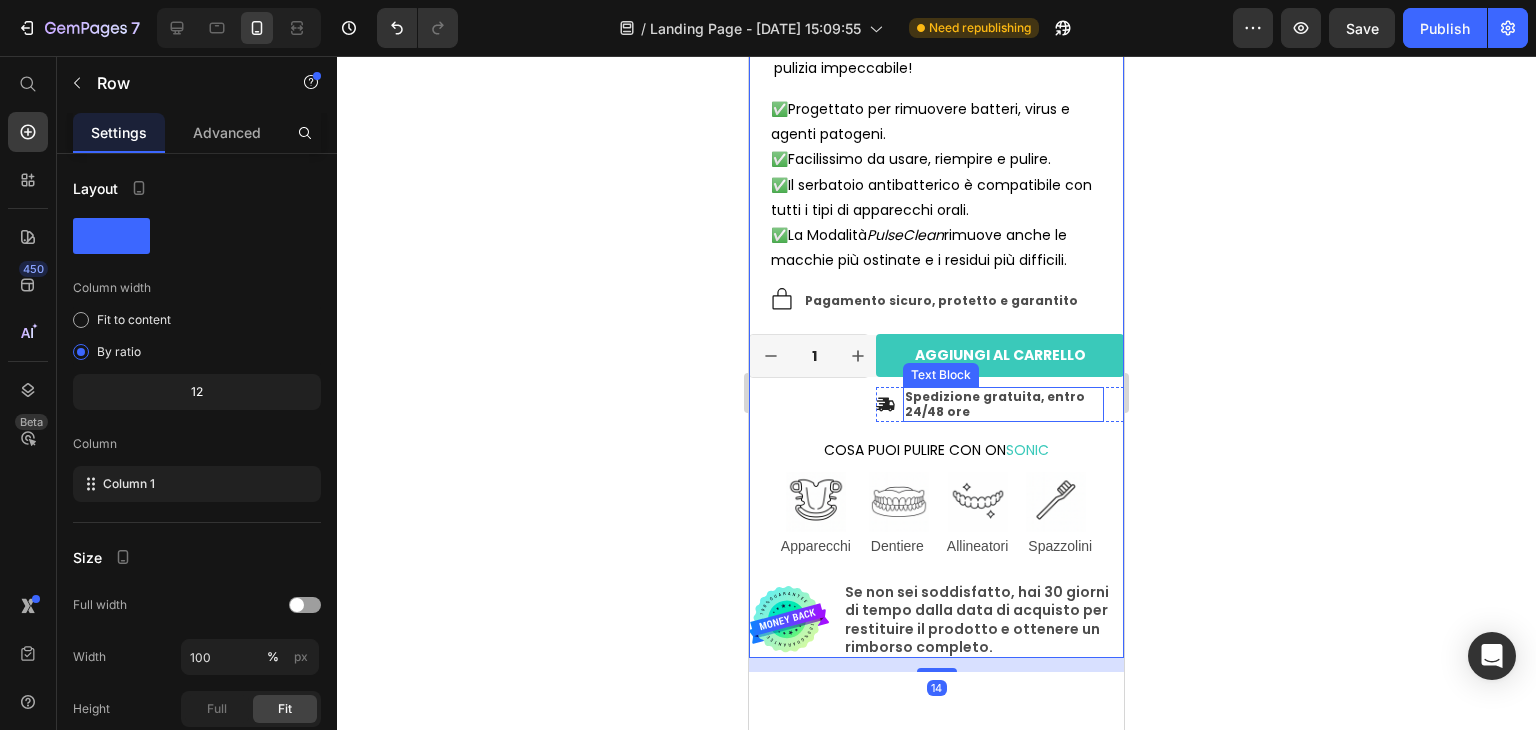 click on "Spedizione gratuita, entro 24/48 ore" at bounding box center [1003, 404] 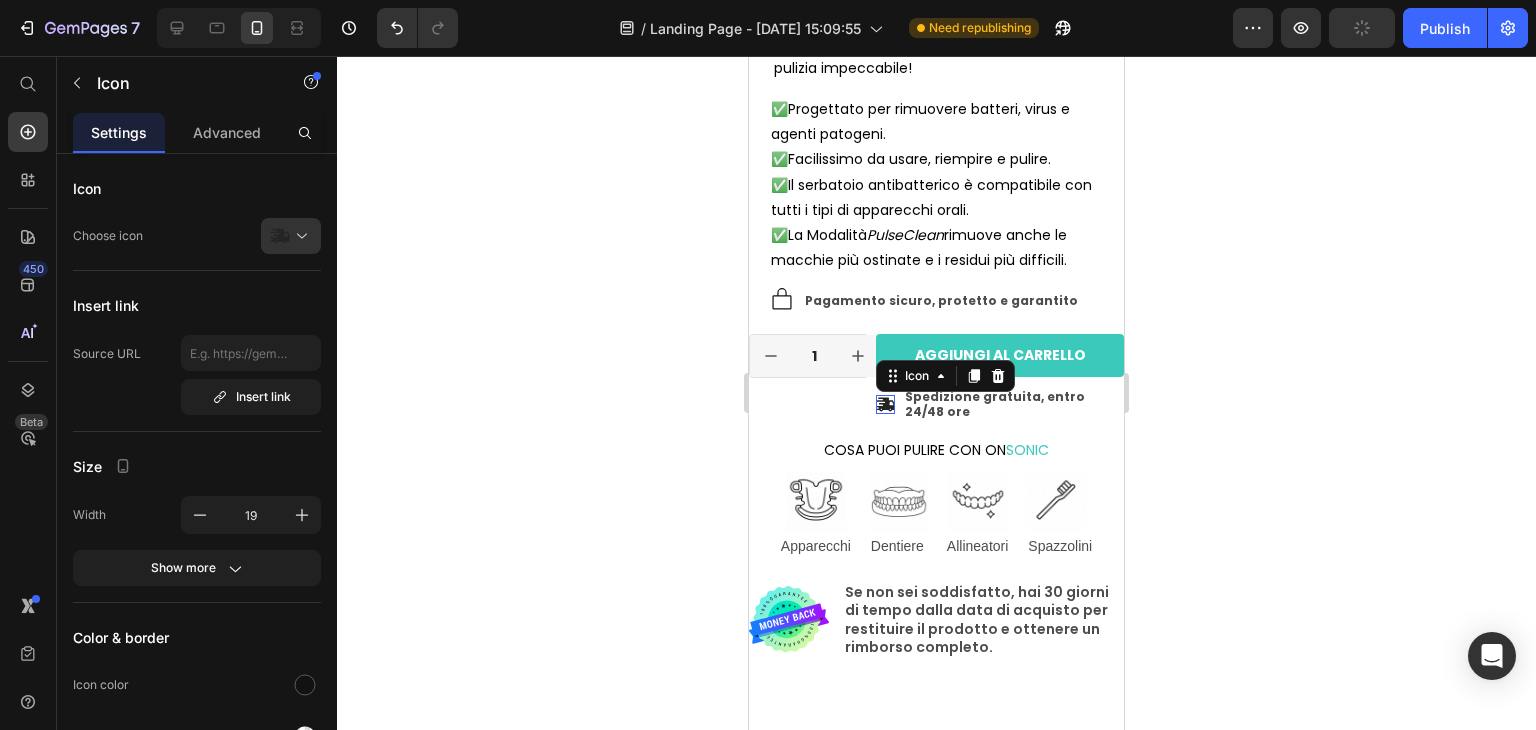 click on "Icon   0" at bounding box center [885, 404] 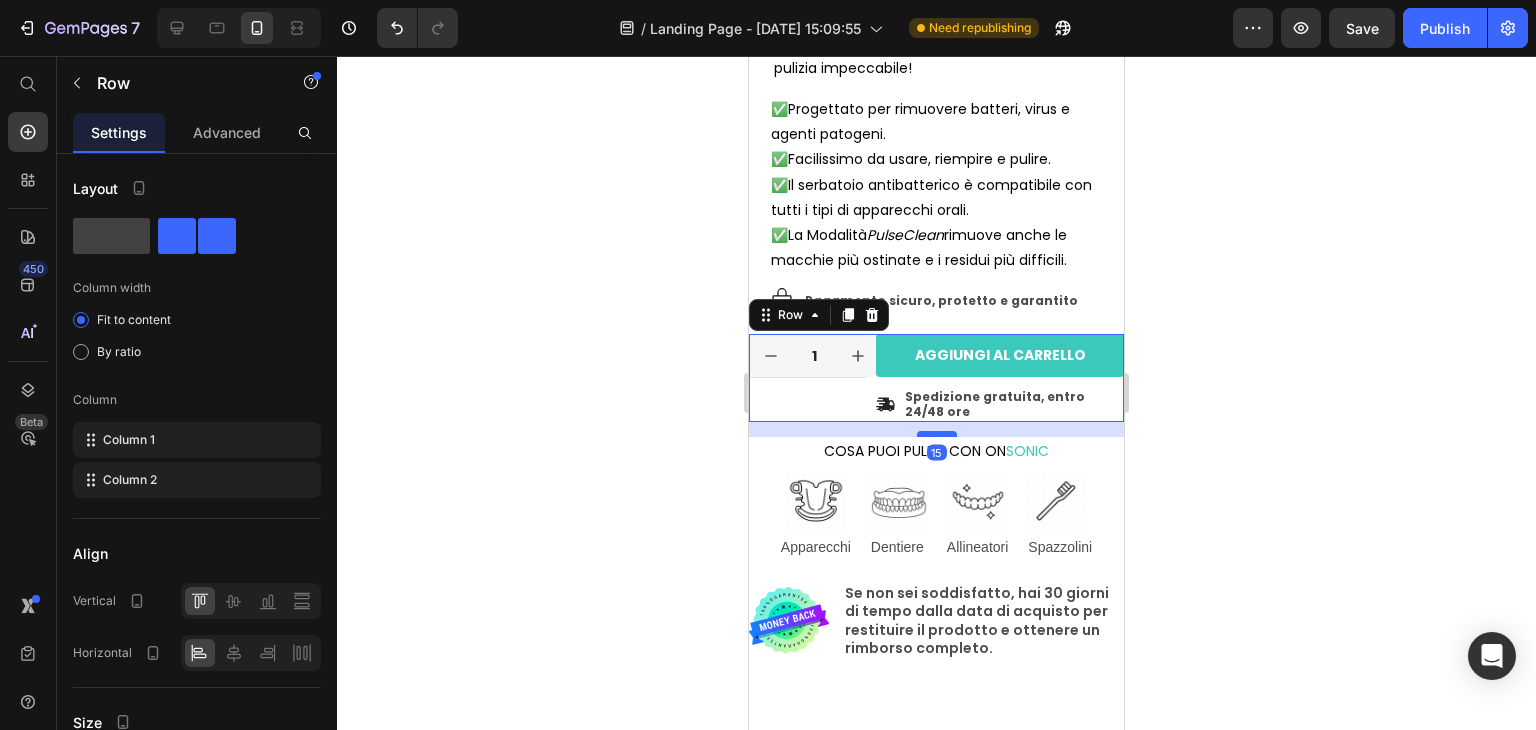 click at bounding box center (937, 434) 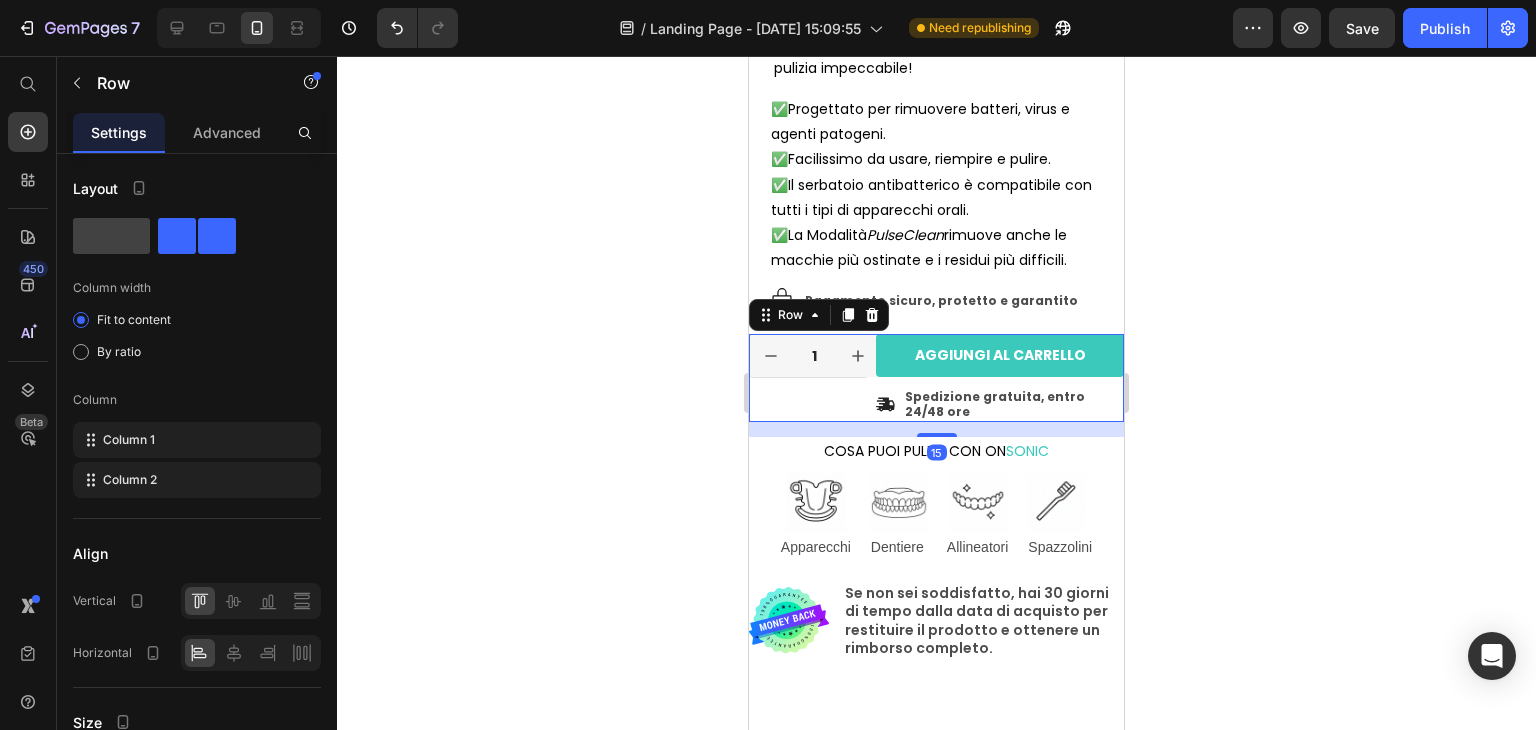 click 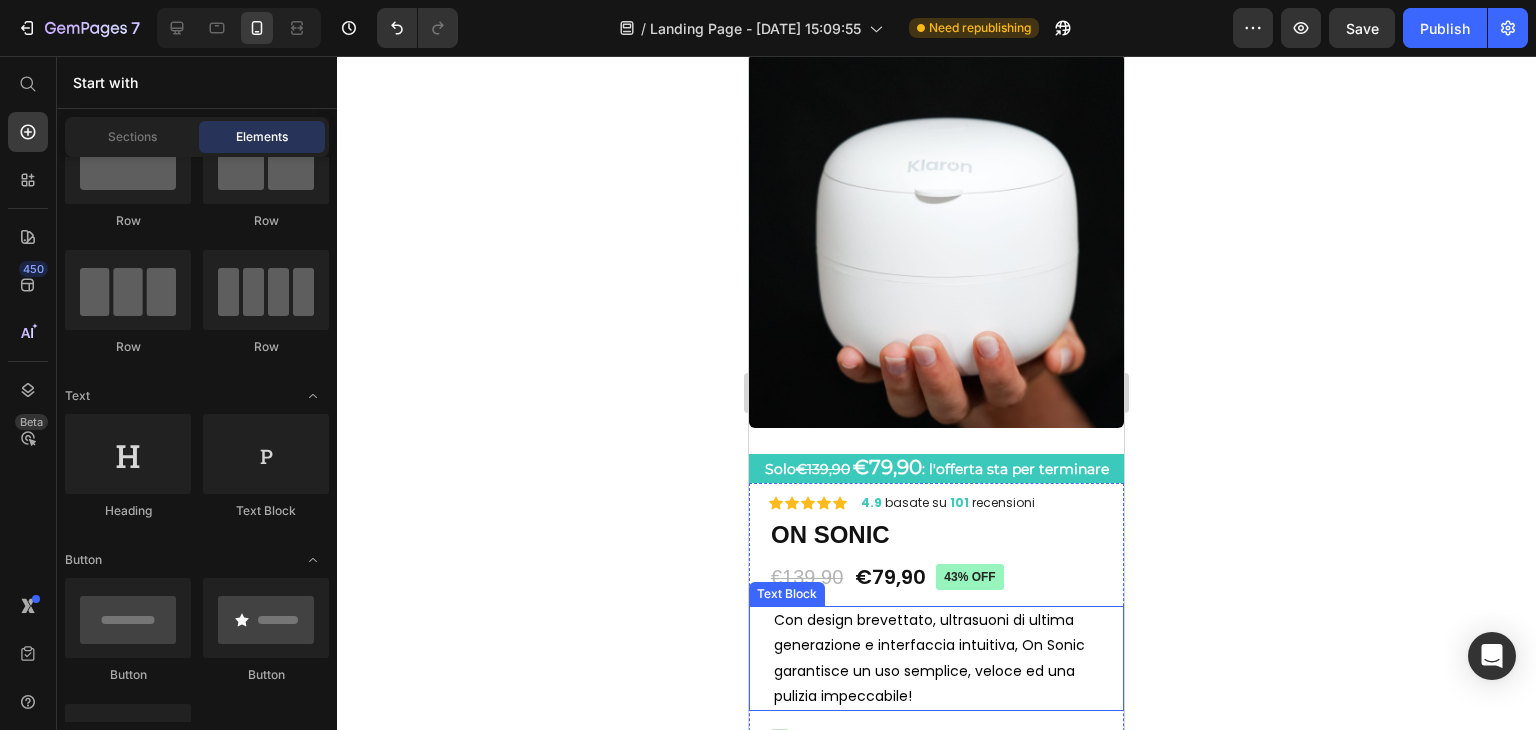 scroll, scrollTop: 0, scrollLeft: 0, axis: both 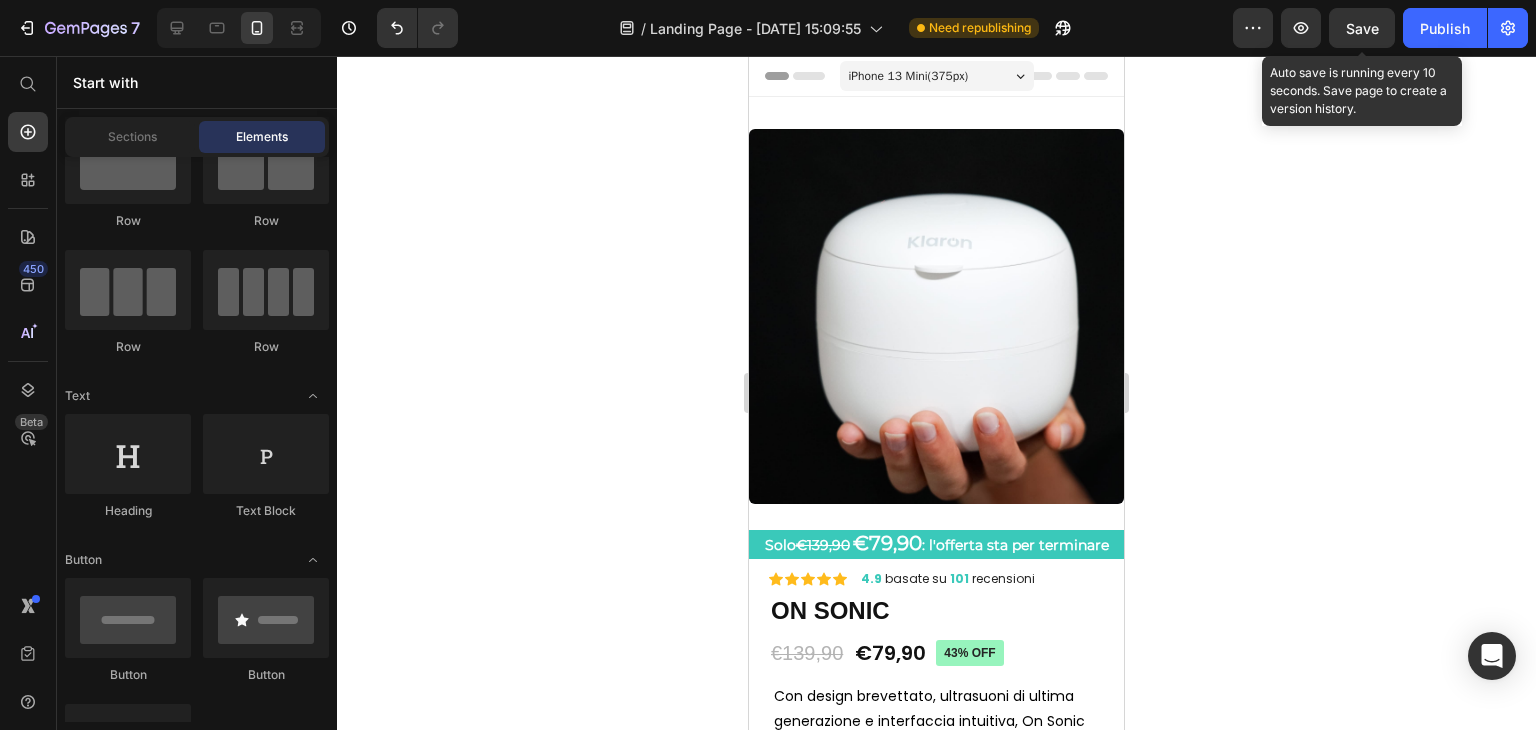 click on "Save" 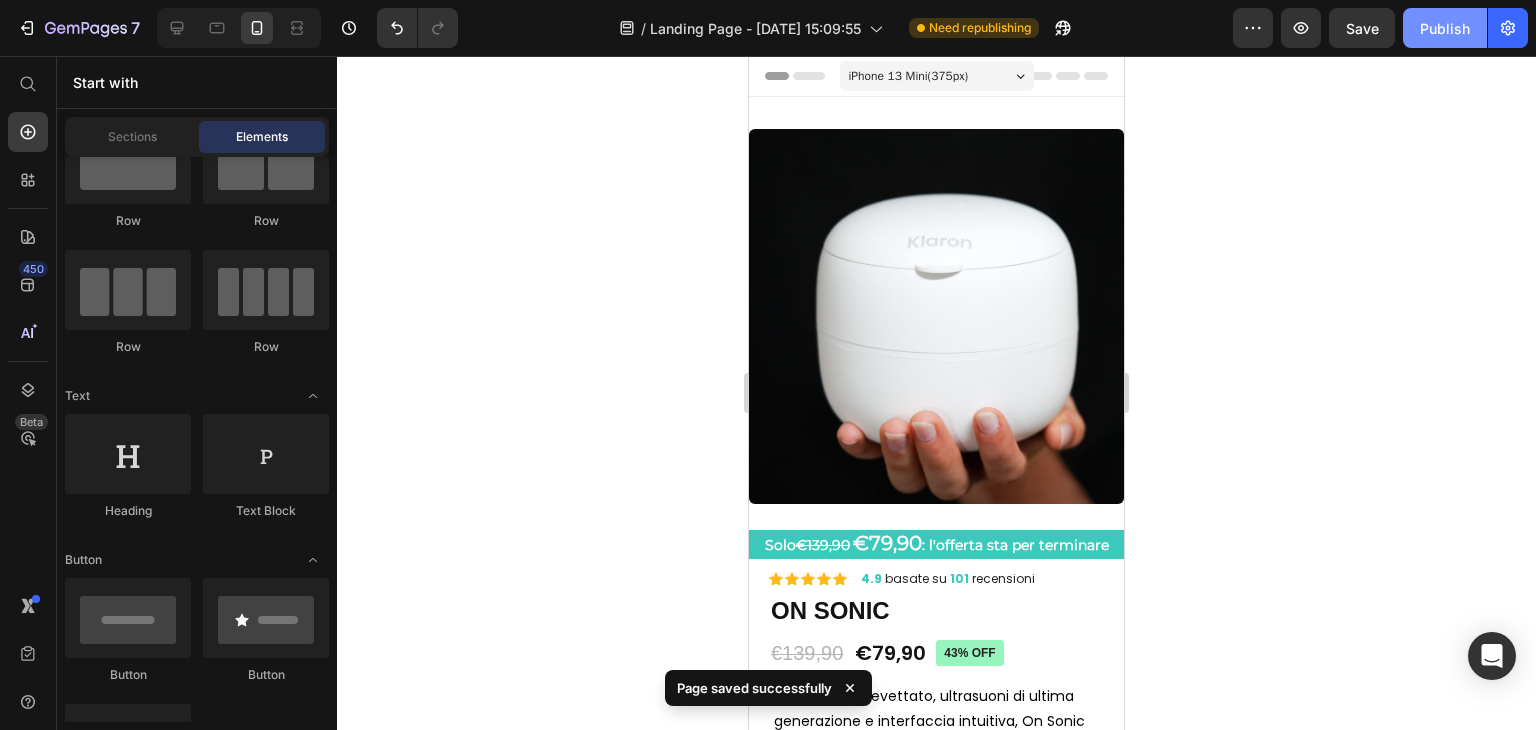 click on "Publish" at bounding box center (1445, 28) 